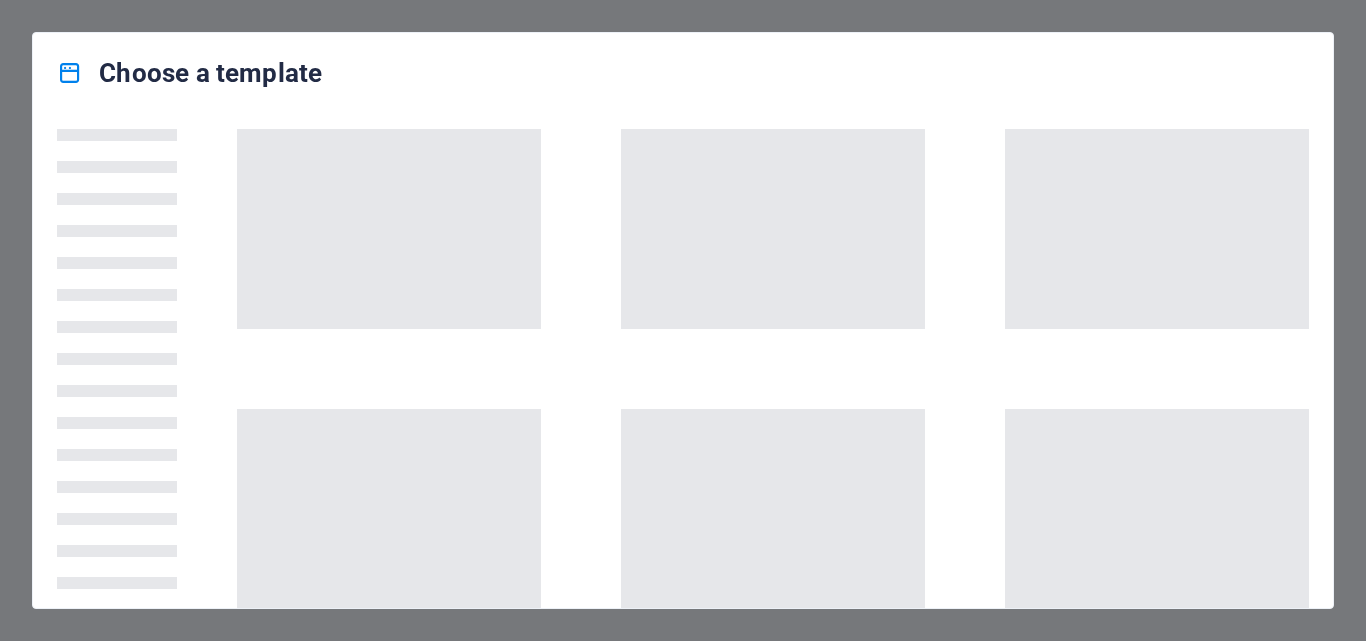 scroll, scrollTop: 0, scrollLeft: 0, axis: both 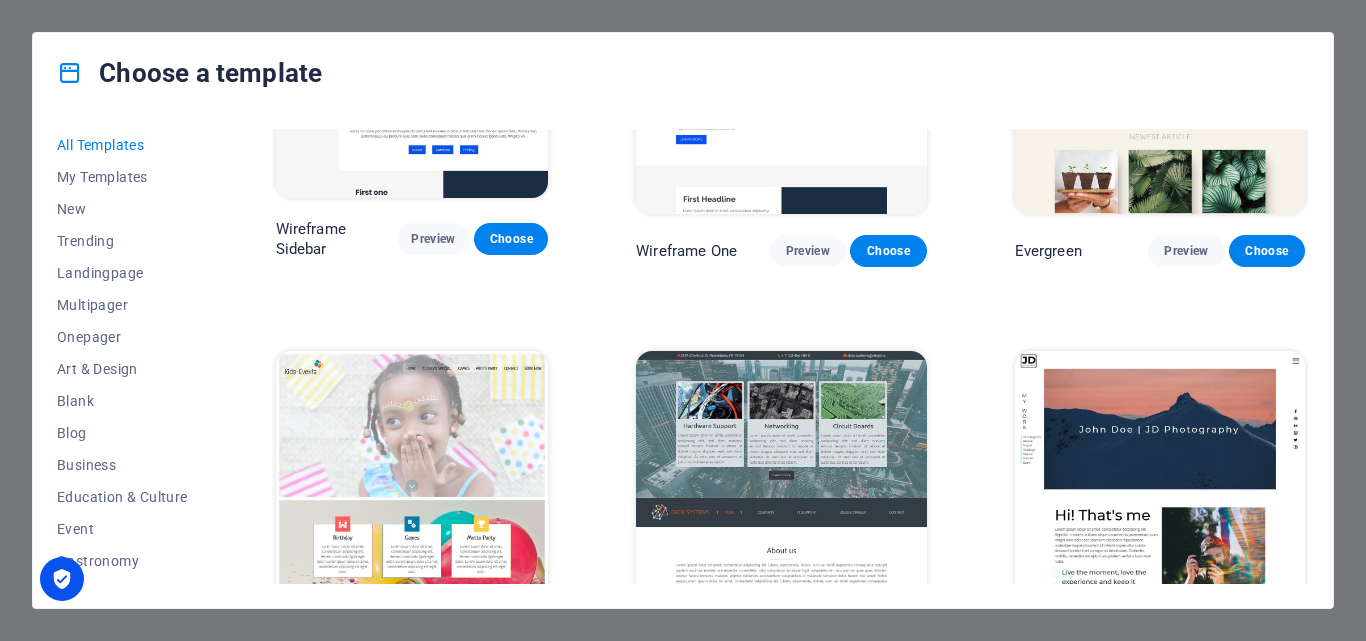 click on "Preview" at bounding box center (808, 656) 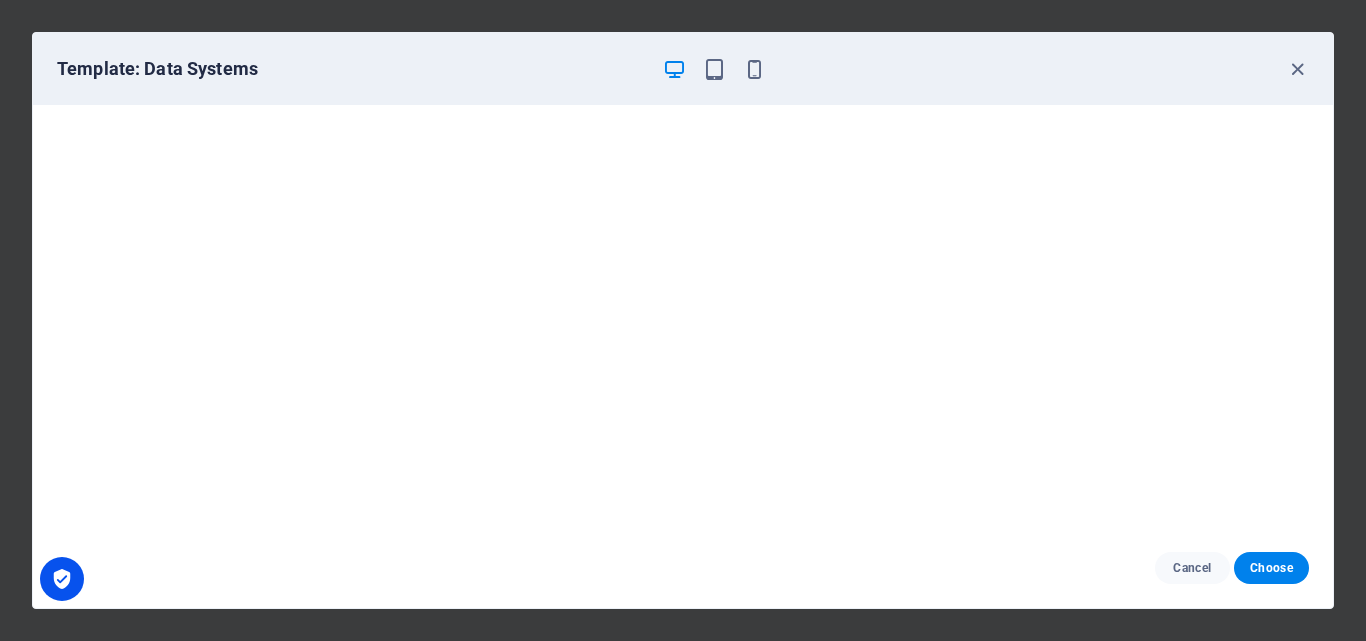 scroll, scrollTop: 0, scrollLeft: 0, axis: both 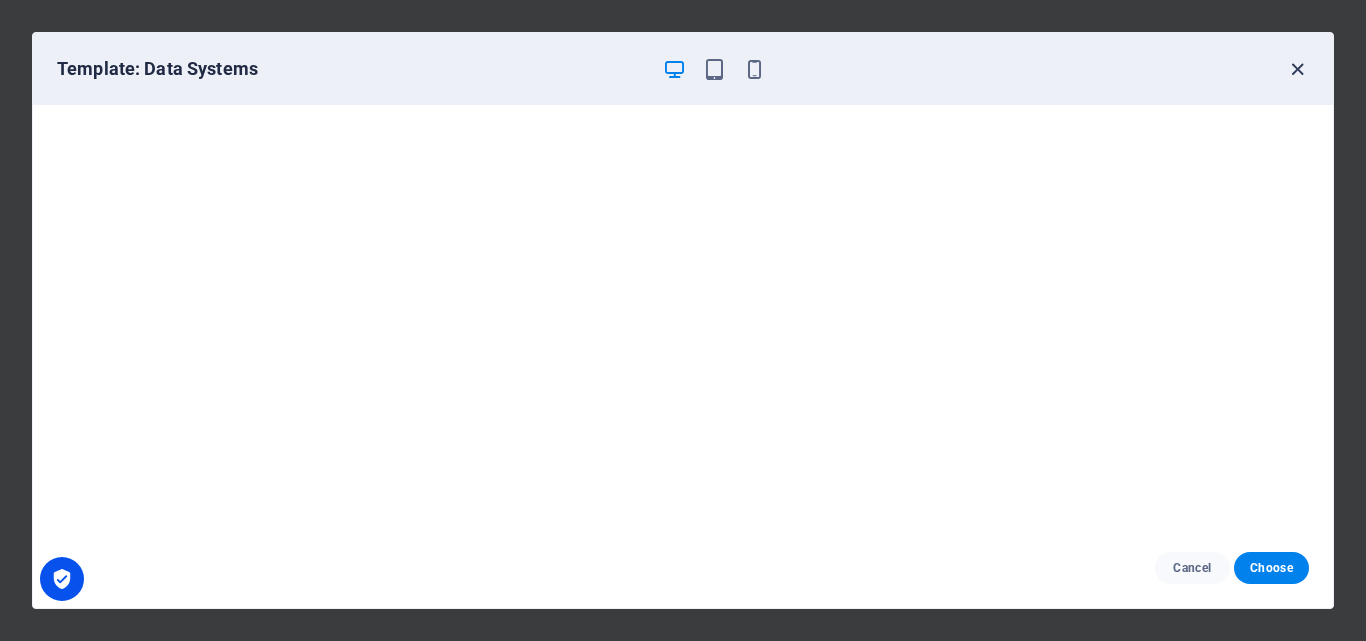 click at bounding box center (1297, 69) 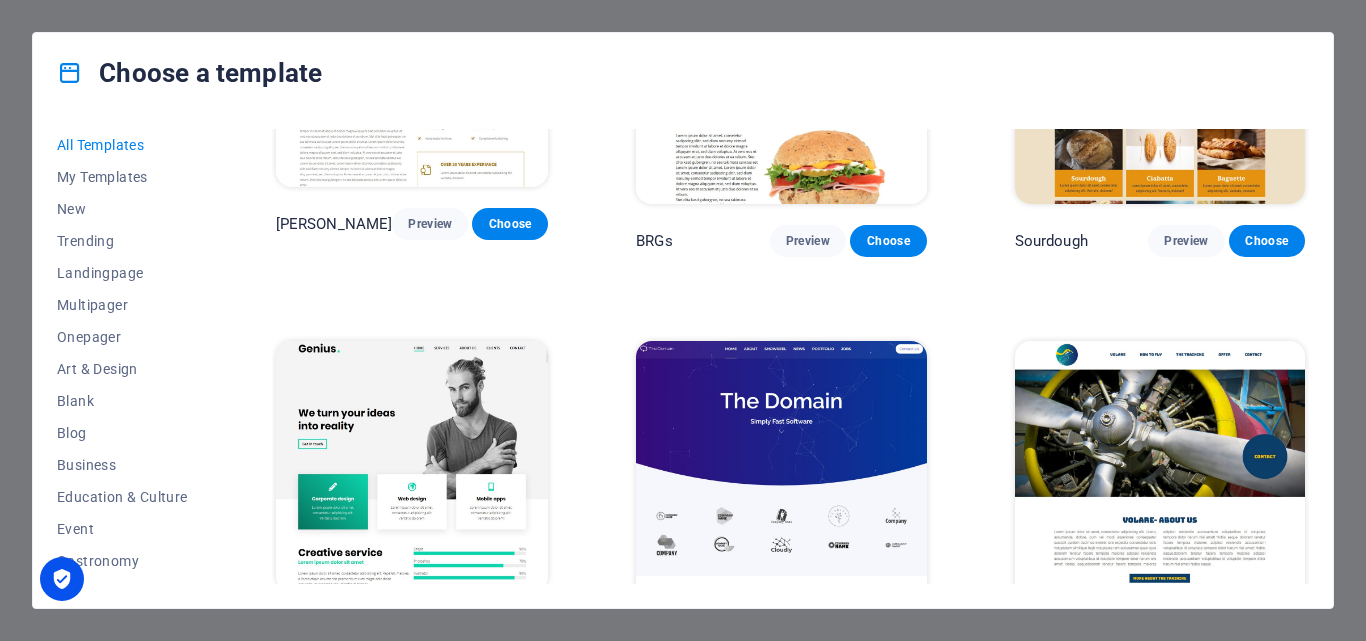scroll, scrollTop: 9133, scrollLeft: 0, axis: vertical 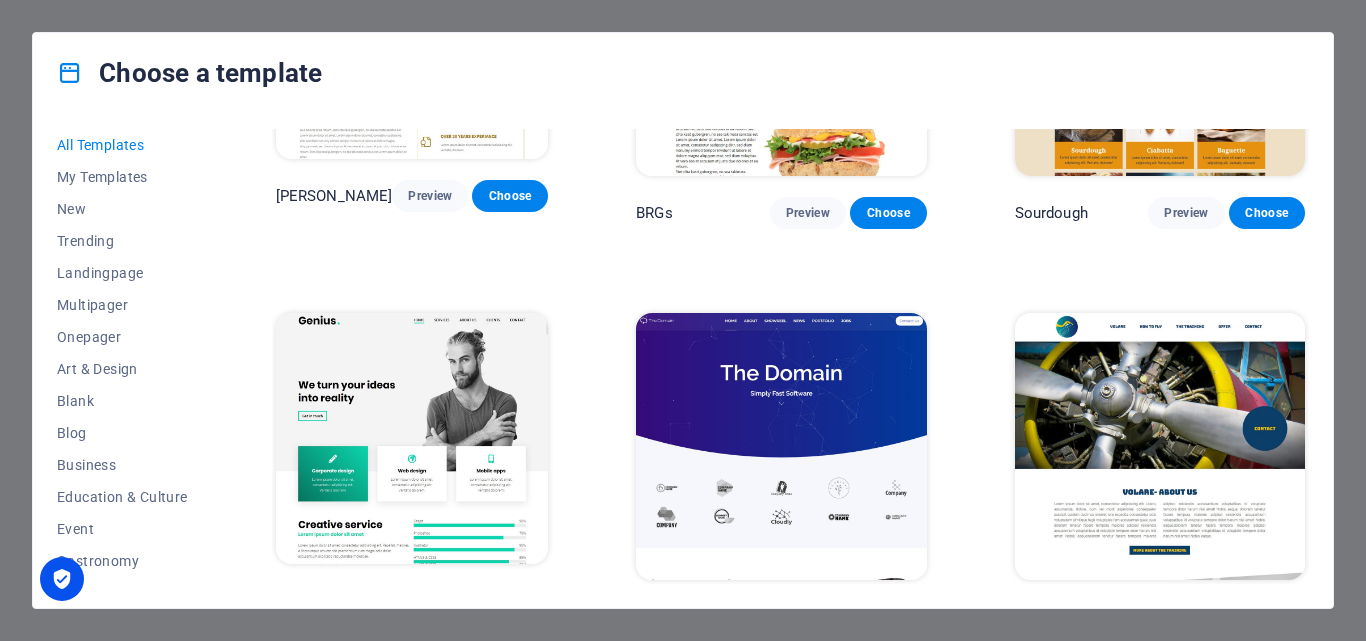 click on "Preview" at bounding box center (1186, 617) 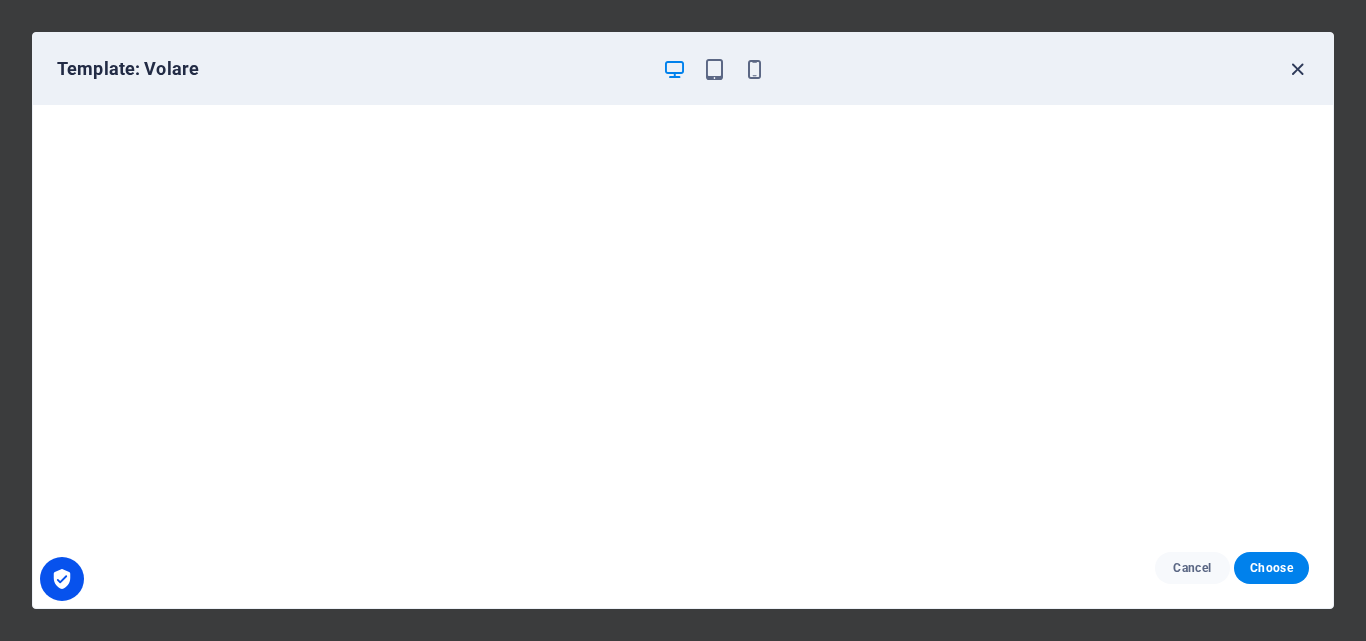 click at bounding box center (1297, 69) 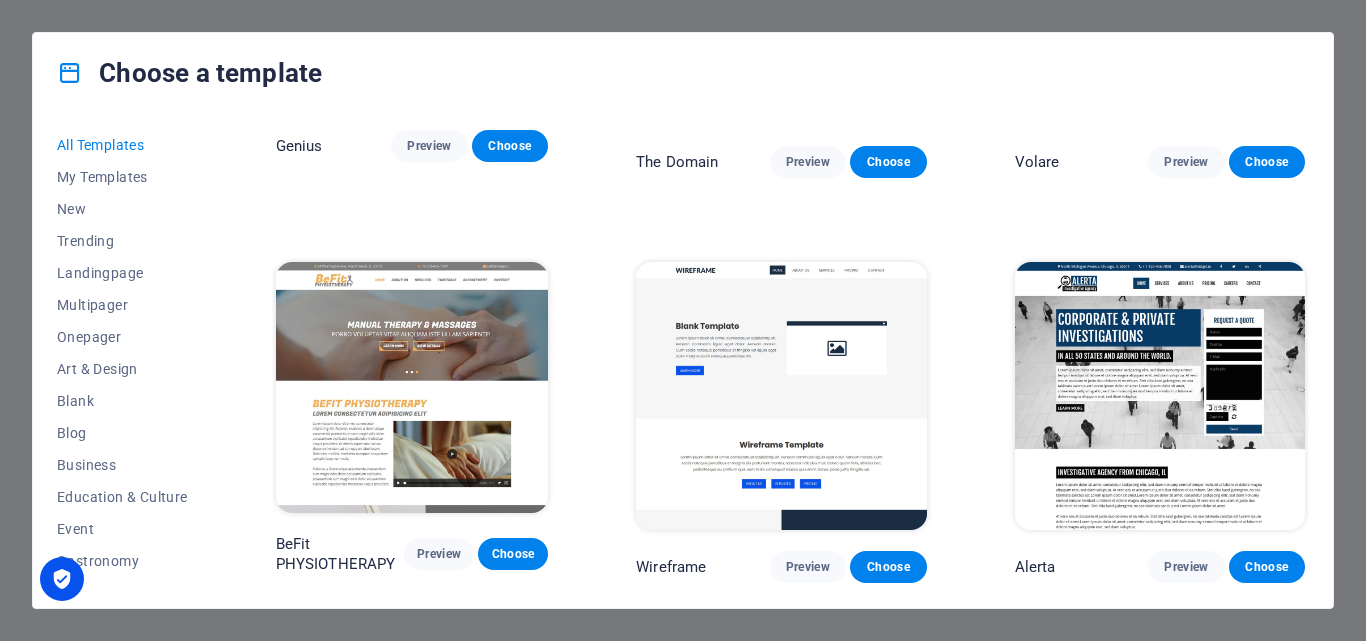 scroll, scrollTop: 9600, scrollLeft: 0, axis: vertical 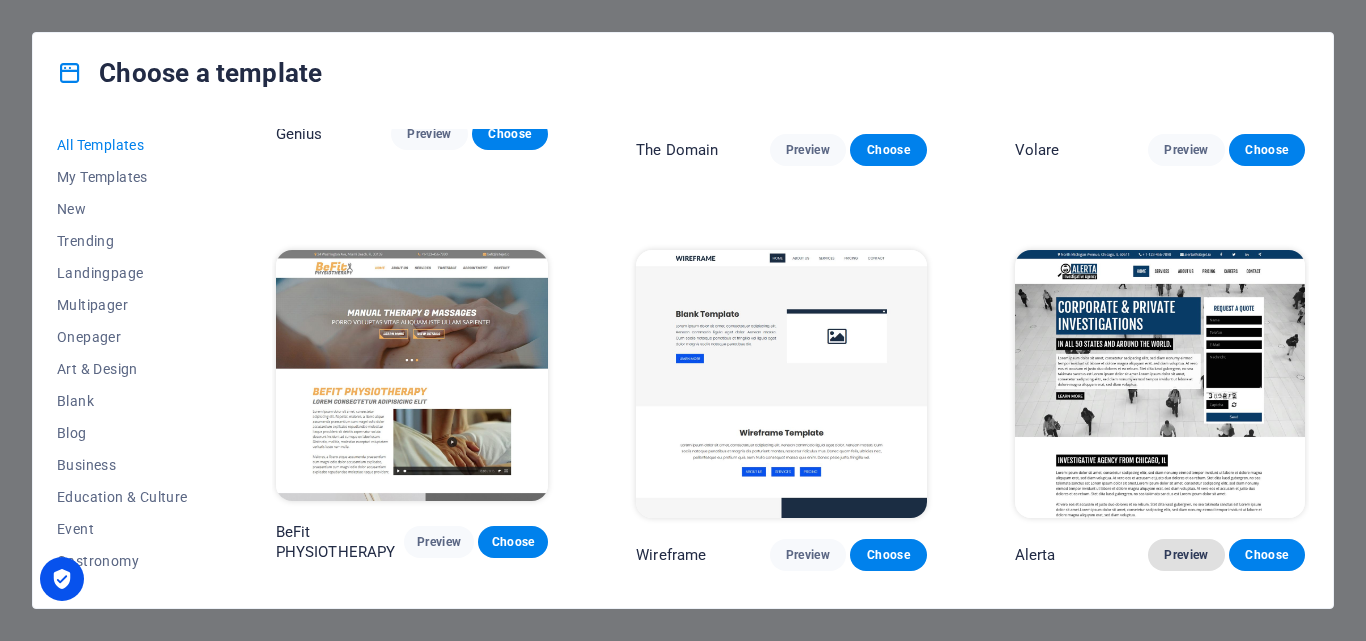 click on "Preview" at bounding box center (1186, 555) 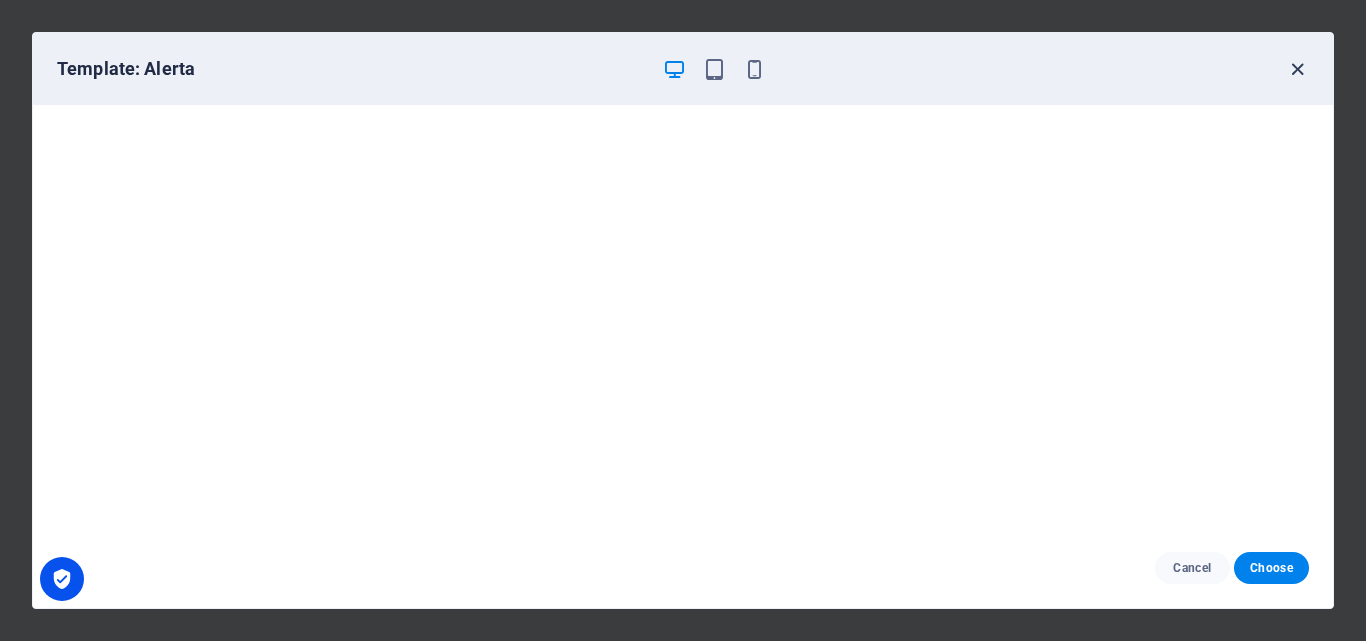click at bounding box center (1297, 69) 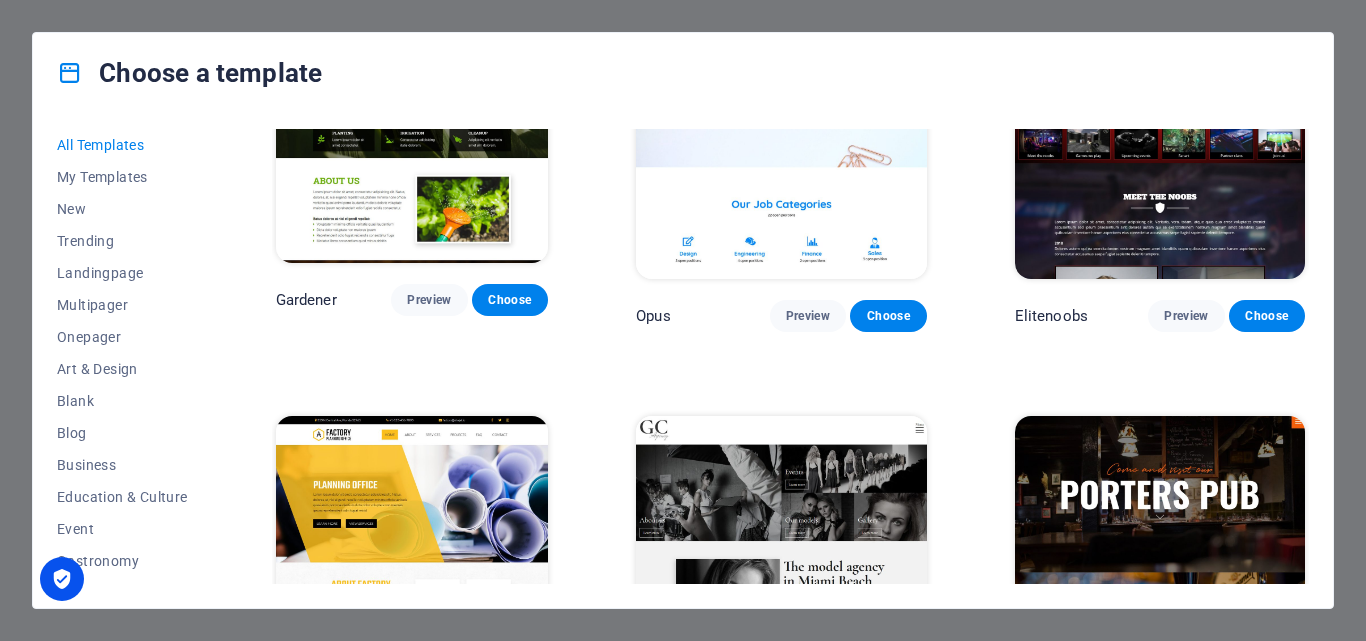 scroll, scrollTop: 13933, scrollLeft: 0, axis: vertical 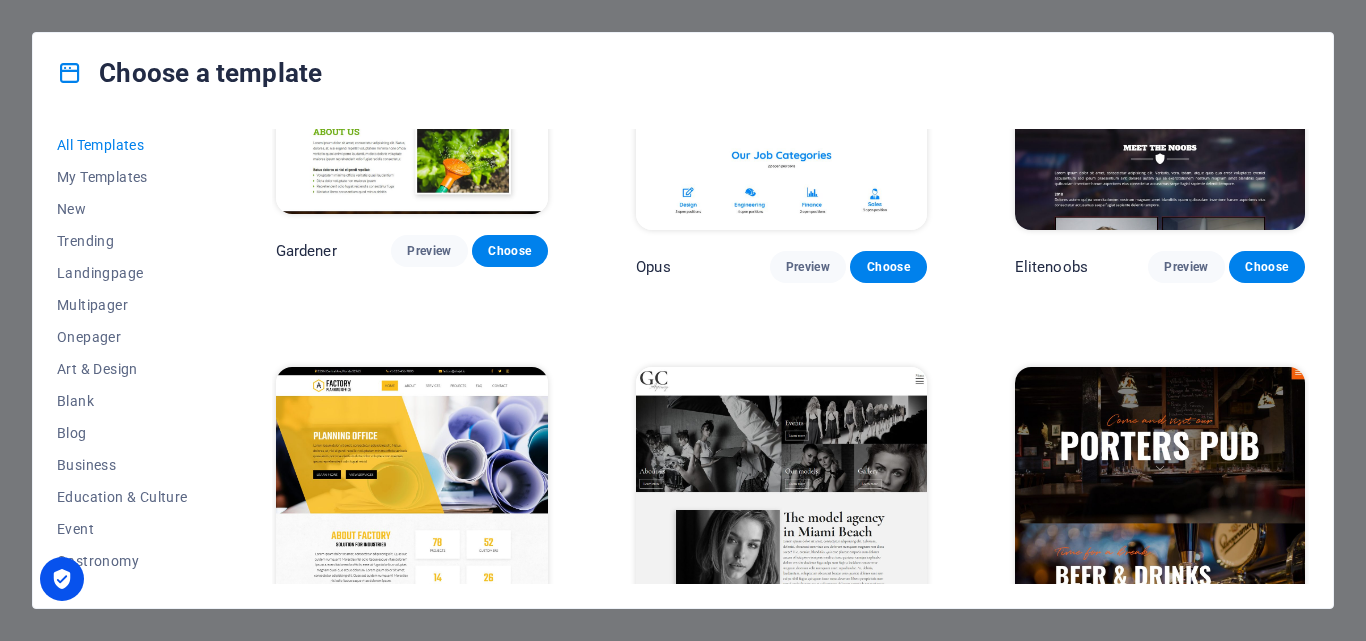 click on "Preview" at bounding box center [429, 655] 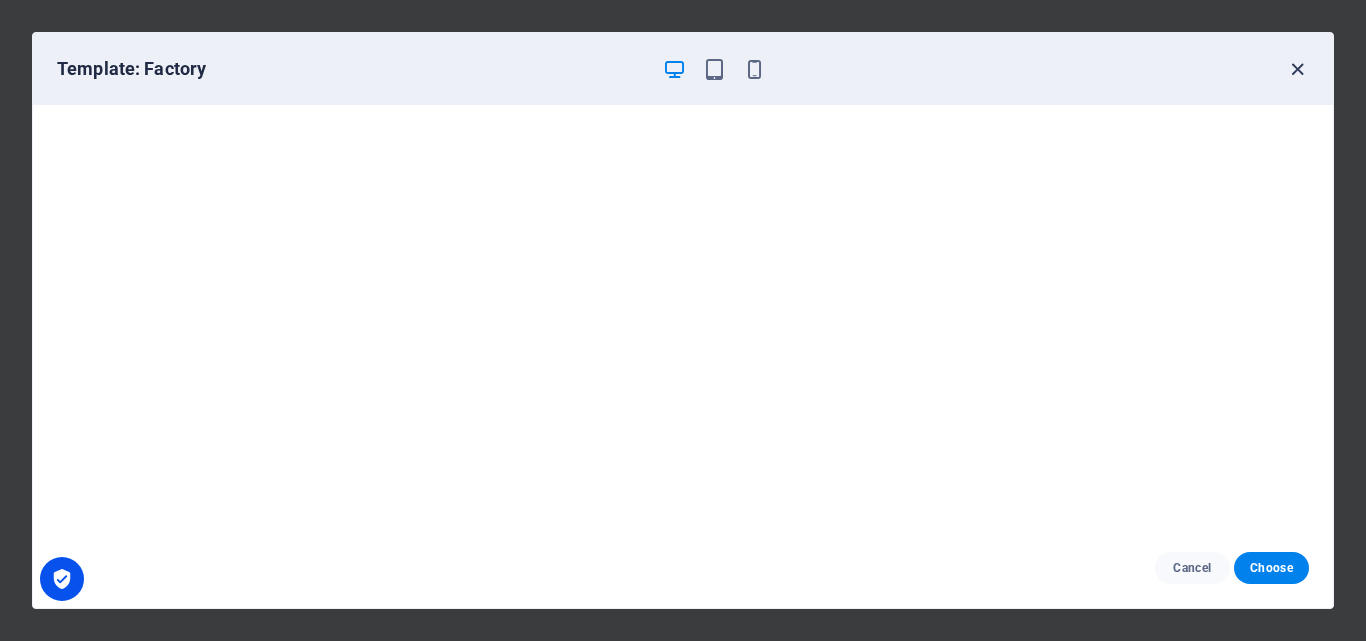 click at bounding box center (1297, 69) 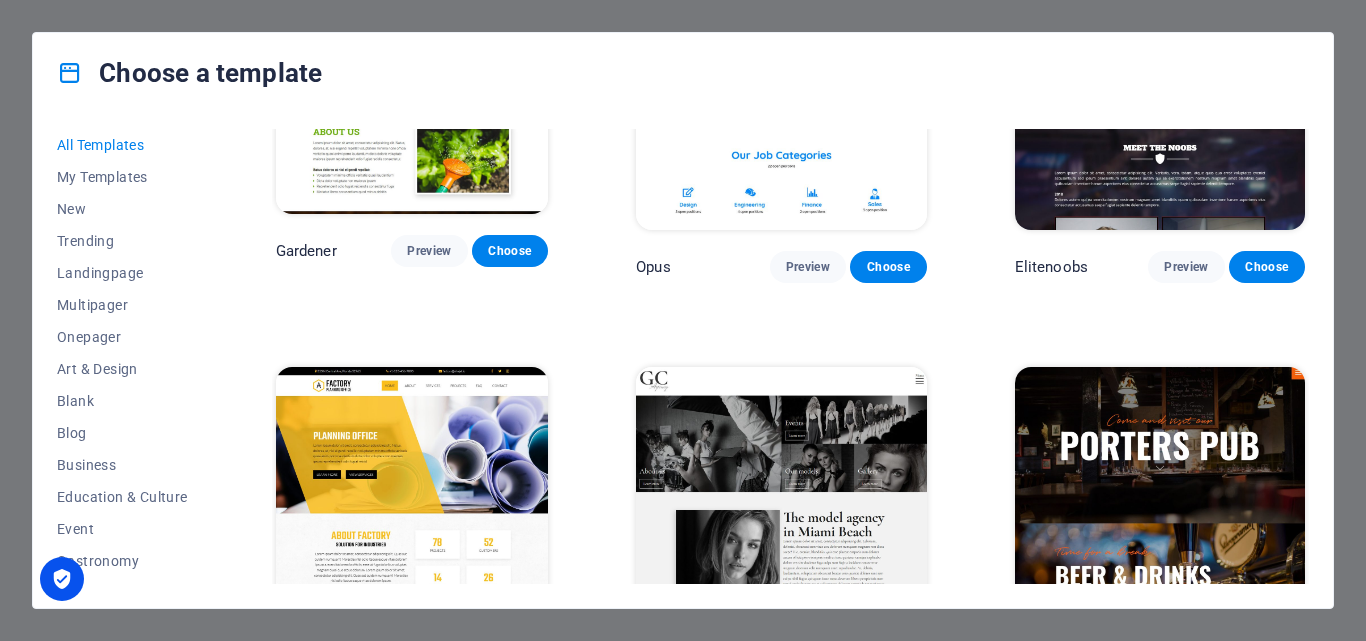scroll, scrollTop: 14000, scrollLeft: 0, axis: vertical 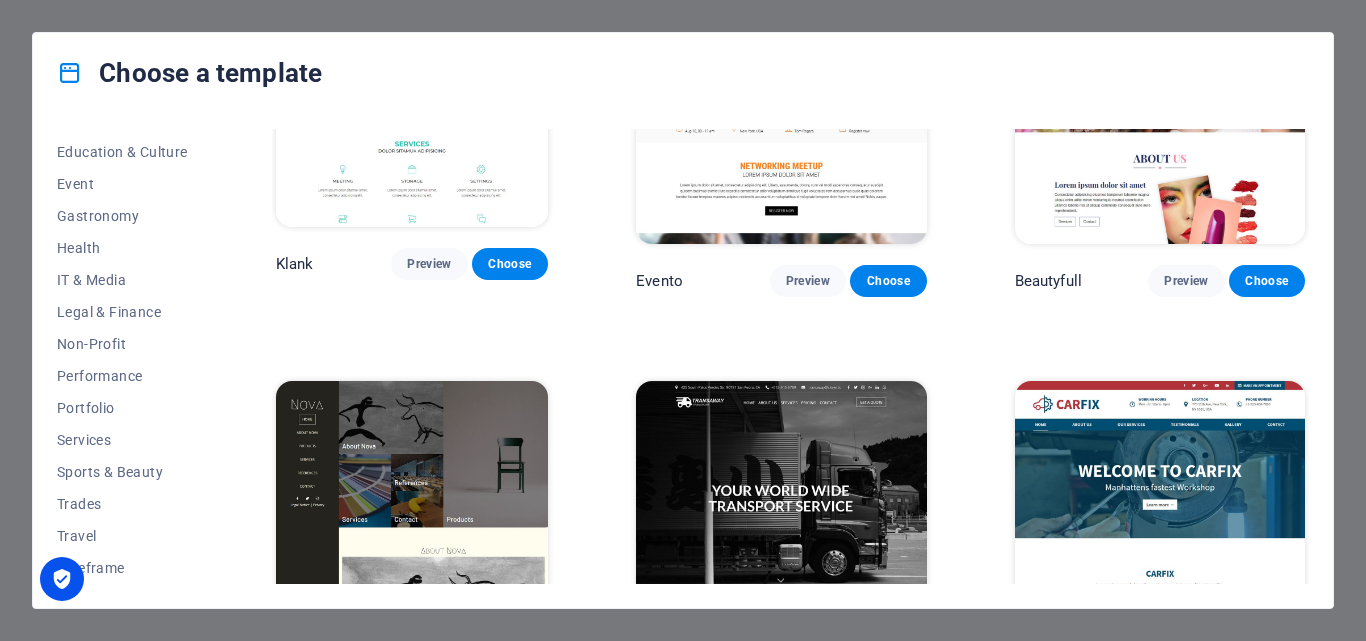 click on "Preview" at bounding box center (808, 685) 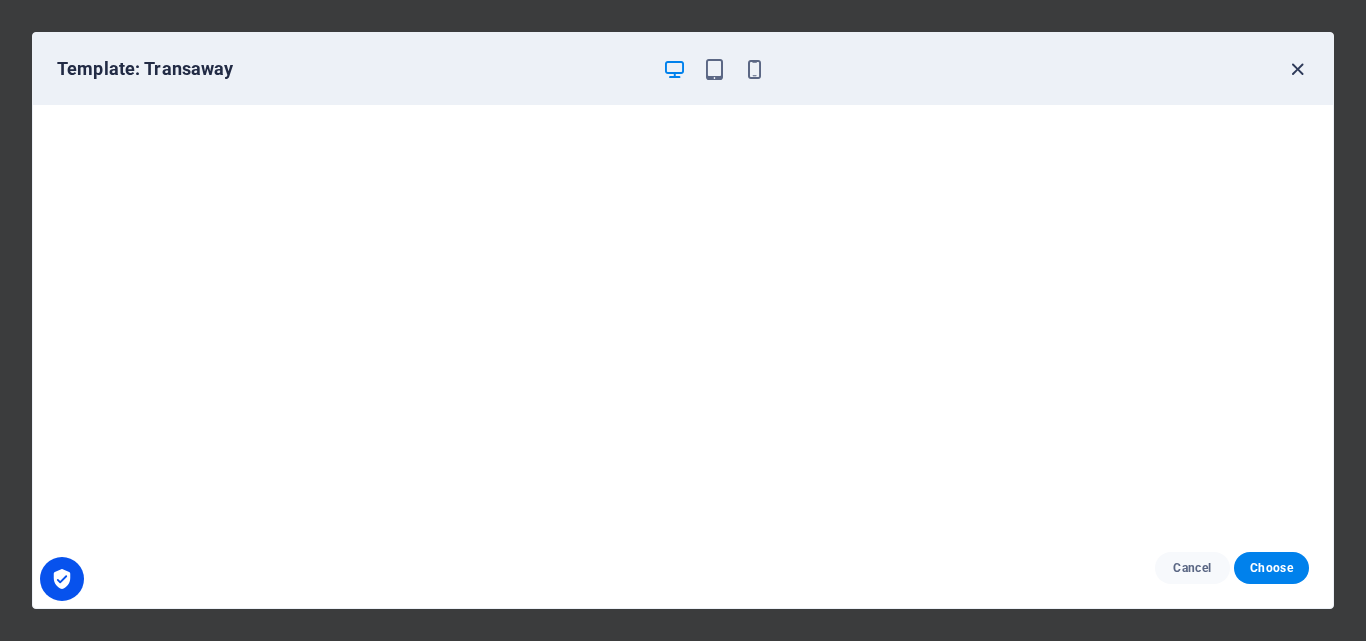 click at bounding box center (1297, 69) 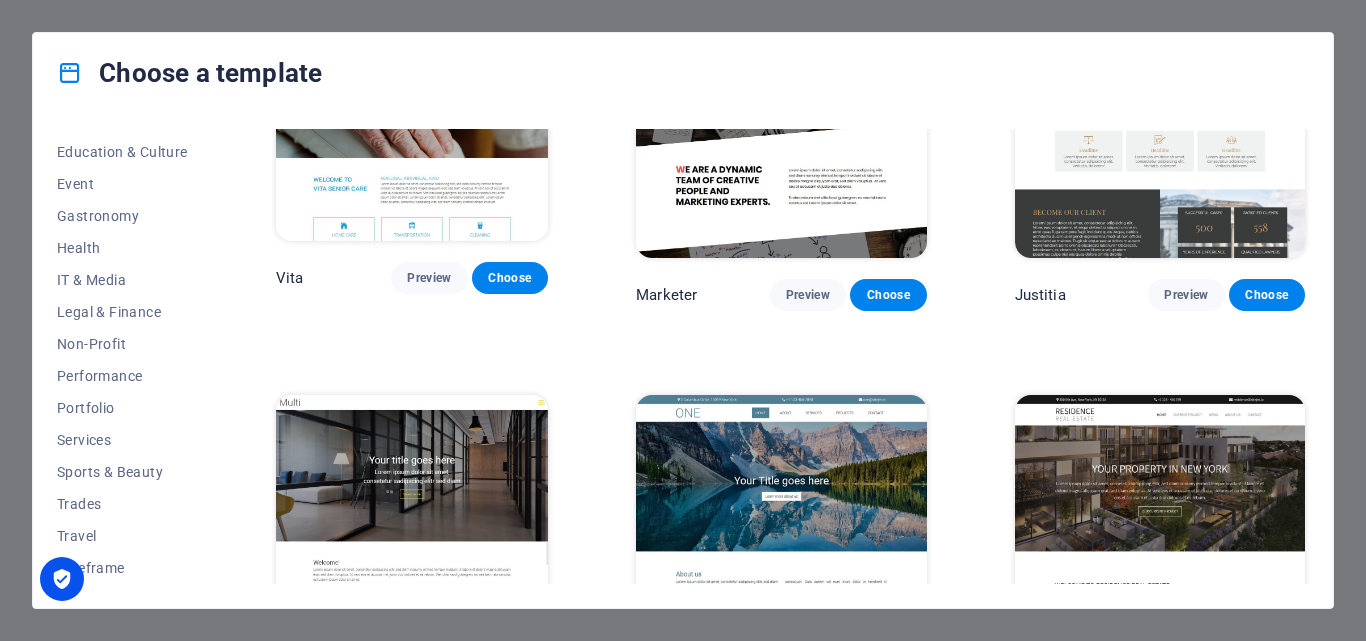 scroll, scrollTop: 16267, scrollLeft: 0, axis: vertical 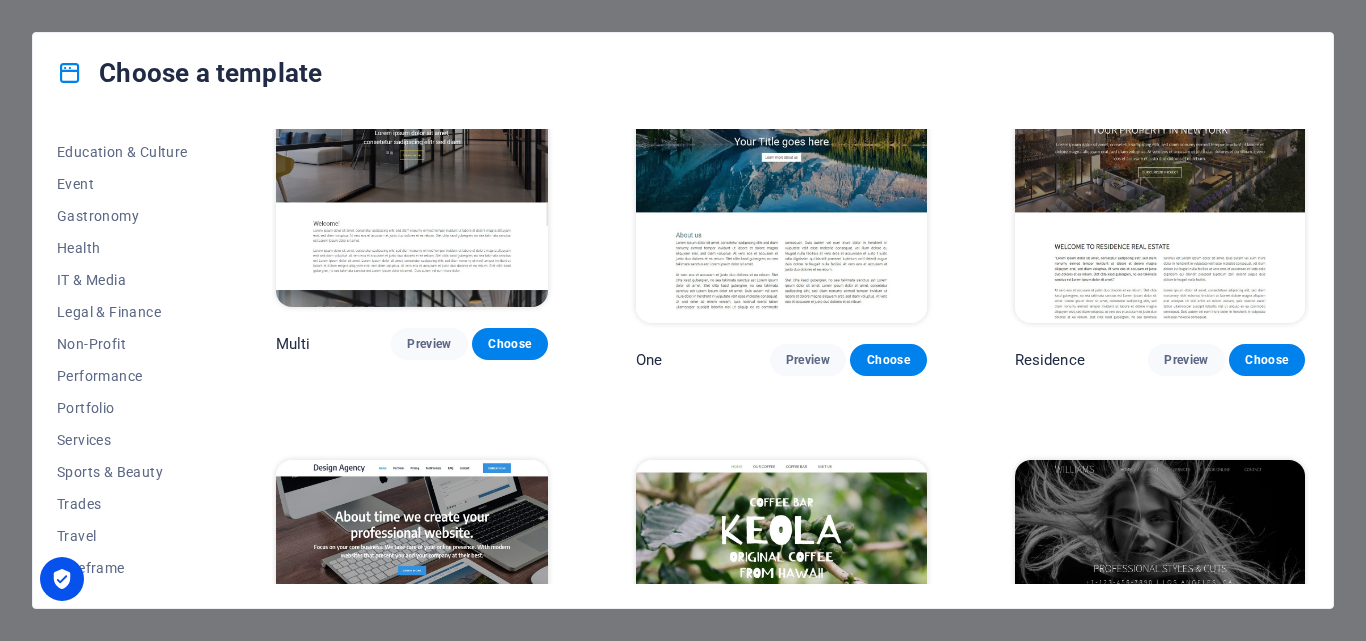 click on "Preview" at bounding box center (429, 749) 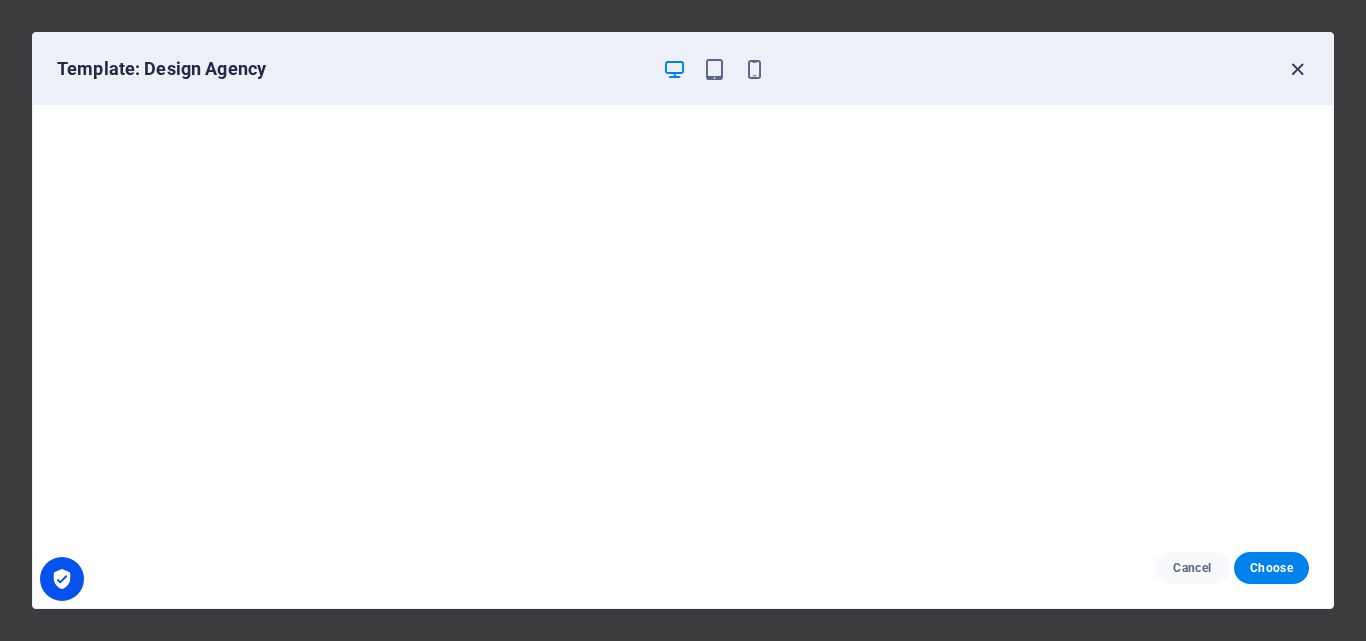 click at bounding box center [1297, 69] 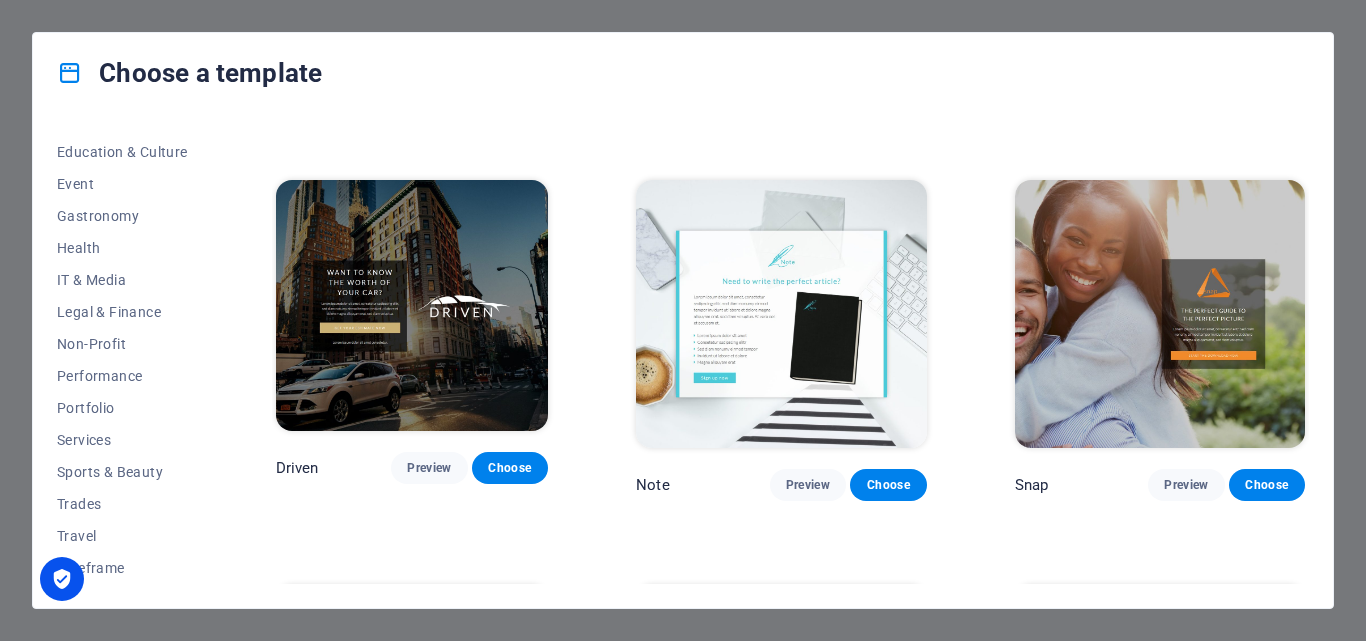 scroll, scrollTop: 19400, scrollLeft: 0, axis: vertical 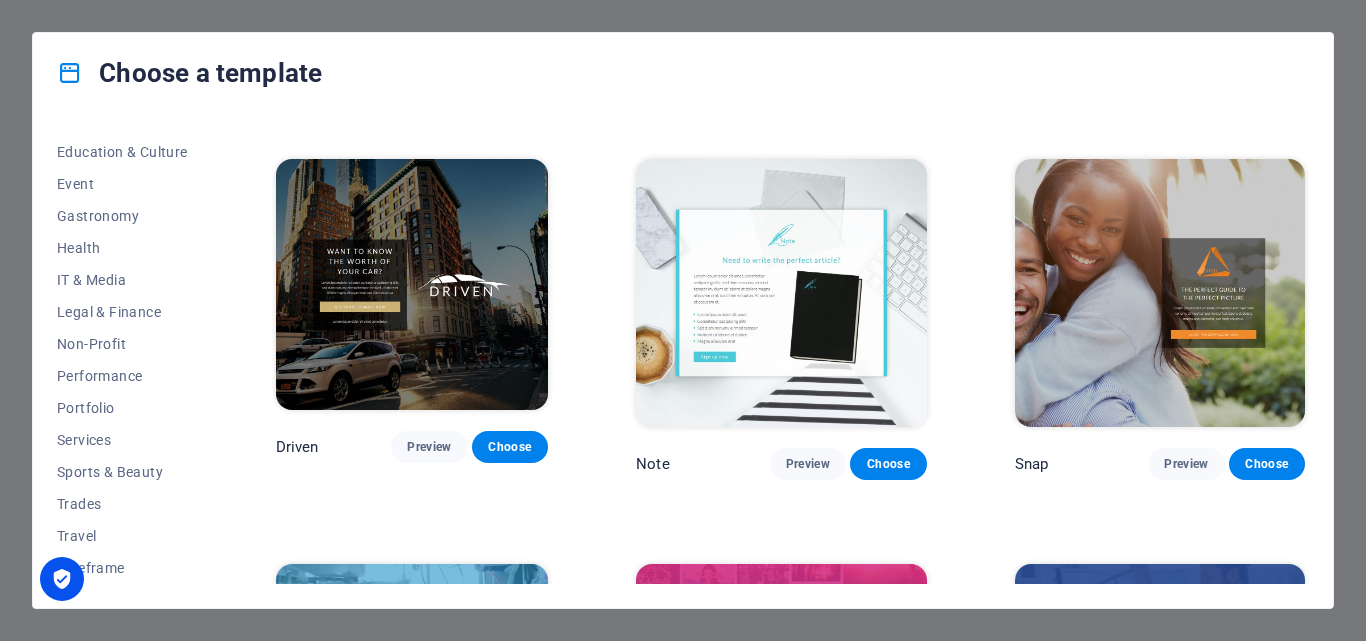 click on "Preview" at bounding box center (429, 852) 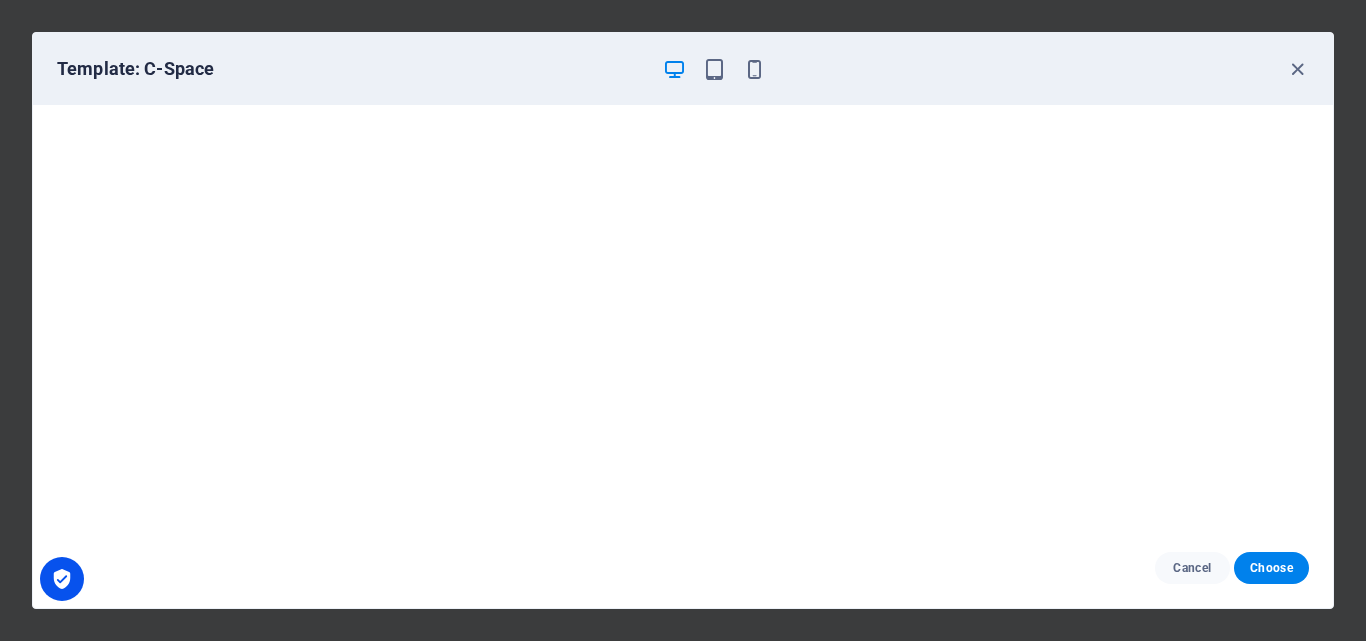 scroll, scrollTop: 5, scrollLeft: 0, axis: vertical 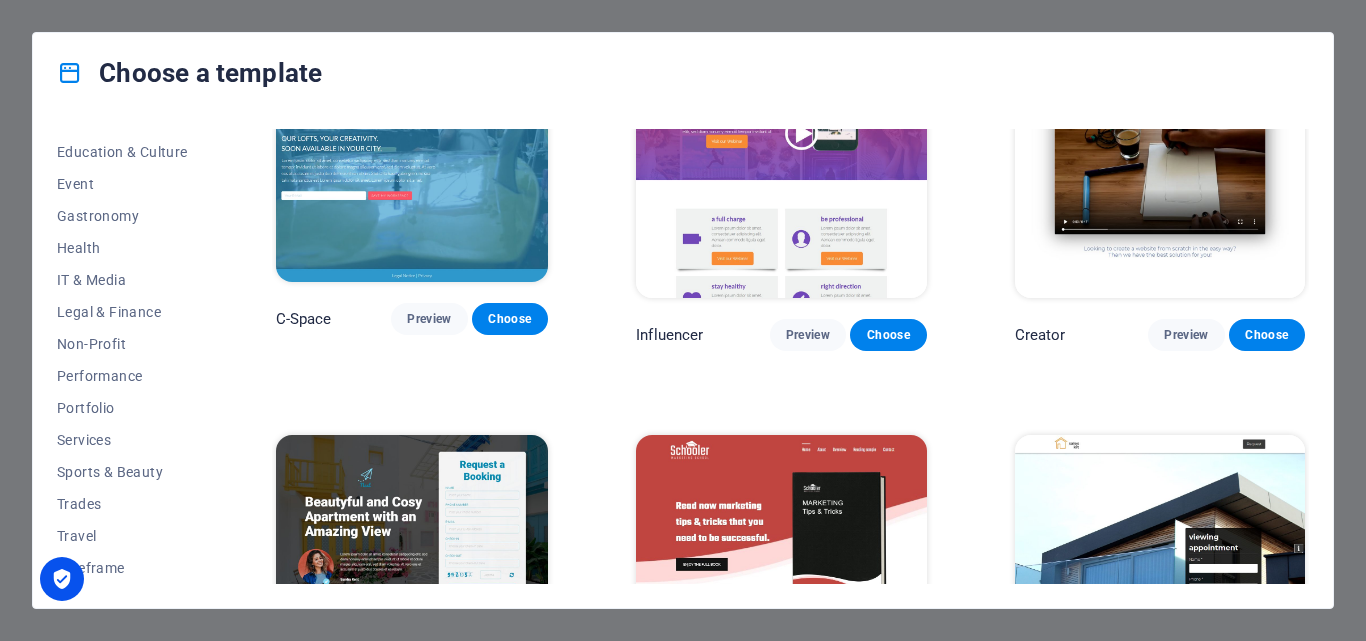 click on "Preview" at bounding box center (1186, 740) 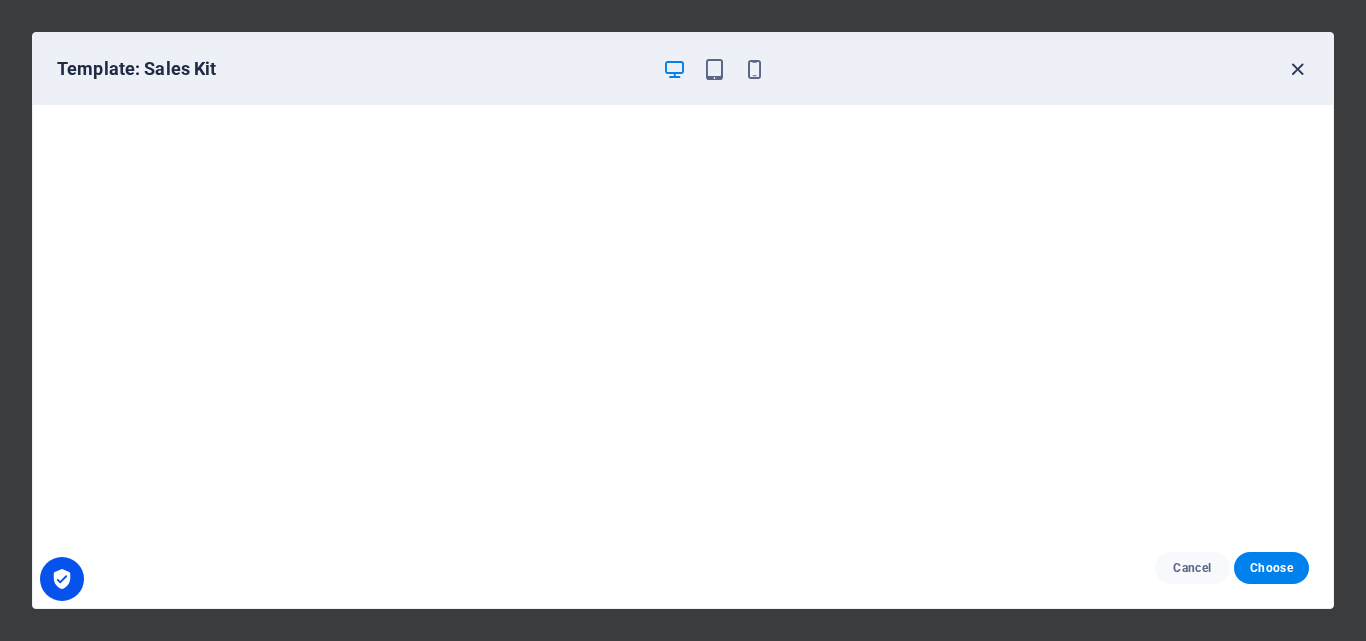 click at bounding box center [1297, 69] 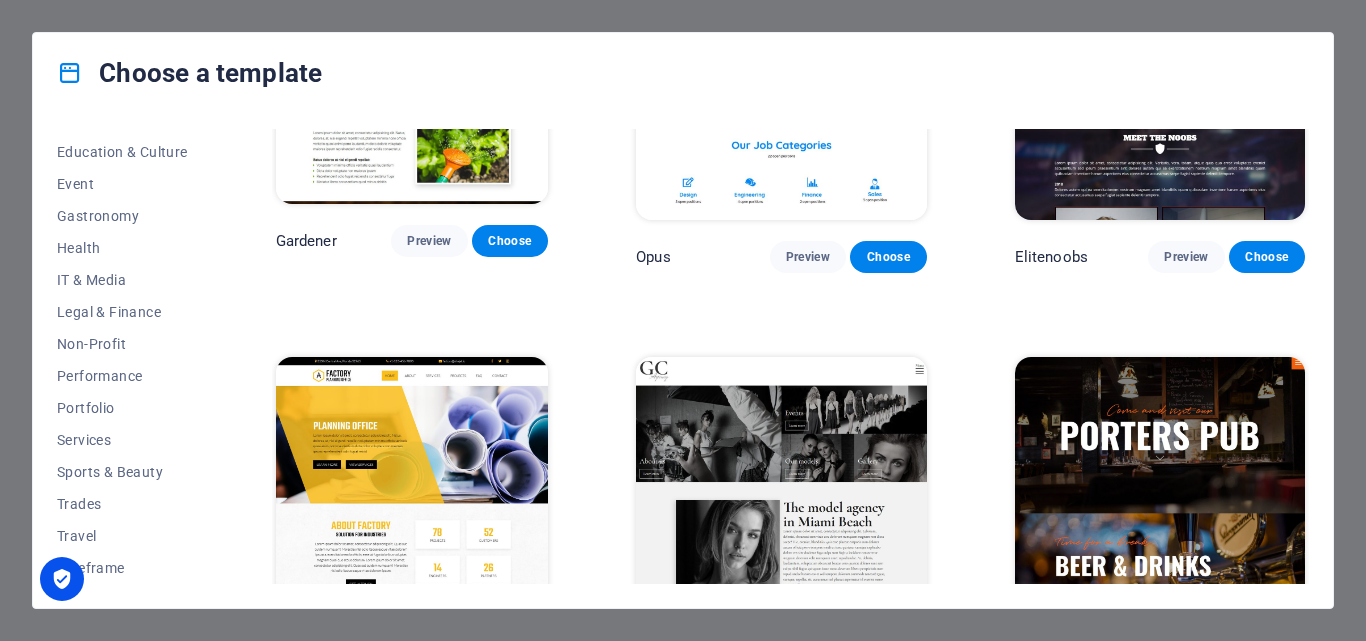 scroll, scrollTop: 13942, scrollLeft: 0, axis: vertical 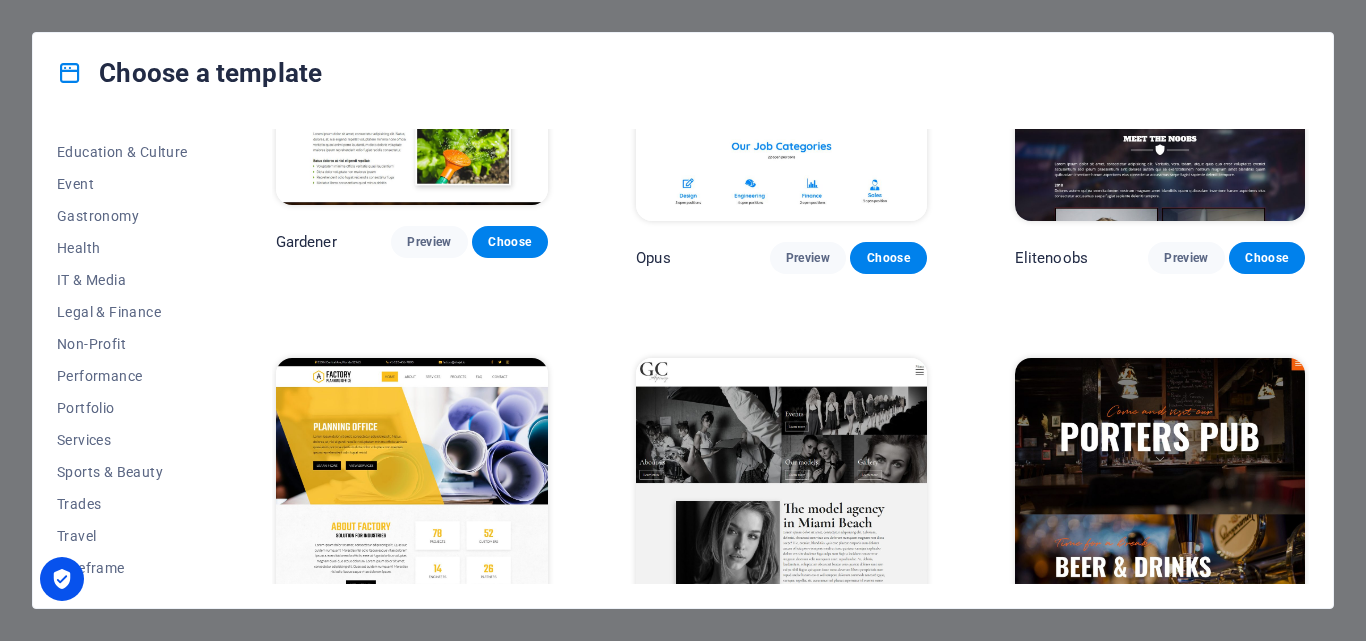 click on "Choose" at bounding box center (510, 646) 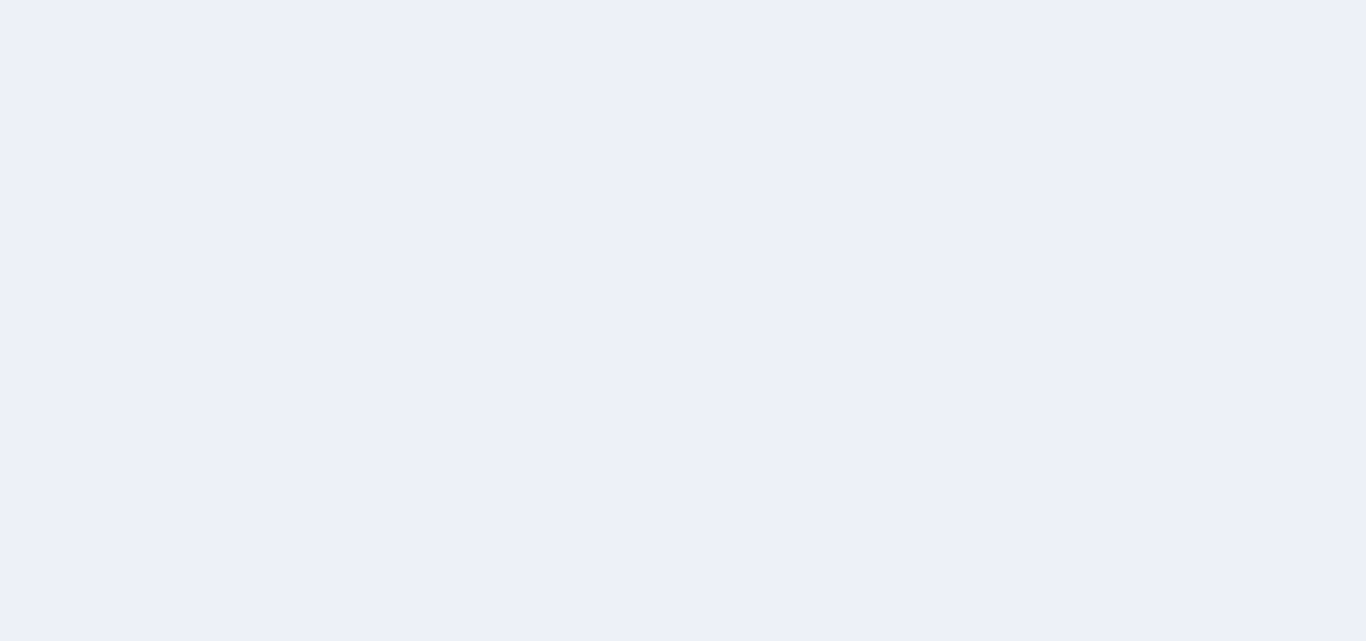 scroll, scrollTop: 0, scrollLeft: 0, axis: both 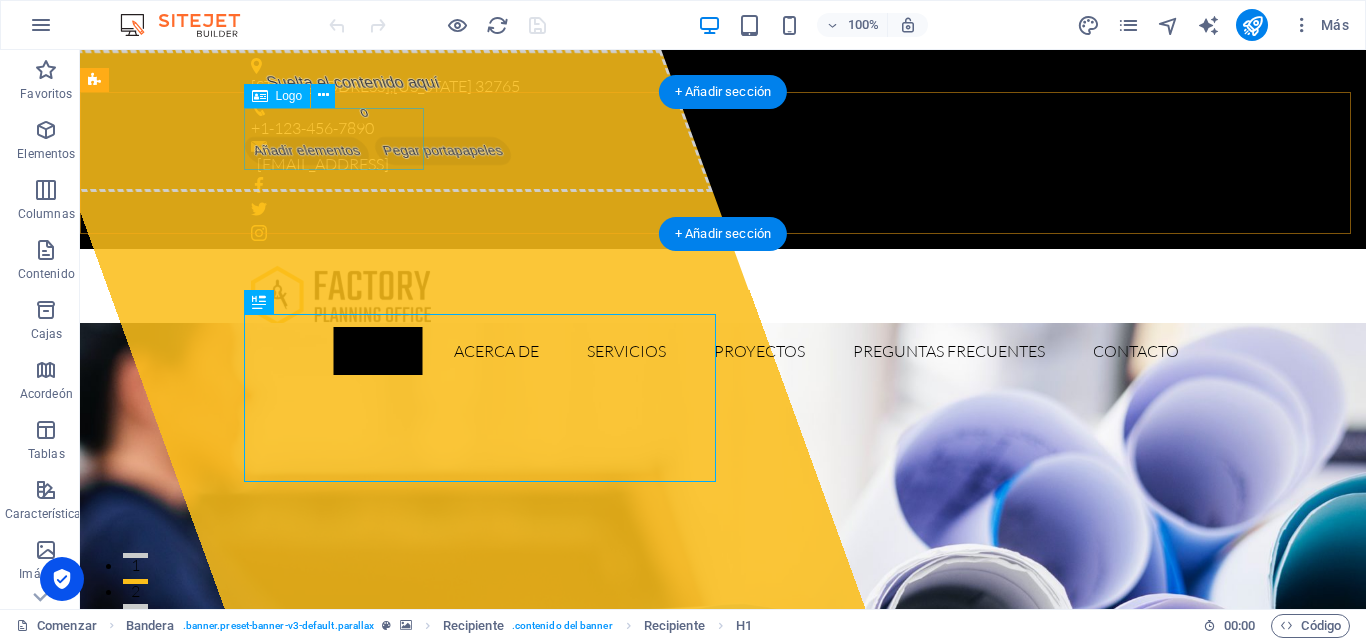 click at bounding box center [723, 296] 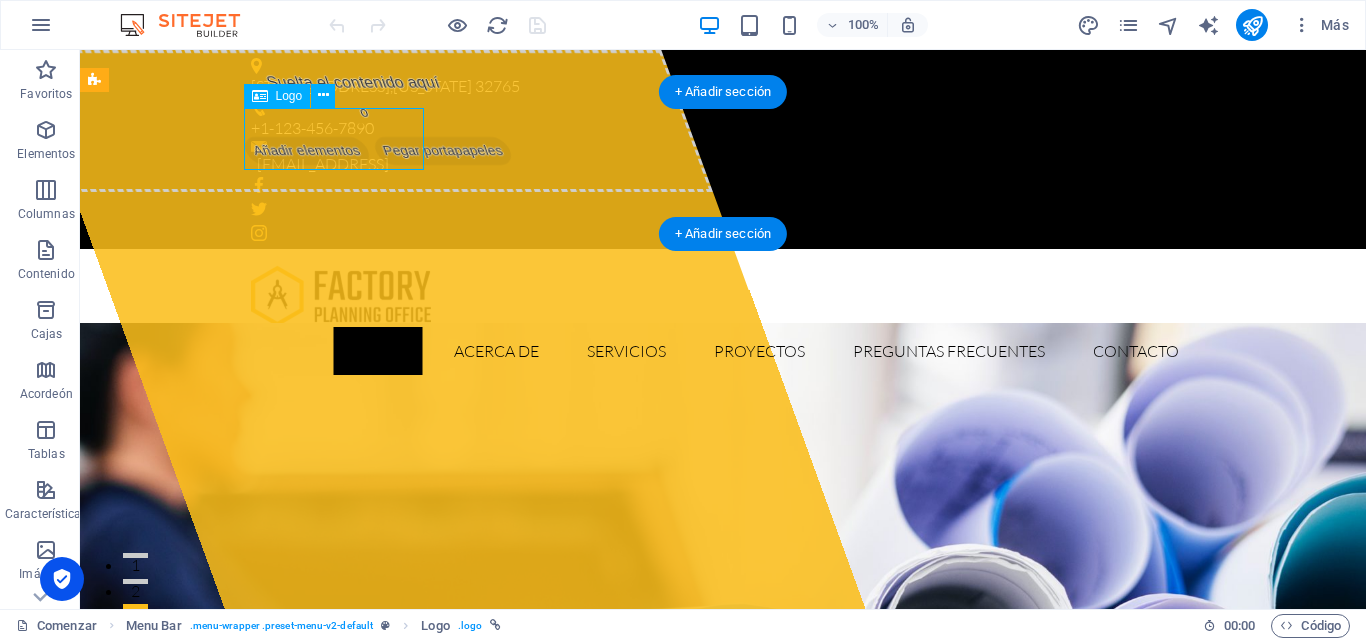 click at bounding box center [723, 296] 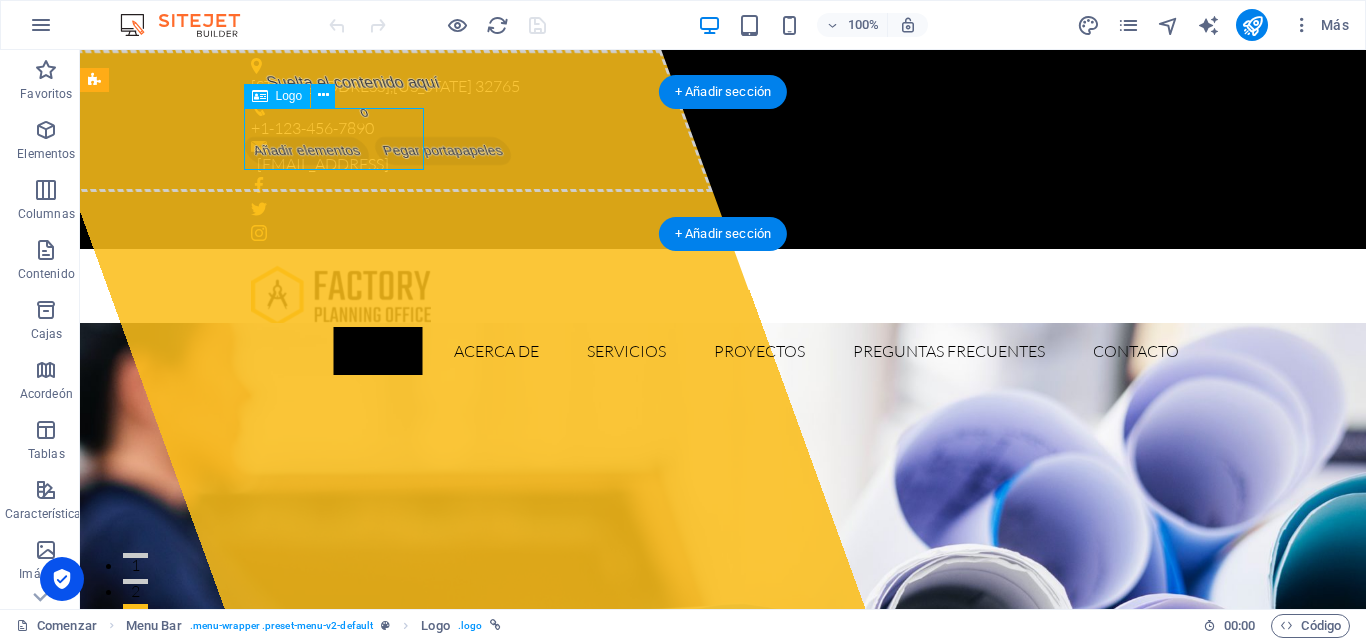 select on "px" 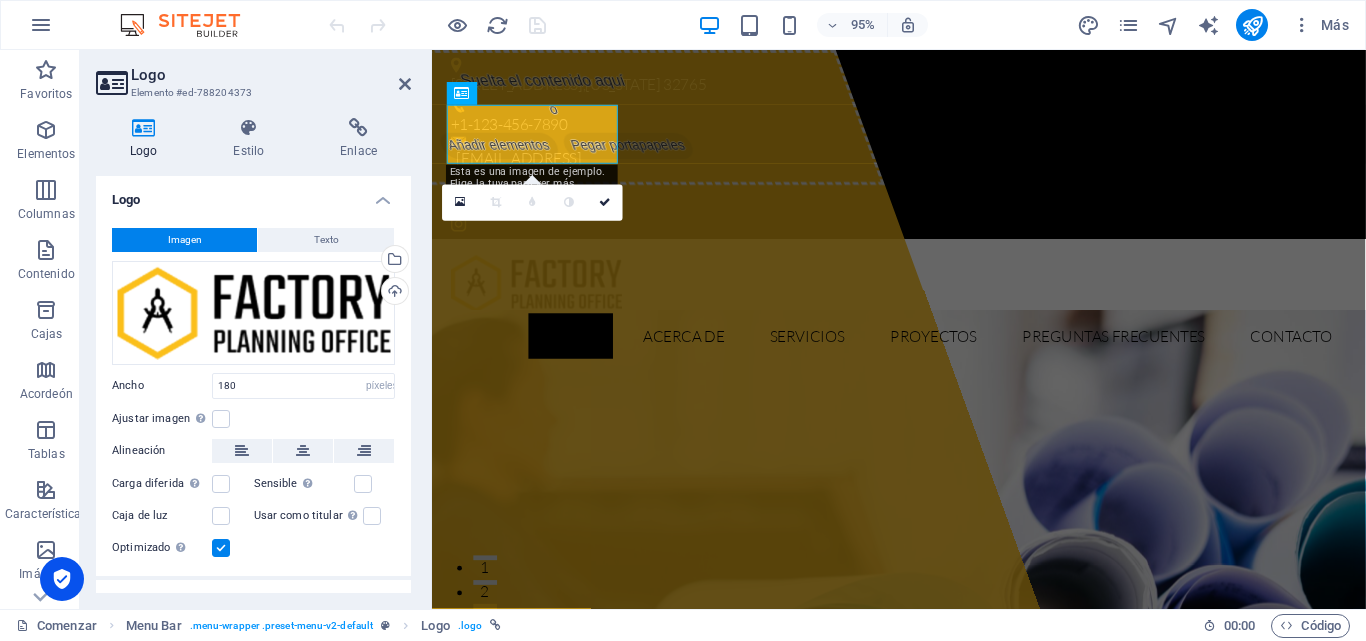 click on "Logo Elemento #ed-788204373 Logo Estilo Enlace Logo Imagen Texto Arrastre los archivos aquí, haga clic para elegir archivos o  seleccione archivos de Archivos o de nuestras fotos y videos de archivo gratuitos Seleccione archivos del administrador de archivos, fotos de archivo o cargue archivo(s) Subir Ancho 180 Por defecto auto píxeles movimiento rápido del ojo % ellos vh Volkswagen Ajustar imagen Ajustar automáticamente la imagen a un ancho y alto fijos Altura Por defecto auto píxeles Alineación Carga diferida Cargar imágenes después de que se cargue la página mejora la velocidad de la página. Sensible Cargue automáticamente imágenes de retina y tamaños optimizados para teléfonos inteligentes. Caja de luz Usar como titular La imagen se envolverá en una etiqueta de encabezado H1. Útil para dar al texto alternativo el mismo peso que un encabezado H1, por ejemplo, para el logotipo. Si no está seguro, deje esta opción sin marcar. Optimizado Posición Dirección Costumbre Desplazamiento X 50 % %" at bounding box center (256, 329) 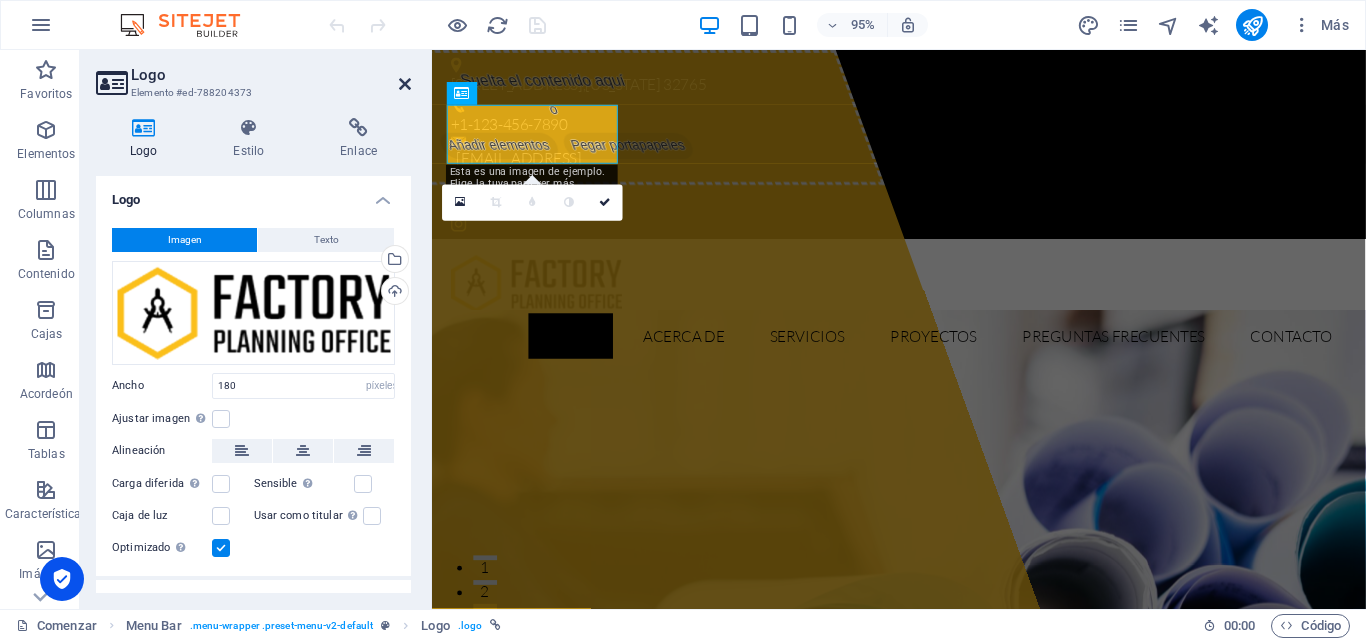 drag, startPoint x: 327, startPoint y: 29, endPoint x: 408, endPoint y: 79, distance: 95.189285 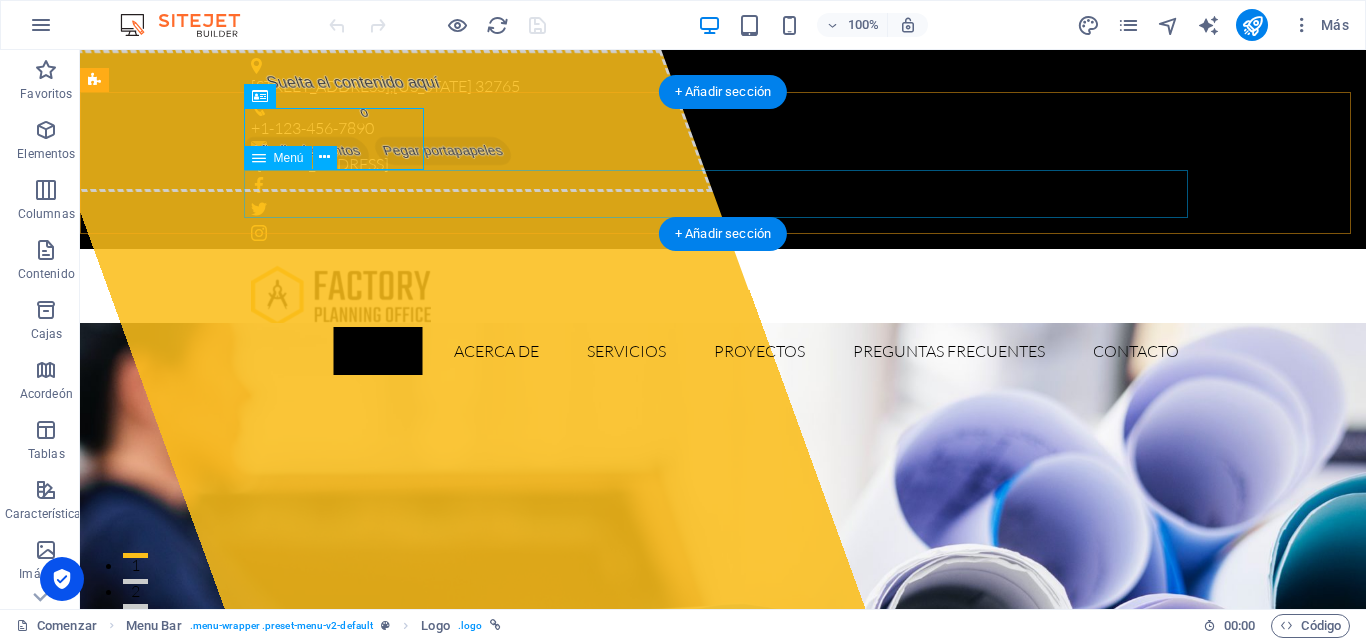 click on "Hogar Acerca de Servicios Proyectos Preguntas frecuentes Contacto" at bounding box center (723, 351) 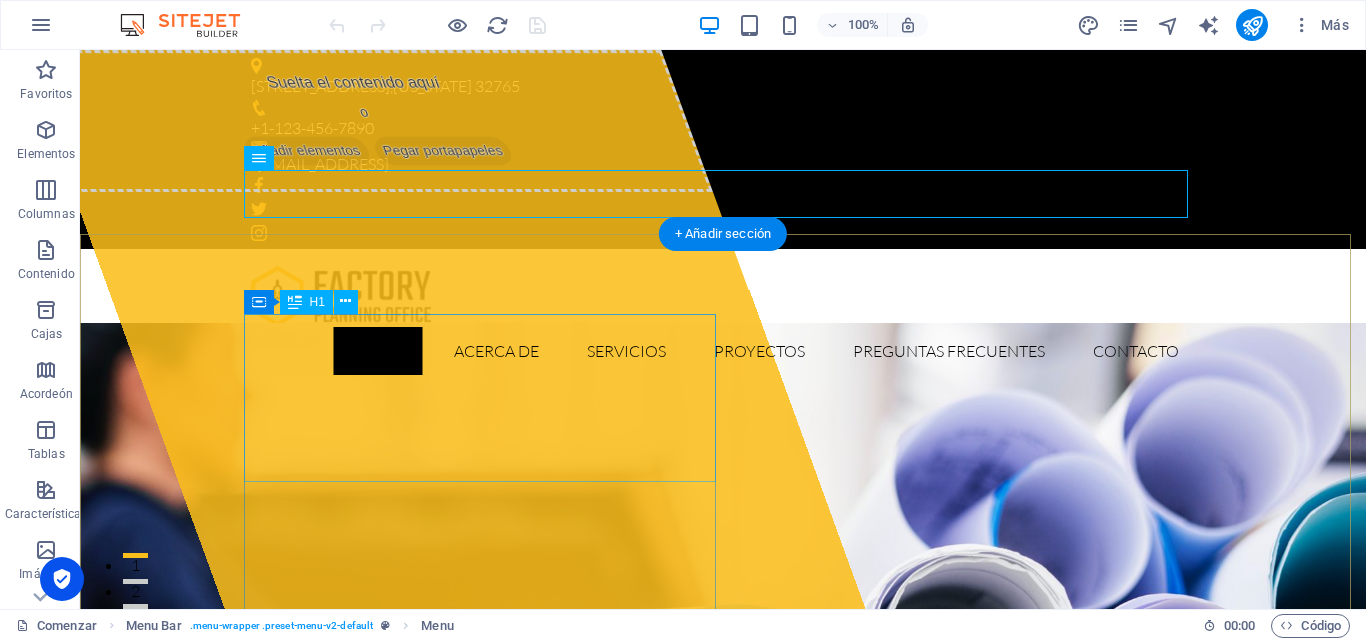 click on "Soluciones Industriales y Comerciales Dika" at bounding box center (677, 1022) 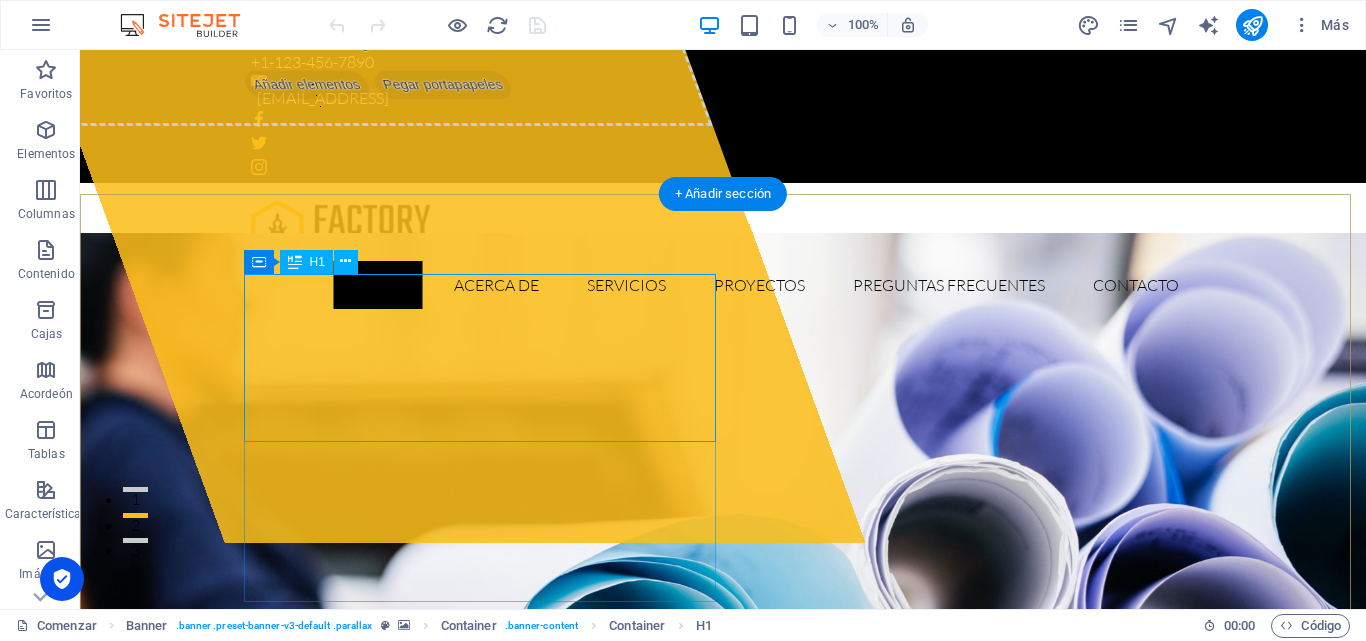 scroll, scrollTop: 0, scrollLeft: 0, axis: both 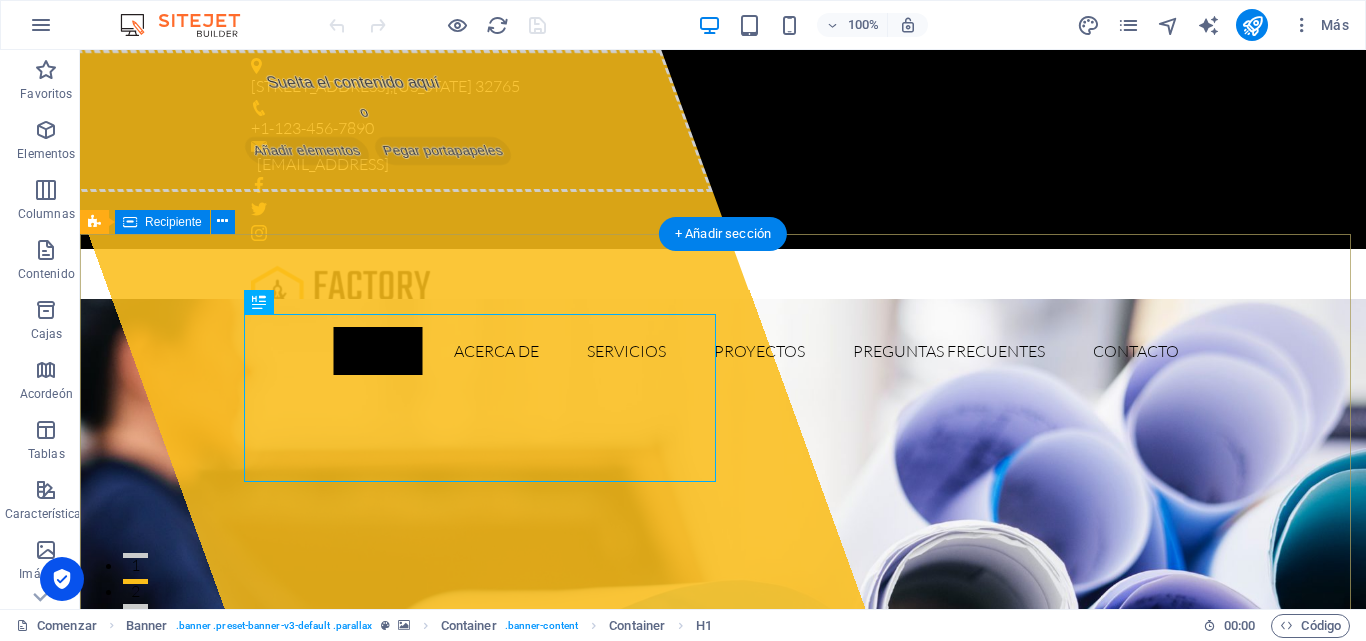 click on "Suelta el contenido aquí o  Añadir elementos  Pegar portapapeles Soluciones Industriales y Comerciales Dika Lorem ipsum dolor sit amet, consectetur adipisicing elit. Natus, dolores, at, nisi eligendi repellat voluptatem minima officia veritatis quasi animi porro laudantium dicta dolor voluptate non maiores ipsum reprehenderit odio fugiat reicid. Más información Ver servicios" at bounding box center [723, 1102] 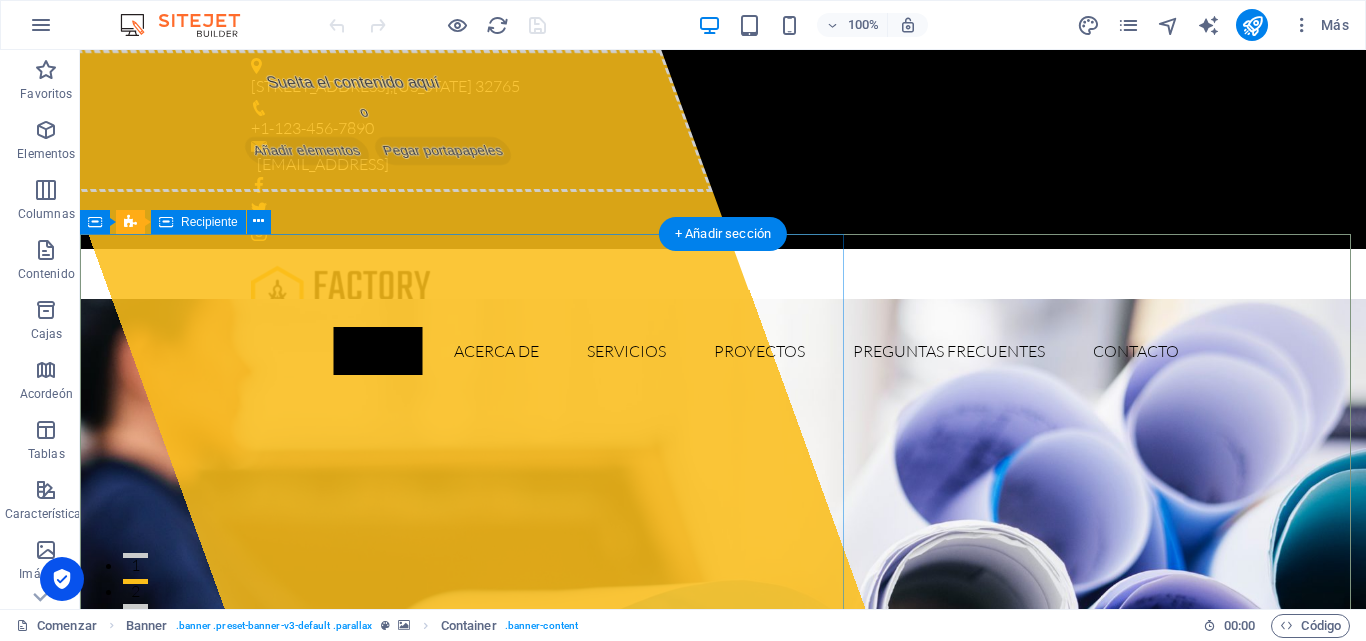 click on "Suelta el contenido aquí o  Añadir elementos  Pegar portapapeles" at bounding box center (367, 121) 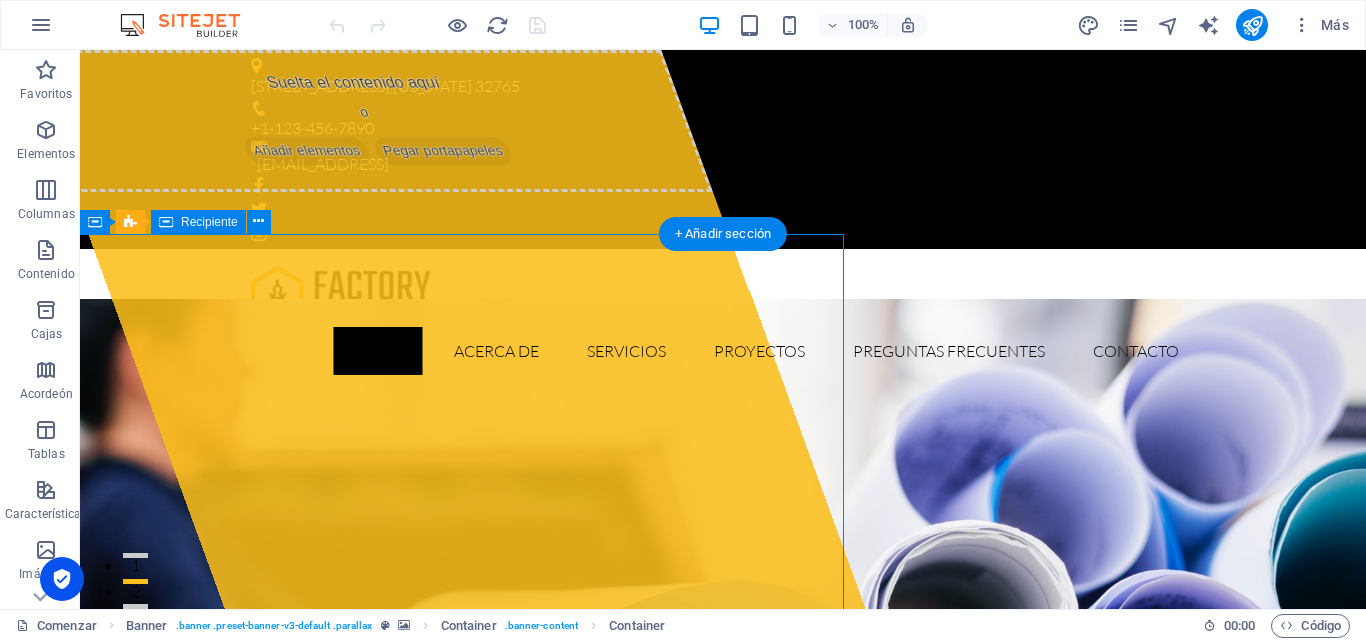 click on "Suelta el contenido aquí o  Añadir elementos  Pegar portapapeles" at bounding box center (367, 121) 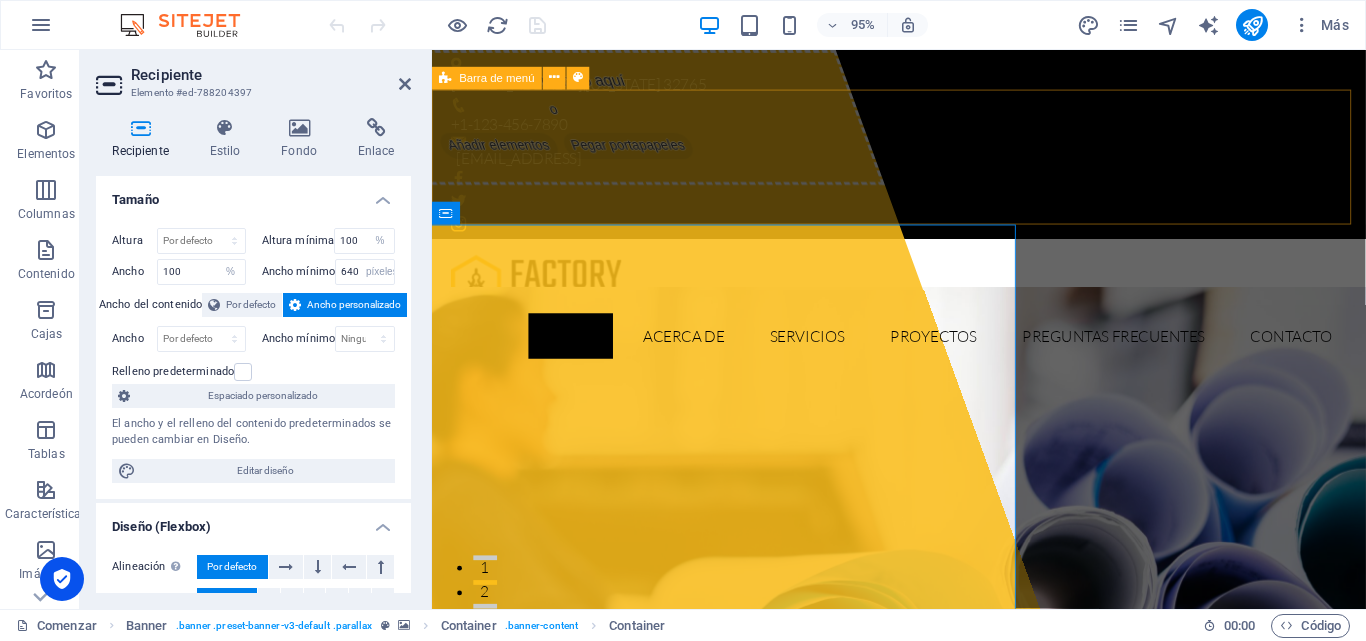 click on "Hogar Acerca de Servicios Proyectos Preguntas frecuentes Contacto" at bounding box center [923, 320] 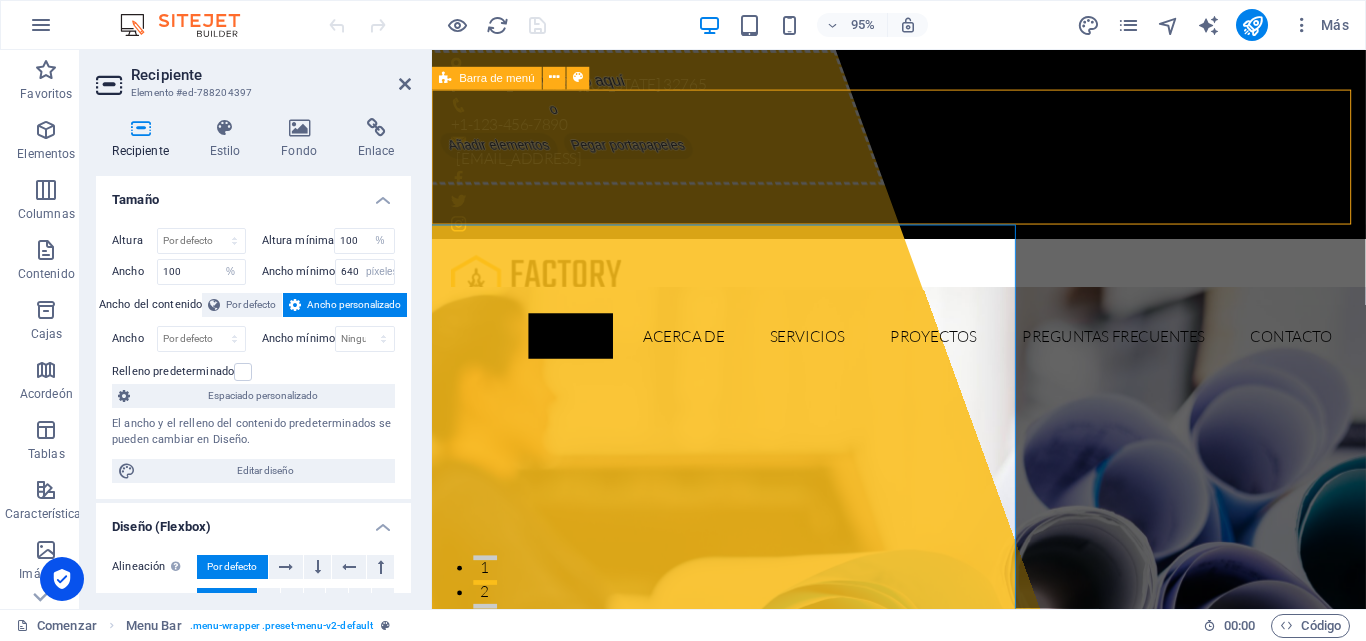 click on "Hogar Acerca de Servicios Proyectos Preguntas frecuentes Contacto" at bounding box center (923, 320) 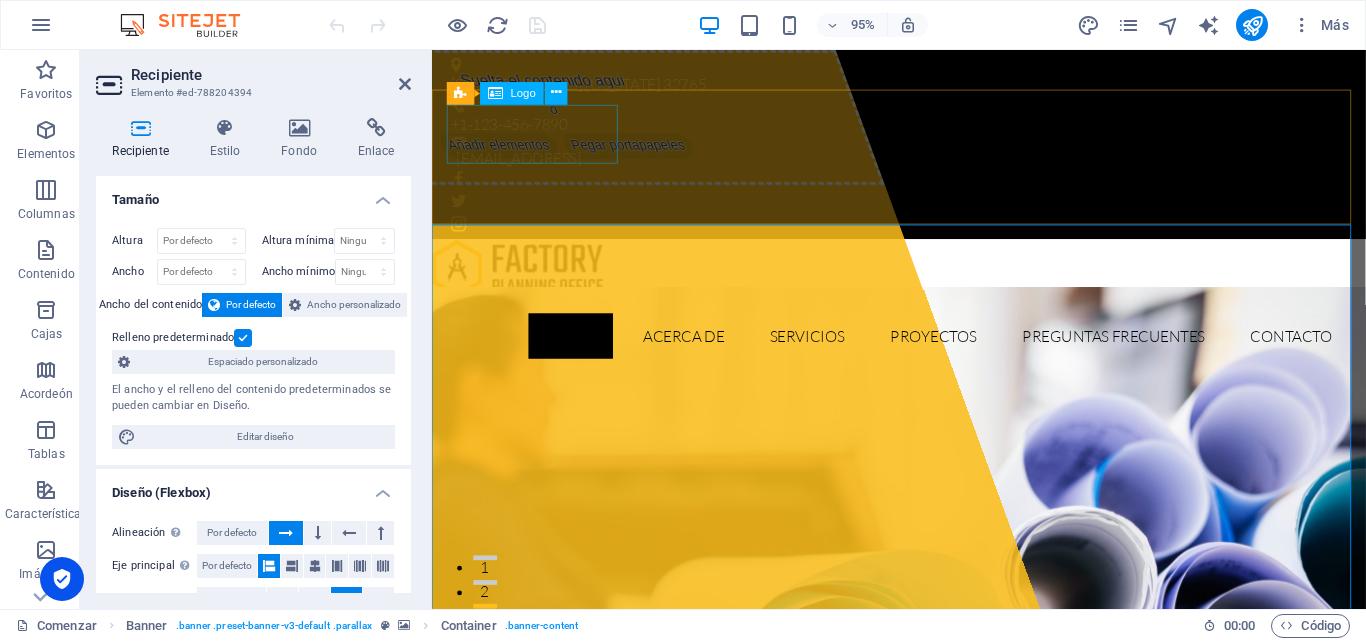 click at bounding box center [923, 280] 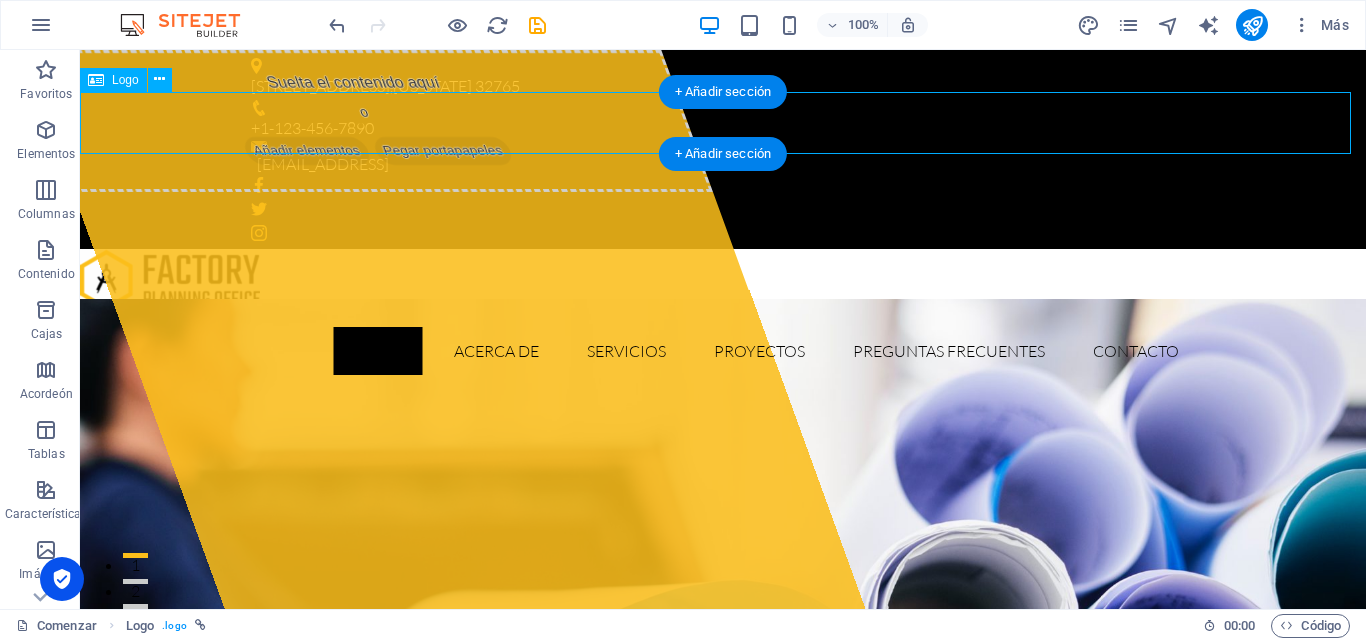 click at bounding box center [723, 280] 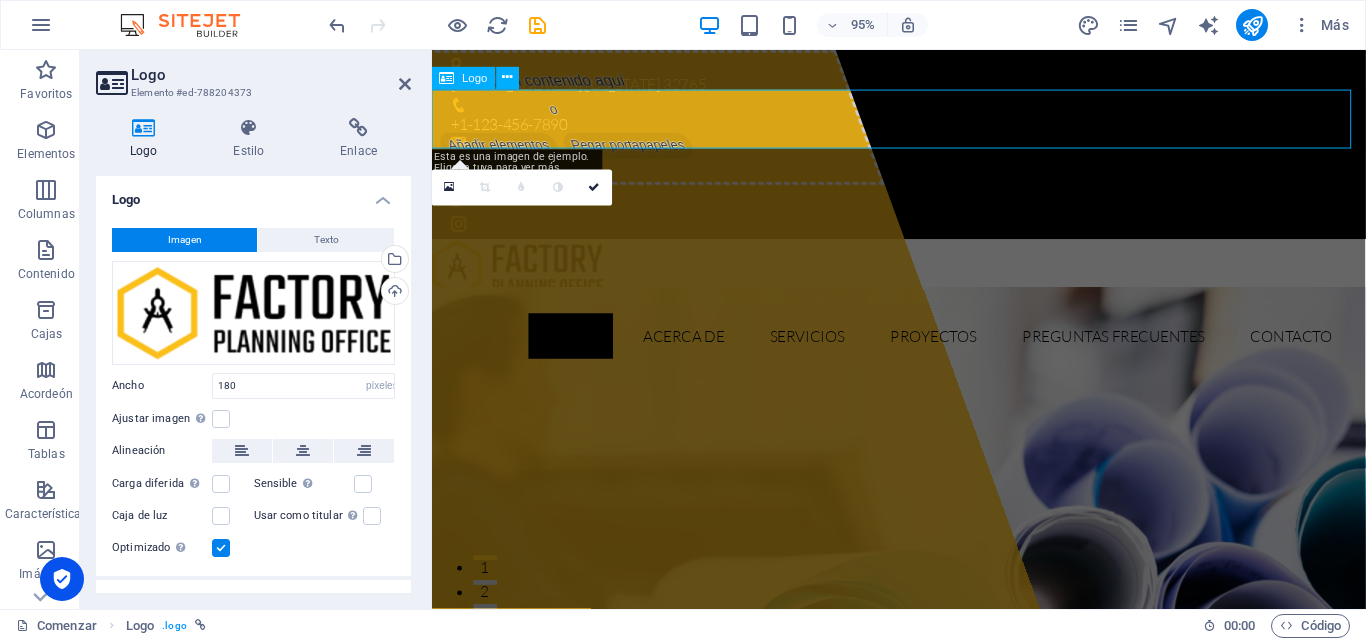 click at bounding box center (923, 280) 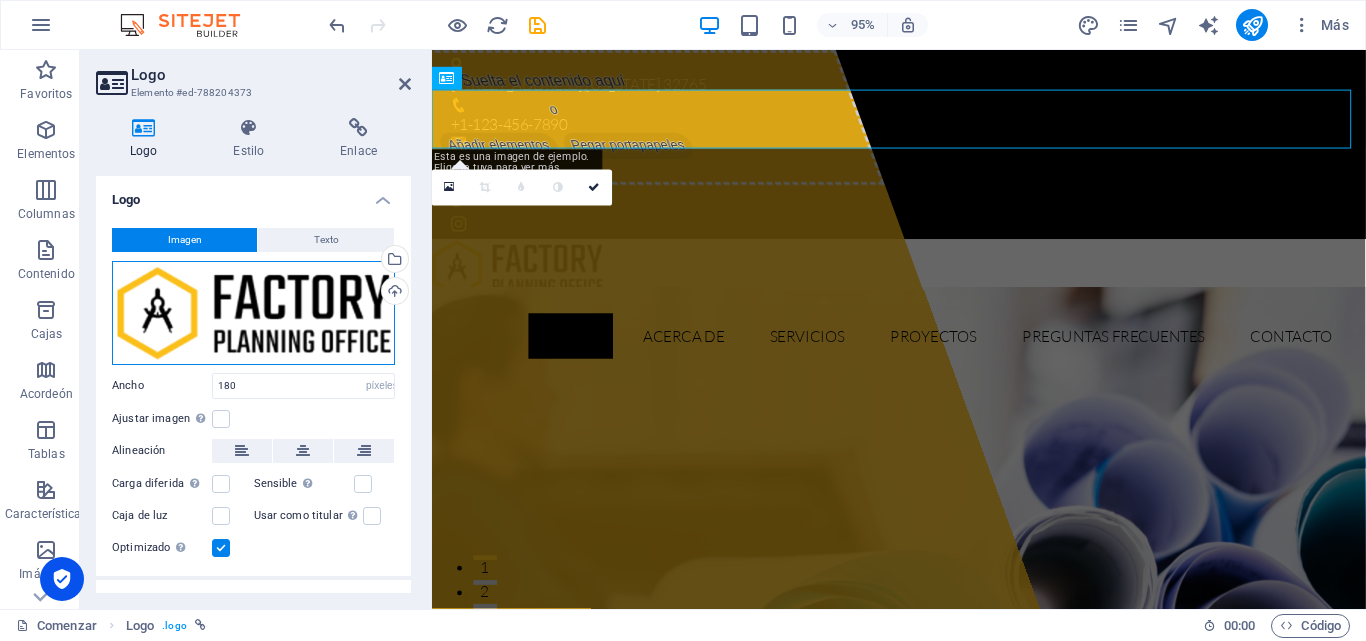 click on "Arrastre los archivos aquí, haga clic para elegir archivos o  seleccione archivos de Archivos o de nuestras fotos y videos de archivo gratuitos" at bounding box center [253, 313] 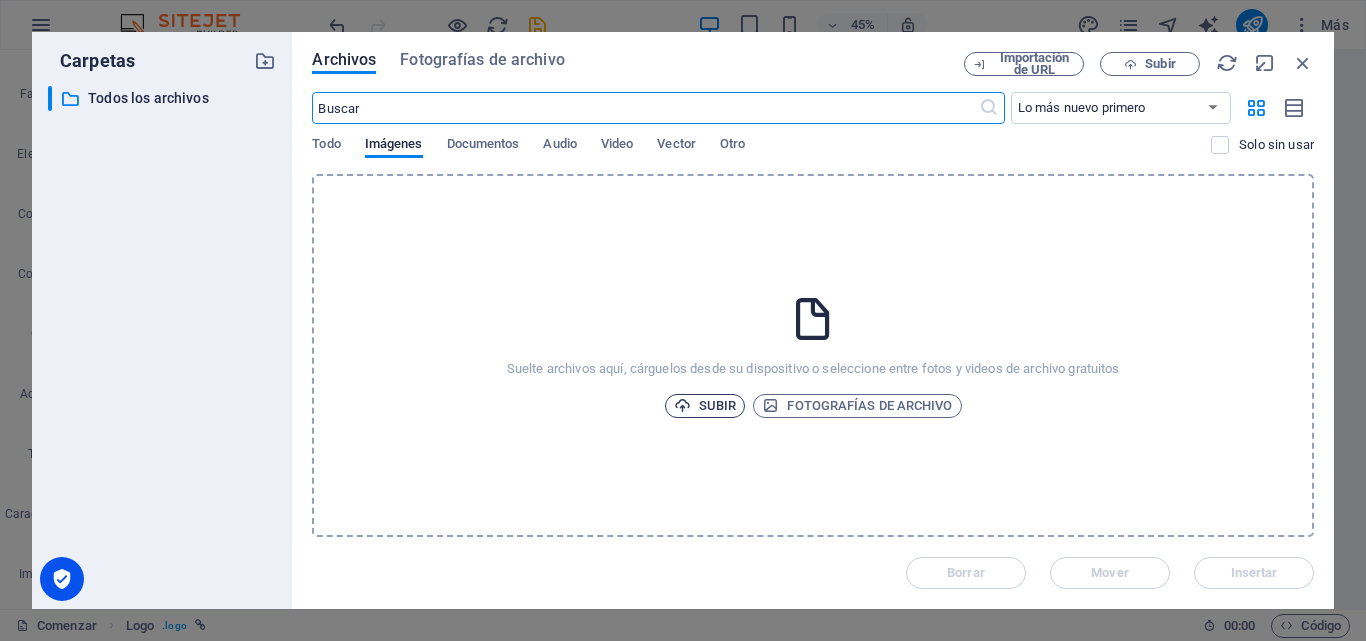 click on "Subir" at bounding box center [705, 406] 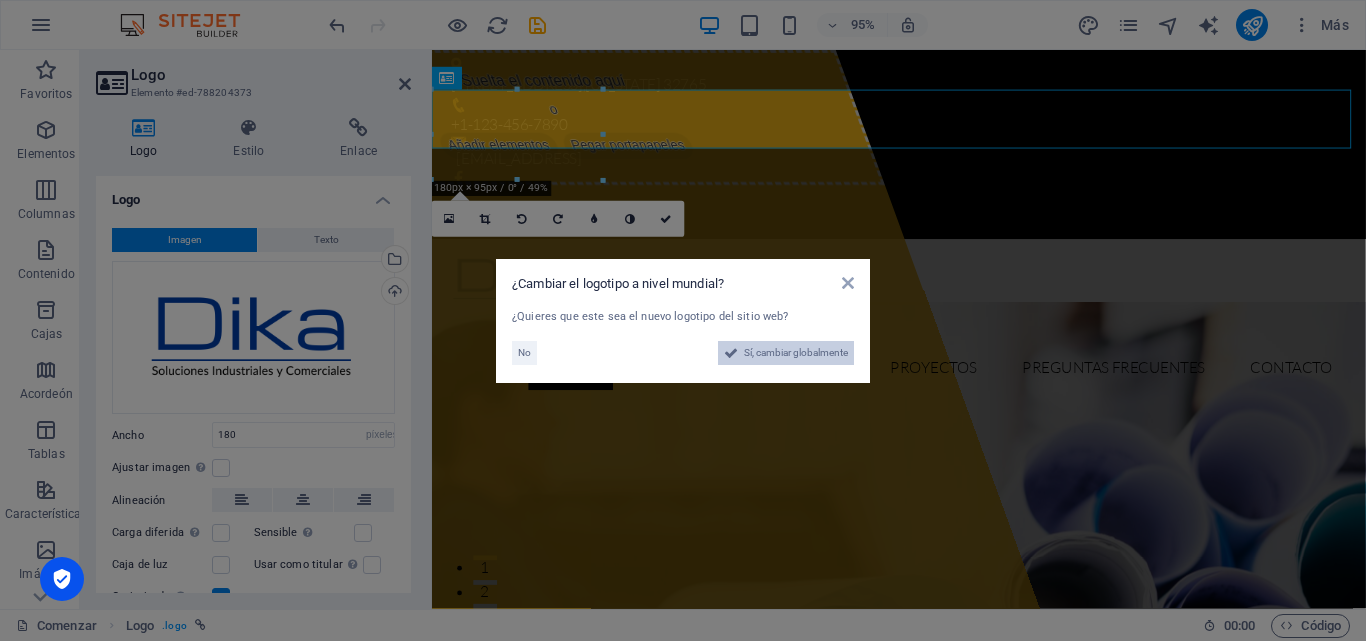 click on "Sí, cambiar globalmente" at bounding box center [796, 352] 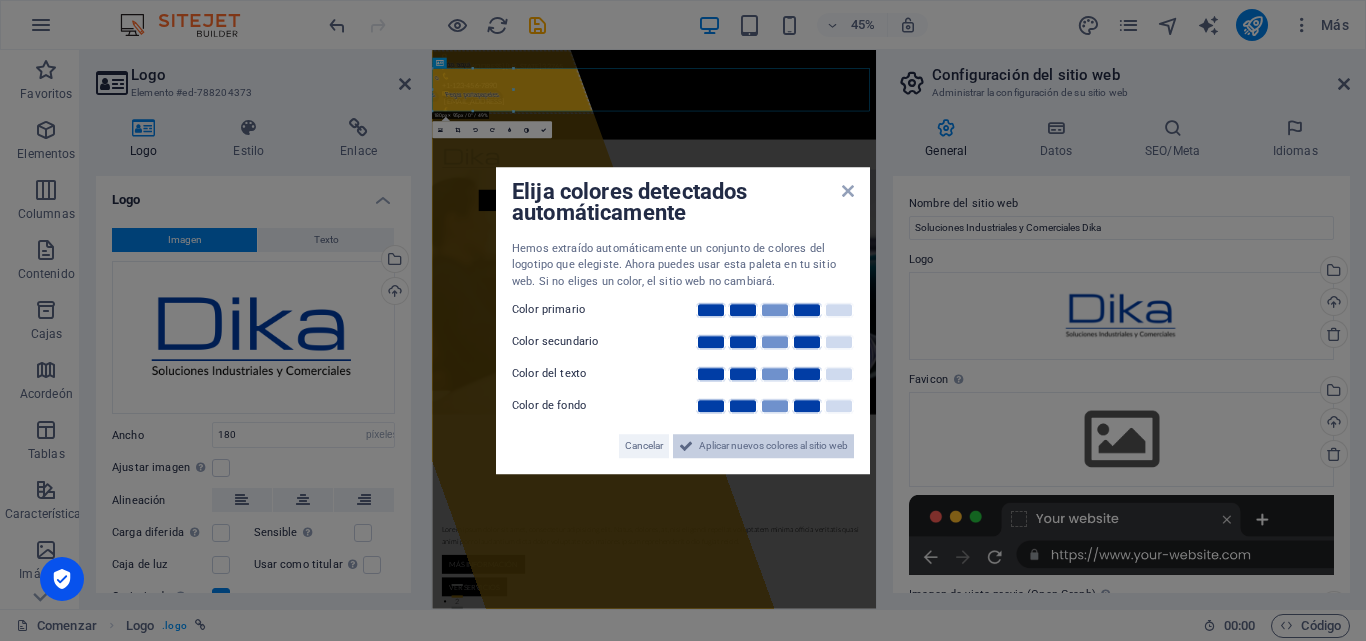 click on "Aplicar nuevos colores al sitio web" at bounding box center [773, 445] 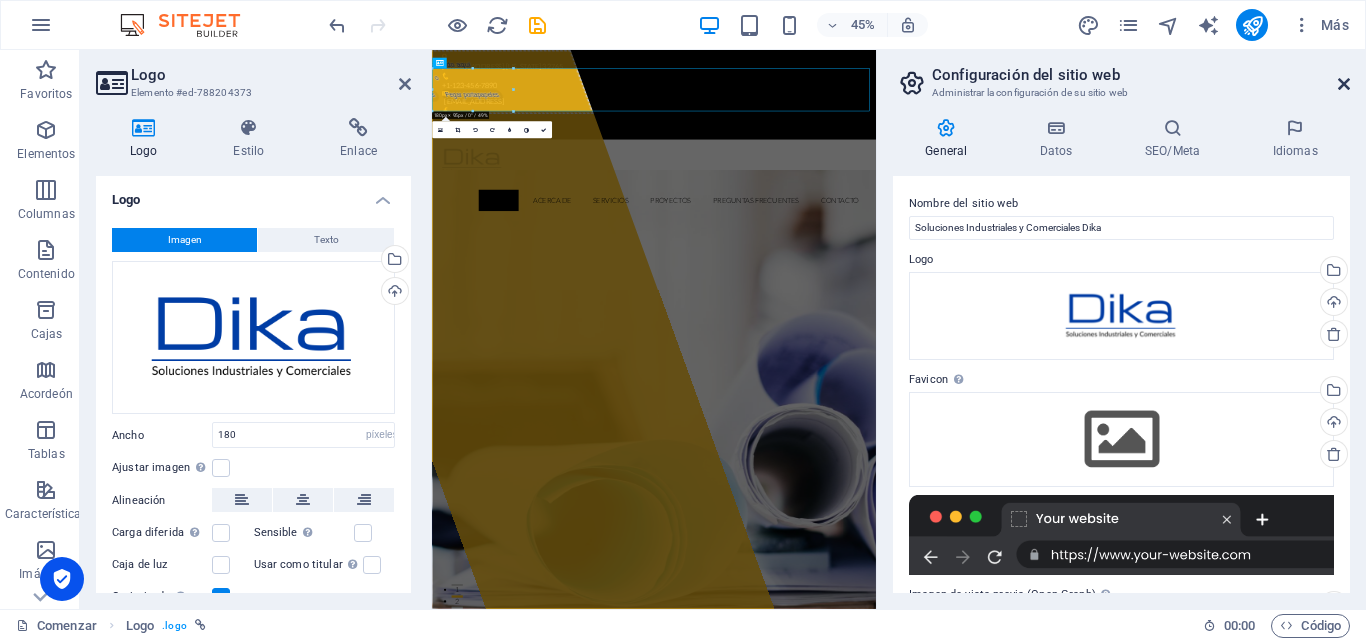 click at bounding box center [1344, 84] 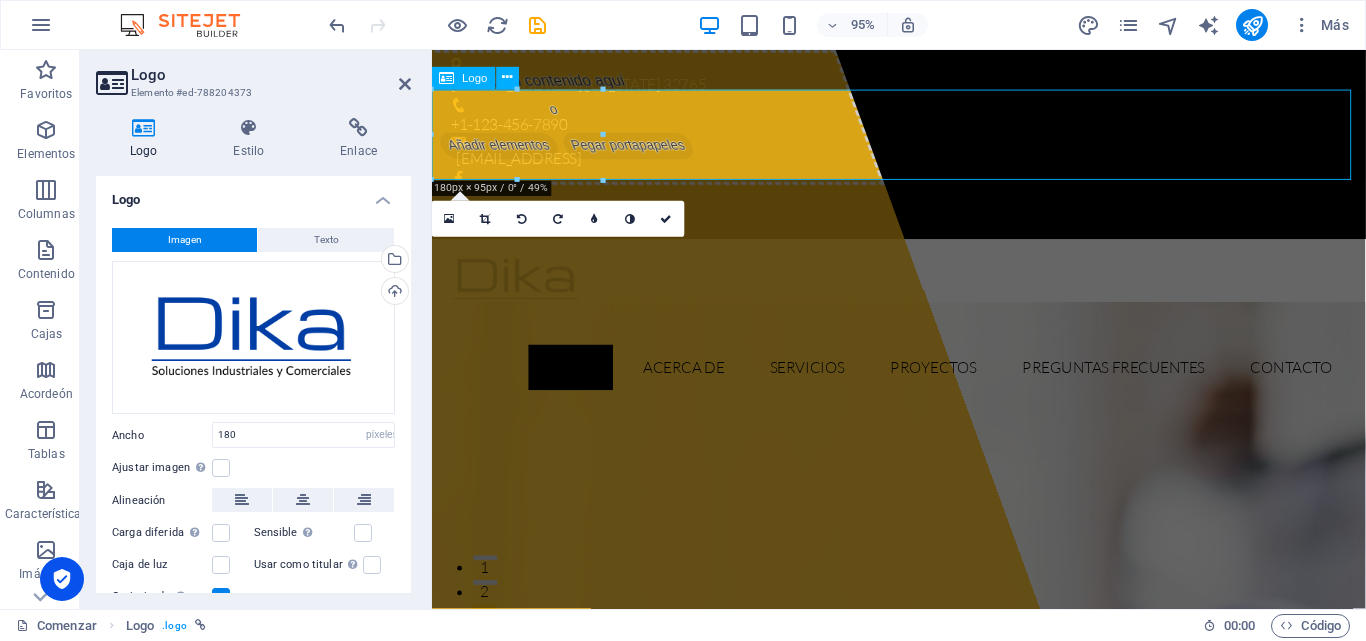click at bounding box center [923, 296] 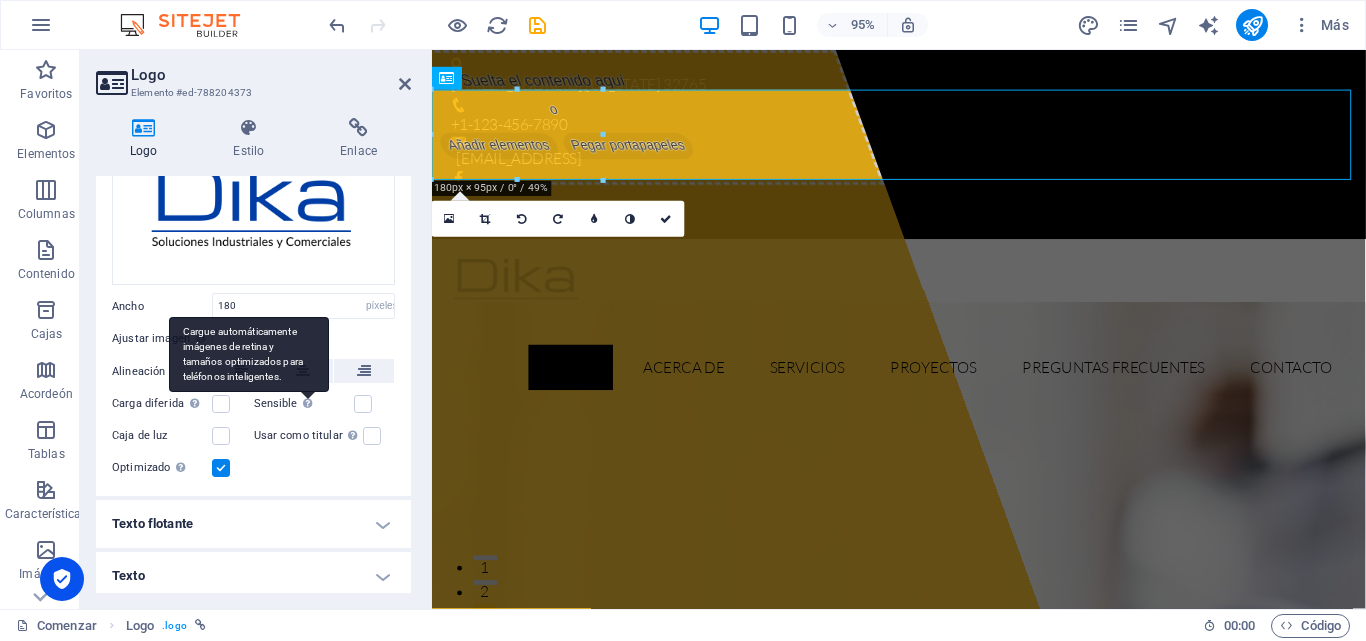 scroll, scrollTop: 133, scrollLeft: 0, axis: vertical 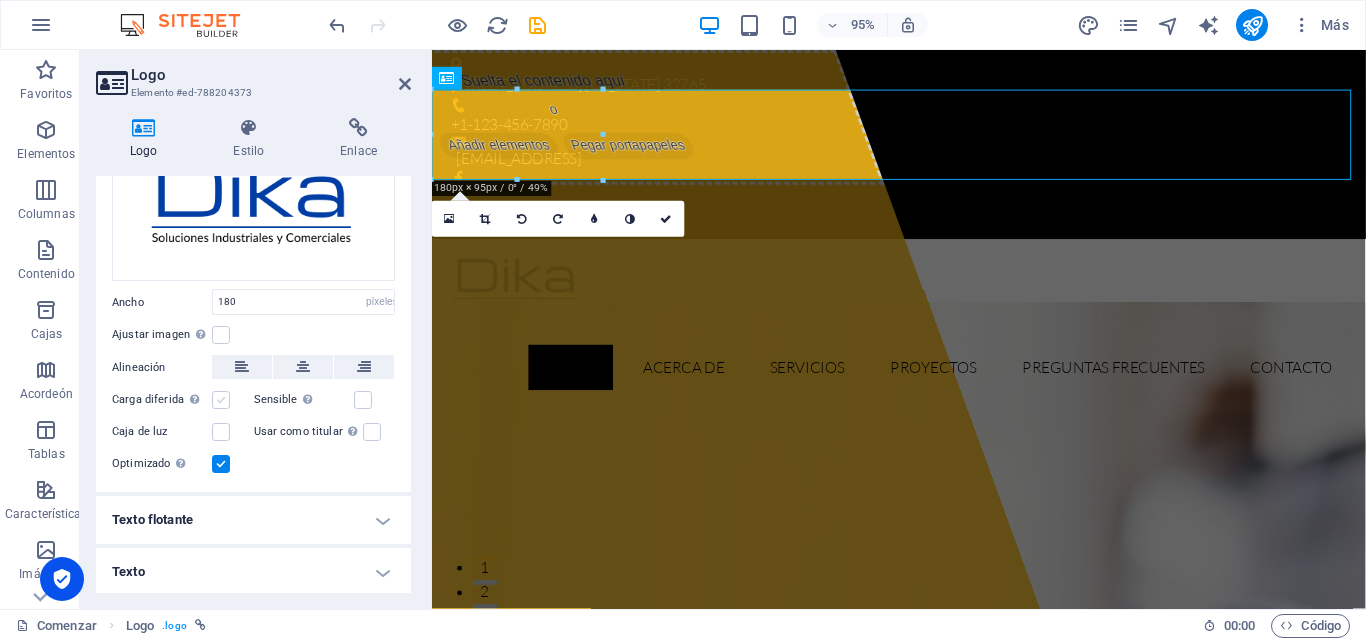 click at bounding box center [221, 400] 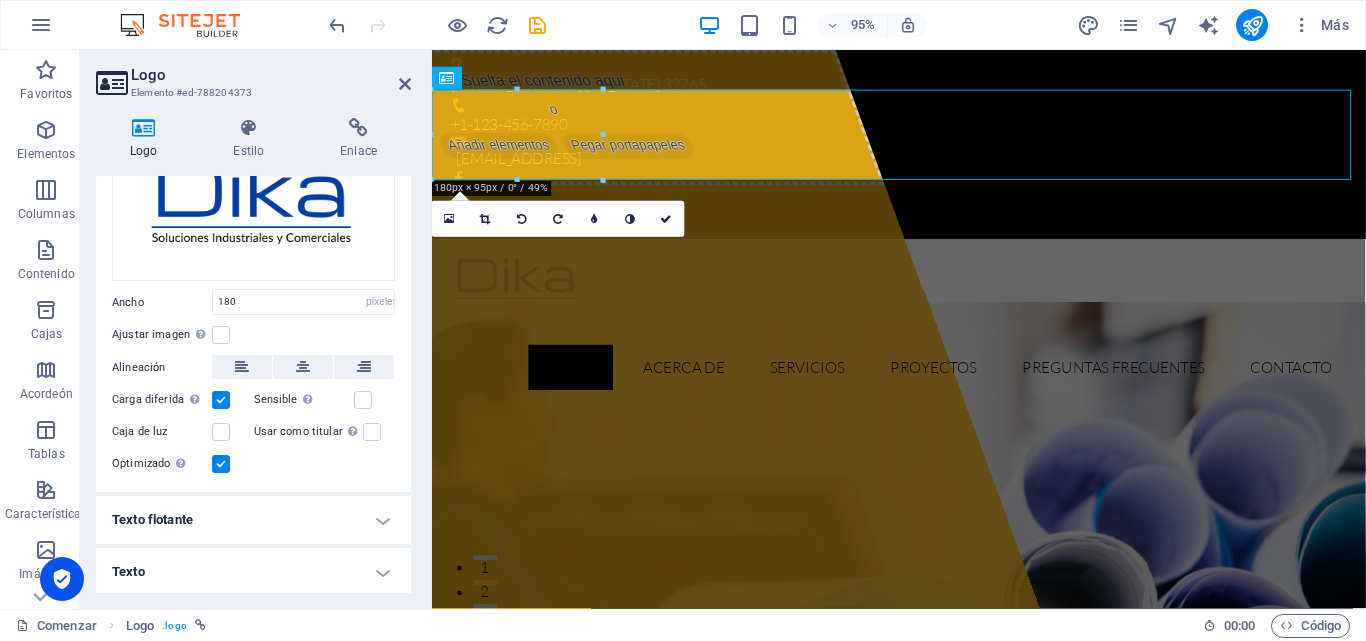 click at bounding box center (221, 400) 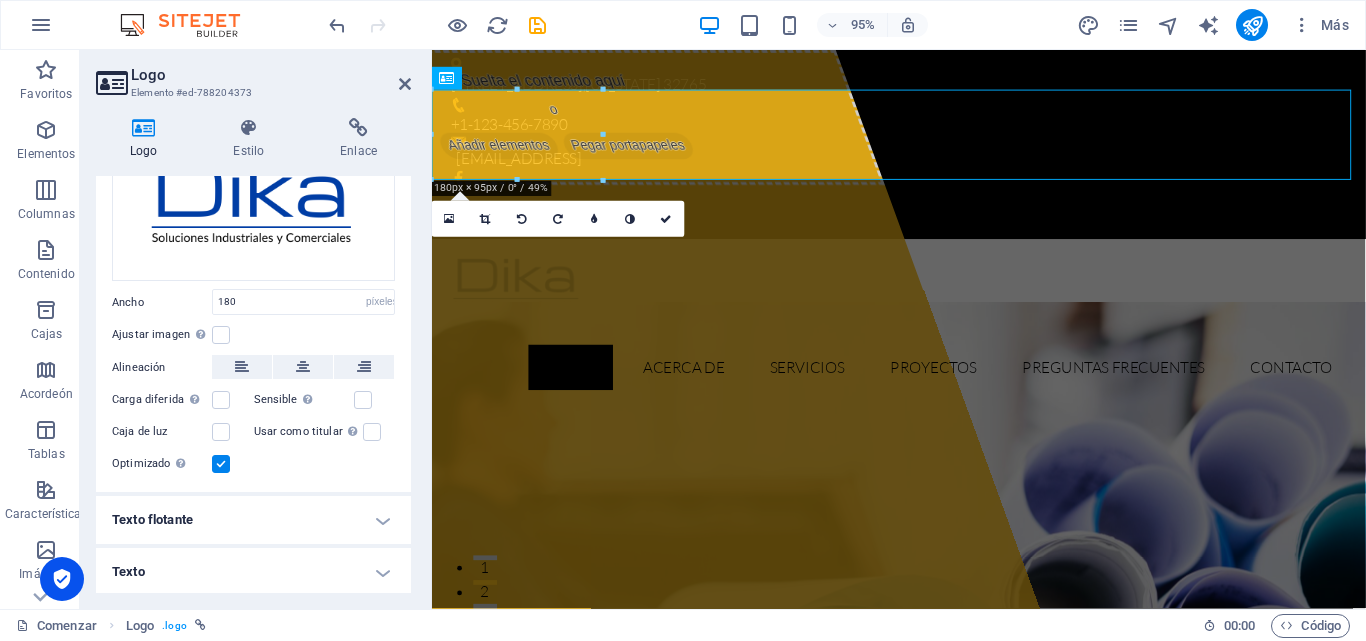 click on "Caja de luz" at bounding box center [183, 432] 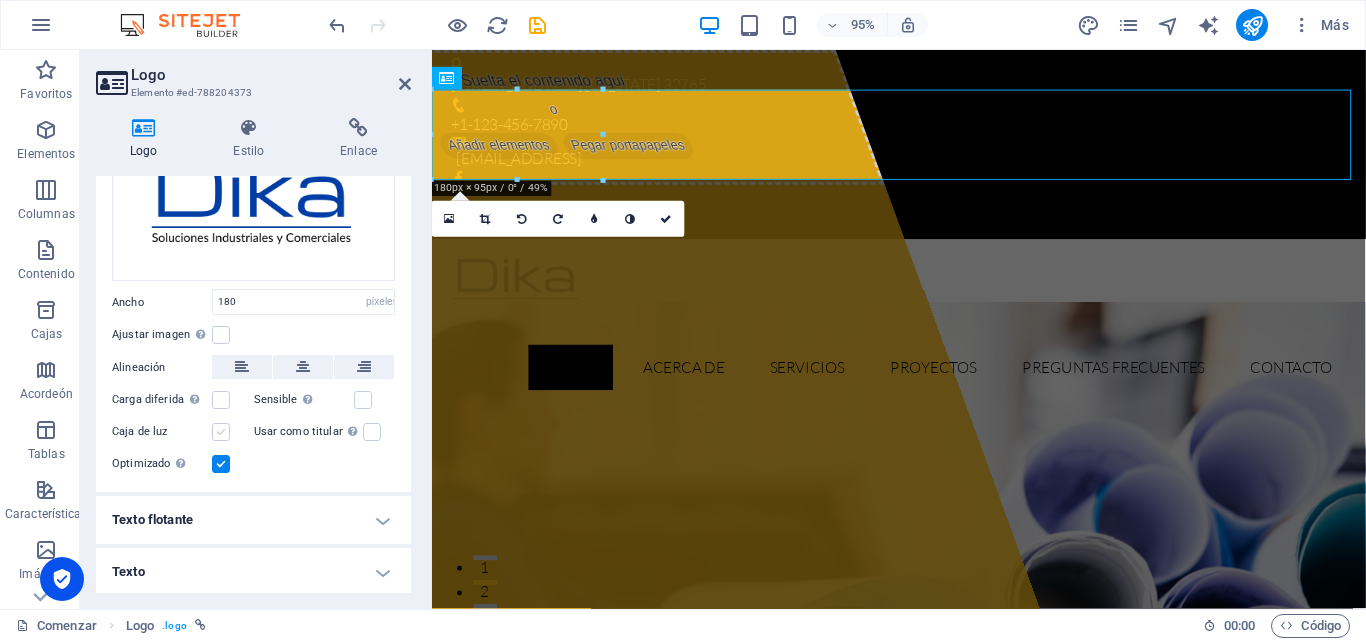 click at bounding box center (221, 432) 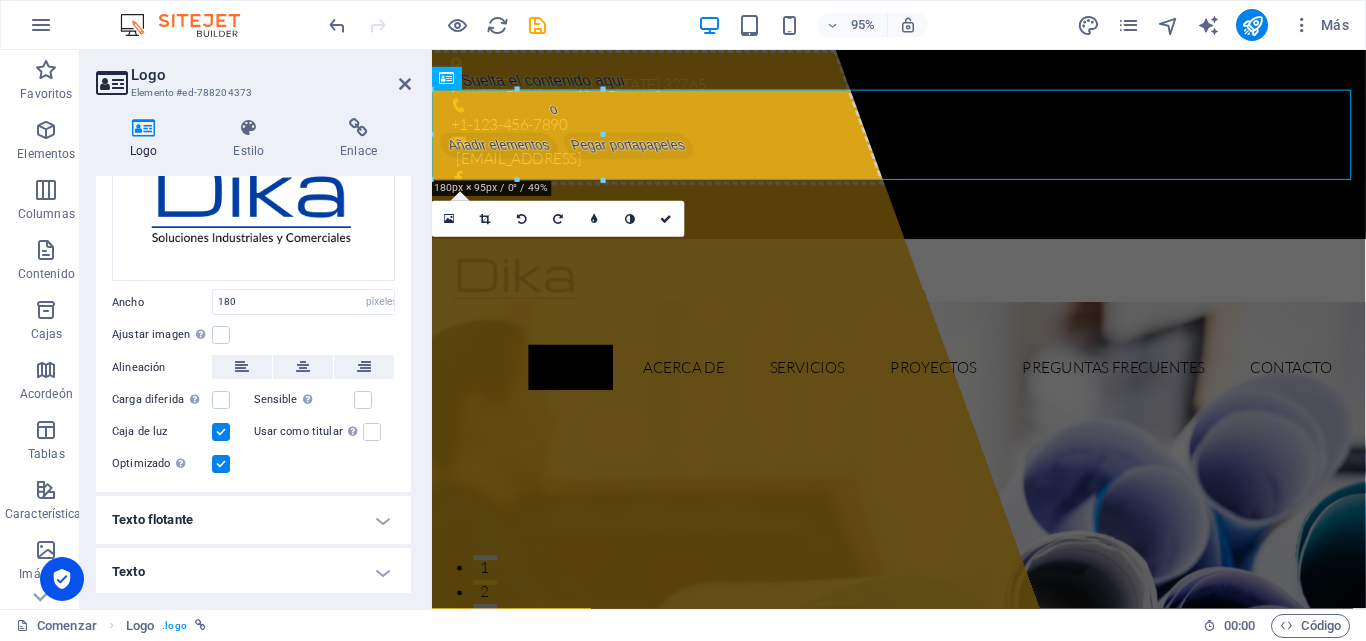 click at bounding box center (221, 432) 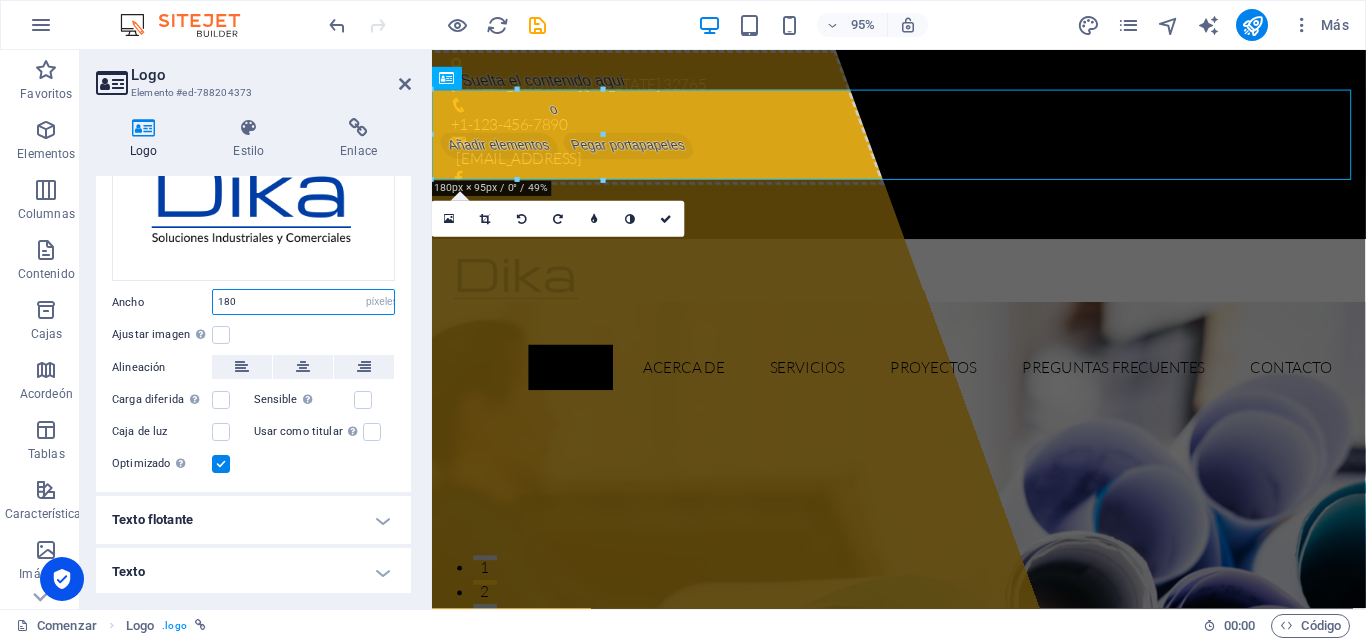 click on "180" at bounding box center [303, 302] 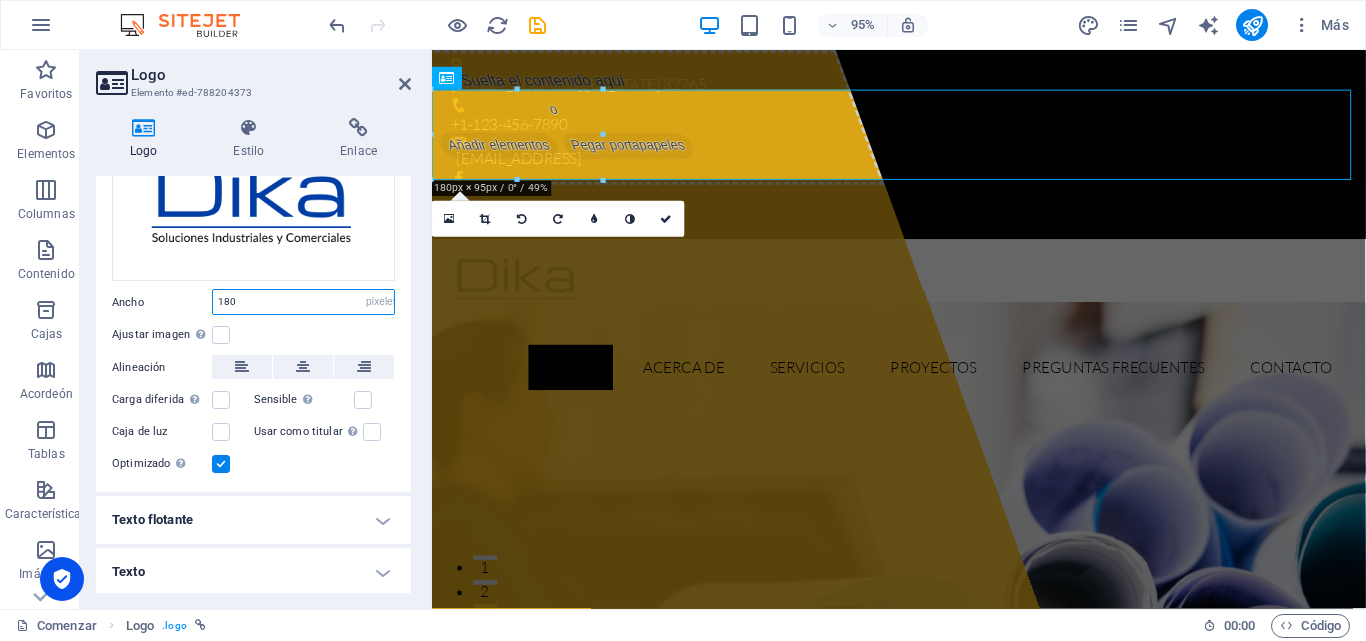 click on "180" at bounding box center [303, 302] 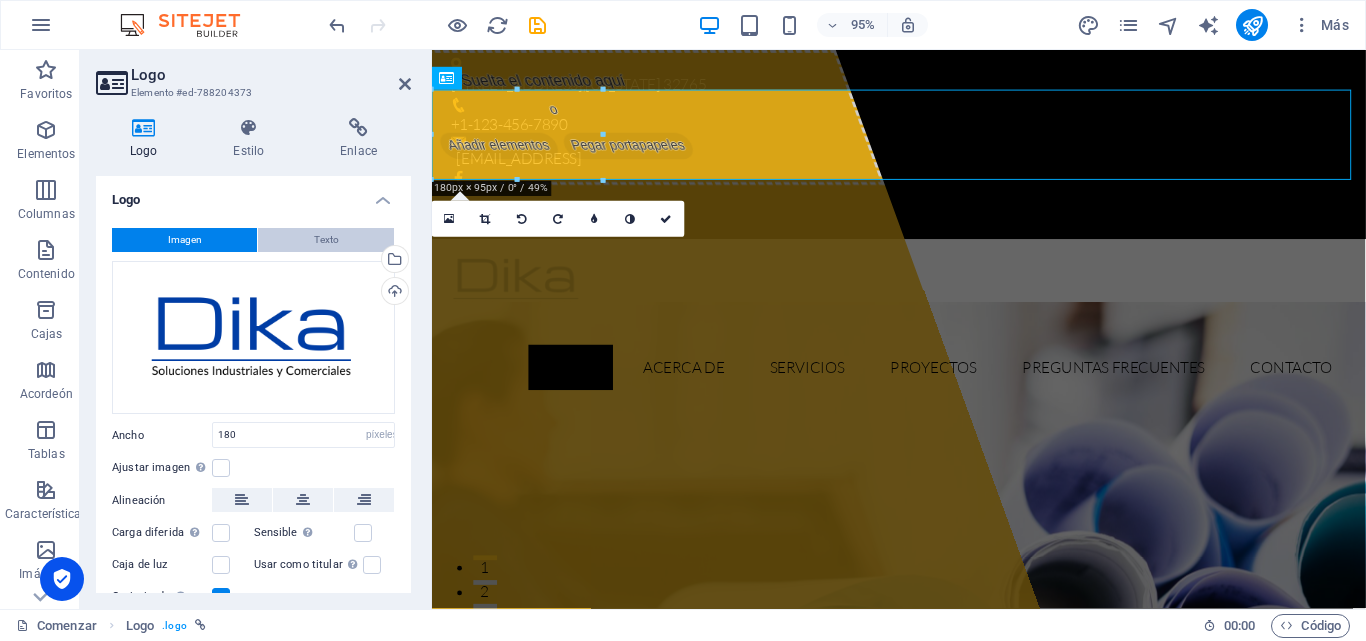click on "Texto" at bounding box center [326, 240] 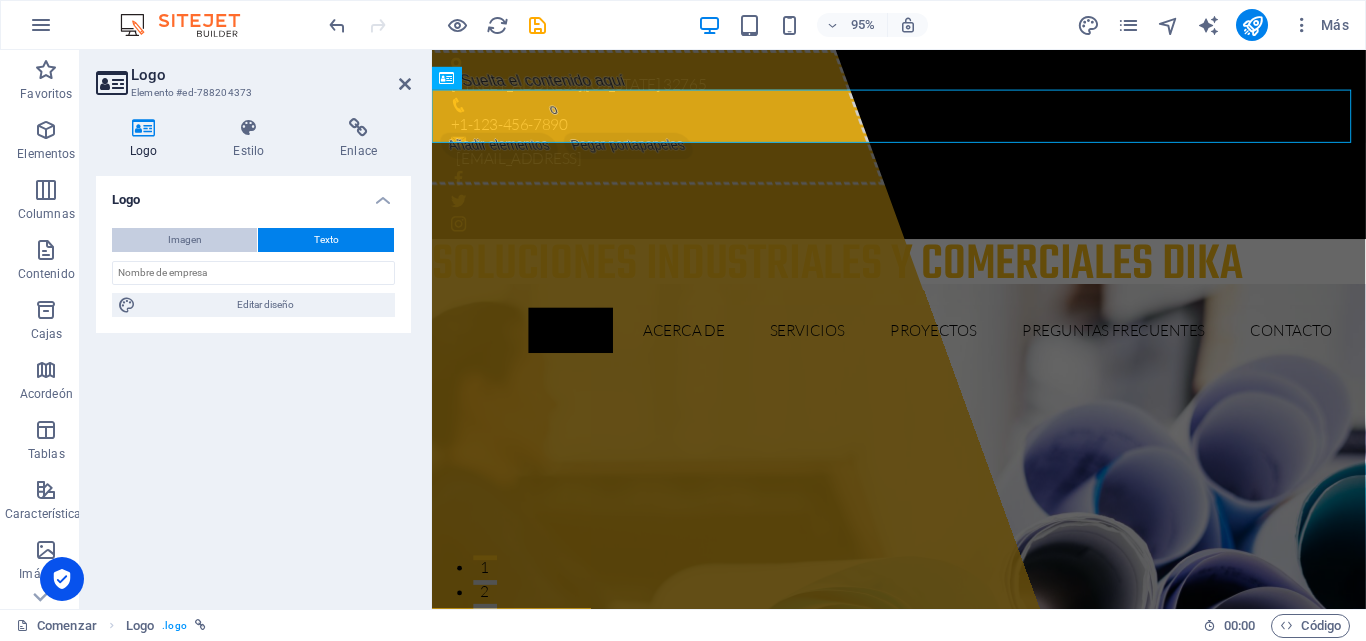 click on "Imagen" at bounding box center (184, 240) 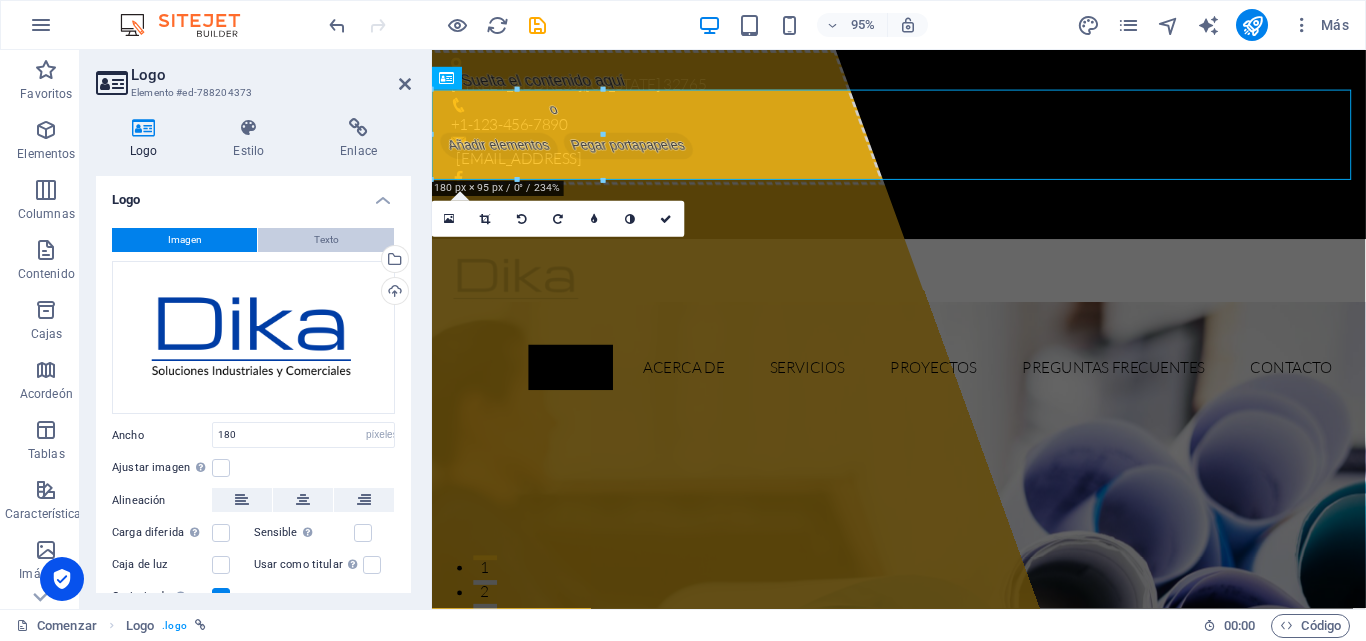 click on "Texto" at bounding box center (326, 240) 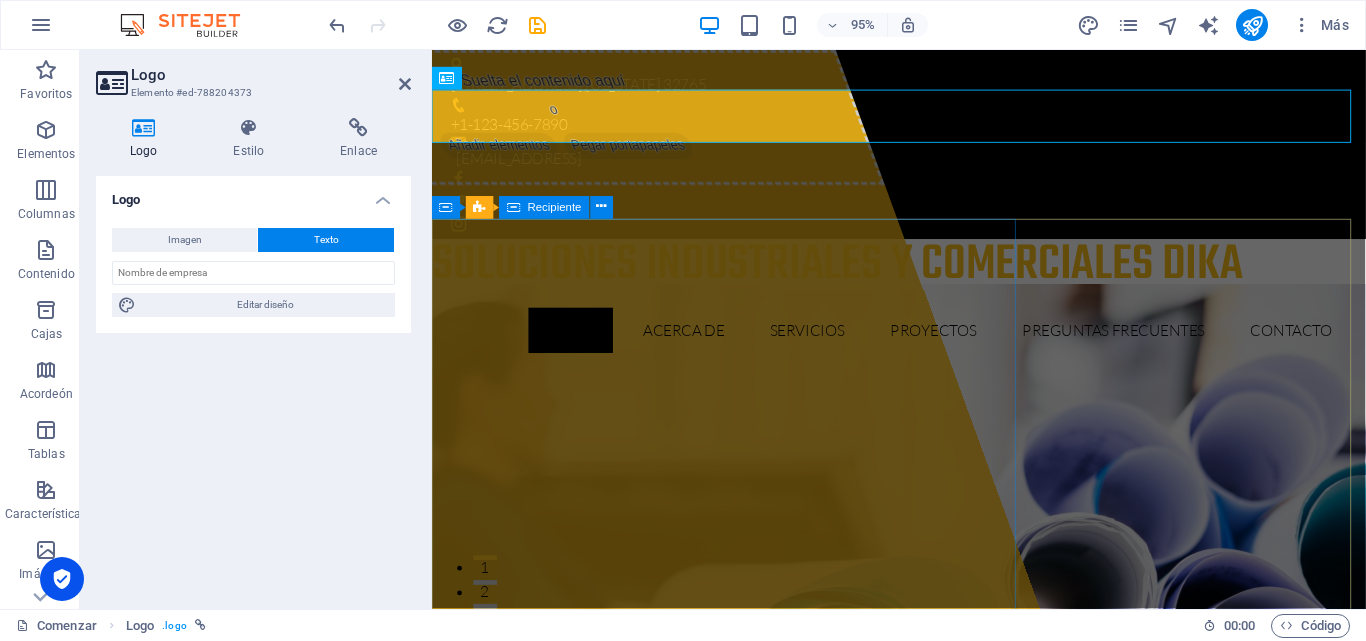 click on "Suelta el contenido aquí o  Añadir elementos  Pegar portapapeles" at bounding box center (562, 121) 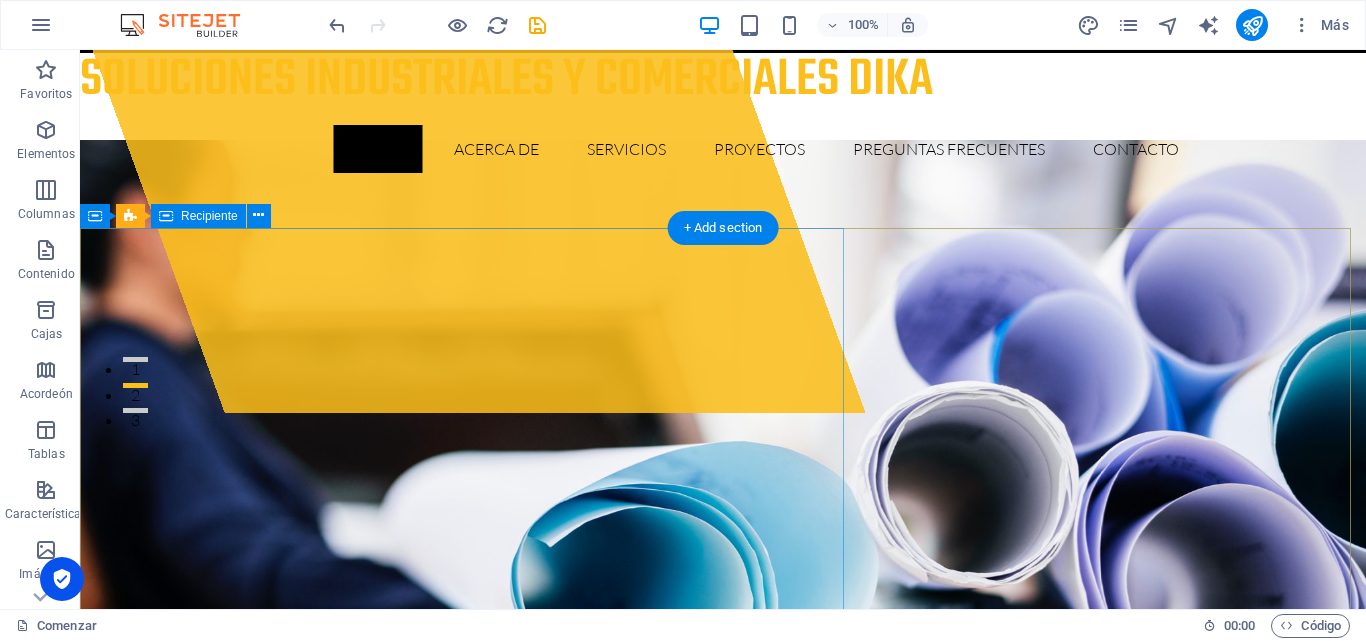 scroll, scrollTop: 0, scrollLeft: 0, axis: both 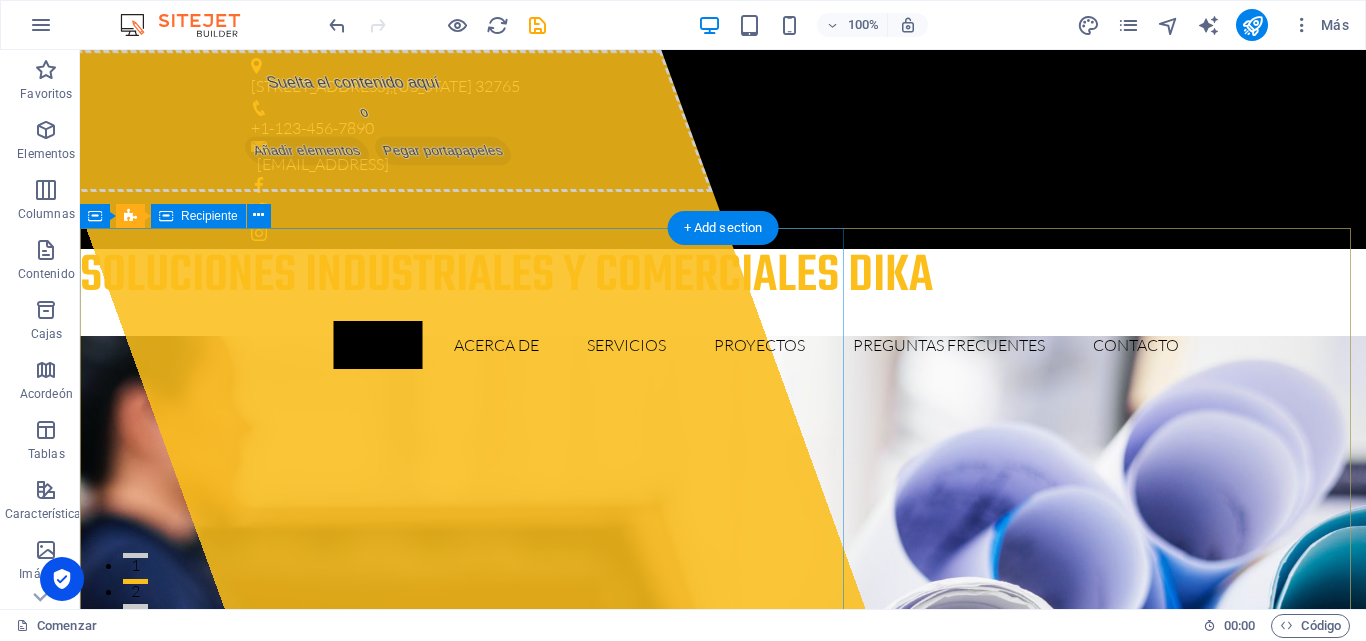 click on "Suelta el contenido aquí o  Añadir elementos  Pegar portapapeles" at bounding box center [367, 121] 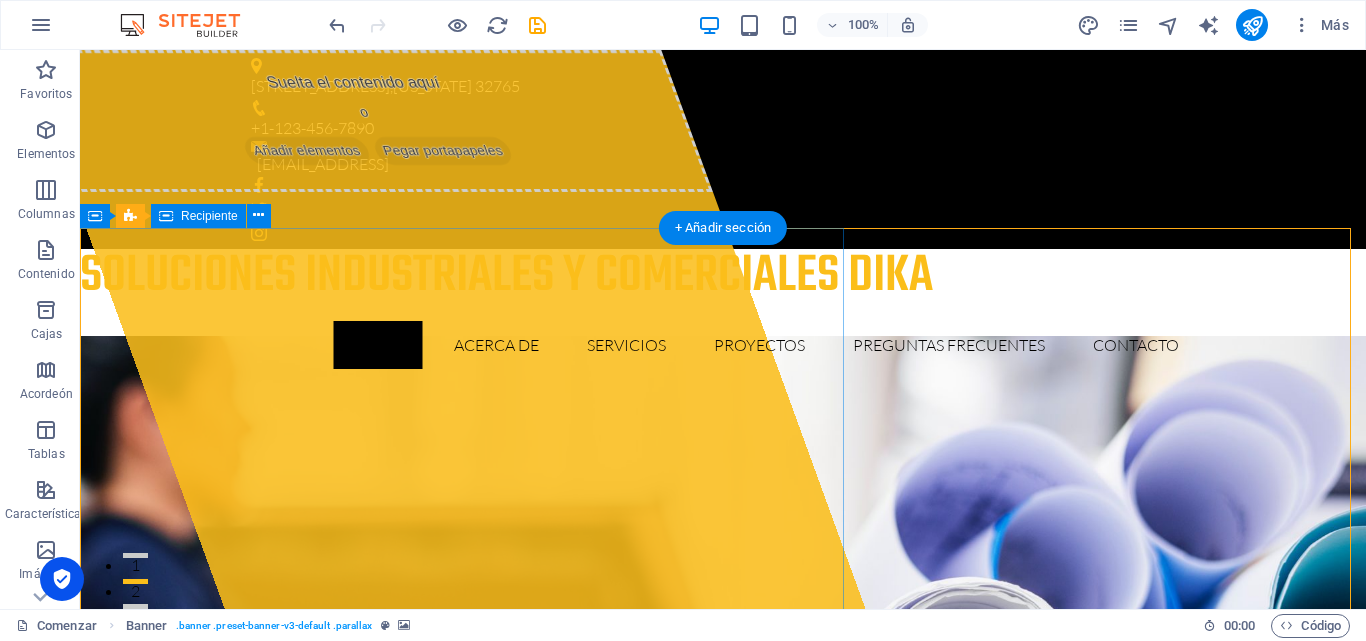 click on "Suelta el contenido aquí o  Añadir elementos  Pegar portapapeles" at bounding box center [442, 329] 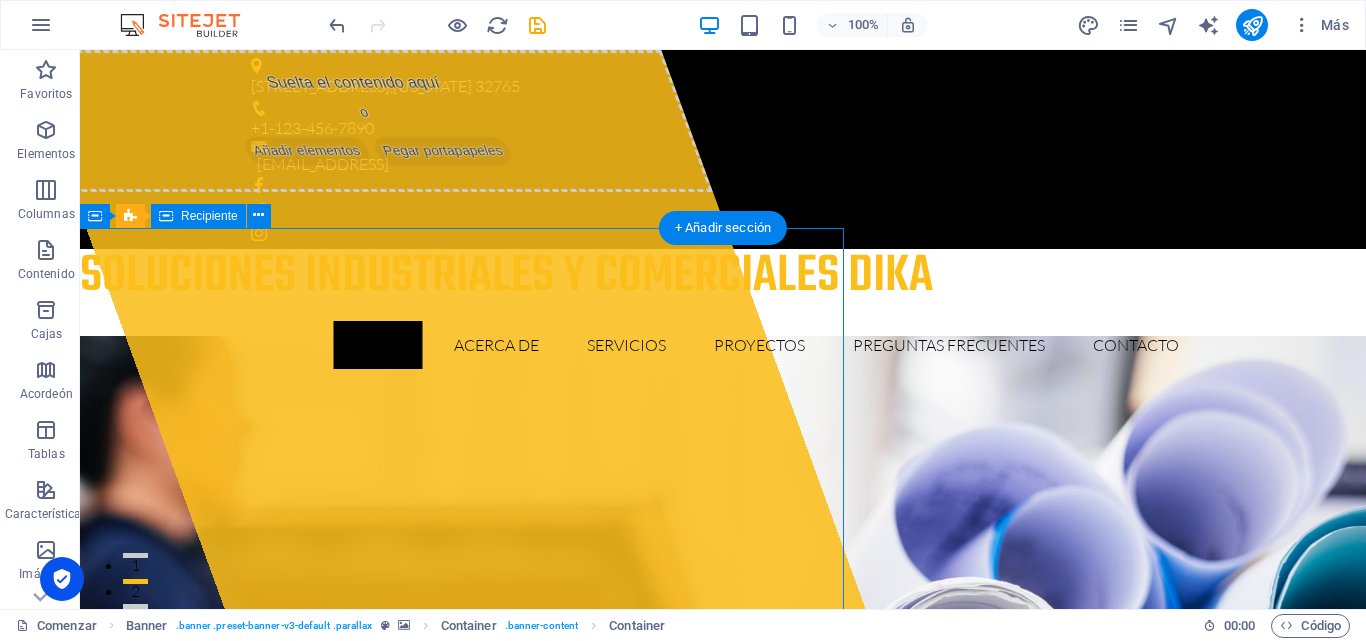 click on "Suelta el contenido aquí o  Añadir elementos  Pegar portapapeles" at bounding box center [442, 329] 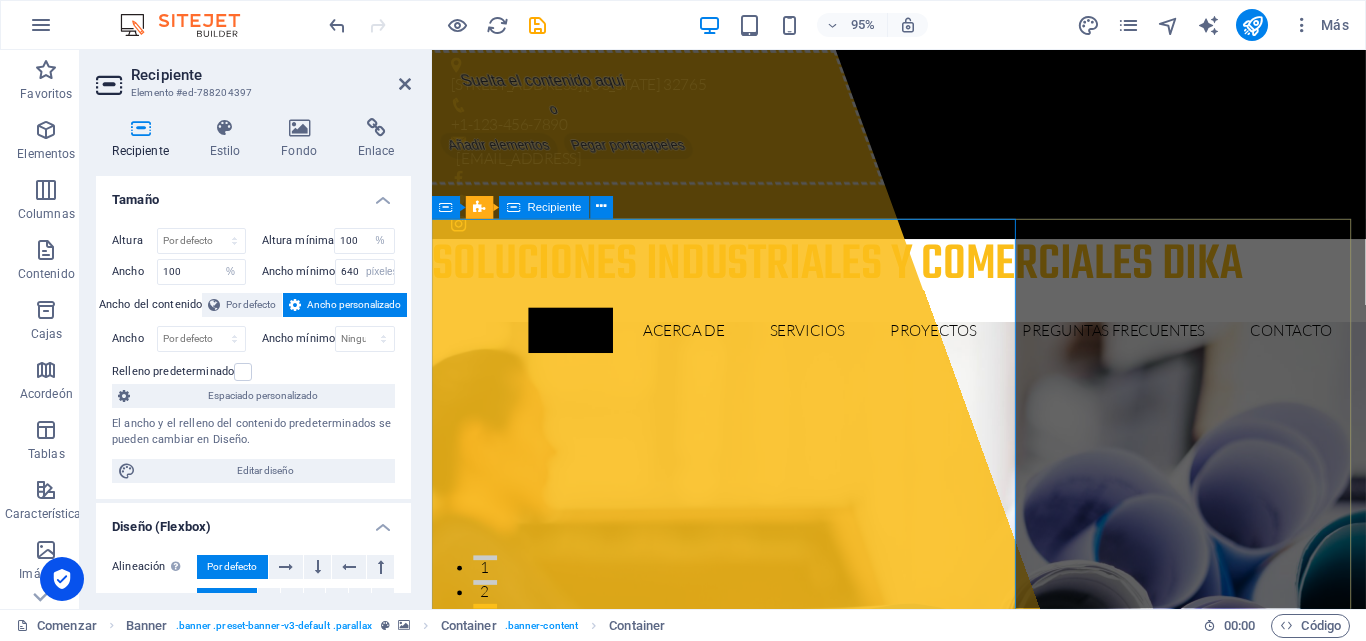 click on "Suelta el contenido aquí o  Añadir elementos  Pegar portapapeles" at bounding box center [562, 121] 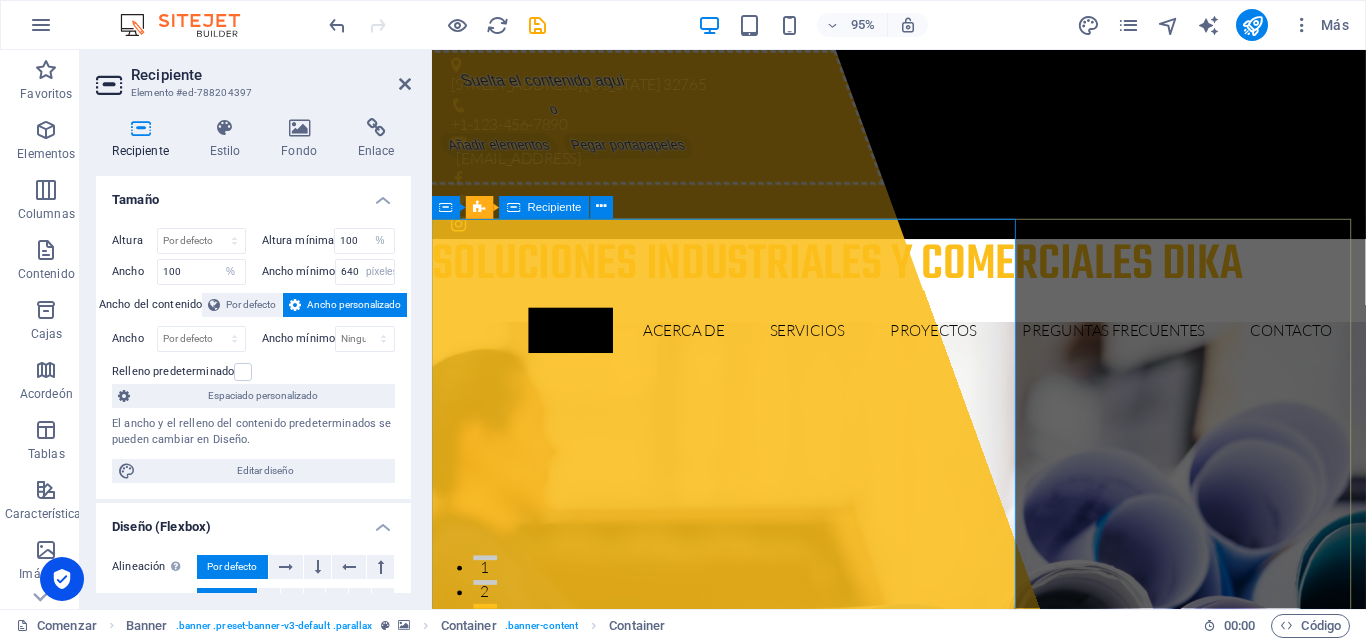 click on "Suelta el contenido aquí o  Añadir elementos  Pegar portapapeles" at bounding box center (562, 121) 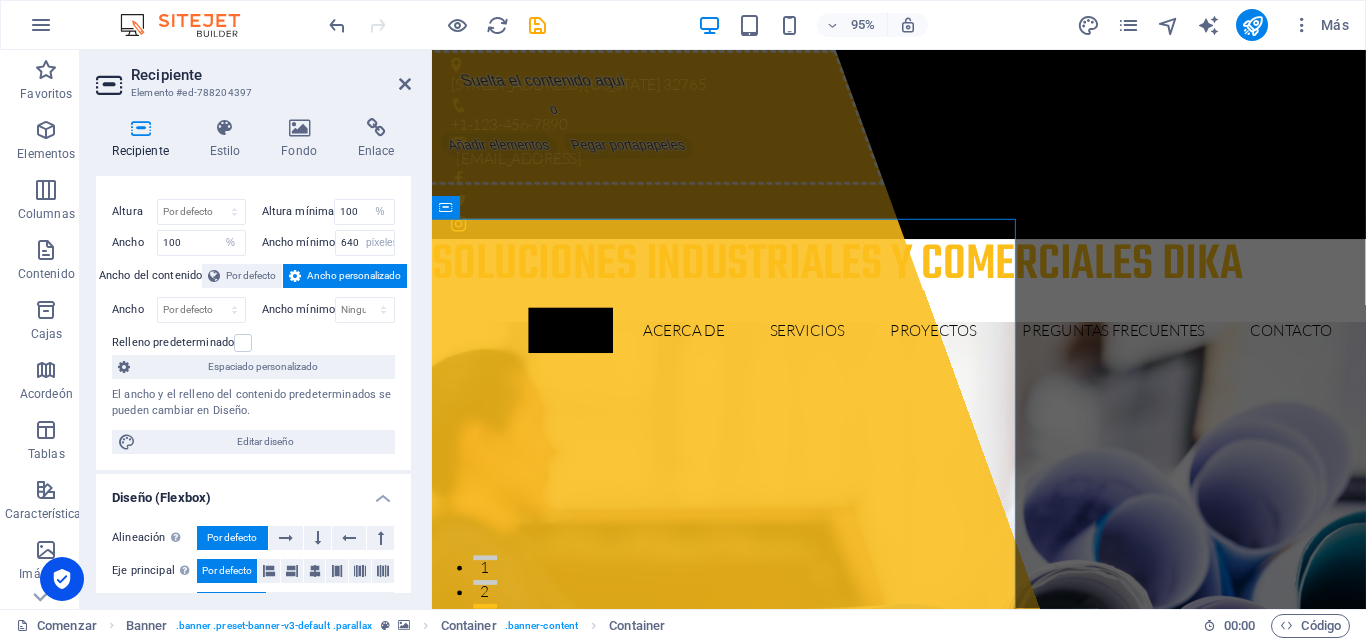scroll, scrollTop: 0, scrollLeft: 0, axis: both 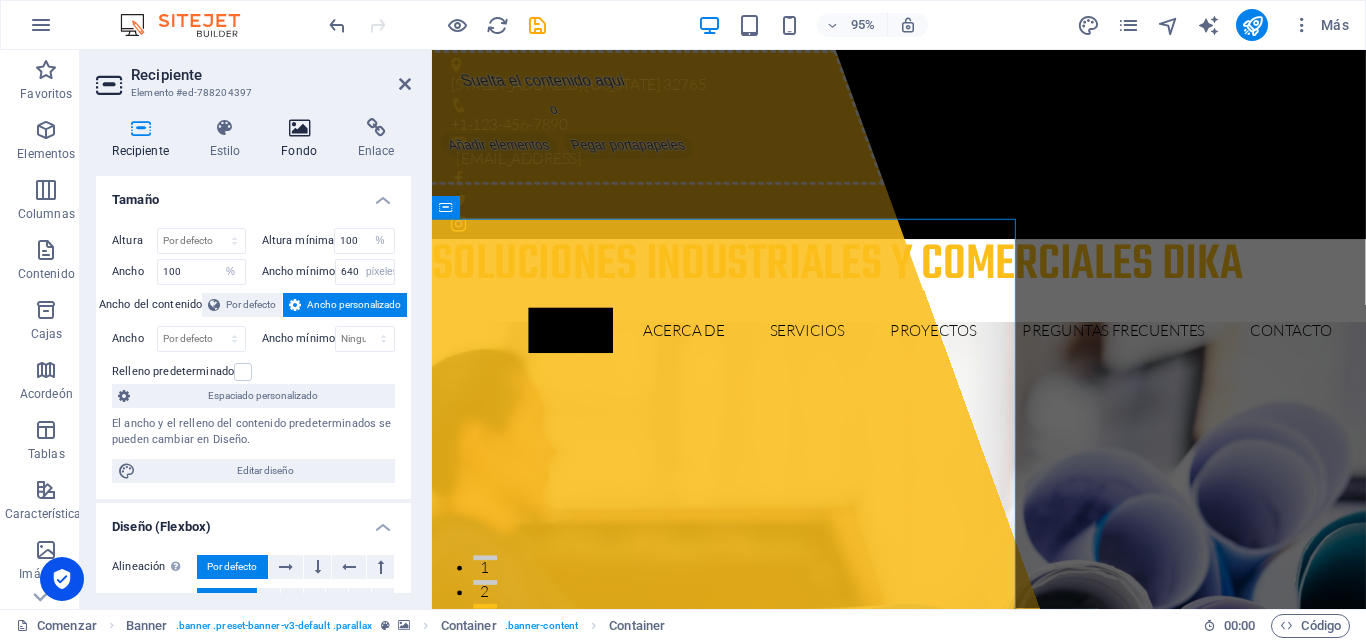 click at bounding box center (299, 128) 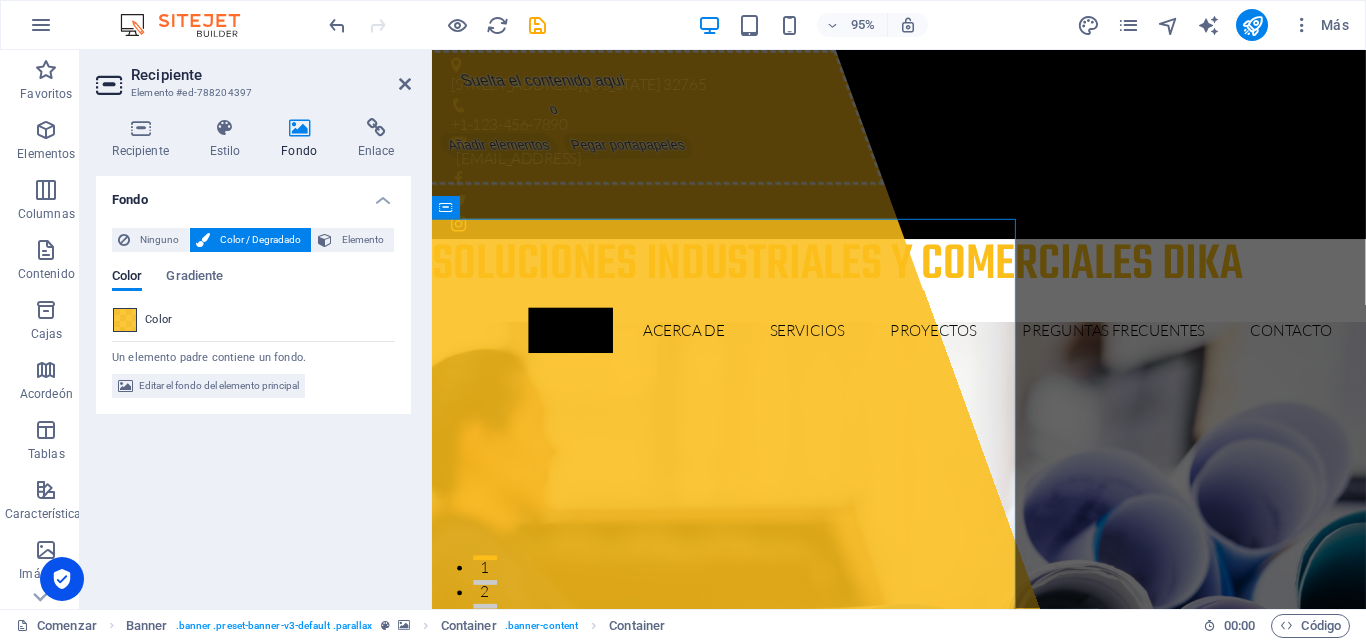click at bounding box center [125, 320] 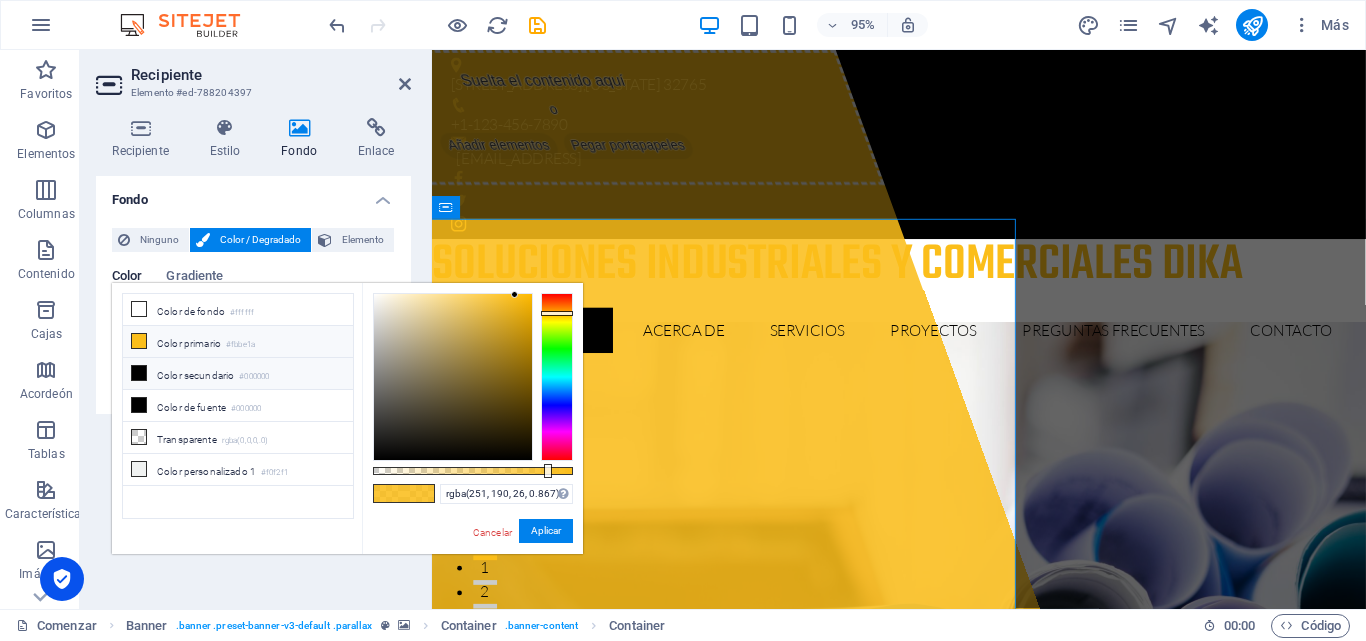 click at bounding box center [139, 341] 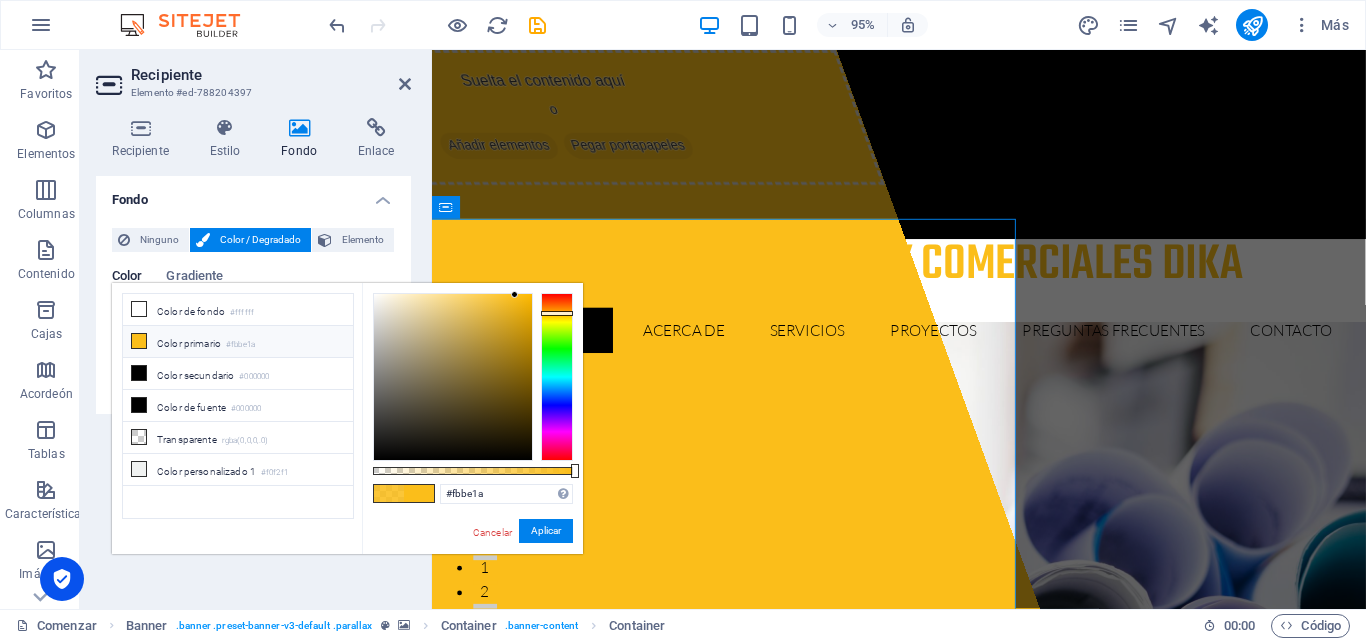 click at bounding box center (419, 493) 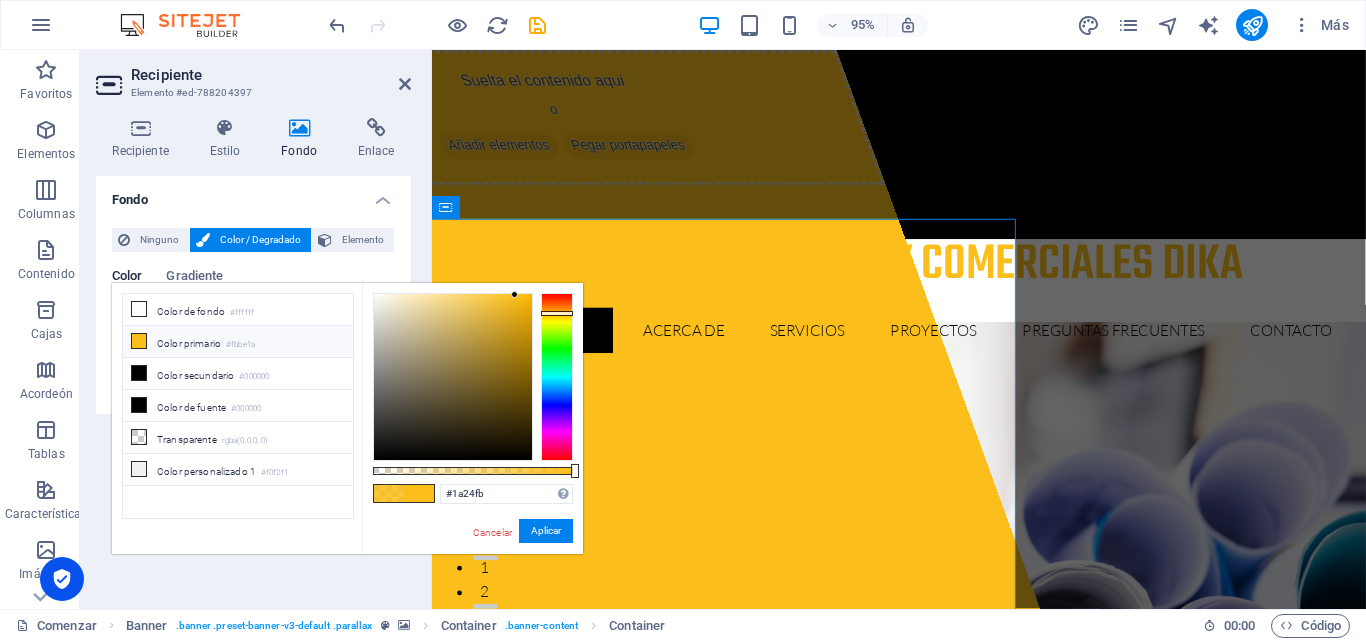 click at bounding box center (557, 377) 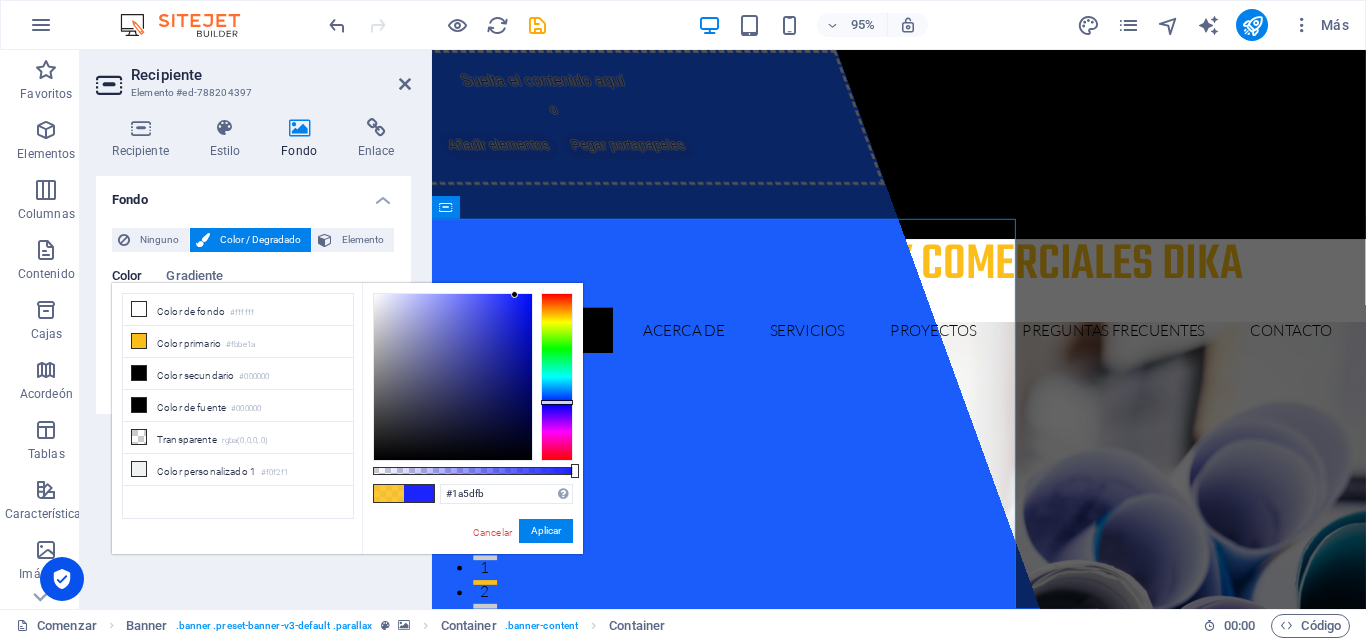 click at bounding box center (557, 377) 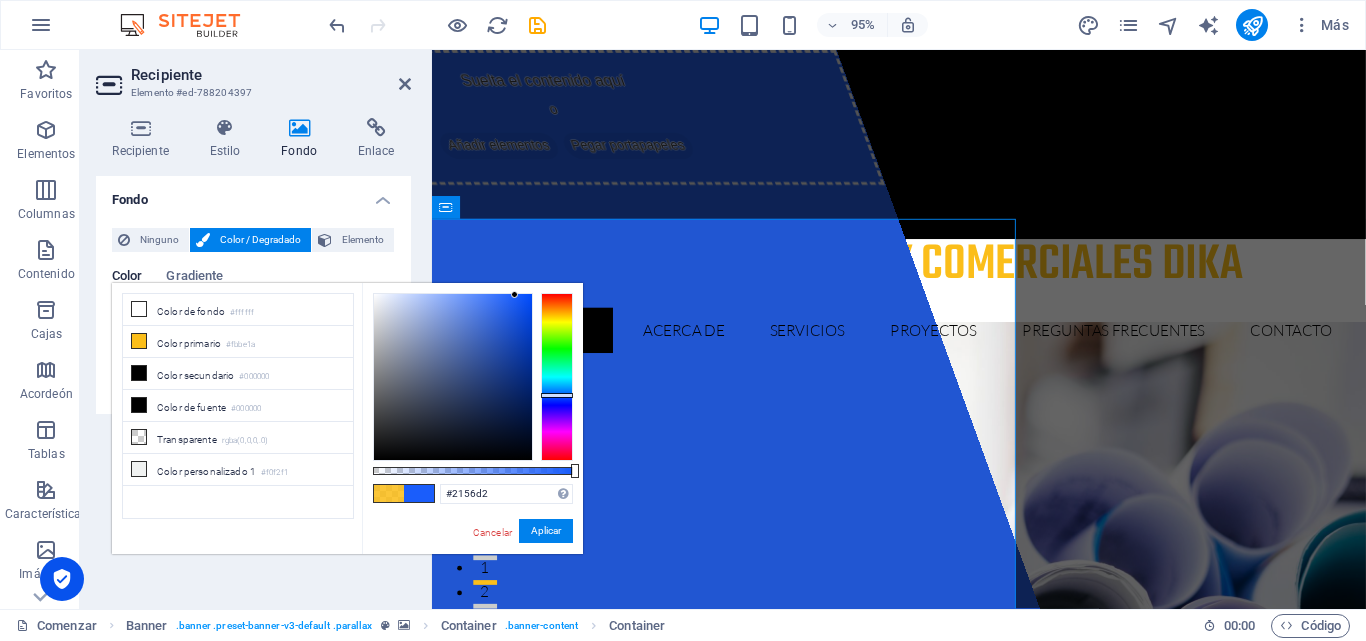 click at bounding box center (453, 377) 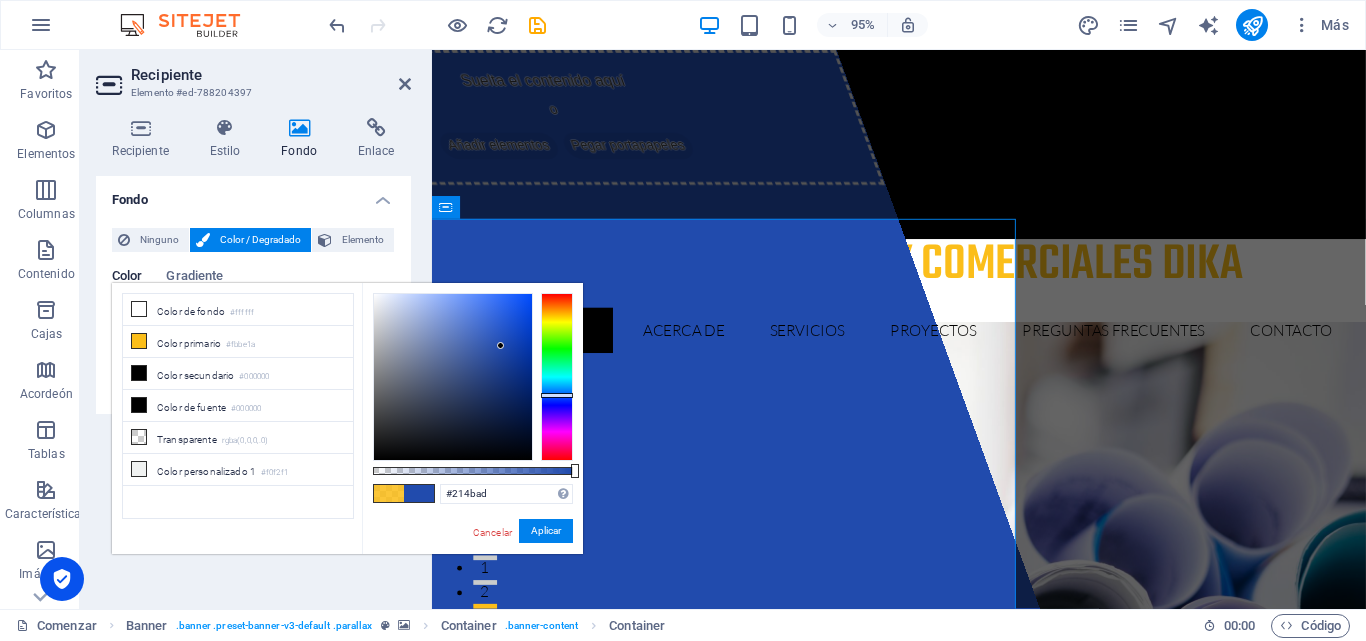 drag, startPoint x: 520, startPoint y: 313, endPoint x: 501, endPoint y: 346, distance: 38.078865 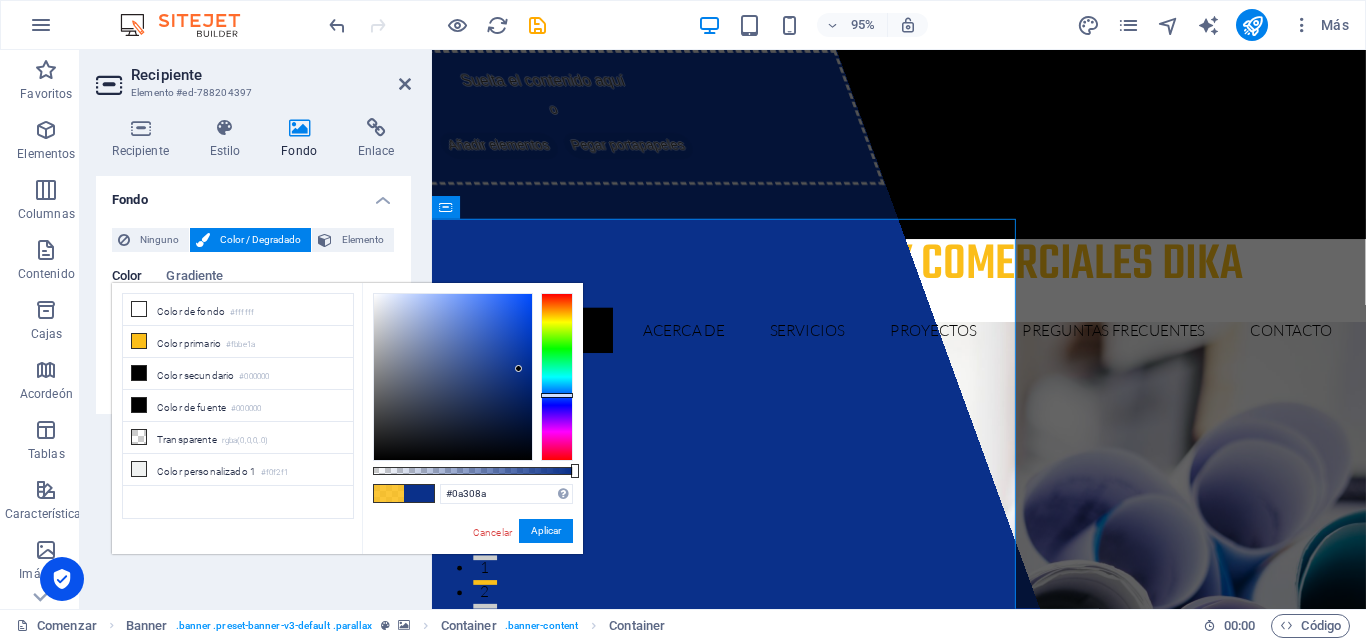 drag, startPoint x: 502, startPoint y: 351, endPoint x: 522, endPoint y: 369, distance: 26.907248 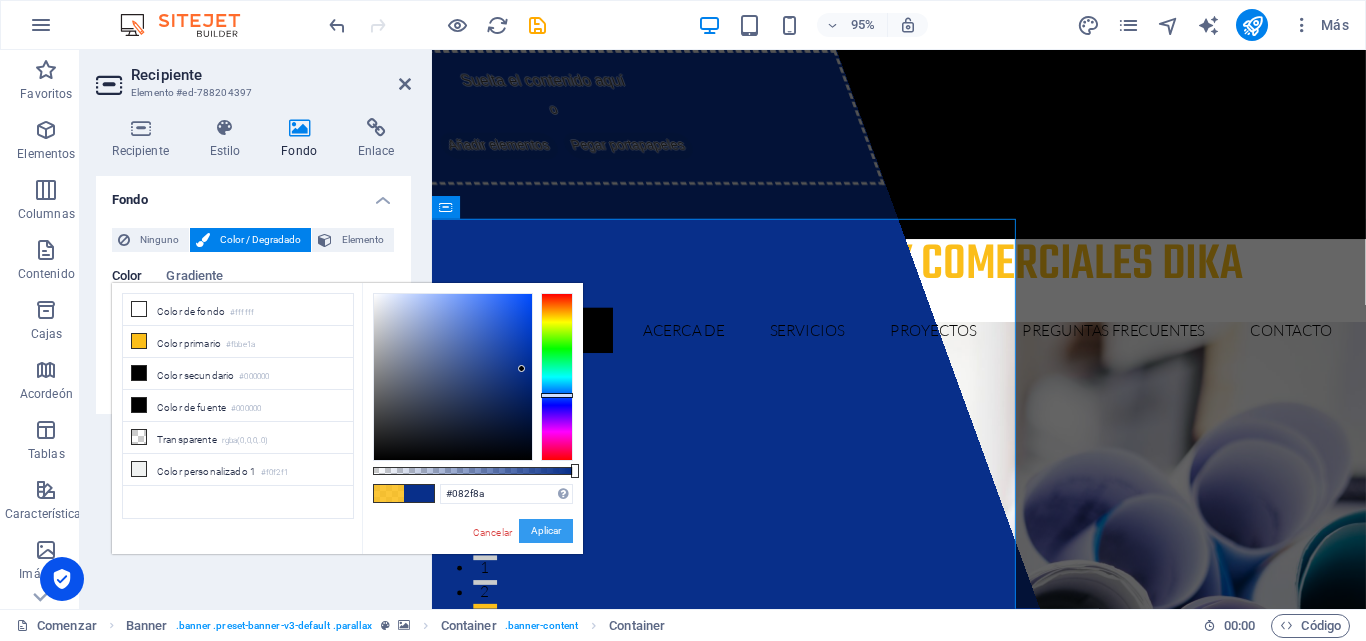 click on "Aplicar" at bounding box center [546, 530] 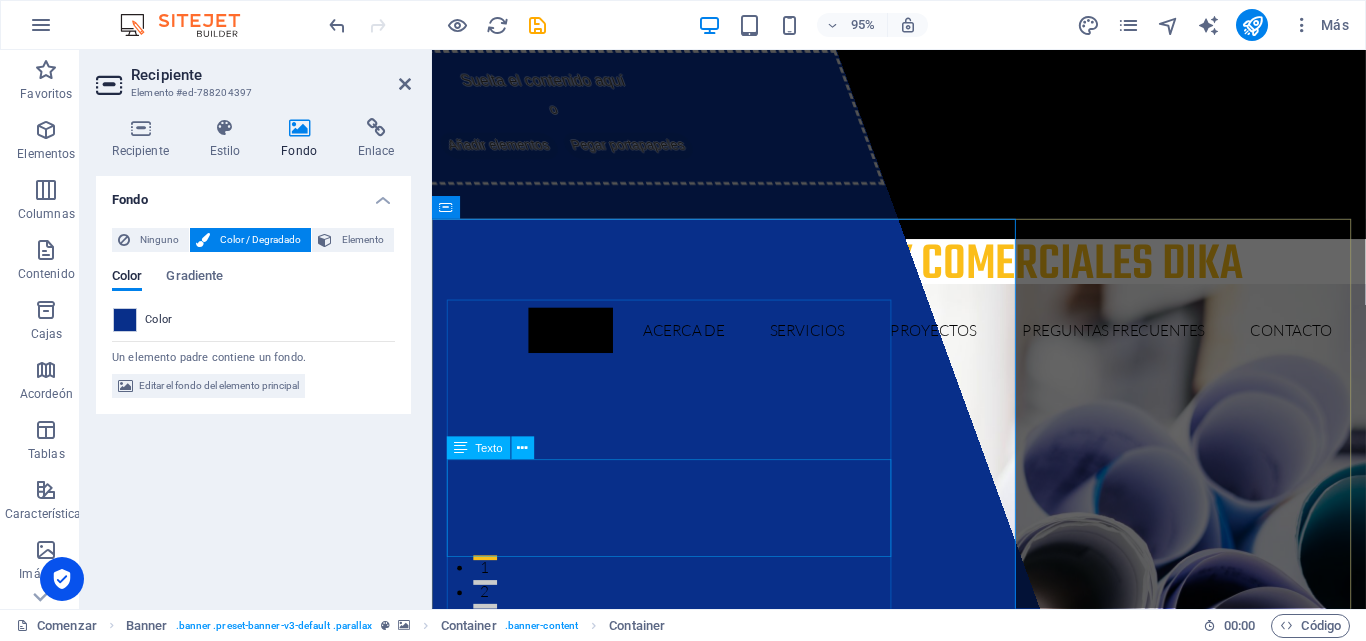 click on "Lorem ipsum dolor sit amet, consectetur adipisicing elit. Natus, dolores, at, nisi eligendi repellat voluptatem minima officia veritatis quasi animi porro laudantium dicta dolor voluptate non maiores ipsum reprehenderit odio fugiat reicid." at bounding box center [924, 1090] 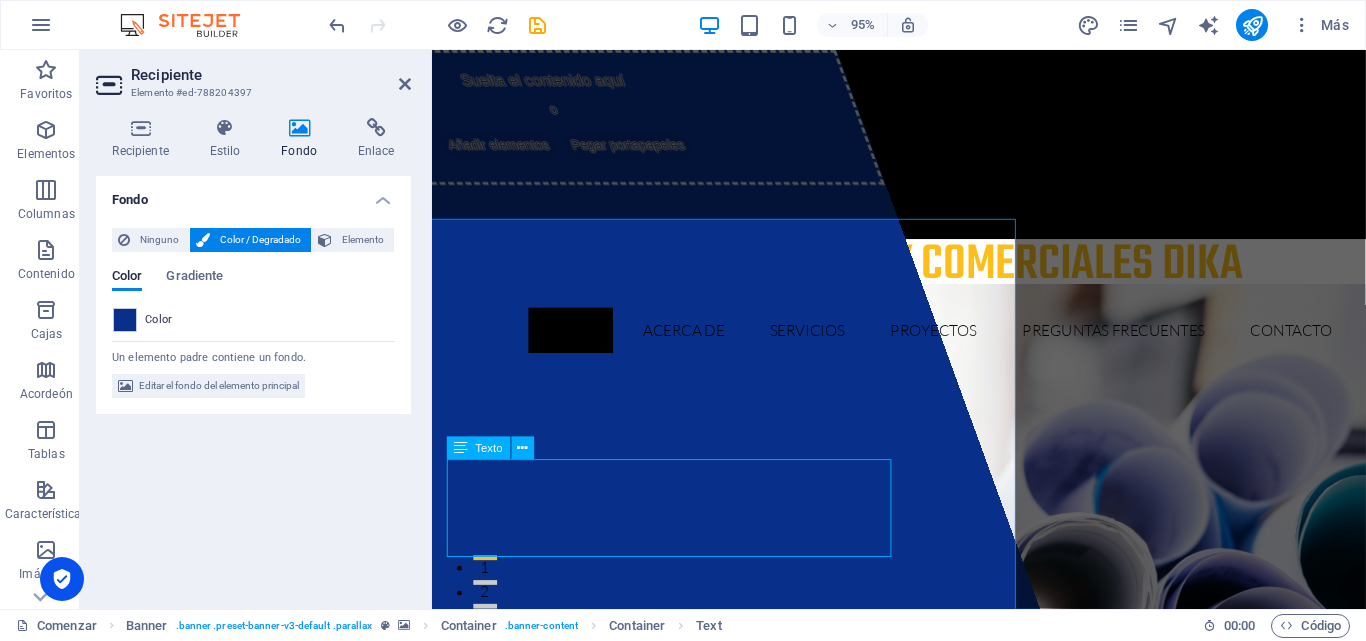 click on "Lorem ipsum dolor sit amet, consectetur adipisicing elit. Natus, dolores, at, nisi eligendi repellat voluptatem minima officia veritatis quasi animi porro laudantium dicta dolor voluptate non maiores ipsum reprehenderit odio fugiat reicid." at bounding box center [924, 1090] 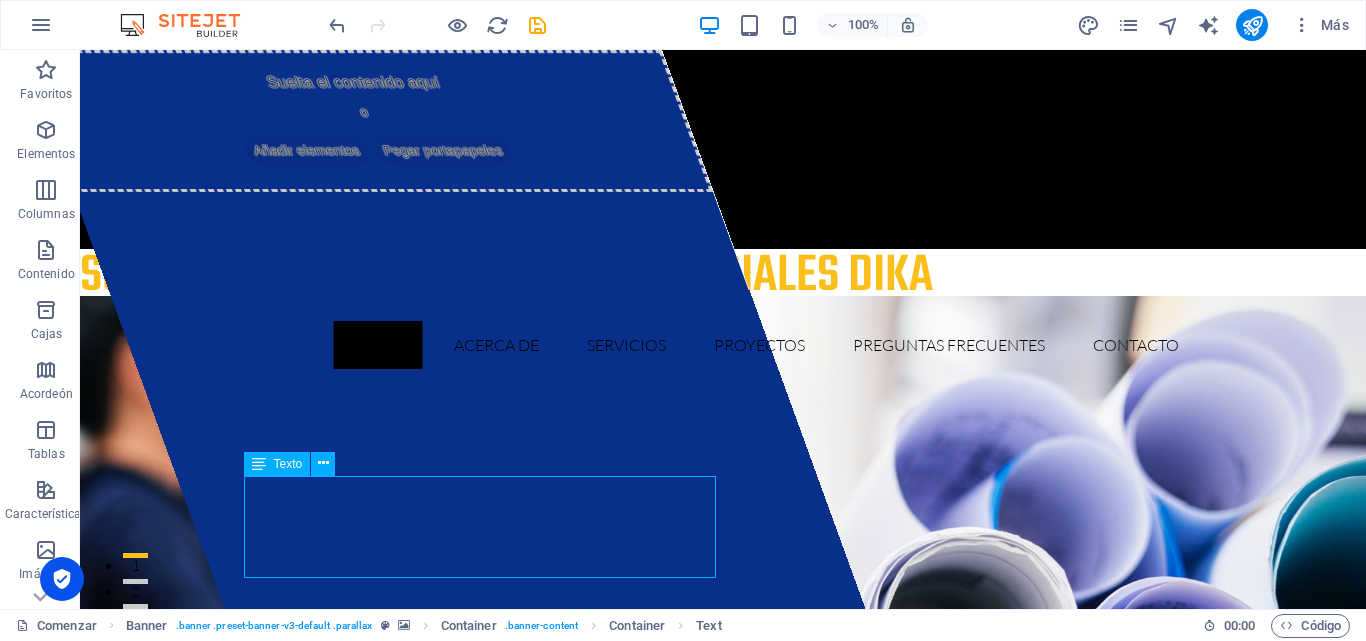 click on "Lorem ipsum dolor sit amet, consectetur adipisicing elit. Natus, dolores, at, nisi eligendi repellat voluptatem minima officia veritatis quasi animi porro laudantium dicta dolor voluptate non maiores ipsum reprehenderit odio fugiat reicid." at bounding box center [723, 1090] 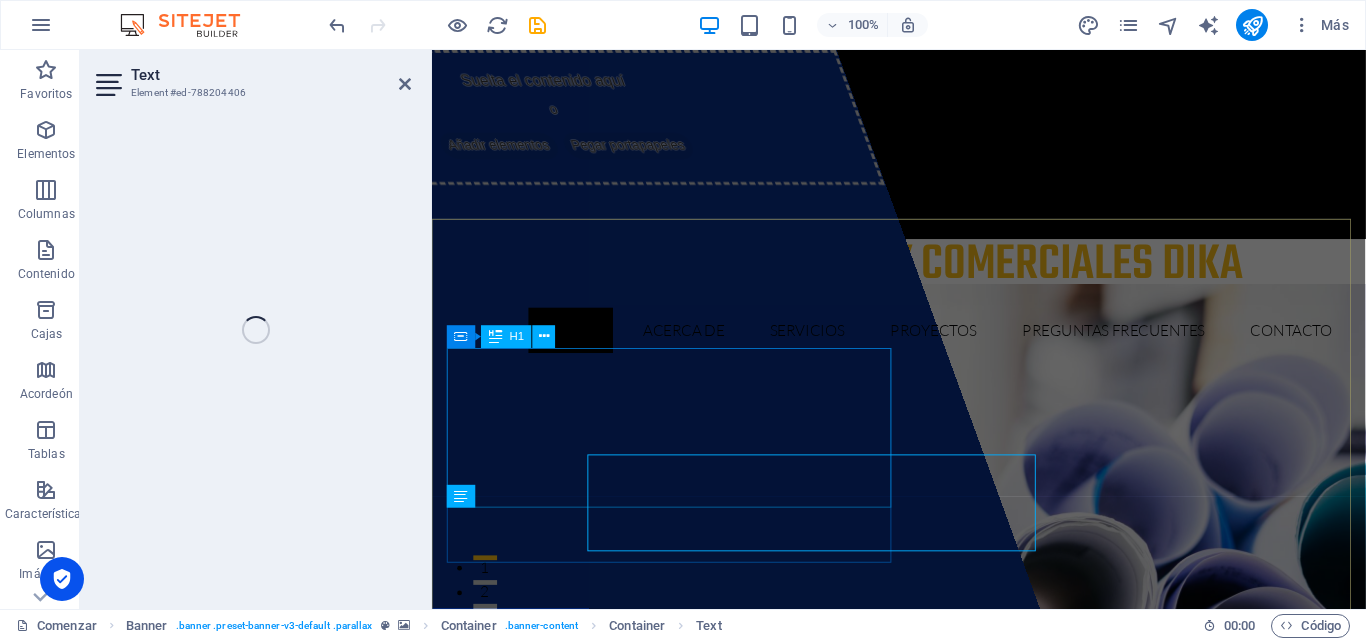 click on "Soluciones Industriales y Comerciales Dika Lorem ipsum dolor sit amet, consectetur adipisicing elit. Natus, dolores, at, nisi eligendi repellat voluptatem minima officia veritatis quasi animi porro laudantium dicta dolor voluptate non maiores ipsum reprehenderit odio fugiat reicid. Más información Ver servicios" at bounding box center (924, 1116) 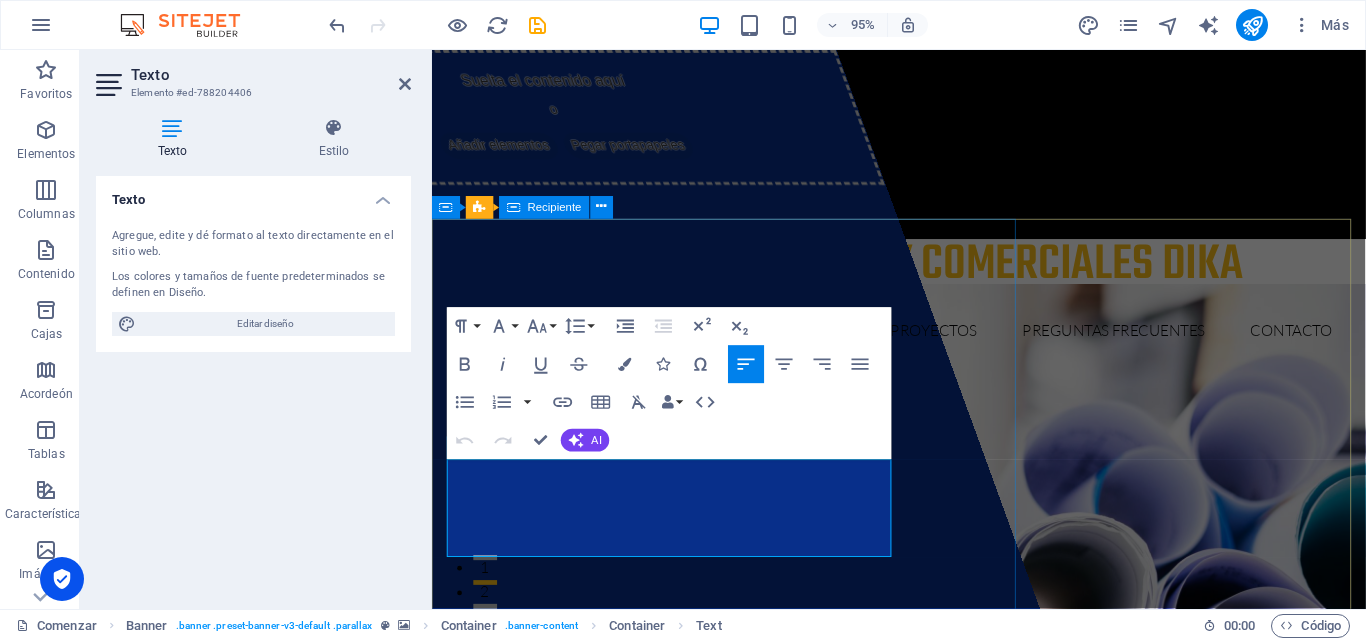drag, startPoint x: 720, startPoint y: 575, endPoint x: 440, endPoint y: 467, distance: 300.10666 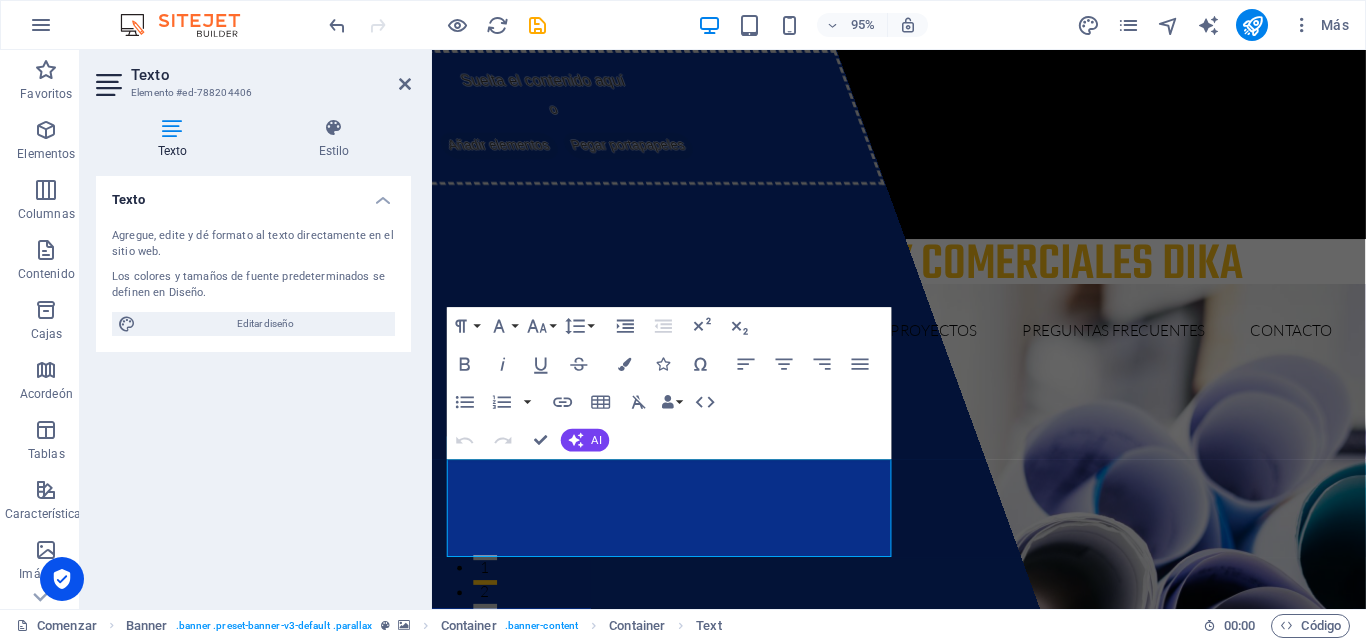click on "Lorem ipsum dolor sit amet, consectetur adipisicing elit. Natus, dolores, at, nisi eligendi repellat voluptatem minima officia veritatis quasi animi porro laudantium dicta dolor voluptate non maiores ipsum reprehenderit odio fugiat reicid." at bounding box center [924, 1090] 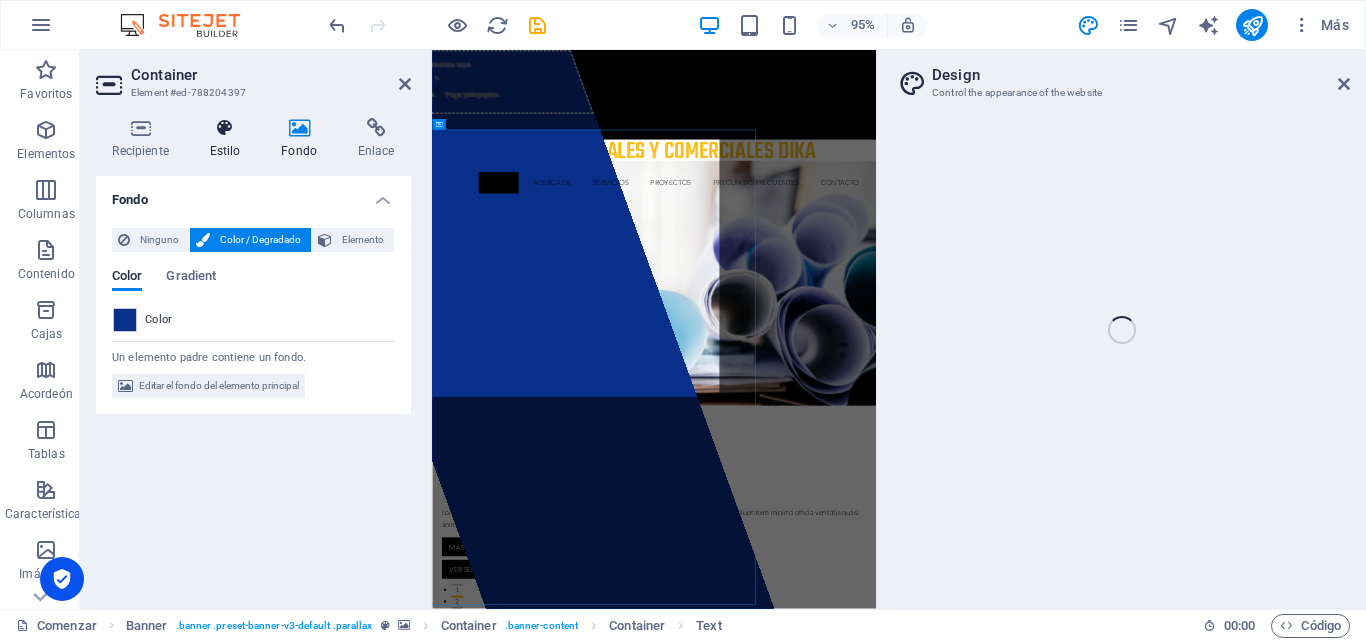 click on "Color" at bounding box center (253, 320) 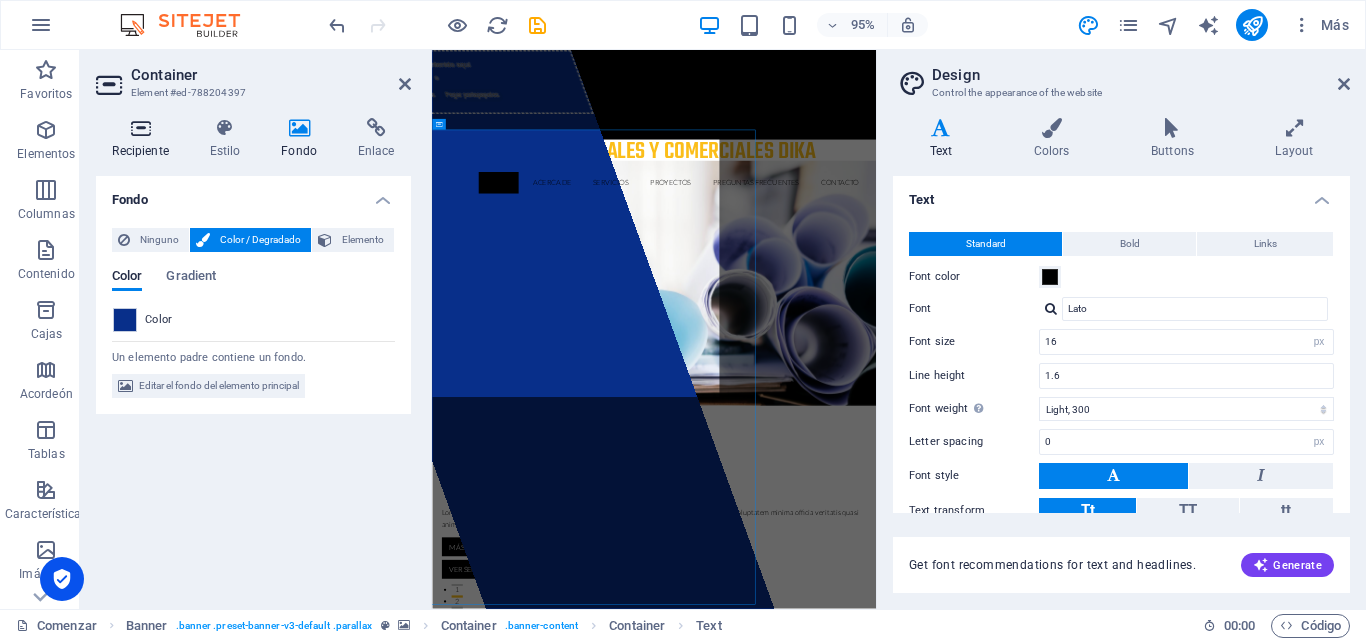 click on "Recipiente" at bounding box center [140, 151] 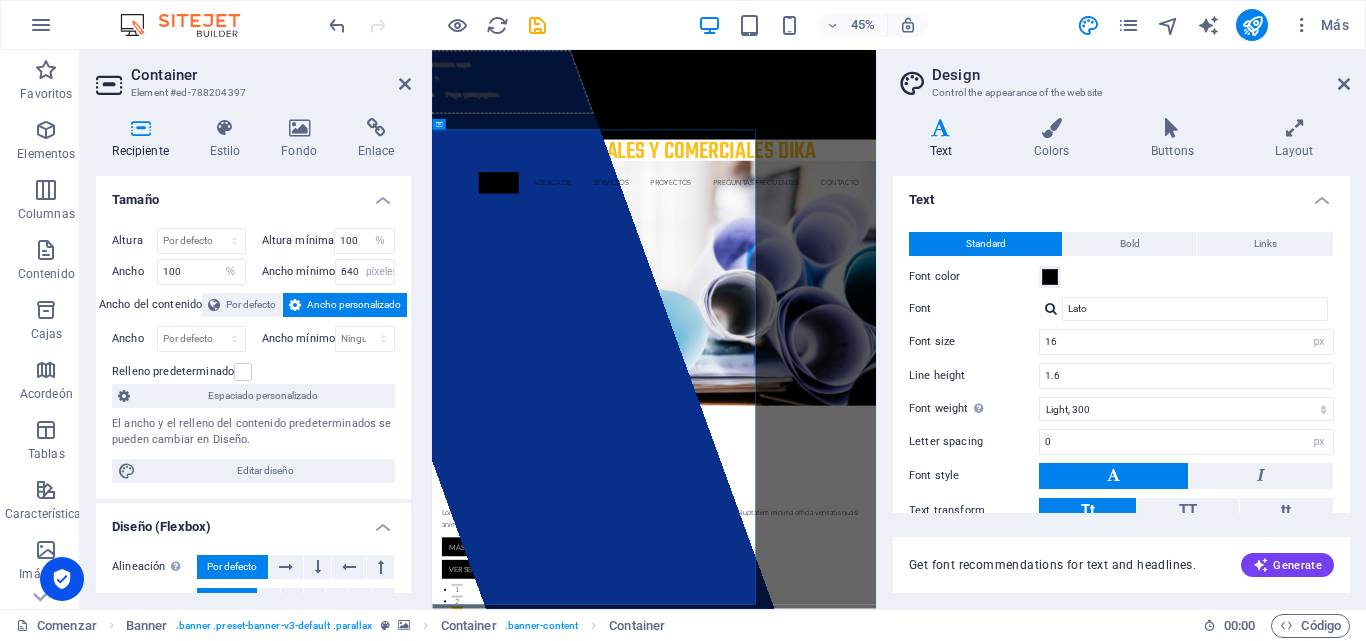 click on "Lorem ipsum dolor sit amet, consectetur adipisicing elit. Natus, dolores, at, nisi eligendi repellat voluptatem minima officia veritatis quasi animi porro laudantium dicta dolor voluptate non maiores ipsum reprehenderit odio fugiat reicid." at bounding box center [926, 1090] 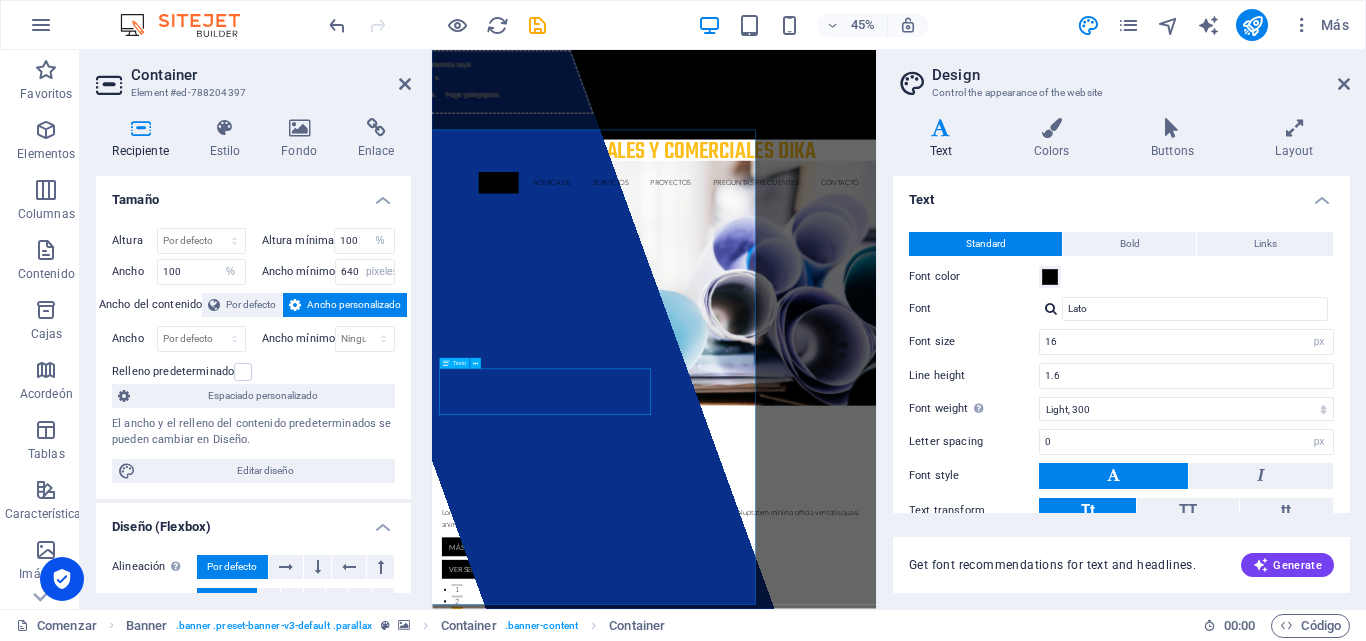 click on "Lorem ipsum dolor sit amet, consectetur adipisicing elit. Natus, dolores, at, nisi eligendi repellat voluptatem minima officia veritatis quasi animi porro laudantium dicta dolor voluptate non maiores ipsum reprehenderit odio fugiat reicid." at bounding box center (926, 1090) 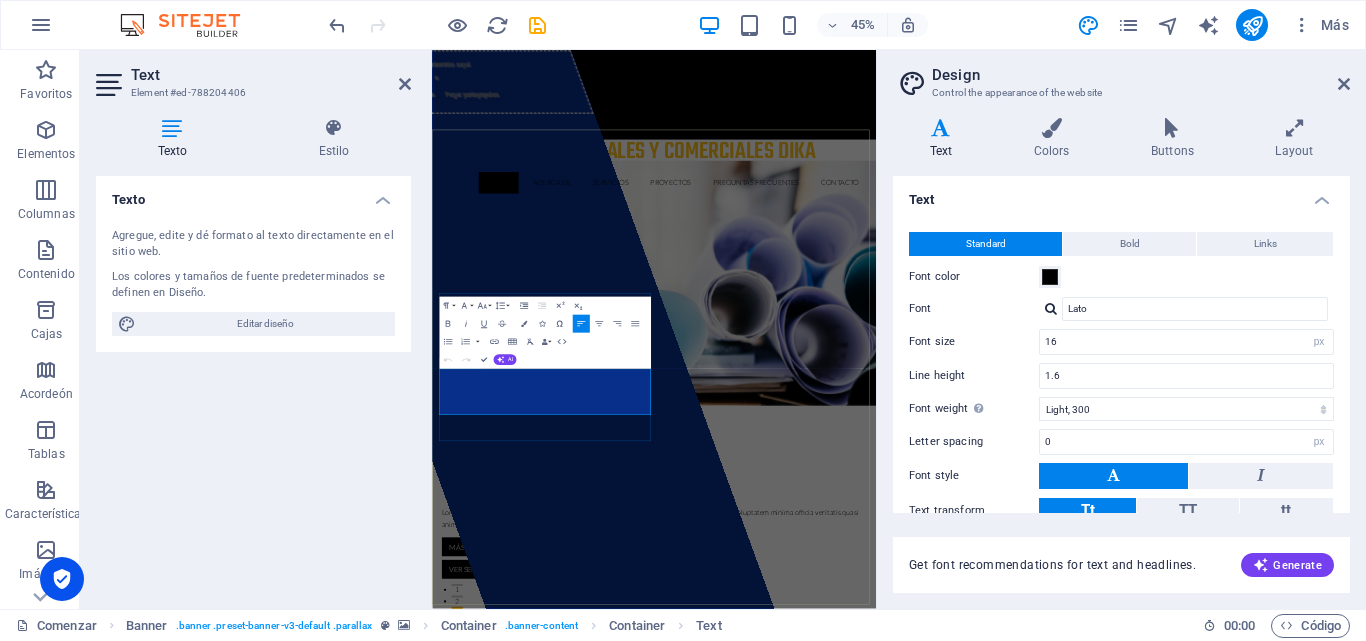 click on "Lorem ipsum dolor sit amet, consectetur adipisicing elit. Natus, dolores, at, nisi eligendi repellat voluptatem minima officia veritatis quasi animi porro laudantium dicta dolor voluptate non maiores ipsum reprehenderit odio fugiat reicid." at bounding box center [926, 1090] 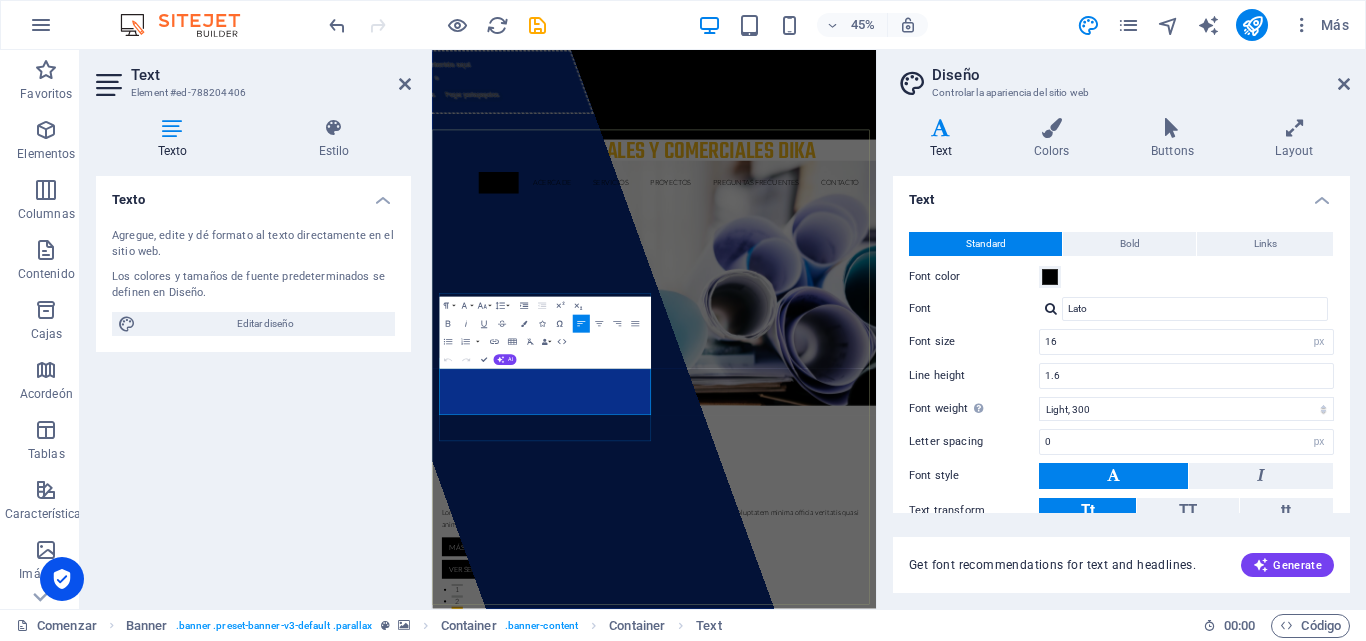 click on "Lorem ipsum dolor sit amet, consectetur adipisicing elit. Natus, dolores, at, nisi eligendi repellat voluptatem minima officia veritatis quasi animi porro laudantium dicta dolor voluptate non maiores ipsum reprehenderit odio fugiat reicid." at bounding box center (926, 1090) 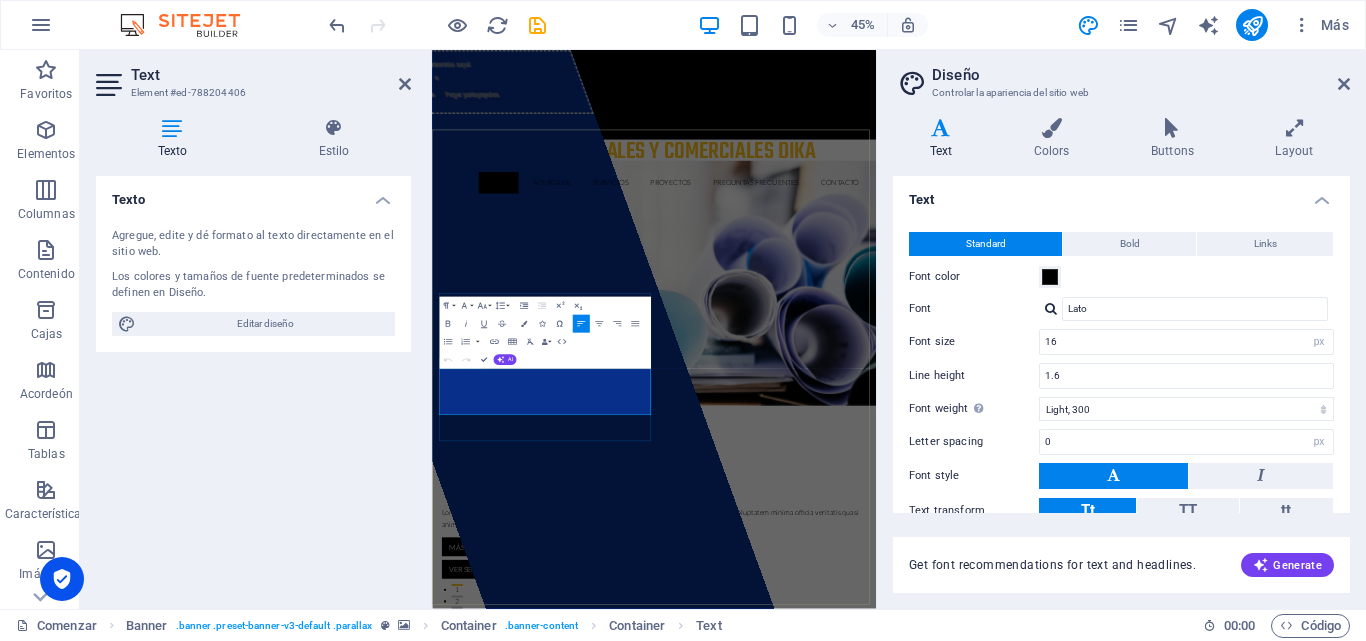 click on "Lorem ipsum dolor sit amet, consectetur adipisicing elit. Natus, dolores, at, nisi eligendi repellat voluptatem minima officia veritatis quasi animi porro laudantium dicta dolor voluptate non maiores ipsum reprehenderit odio fugiat reicid." at bounding box center [926, 1090] 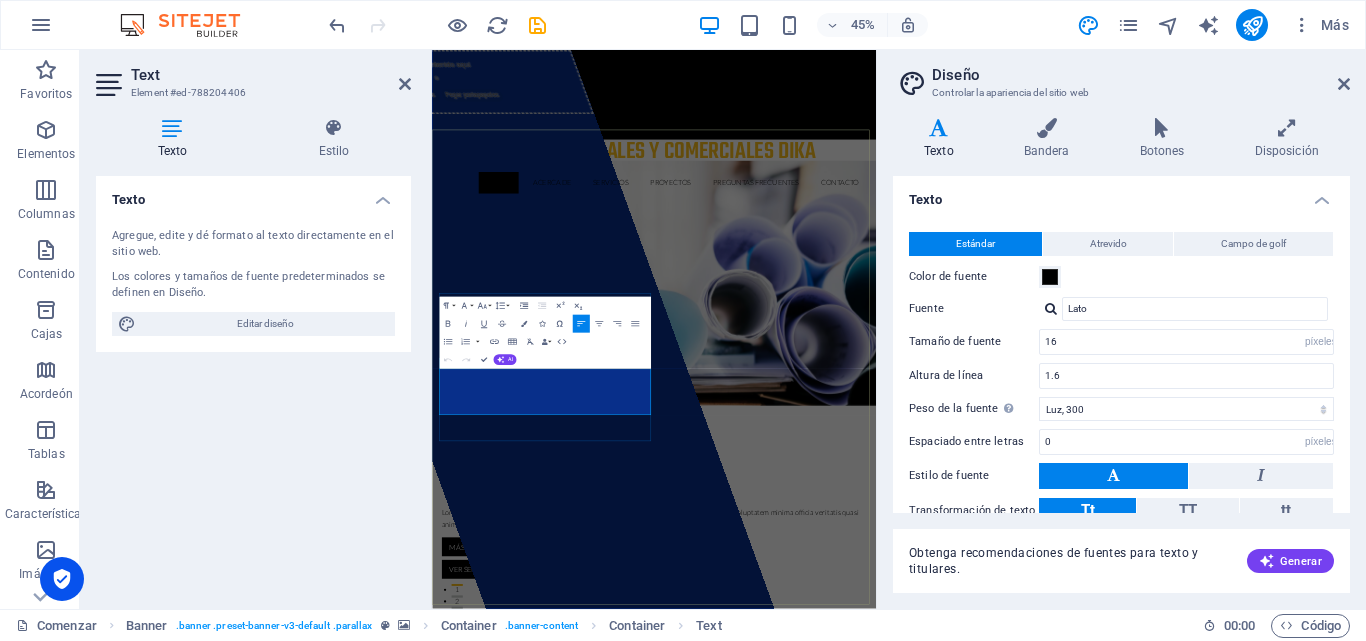 click on "Lorem ipsum dolor sit amet, consectetur adipisicing elit. Natus, dolores, at, nisi eligendi repellat voluptatem minima officia veritatis quasi animi porro laudantium dicta dolor voluptate non maiores ipsum reprehenderit odio fugiat reicid." at bounding box center [926, 1090] 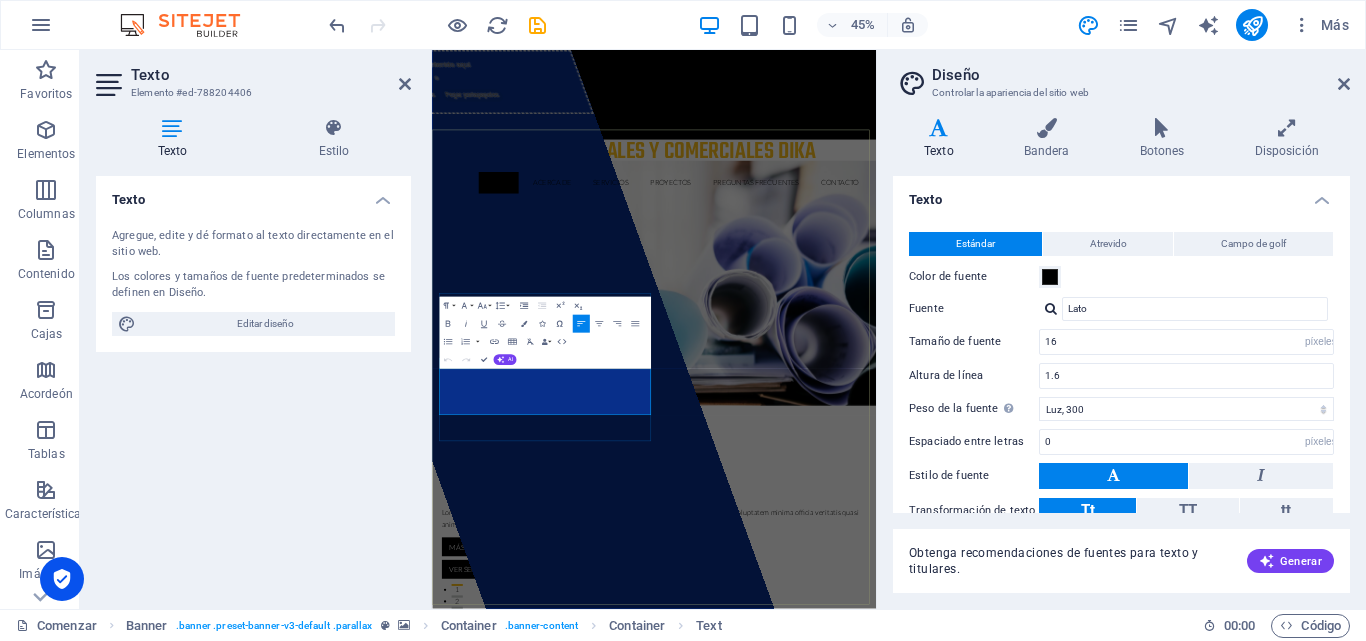 click on "Lorem ipsum dolor sit amet, consectetur adipisicing elit. Natus, dolores, at, nisi eligendi repellat voluptatem minima officia veritatis quasi animi porro laudantium dicta dolor voluptate non maiores ipsum reprehenderit odio fugiat reicid." at bounding box center (926, 1090) 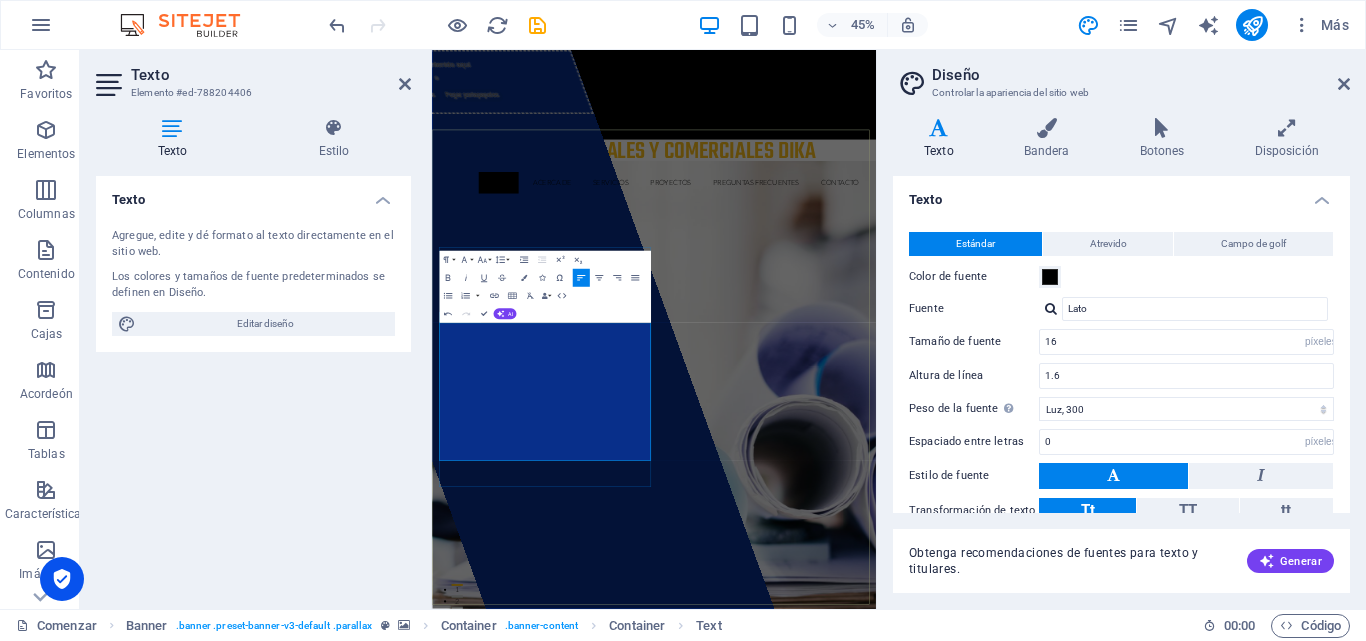 scroll, scrollTop: 9421, scrollLeft: 2, axis: both 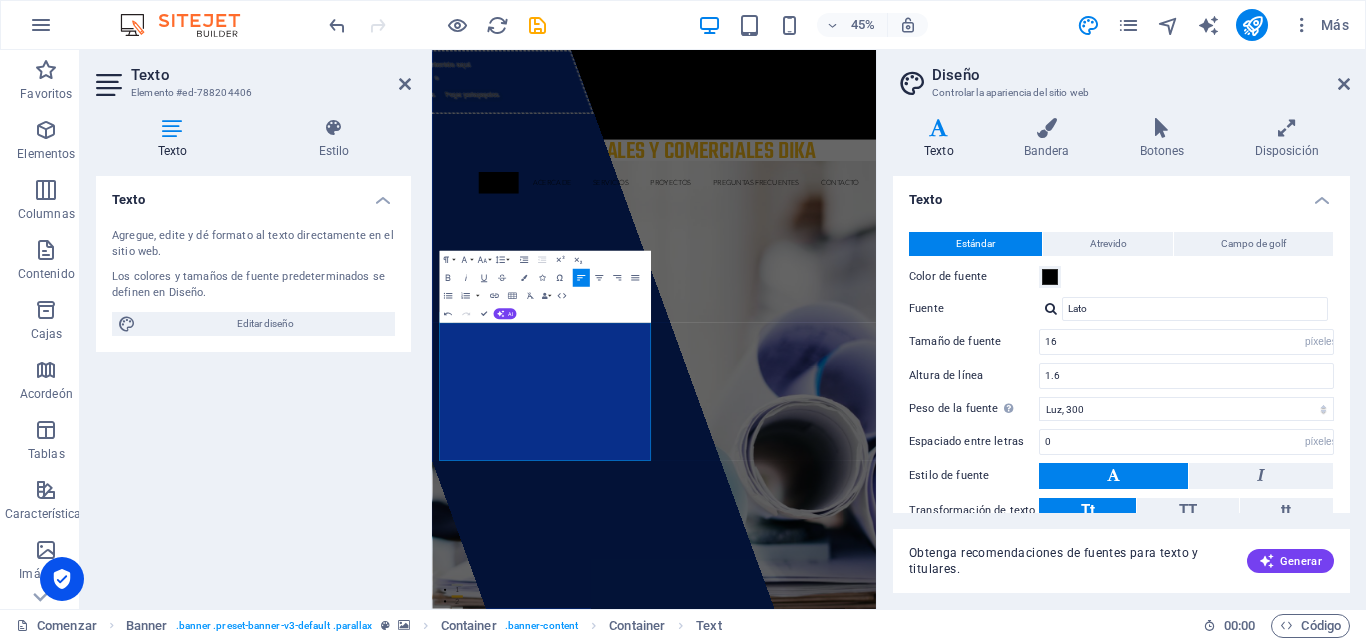 click on "Diseño Controlar la apariencia del sitio web" at bounding box center (1123, 76) 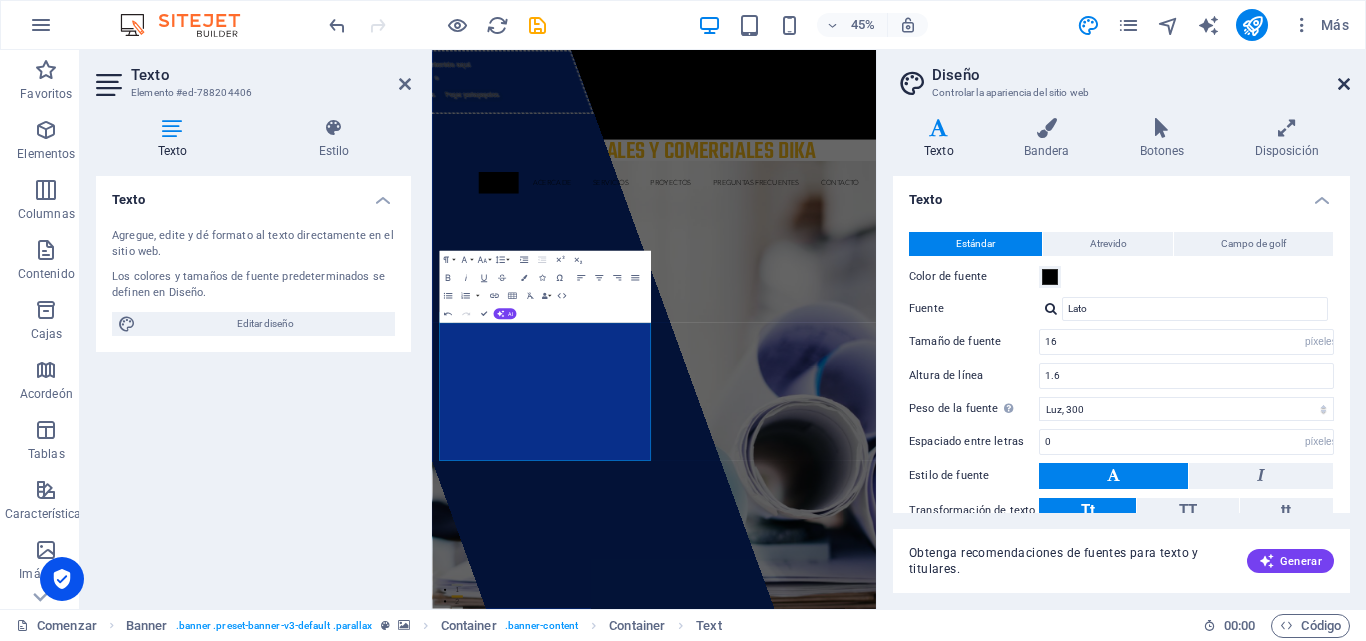 click at bounding box center [1344, 84] 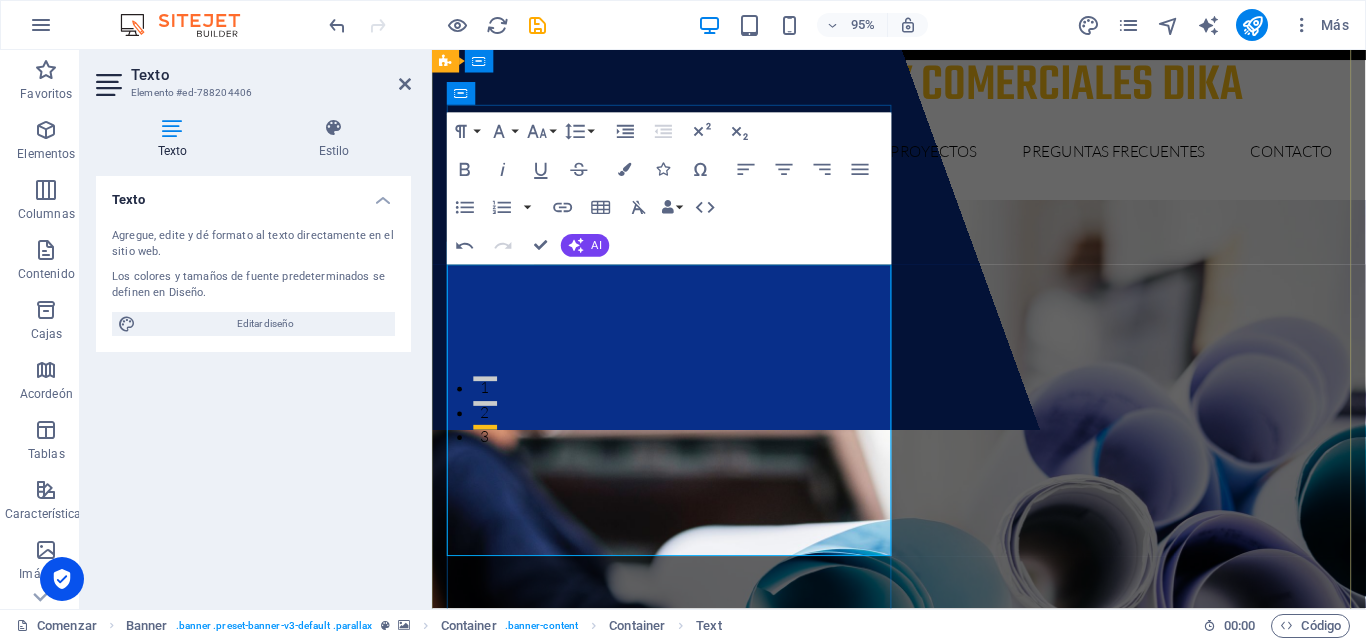 scroll, scrollTop: 200, scrollLeft: 0, axis: vertical 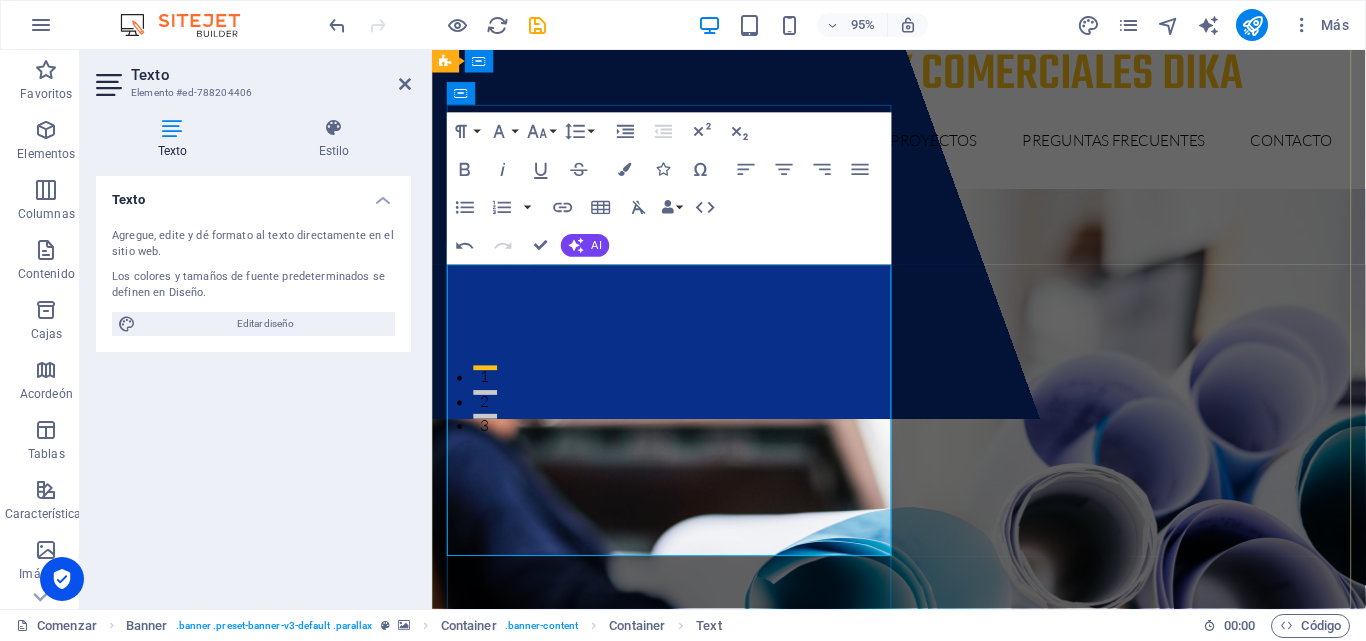 click on "de ingeniería, así como el suministro de componentes" at bounding box center [633, 1026] 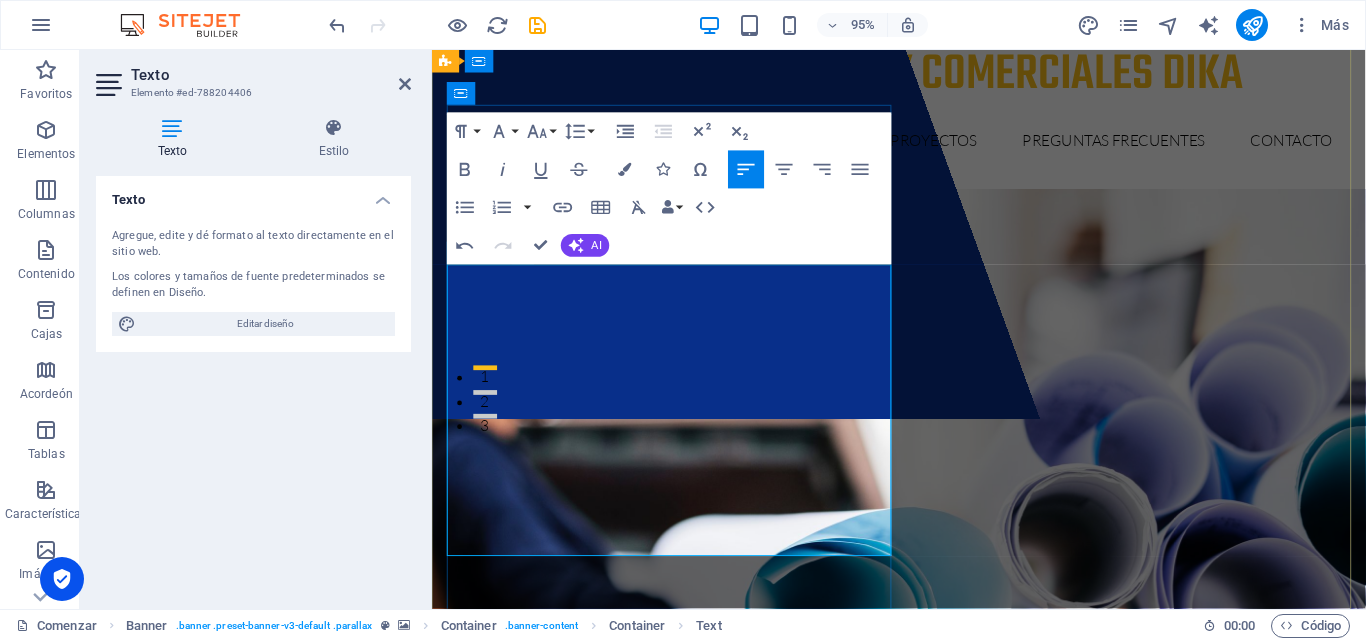 drag, startPoint x: 539, startPoint y: 339, endPoint x: 555, endPoint y: 359, distance: 25.612497 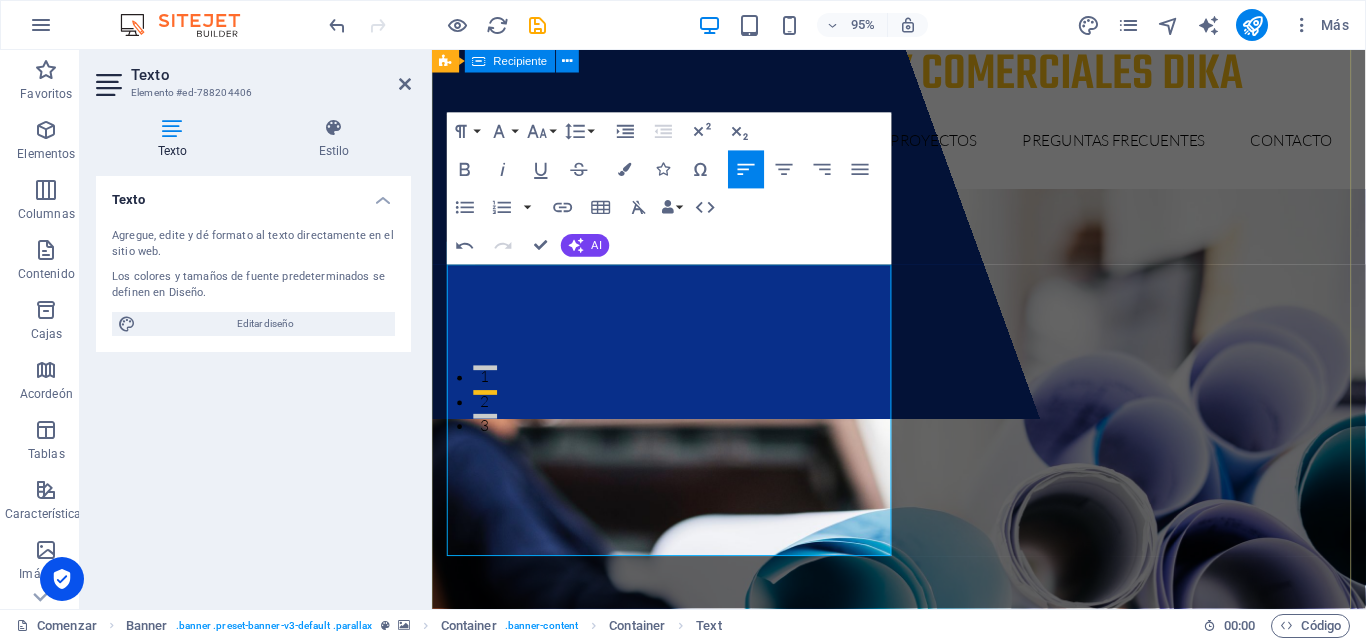 type 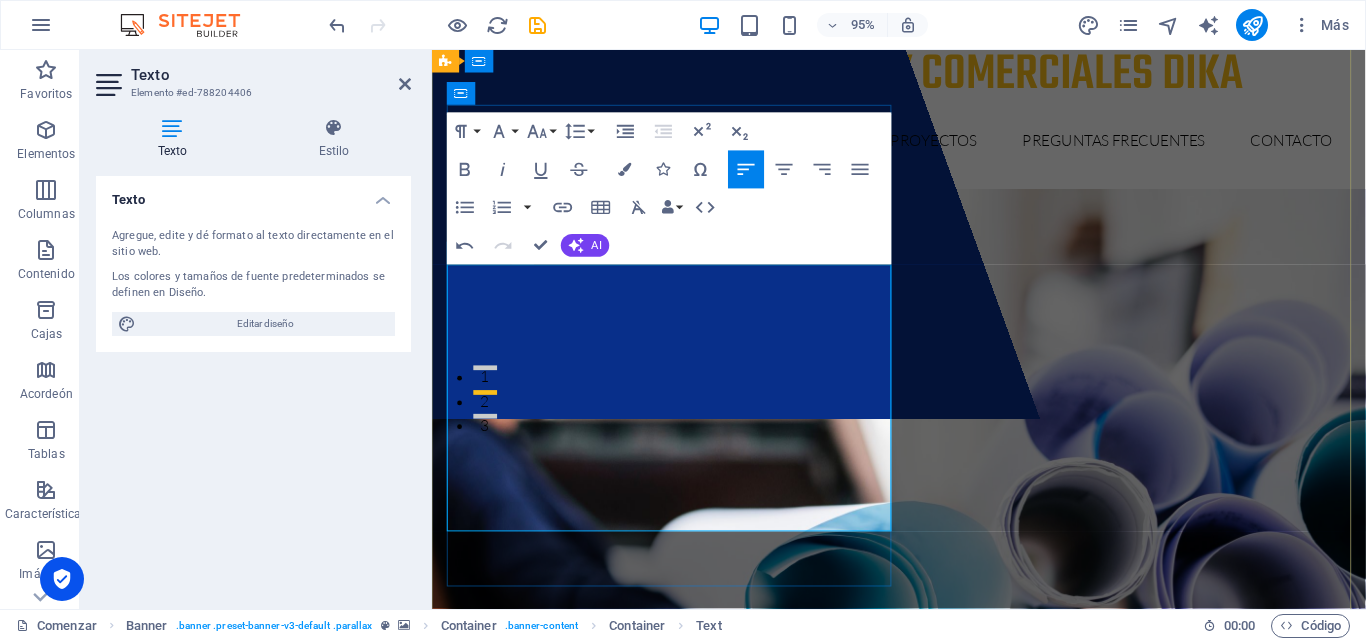 click on "empresa mexicana dedicada al desarrollo y aplicaciones" at bounding box center [640, 987] 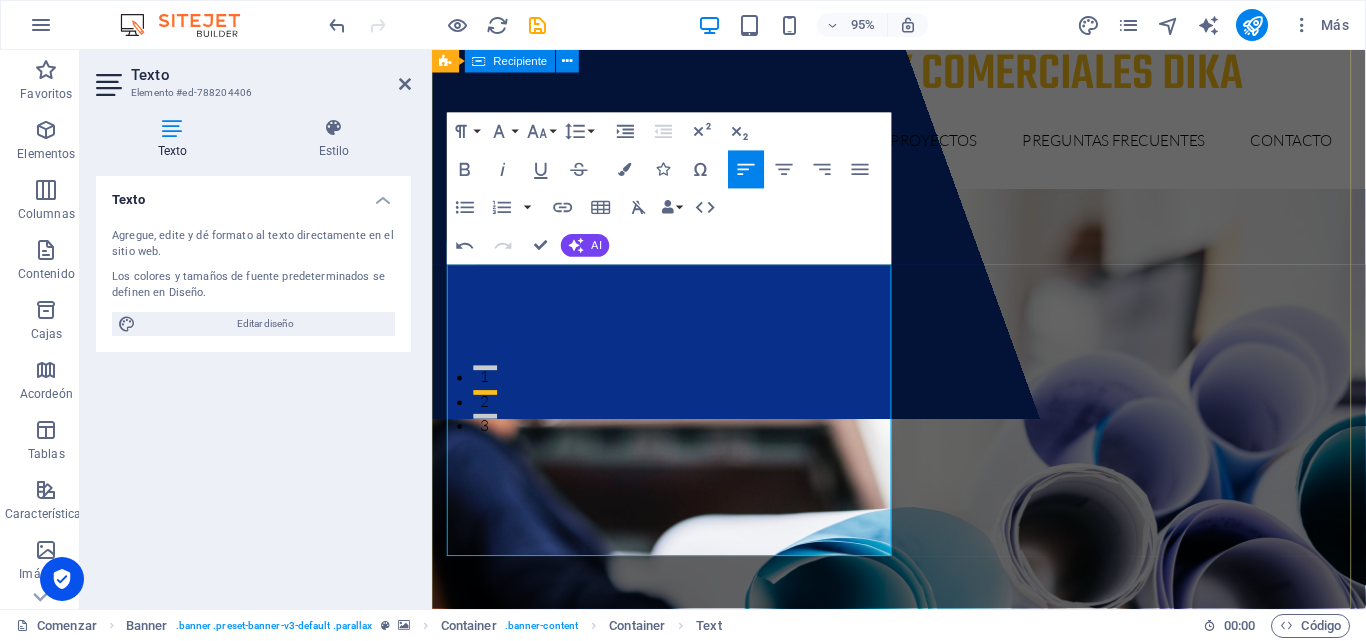 drag, startPoint x: 1248, startPoint y: 384, endPoint x: 1557, endPoint y: 366, distance: 309.52383 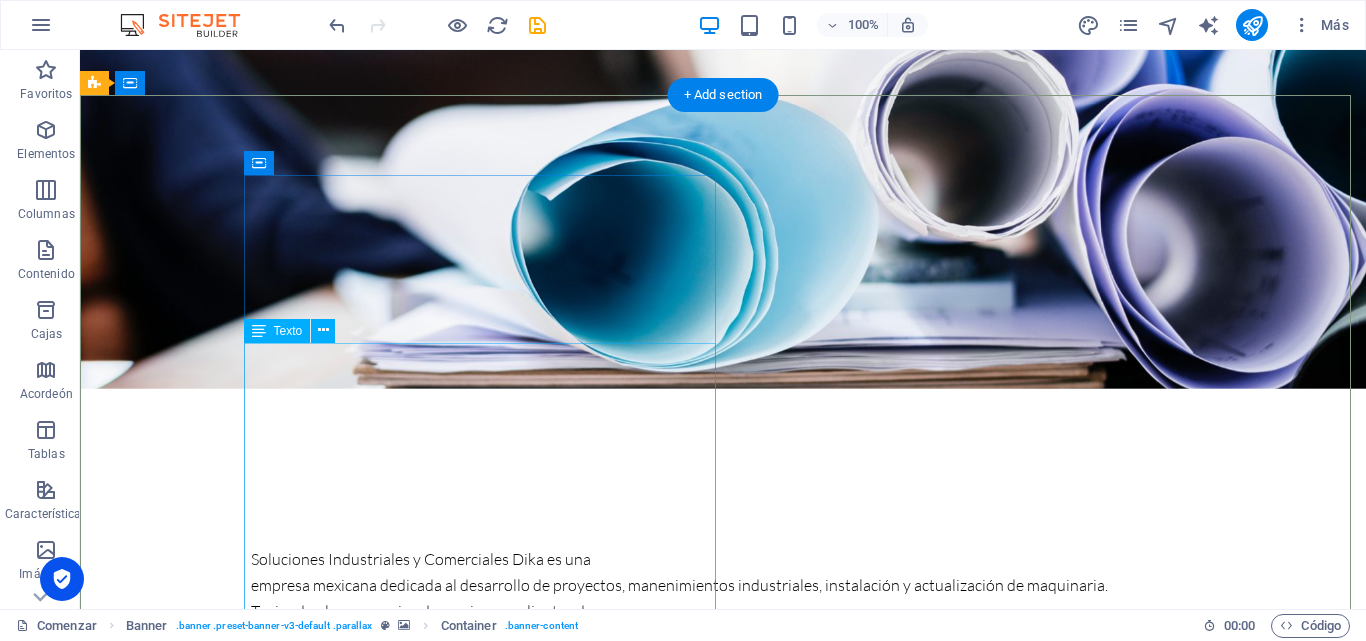 scroll, scrollTop: 133, scrollLeft: 0, axis: vertical 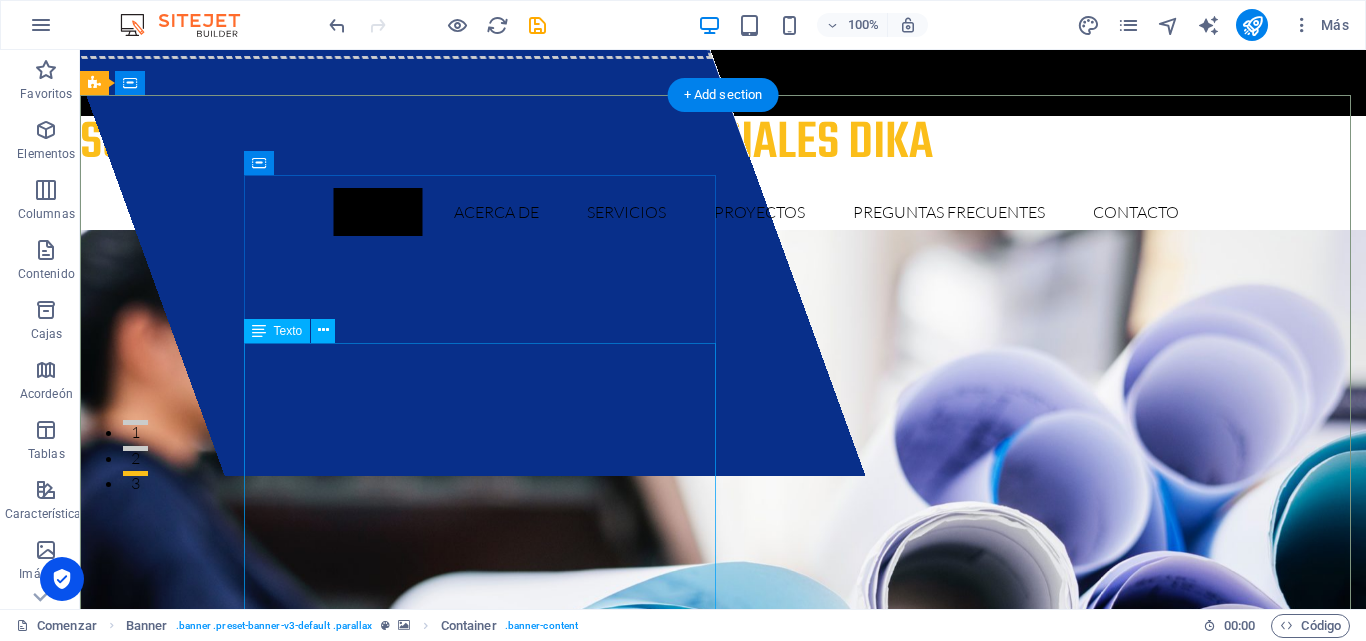 click on "Soluciones Industriales y Comerciales Dika es una empresa mexicana dedicada al desarrollo de proyectos, manenimientos industriales, instalación y actualización de maquinaria.  Teniendo el compromiso de servir a sus clientes de manera eficaz mediante la innovación tecnológica, perfeccionamiento en los procesos de trabajo, excelente calidad en el desarrollo de los proyectos y recursos humanos continuamente capacitados; que permita generar un mayor beneficio económico, mejorar la productividad empresarial e impactar positivamente a nuestros clientes." at bounding box center [723, 1142] 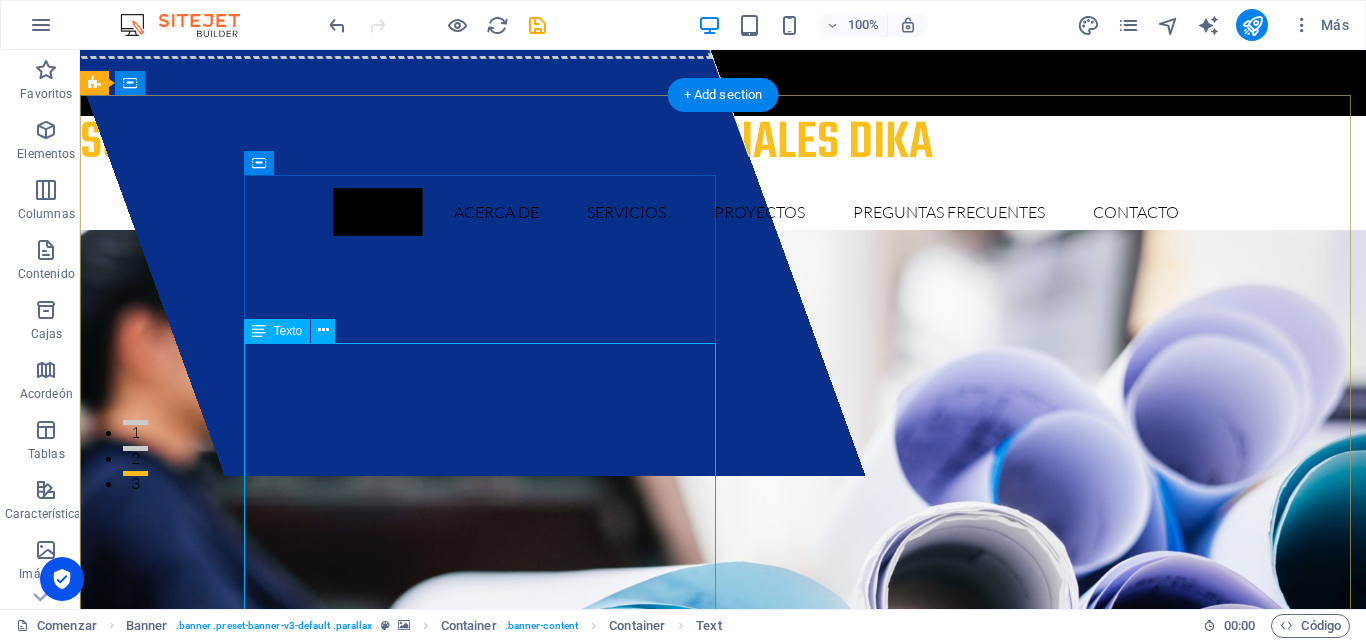 click on "Soluciones Industriales y Comerciales Dika es una empresa mexicana dedicada al desarrollo de proyectos, manenimientos industriales, instalación y actualización de maquinaria.  Teniendo el compromiso de servir a sus clientes de manera eficaz mediante la innovación tecnológica, perfeccionamiento en los procesos de trabajo, excelente calidad en el desarrollo de los proyectos y recursos humanos continuamente capacitados; que permita generar un mayor beneficio económico, mejorar la productividad empresarial e impactar positivamente a nuestros clientes." at bounding box center [723, 1142] 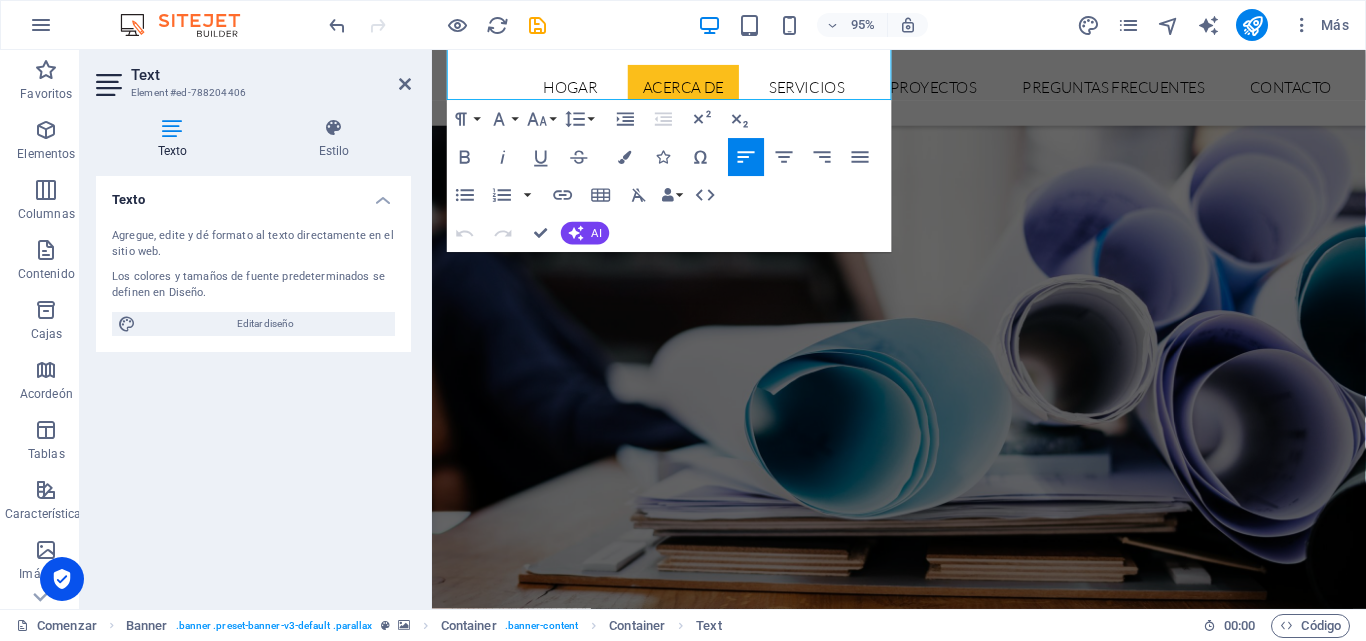 scroll, scrollTop: 680, scrollLeft: 0, axis: vertical 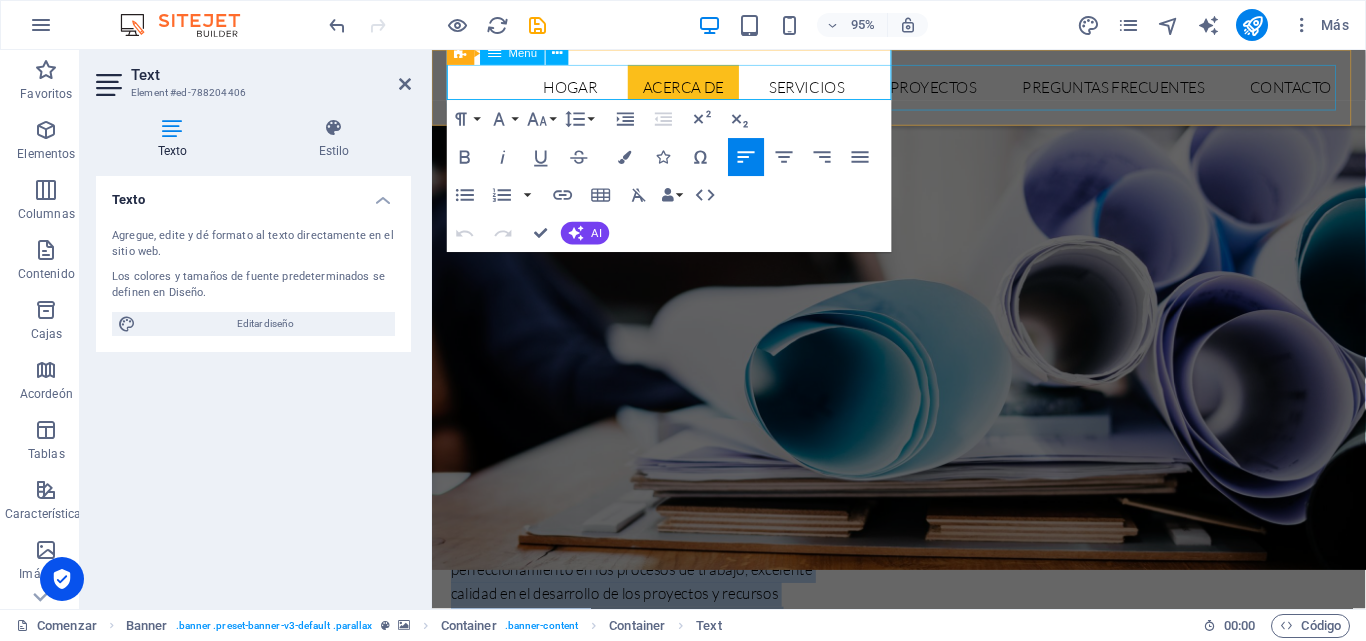 drag, startPoint x: 447, startPoint y: 357, endPoint x: 870, endPoint y: 96, distance: 497.04126 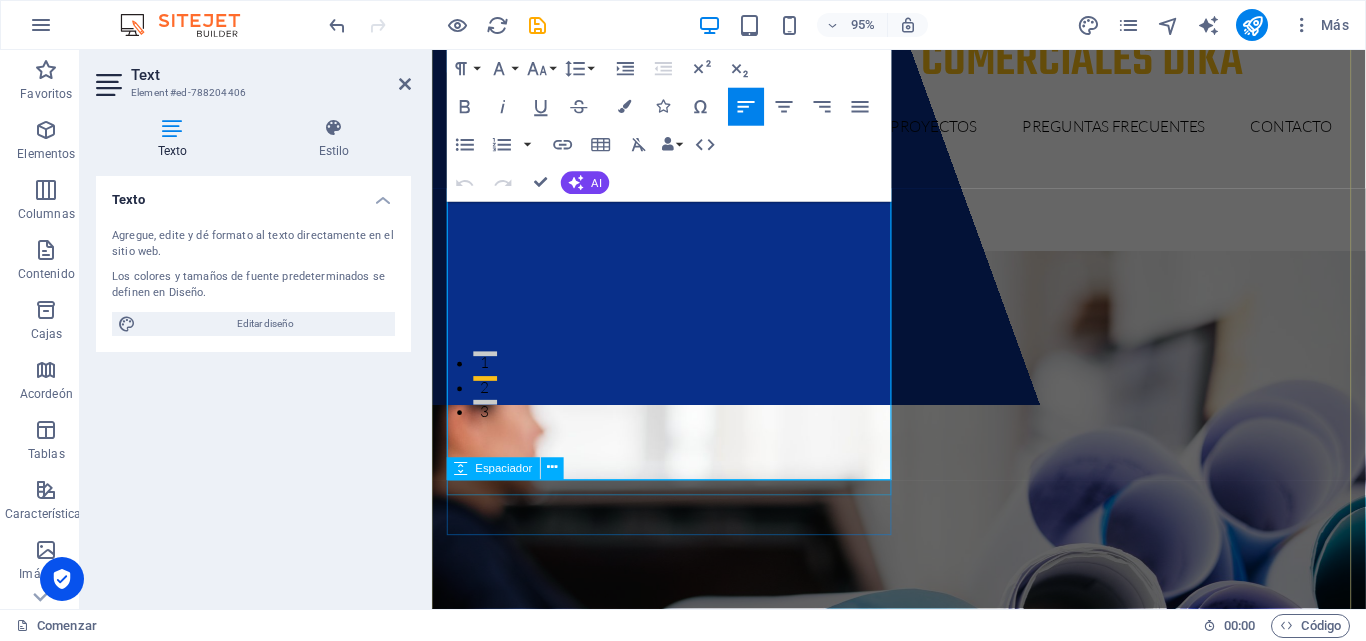 scroll, scrollTop: 280, scrollLeft: 0, axis: vertical 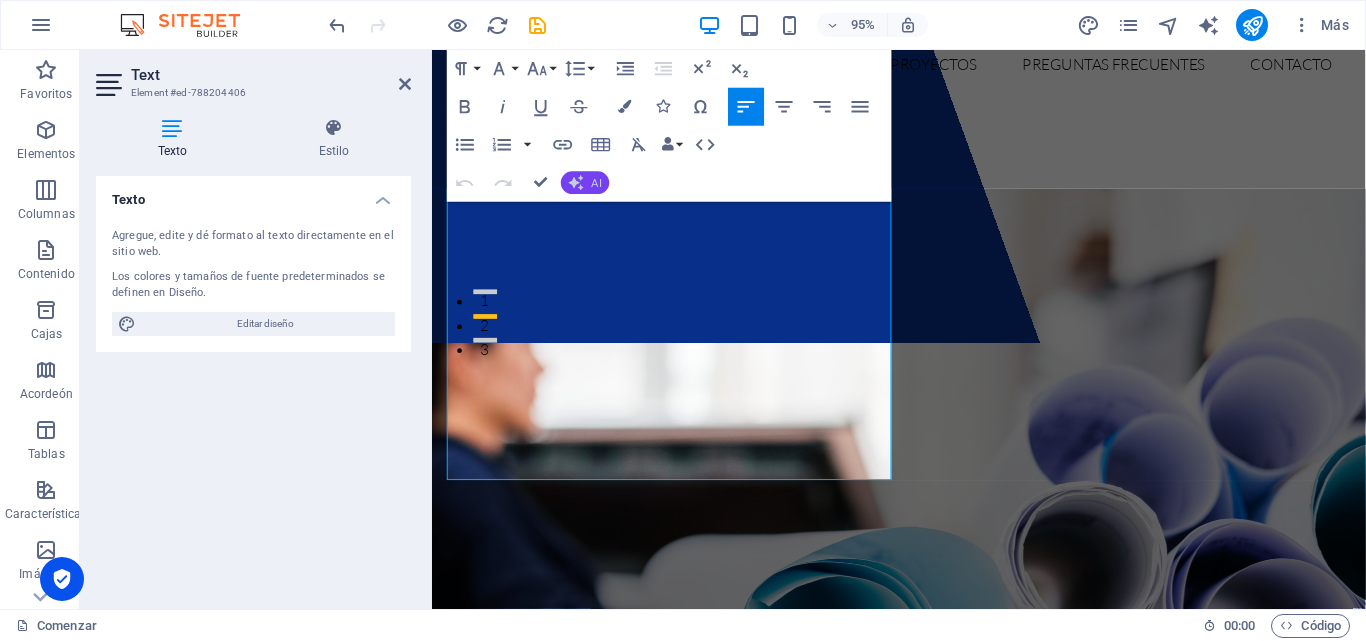 click on "AI" at bounding box center [597, 182] 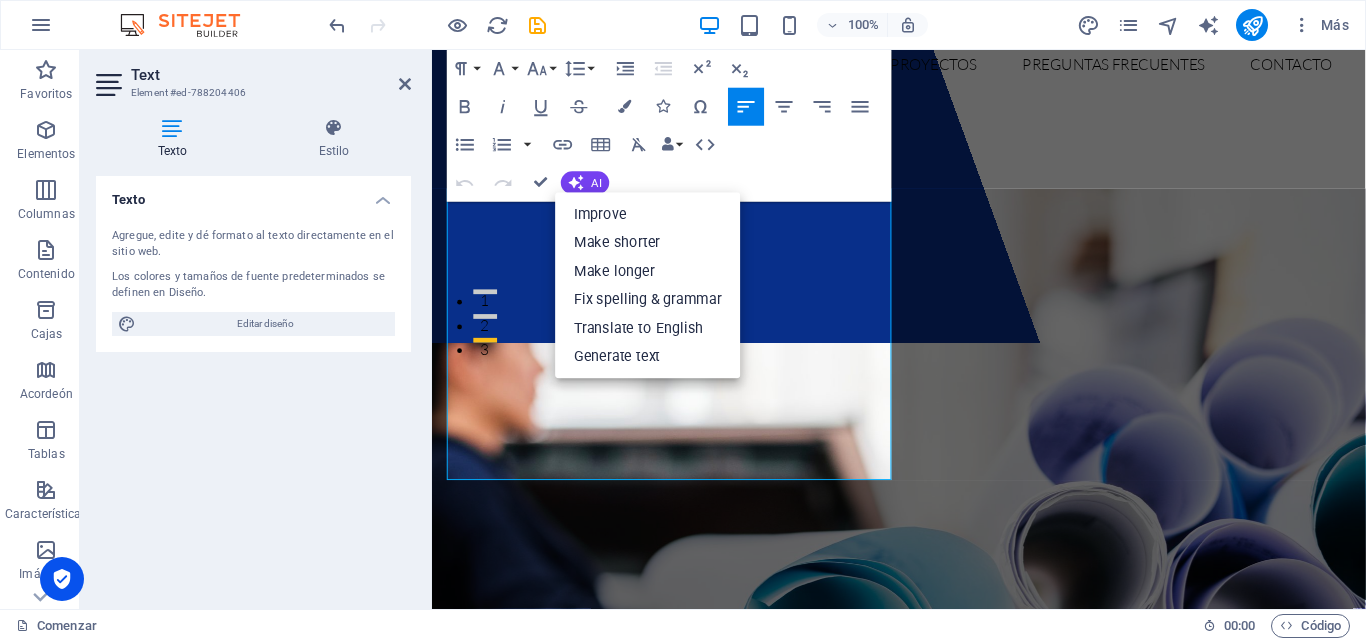 click on "Paragraph Format Normal Heading 1 Heading 2 Heading 3 Heading 4 Heading 5 Heading 6 Code Font Family Arial Georgia Impact Tahoma Times New Roman Verdana Lato Teko Font Size 8 9 10 11 12 14 18 24 30 36 48 60 72 96 Line Height Default Single 1.15 1.5 Double Increase Indent Decrease Indent Superscript Subscript Bold Italic Underline Strikethrough Colors Icons Special Characters Align Left Align Center Align Right Align Justify Unordered List   Default Circle Disc Square    Ordered List   Default Lower Alpha Lower Greek Lower Roman Upper Alpha Upper Roman    Insert Link Insert Table Clear Formatting Data Bindings Company First name Last name Street ZIP code City Email Phone Mobile Fax Custom field 1 Custom field 2 Custom field 3 Custom field 4 Custom field 5 Custom field 6 HTML Undo Redo Confirm (Ctrl+⏎) AI Improve Make shorter Make longer Fix spelling & grammar Translate to English Generate text" at bounding box center (669, 126) 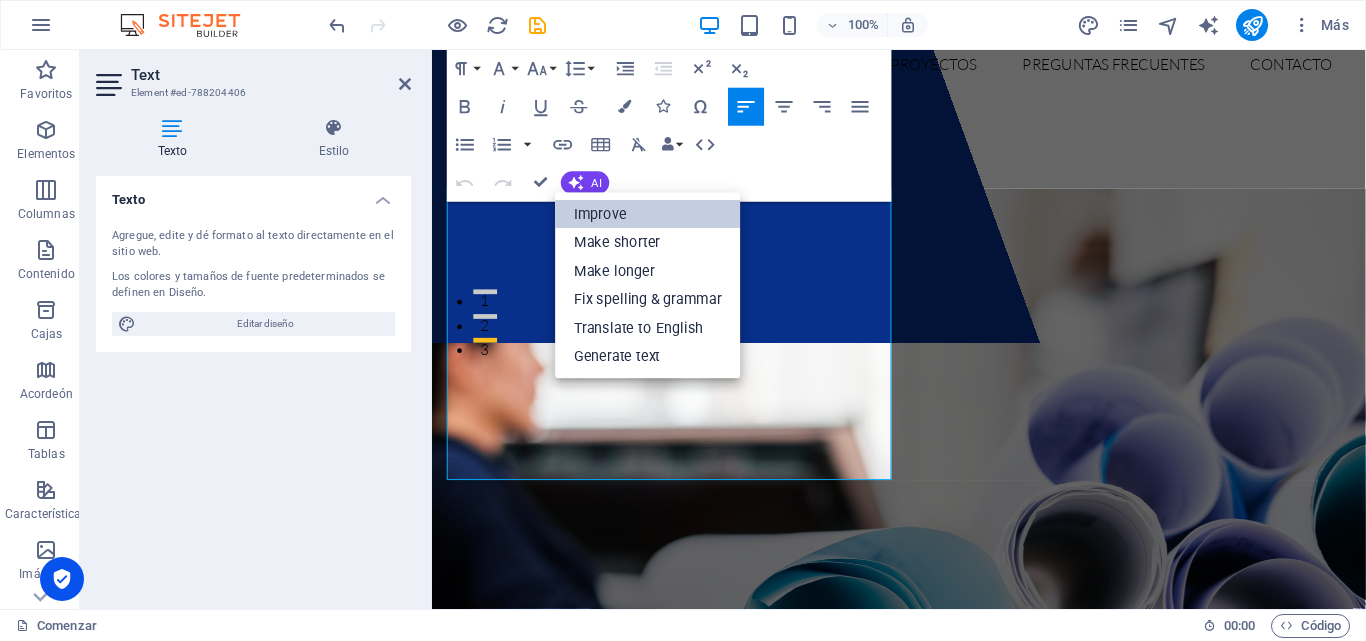 click on "Improve" at bounding box center (648, 214) 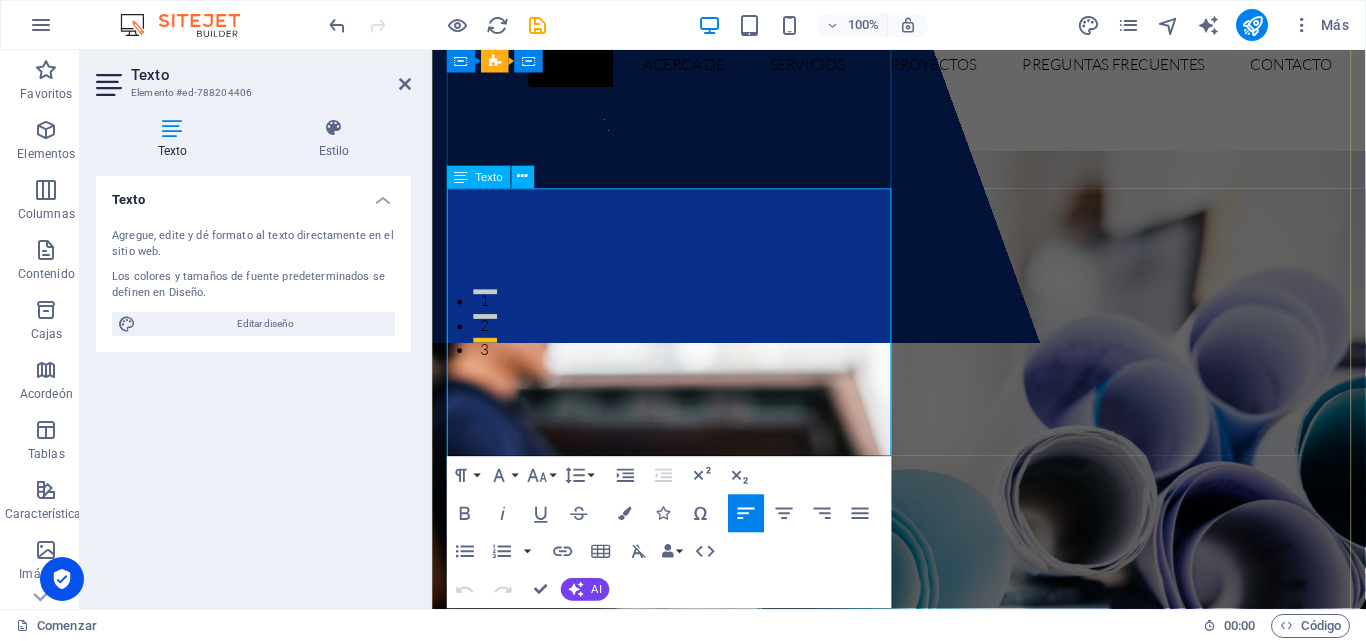 type 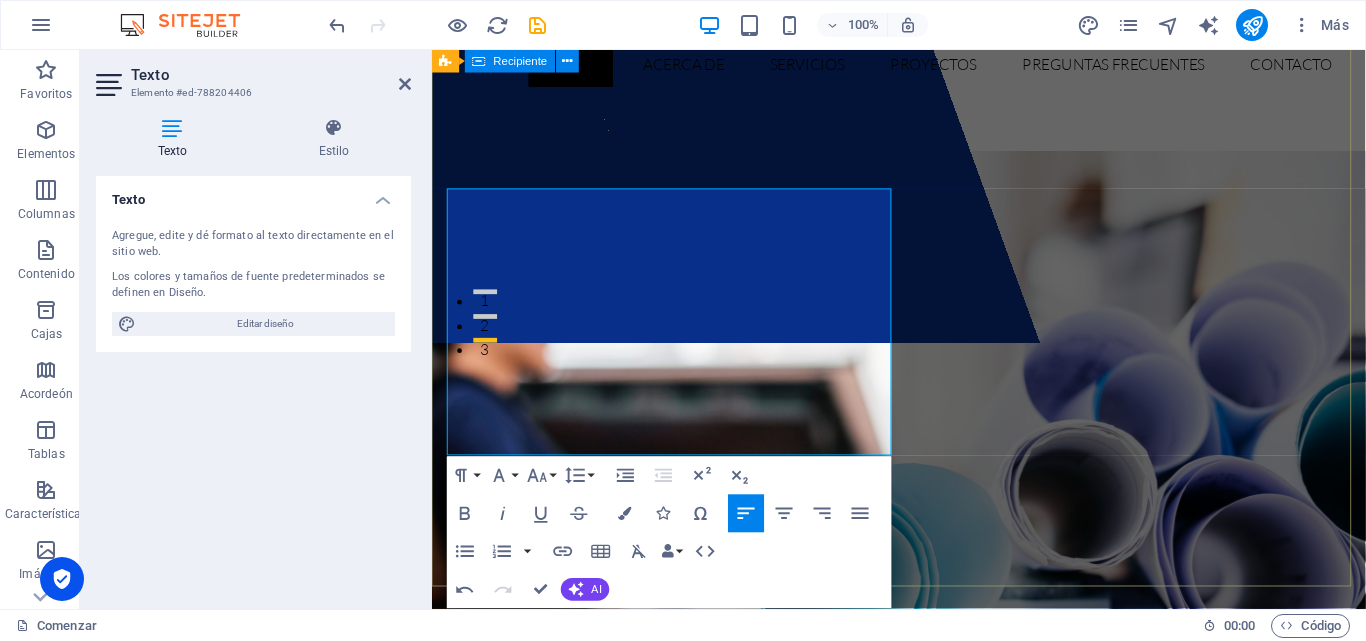 drag, startPoint x: 1090, startPoint y: 347, endPoint x: 1419, endPoint y: 328, distance: 329.5482 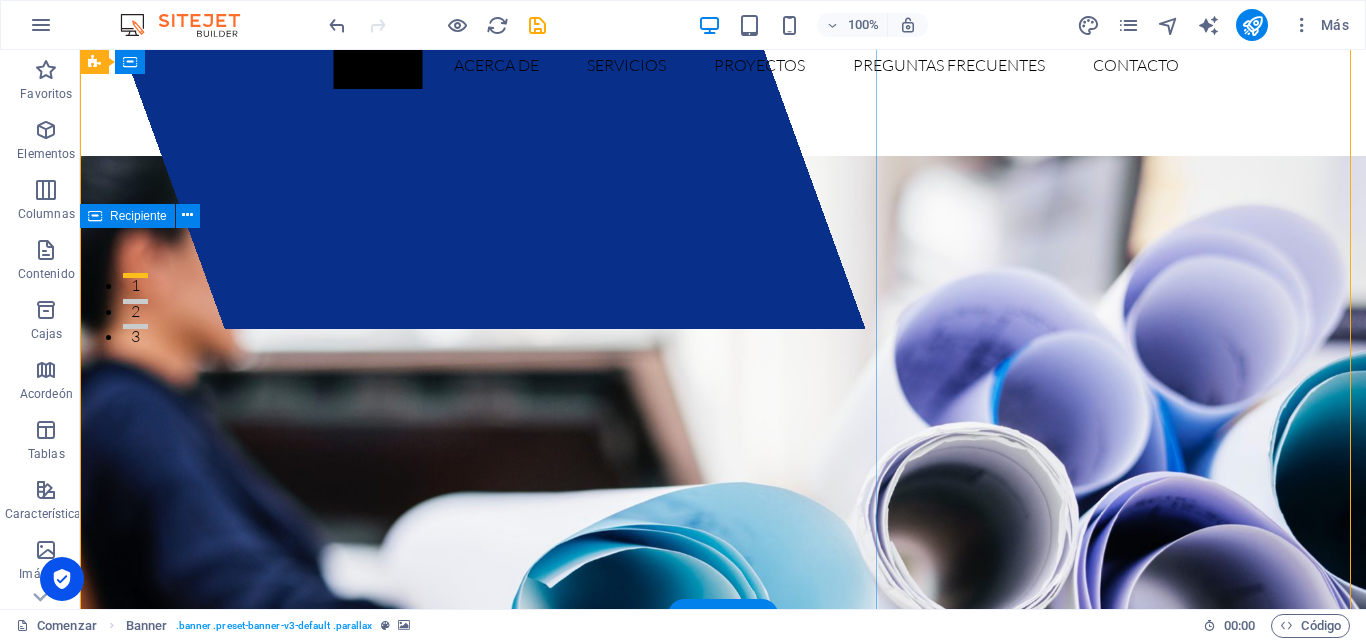 click on "Soluciones Industriales y Comerciales Dika es una empresa mexicana especializada en el desarrollo de proyectos, mantenimiento industrial, instalación y actualización de maquinaria.  Comprometidos a servir a nuestros clientes de manera eficaz a través de la innovación tecnológica, la mejora continua en los procesos de trabajo y la excelente calidad en el desarrollo de nuestros proyectos, contamos con un equipo de recursos humanos en constante capacitación. Todo esto nos permite generar un mayor beneficio económico, aumentar la productividad empresarial e impactar positivamente a nuestros clientes." at bounding box center (723, 944) 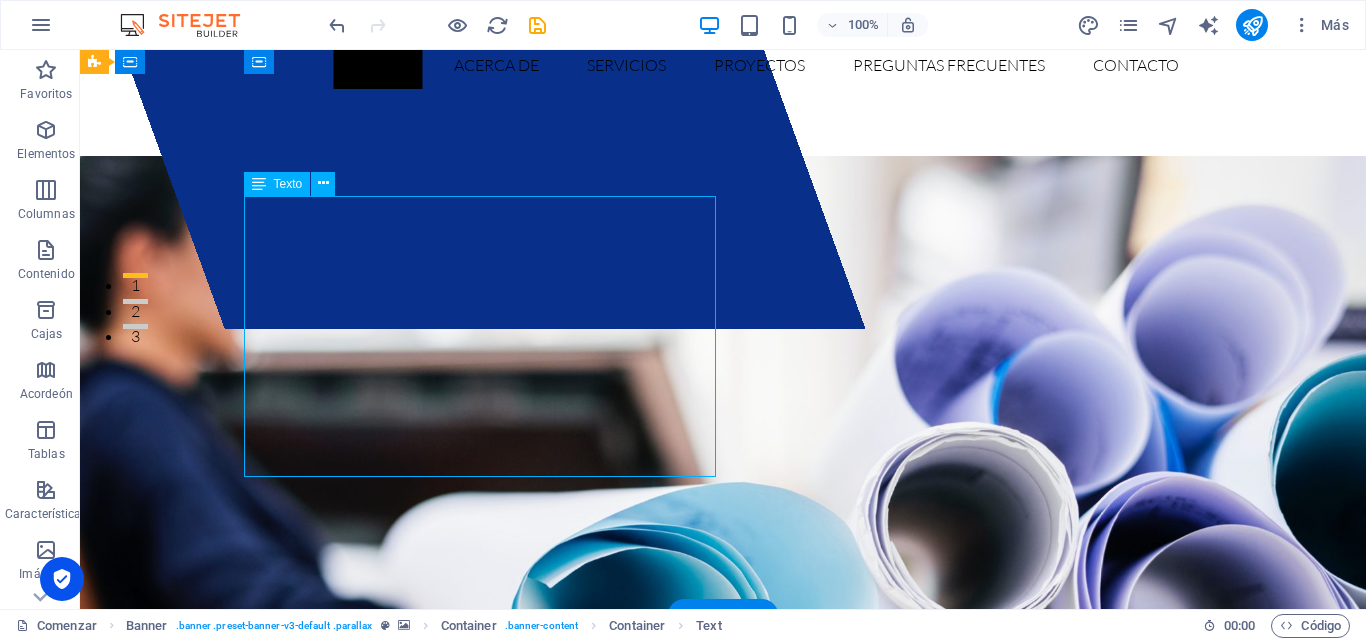 click on "Soluciones Industriales y Comerciales Dika es una empresa mexicana especializada en el desarrollo de proyectos, mantenimiento industrial, instalación y actualización de maquinaria.  Comprometidos a servir a nuestros clientes de manera eficaz a través de la innovación tecnológica, la mejora continua en los procesos de trabajo y la excelente calidad en el desarrollo de nuestros proyectos, contamos con un equipo de recursos humanos en constante capacitación. Todo esto nos permite generar un mayor beneficio económico, aumentar la productividad empresarial e impactar positivamente a nuestros clientes." at bounding box center [723, 944] 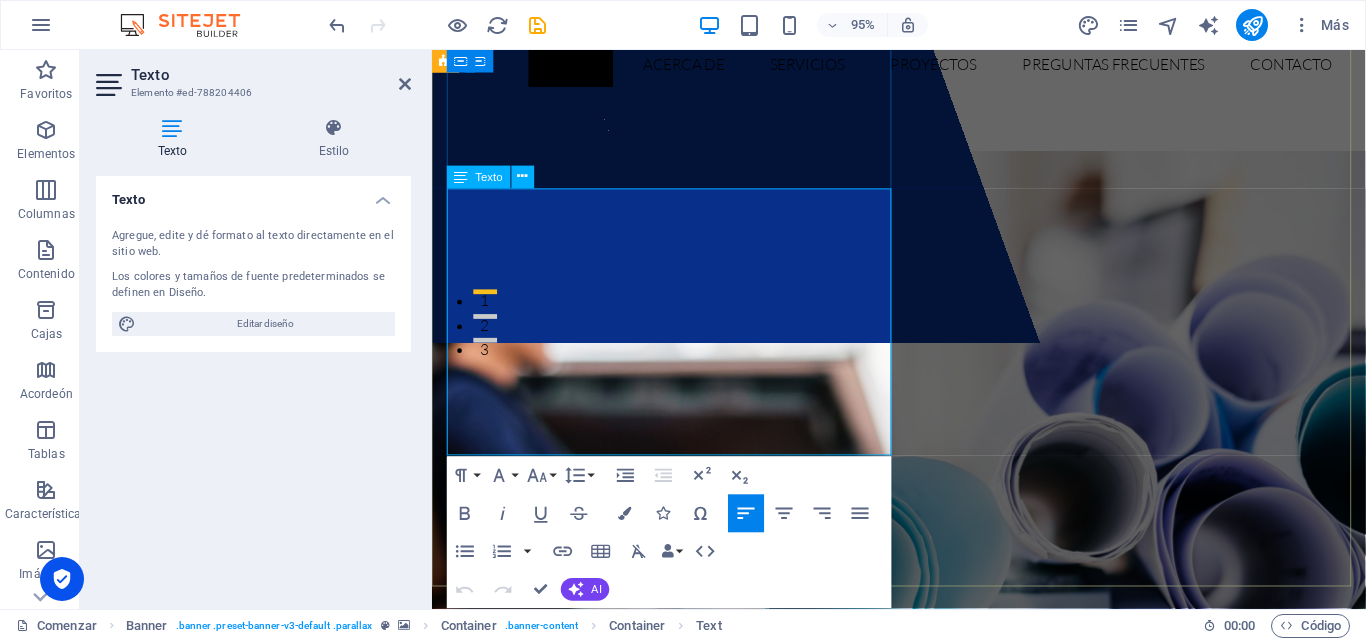 drag, startPoint x: 695, startPoint y: 467, endPoint x: 459, endPoint y: 201, distance: 355.6009 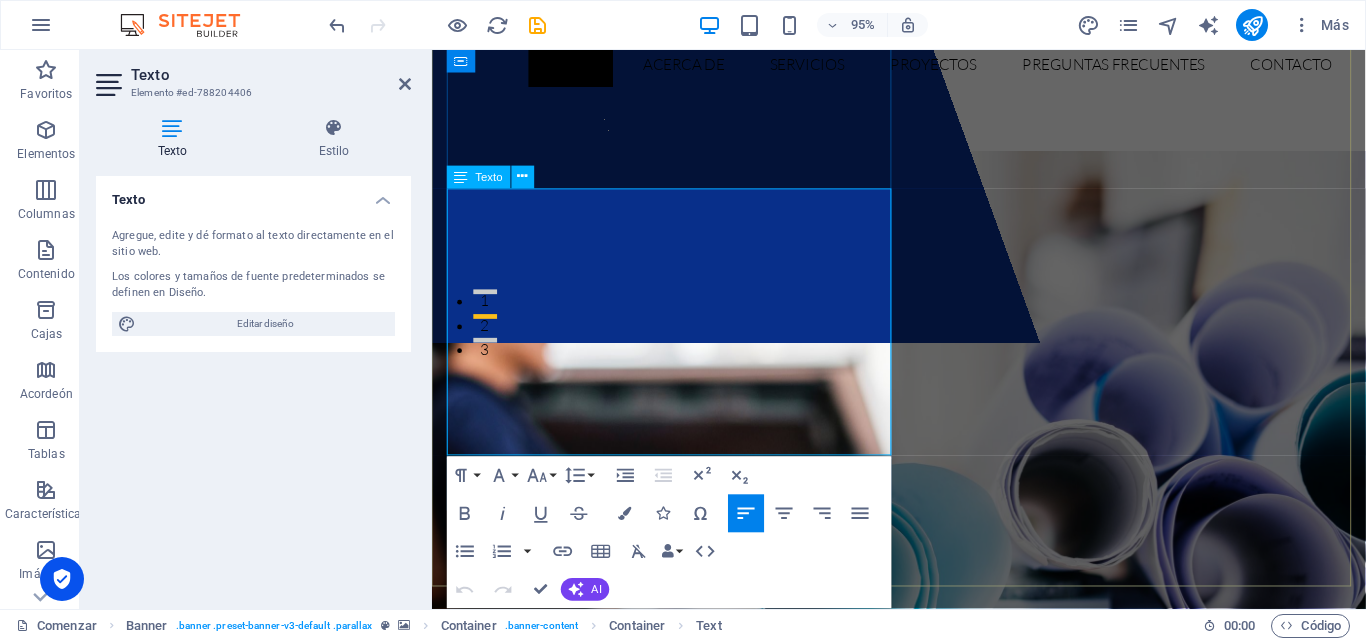 drag, startPoint x: 736, startPoint y: 362, endPoint x: 683, endPoint y: 383, distance: 57.00877 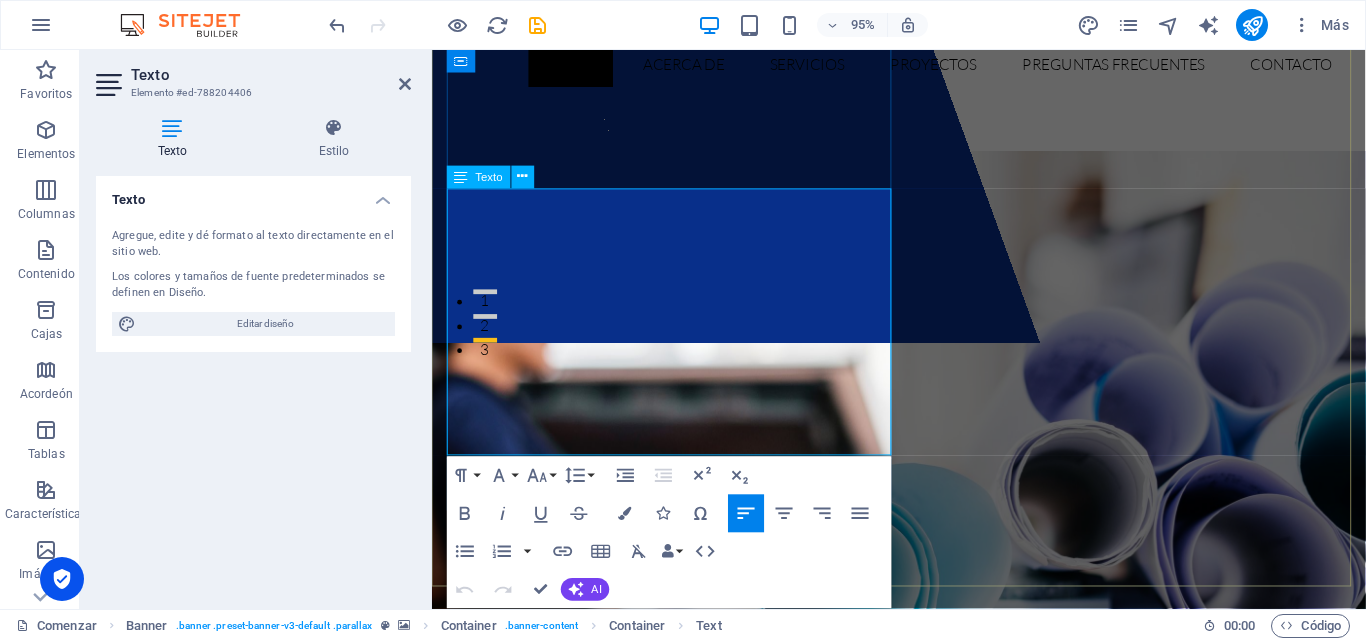 drag, startPoint x: 693, startPoint y: 466, endPoint x: 451, endPoint y: 203, distance: 357.39755 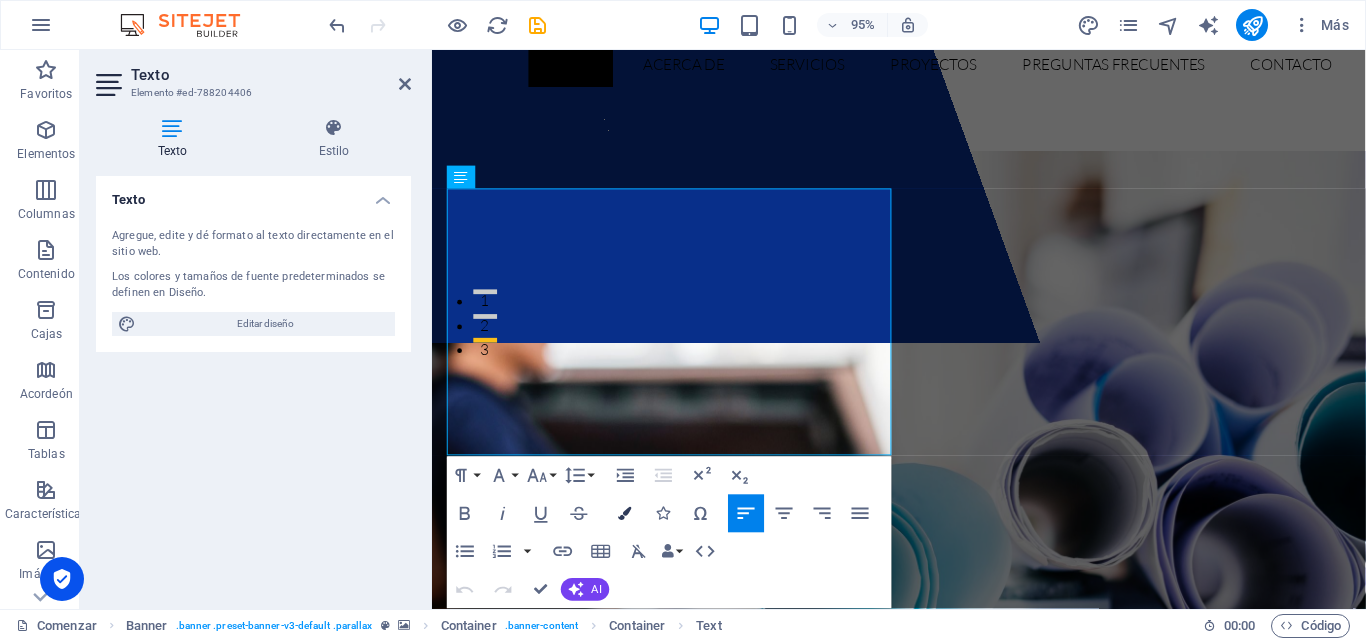 click at bounding box center (624, 513) 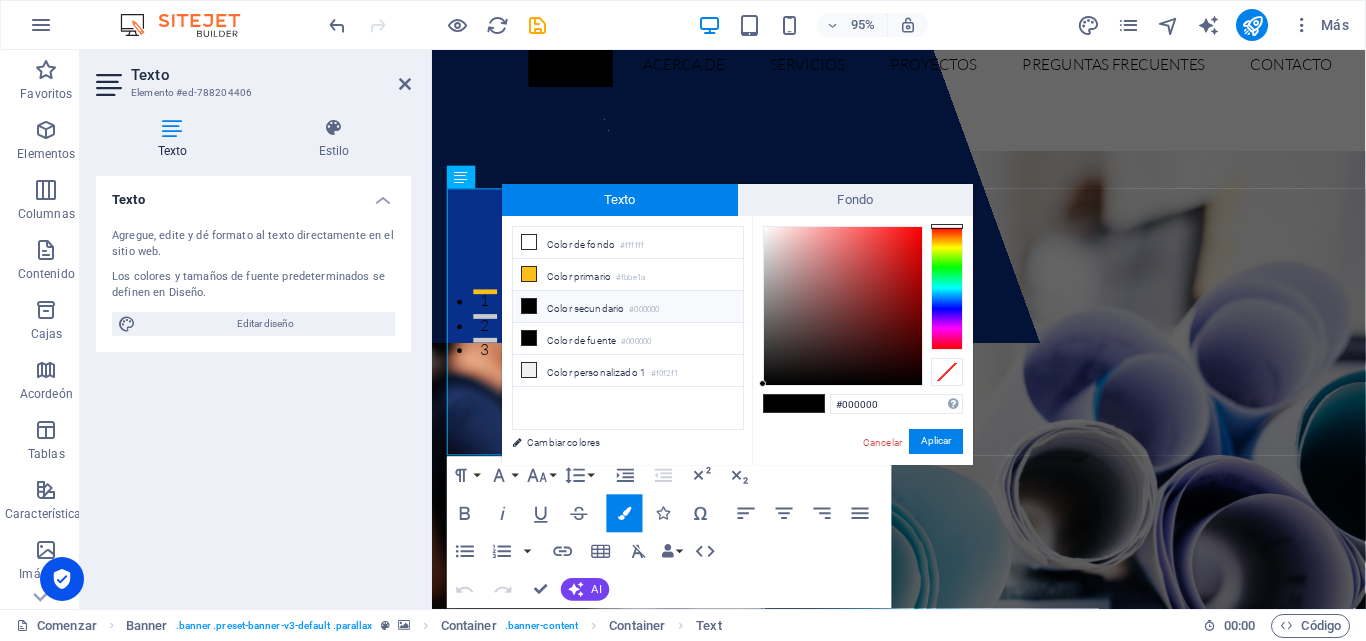 type on "#e9d1d1" 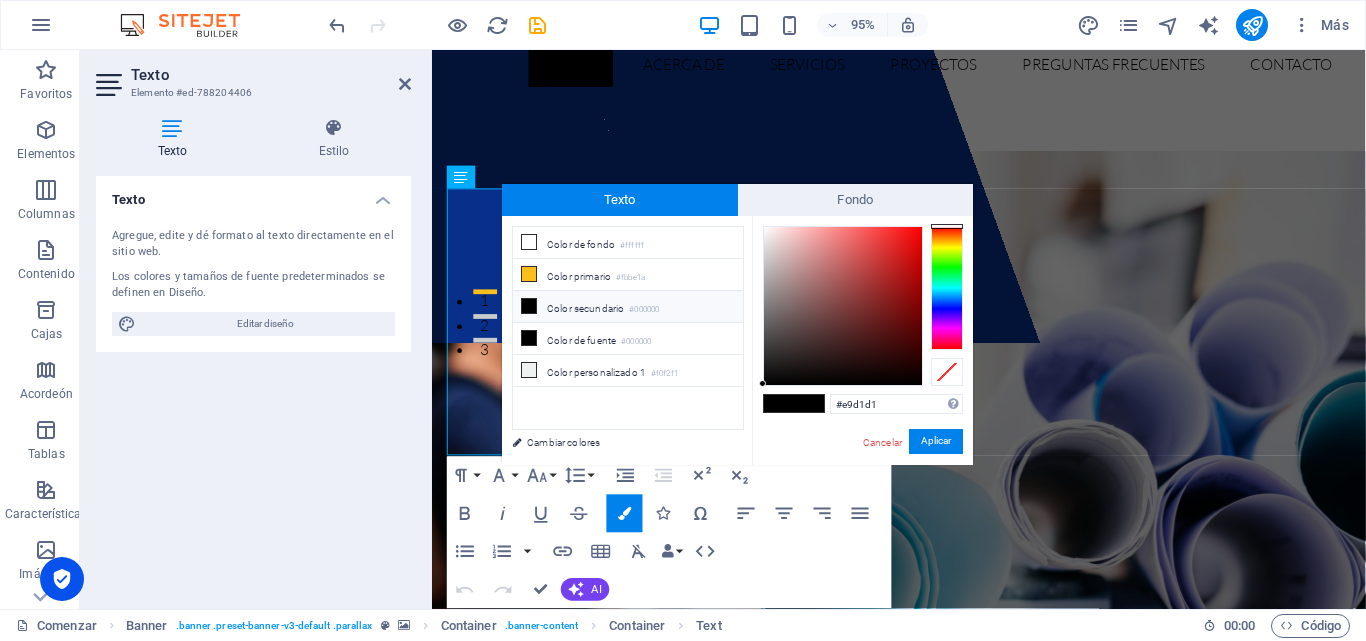 click at bounding box center [843, 306] 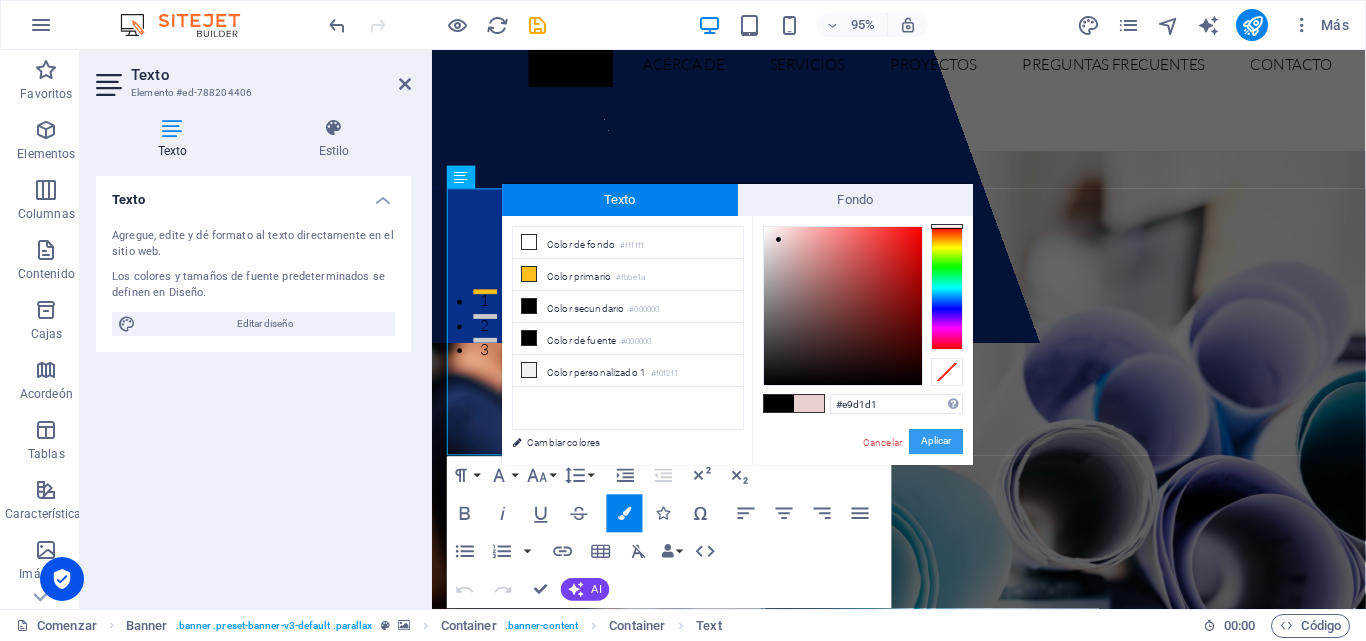 click on "Aplicar" at bounding box center (936, 441) 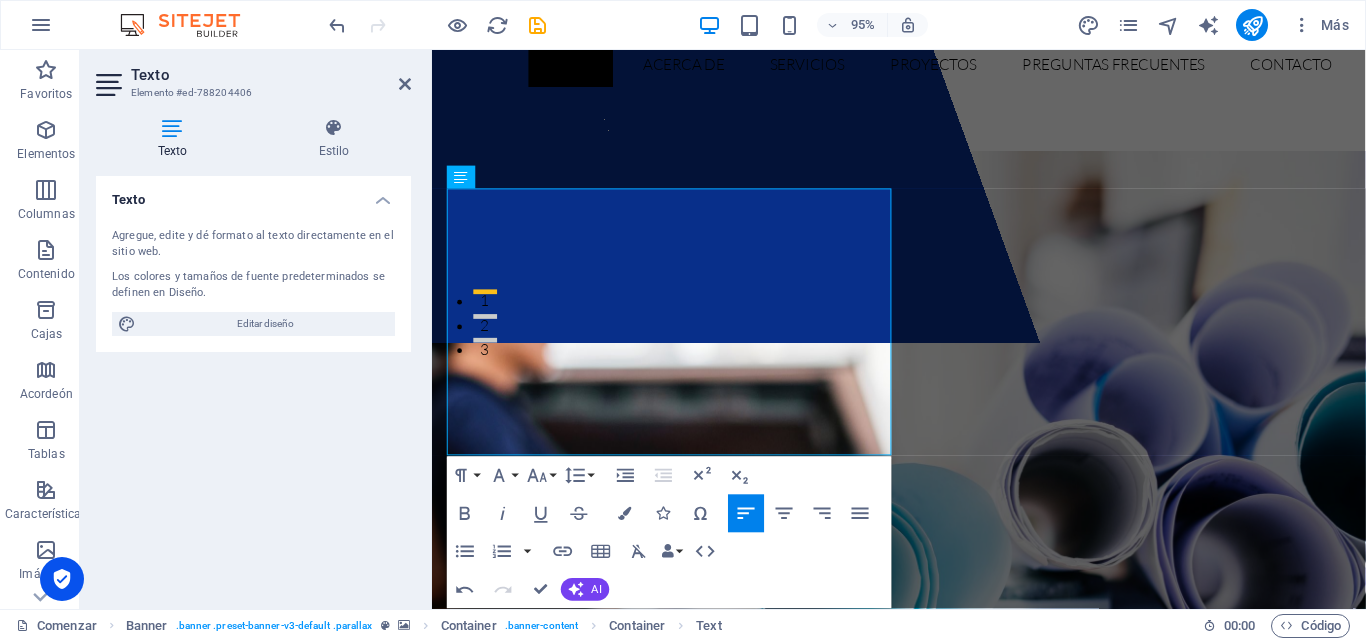 click on "Suelta el contenido aquí o  Añadir elementos  Pegar portapapeles Soluciones Industriales y Comerciales Dika Soluciones Industriales y Comerciales Dika es una empresa mexicana especializada en el desarrollo de proyectos, mantenimiento industrial, instalación y actualización de maquinaria.  Comprometidos a servir a nuestros clientes de manera eficaz a través de la innovación tecnológica, la mejora continua en los procesos de trabajo y la excelente calidad en el desarrollo de nuestros proyectos, contamos con un equipo de recursos humanos en constante capacitación. Todo esto nos permite generar un mayor beneficio económico, aumentar la productividad empresarial e impactar positivamente a nuestros clientes. Más información Ver servicios" at bounding box center (923, 984) 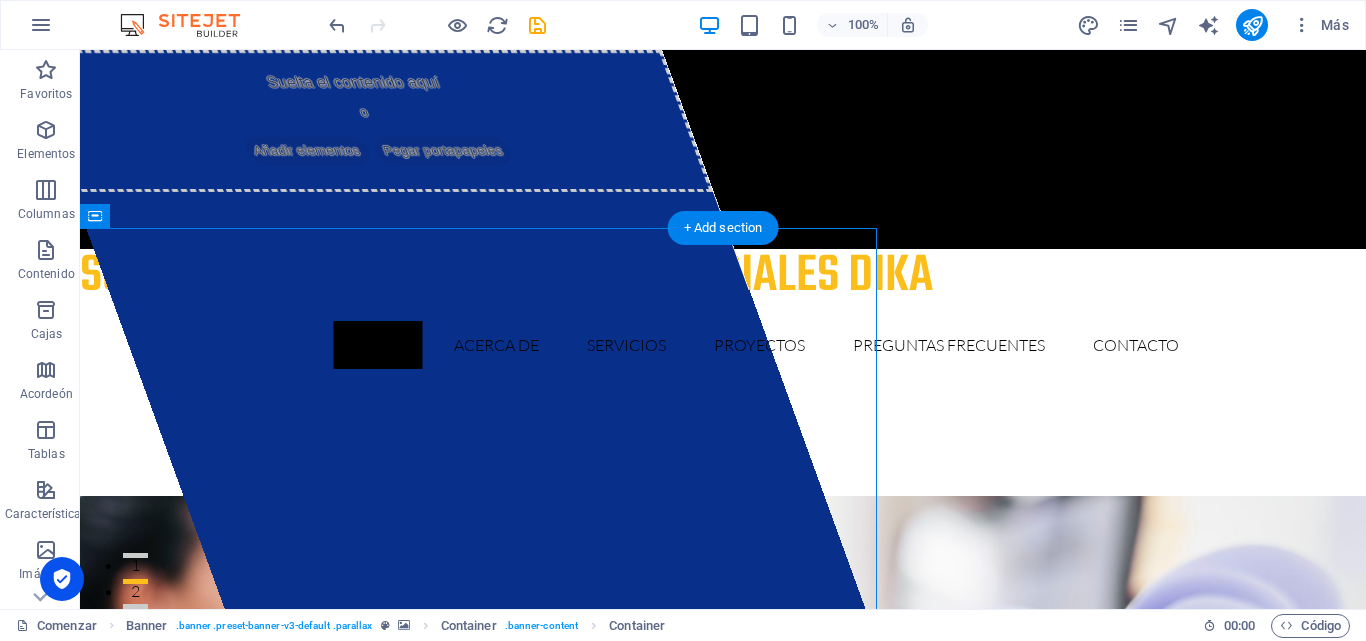 scroll, scrollTop: 400, scrollLeft: 0, axis: vertical 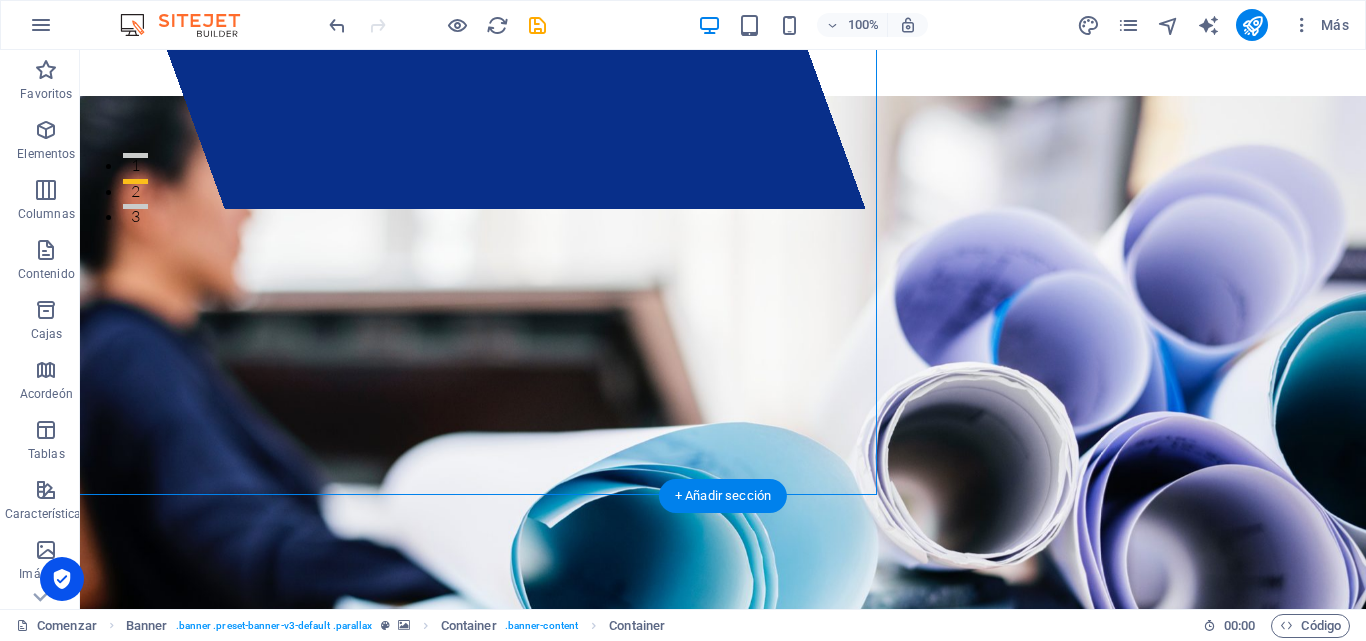 click on "Suelta el contenido aquí o  Añadir elementos  Pegar portapapeles Soluciones Industriales y Comerciales Dika Soluciones Industriales y Comerciales Dika es una empresa mexicana especializada en el desarrollo de proyectos, mantenimiento industrial, instalación y actualización de maquinaria.  Comprometidos a servir a nuestros clientes de manera eficaz a través de la innovación tecnológica, la mejora continua en los procesos de trabajo y la excelente calidad en el desarrollo de nuestros proyectos, contamos con un equipo de recursos humanos en constante capacitación. Todo esto nos permite generar un mayor beneficio económico, aumentar la productividad empresarial e impactar positivamente a nuestros clientes. Más información Ver servicios" at bounding box center (723, 850) 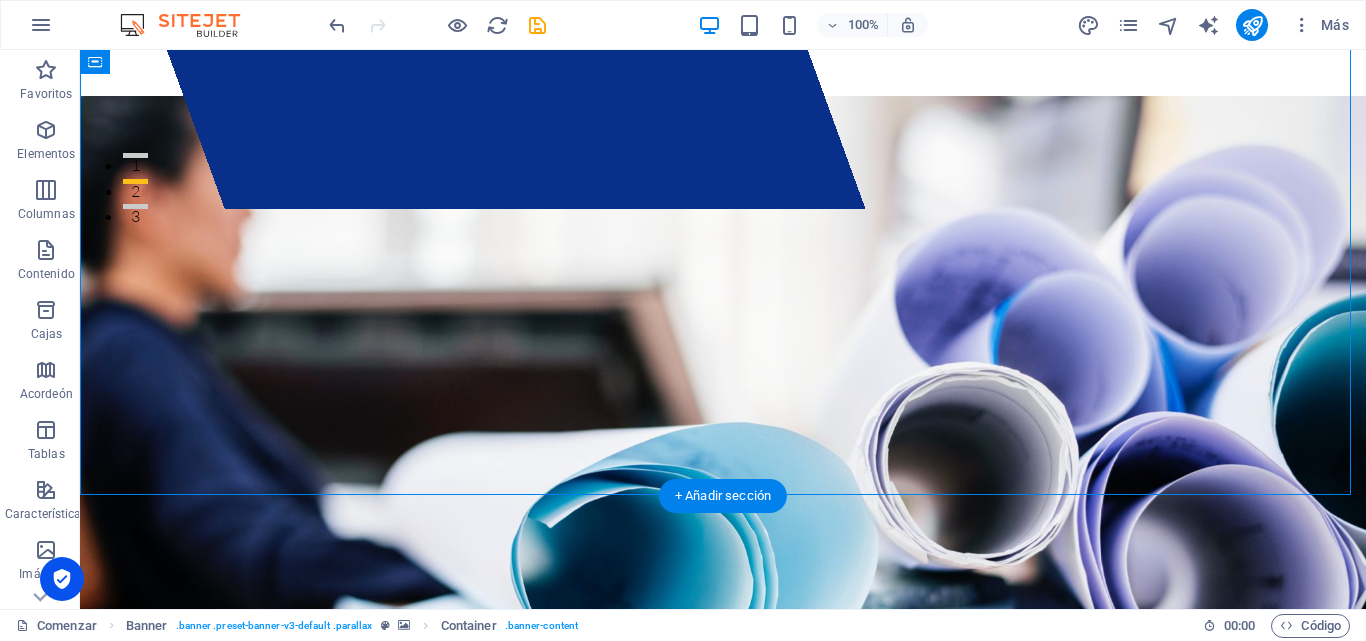 click on "Suelta el contenido aquí o  Añadir elementos  Pegar portapapeles Soluciones Industriales y Comerciales Dika Soluciones Industriales y Comerciales Dika es una empresa mexicana especializada en el desarrollo de proyectos, mantenimiento industrial, instalación y actualización de maquinaria.  Comprometidos a servir a nuestros clientes de manera eficaz a través de la innovación tecnológica, la mejora continua en los procesos de trabajo y la excelente calidad en el desarrollo de nuestros proyectos, contamos con un equipo de recursos humanos en constante capacitación. Todo esto nos permite generar un mayor beneficio económico, aumentar la productividad empresarial e impactar positivamente a nuestros clientes. Más información Ver servicios" at bounding box center [723, 850] 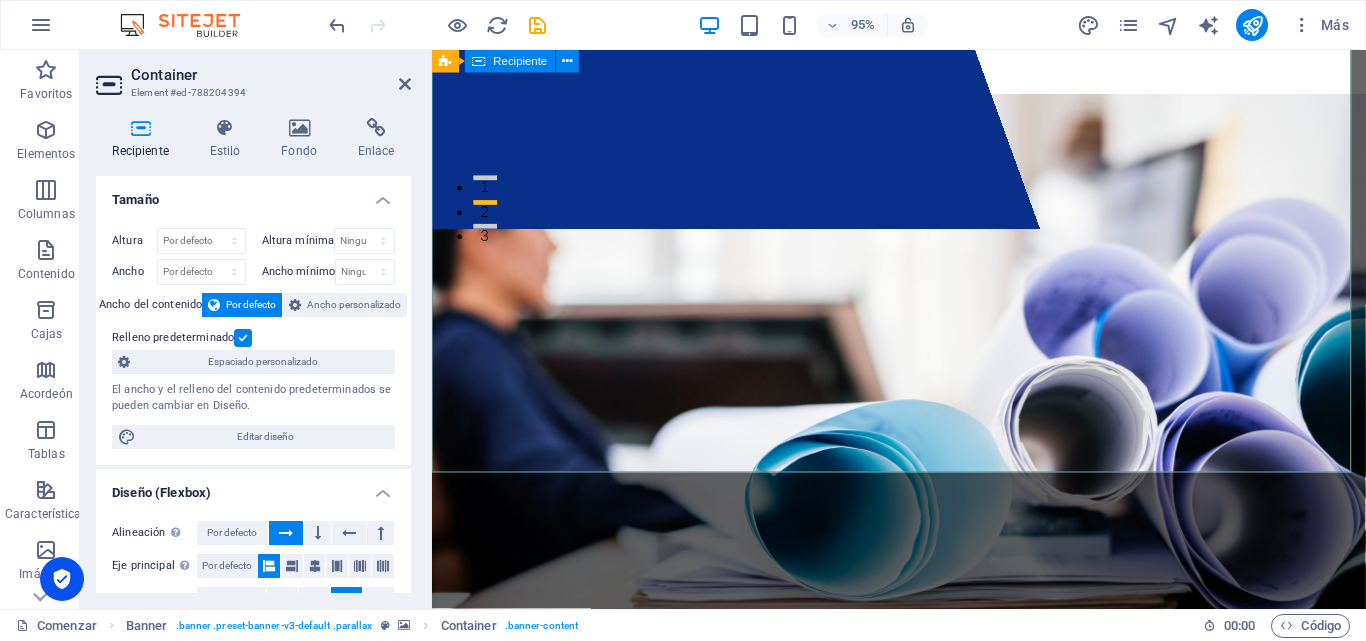 click on "Suelta el contenido aquí o  Añadir elementos  Pegar portapapeles Soluciones Industriales y Comerciales Dika Soluciones Industriales y Comerciales Dika es una empresa mexicana especializada en el desarrollo de proyectos, mantenimiento industrial, instalación y actualización de maquinaria.  Comprometidos a servir a nuestros clientes de manera eficaz a través de la innovación tecnológica, la mejora continua en los procesos de trabajo y la excelente calidad en el desarrollo de nuestros proyectos, contamos con un equipo de recursos humanos en constante capacitación. Todo esto nos permite generar un mayor beneficio económico, aumentar la productividad empresarial e impactar positivamente a nuestros clientes. Más información Ver servicios" at bounding box center (923, 850) 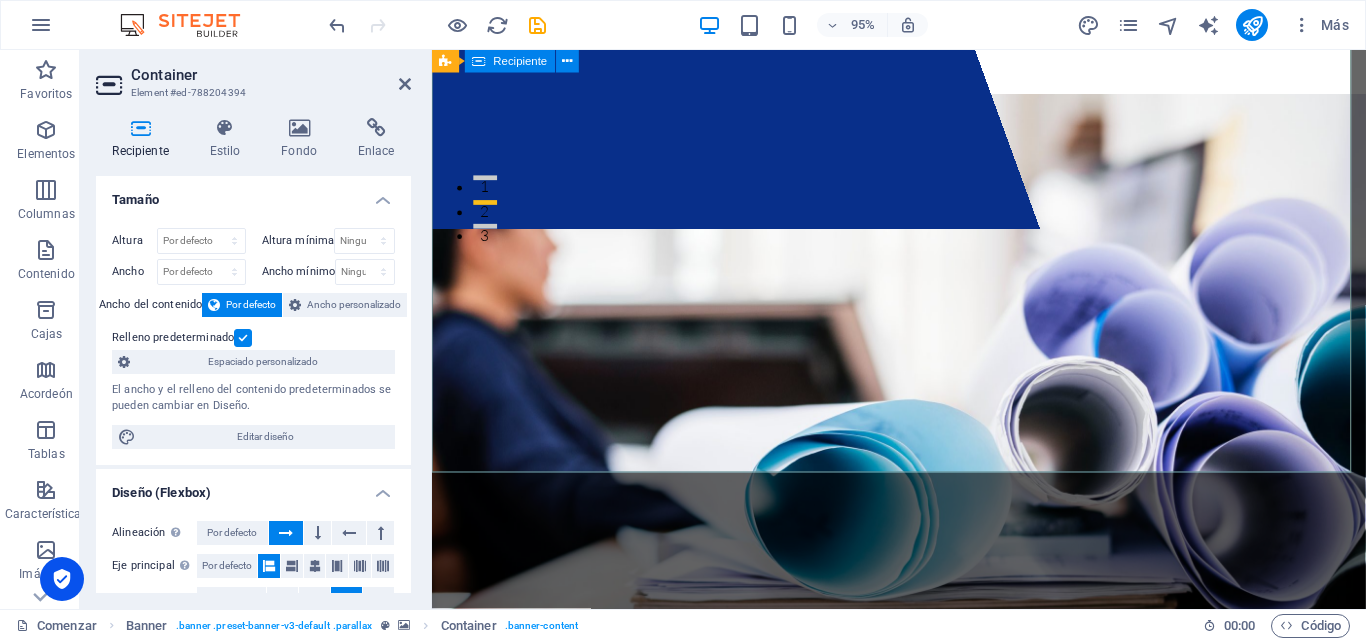 click on "Suelta el contenido aquí o  Añadir elementos  Pegar portapapeles Soluciones Industriales y Comerciales Dika Soluciones Industriales y Comerciales Dika es una empresa mexicana especializada en el desarrollo de proyectos, mantenimiento industrial, instalación y actualización de maquinaria.  Comprometidos a servir a nuestros clientes de manera eficaz a través de la innovación tecnológica, la mejora continua en los procesos de trabajo y la excelente calidad en el desarrollo de nuestros proyectos, contamos con un equipo de recursos humanos en constante capacitación. Todo esto nos permite generar un mayor beneficio económico, aumentar la productividad empresarial e impactar positivamente a nuestros clientes. Más información Ver servicios" at bounding box center (923, 850) 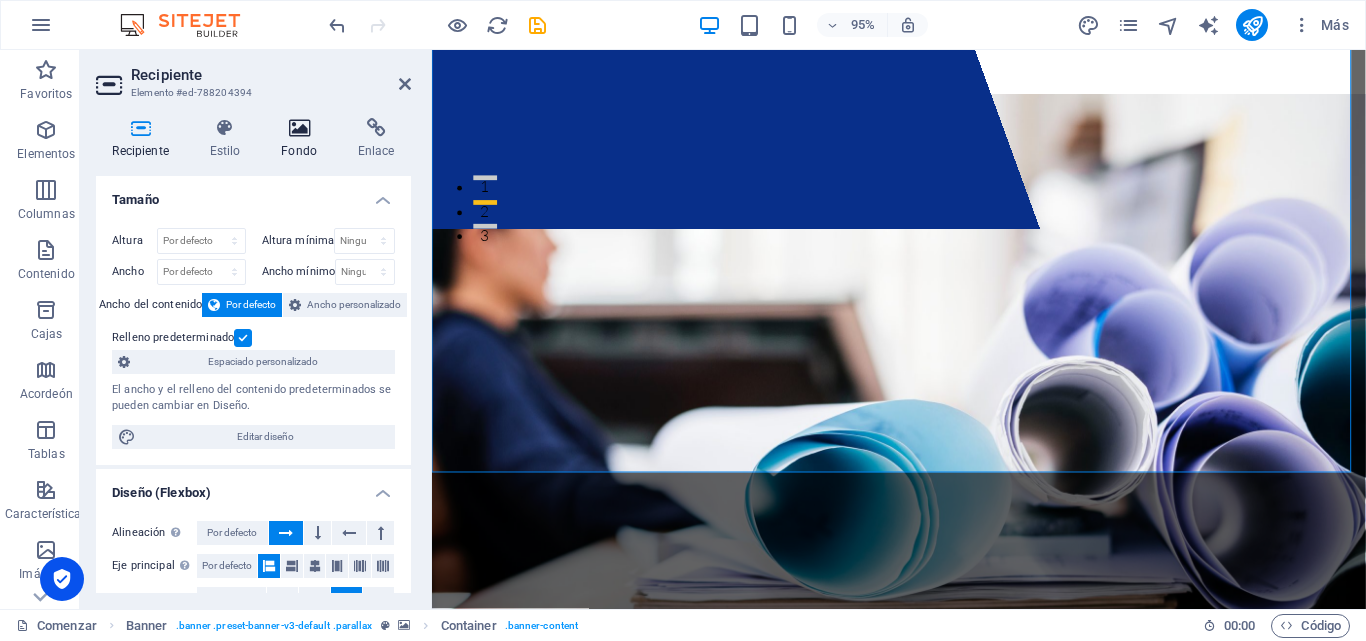 click at bounding box center (299, 128) 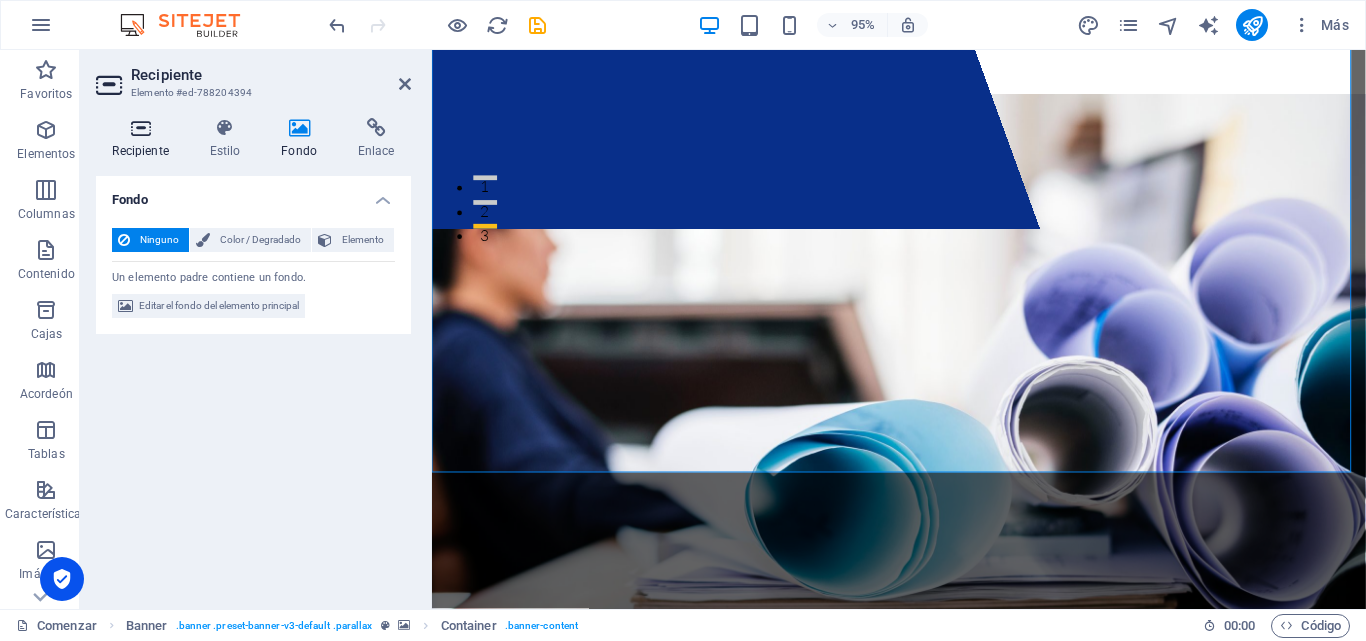 click at bounding box center [140, 128] 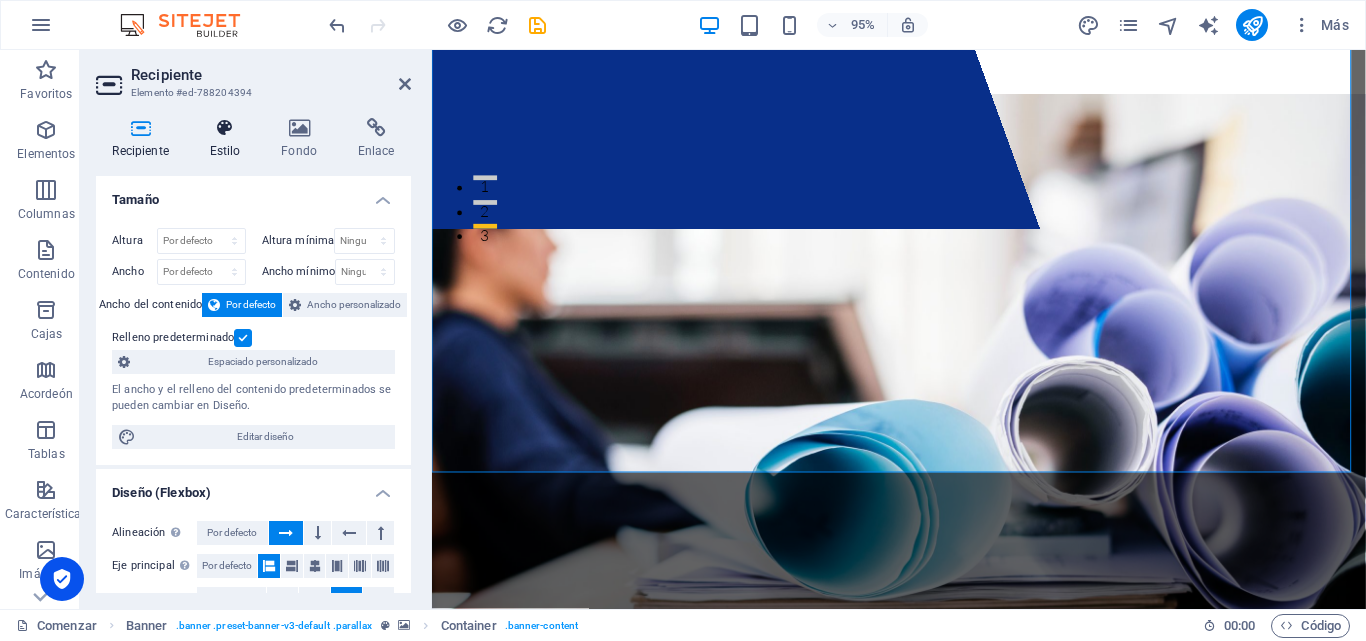 click at bounding box center (225, 128) 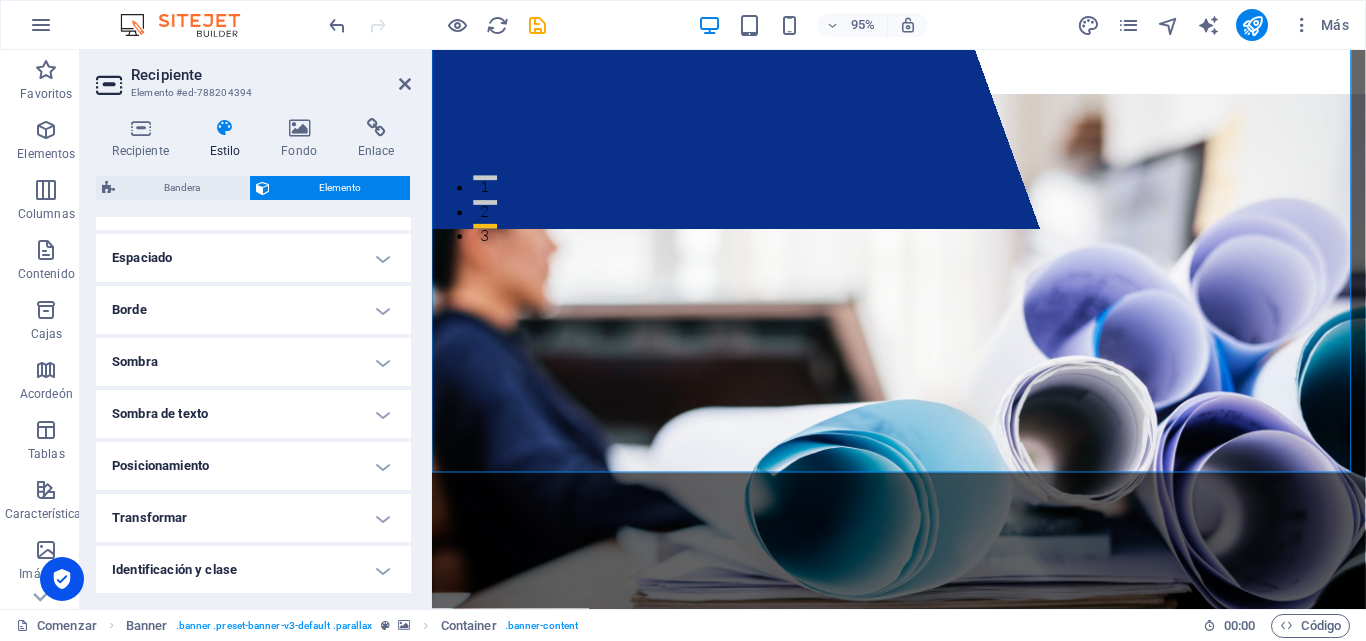 scroll, scrollTop: 486, scrollLeft: 0, axis: vertical 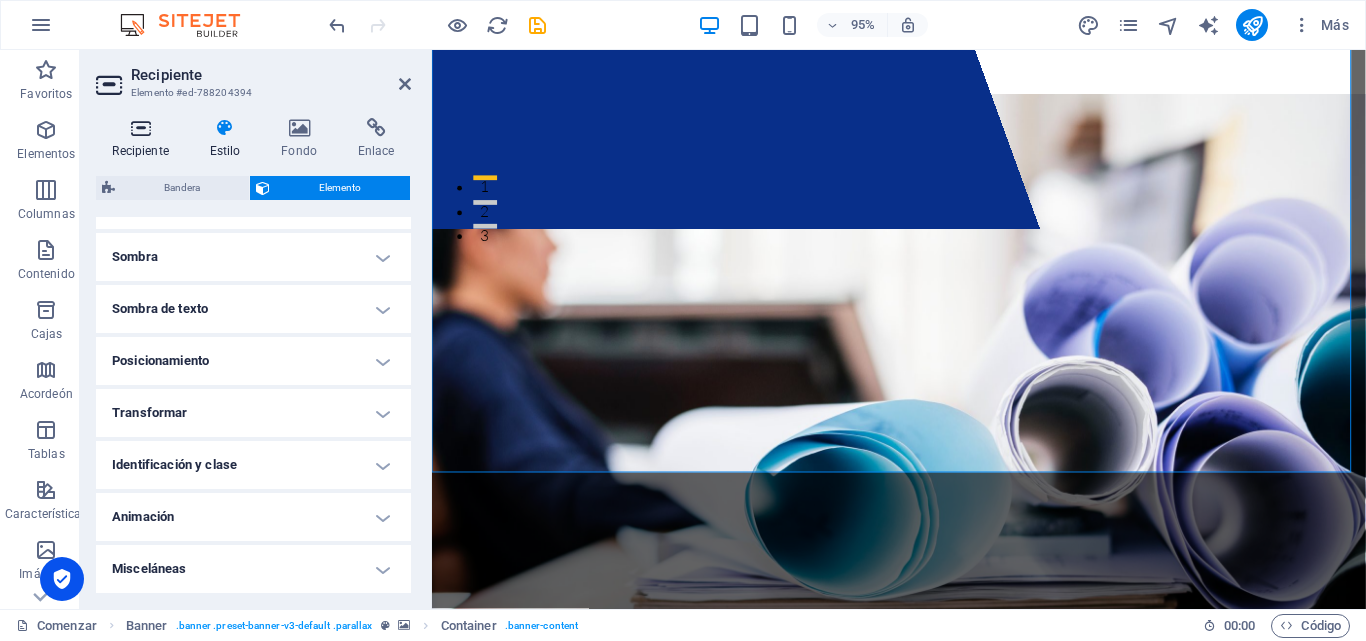 click at bounding box center (140, 128) 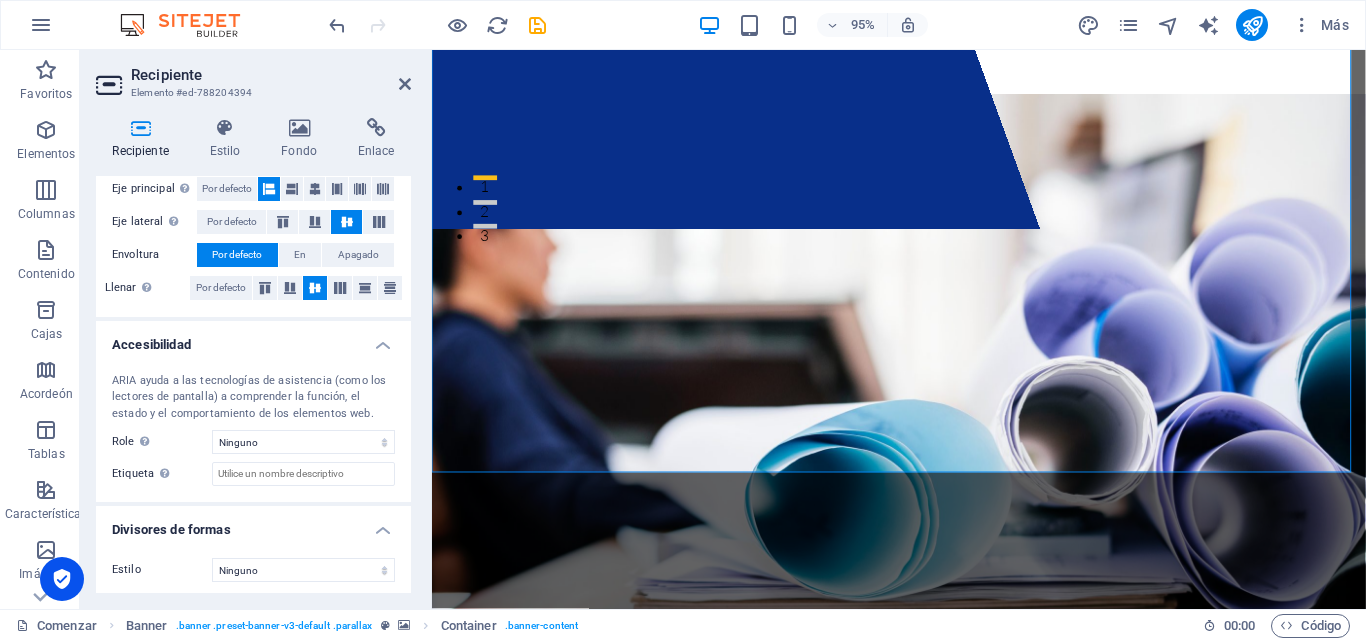 scroll, scrollTop: 382, scrollLeft: 0, axis: vertical 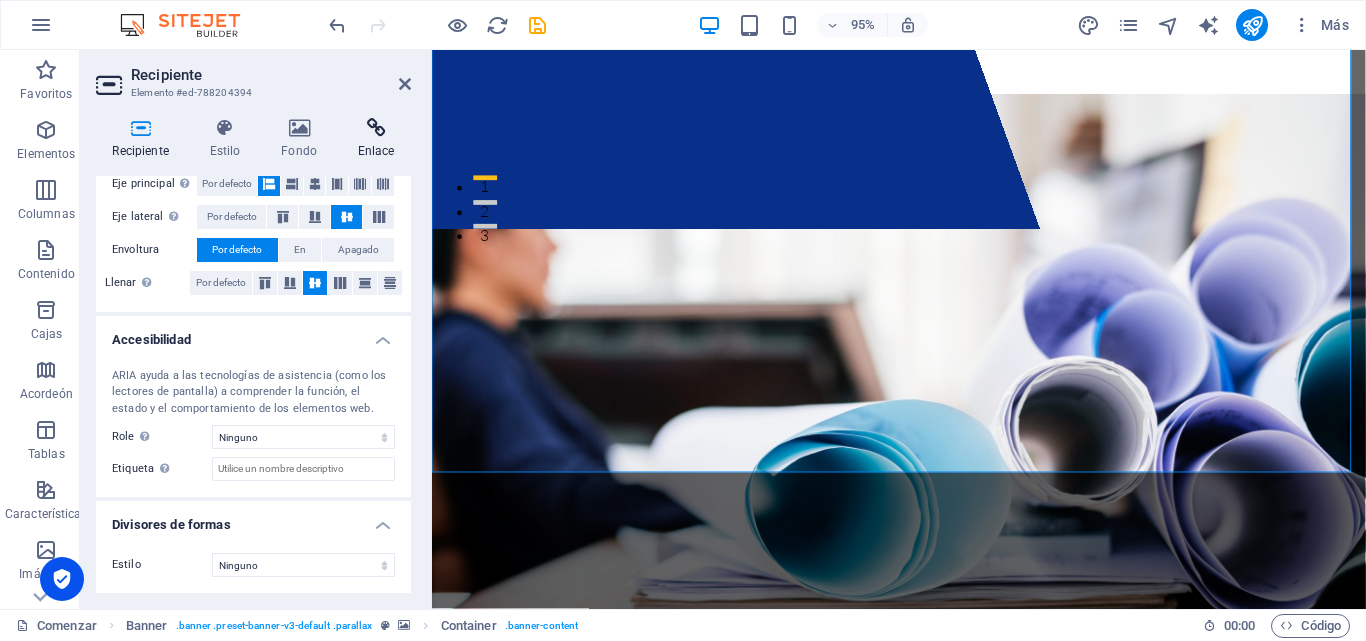 drag, startPoint x: 363, startPoint y: 140, endPoint x: 353, endPoint y: 139, distance: 10.049875 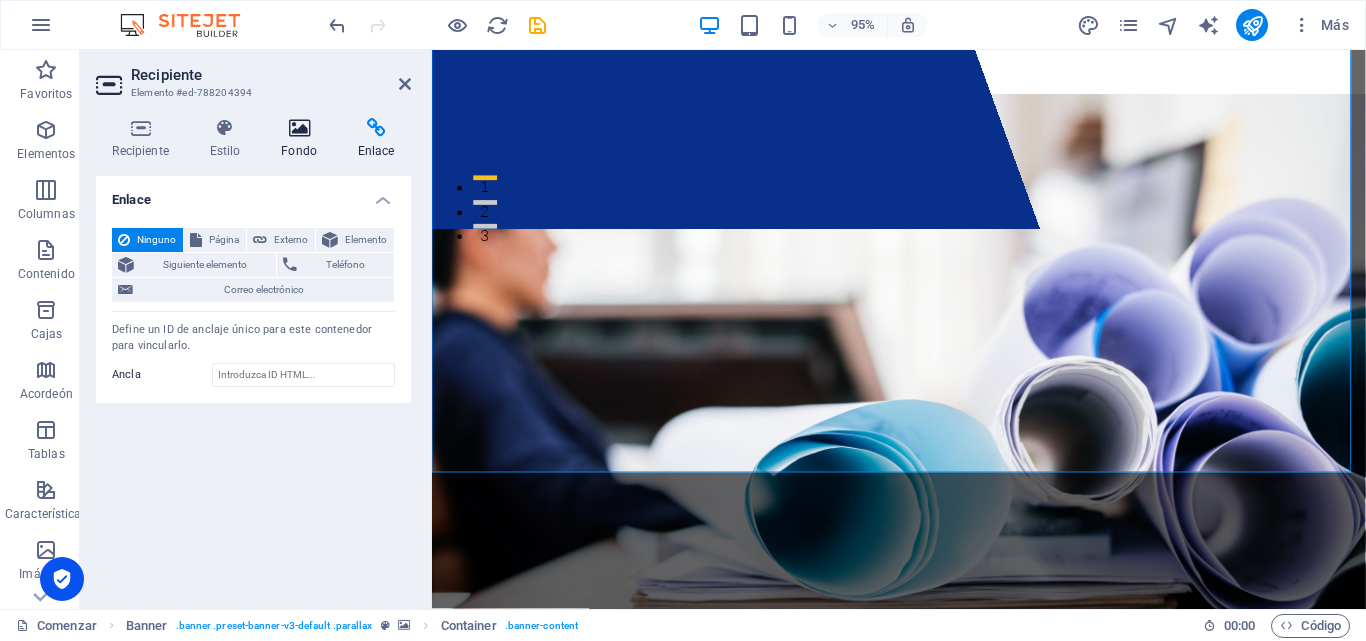 click at bounding box center [299, 128] 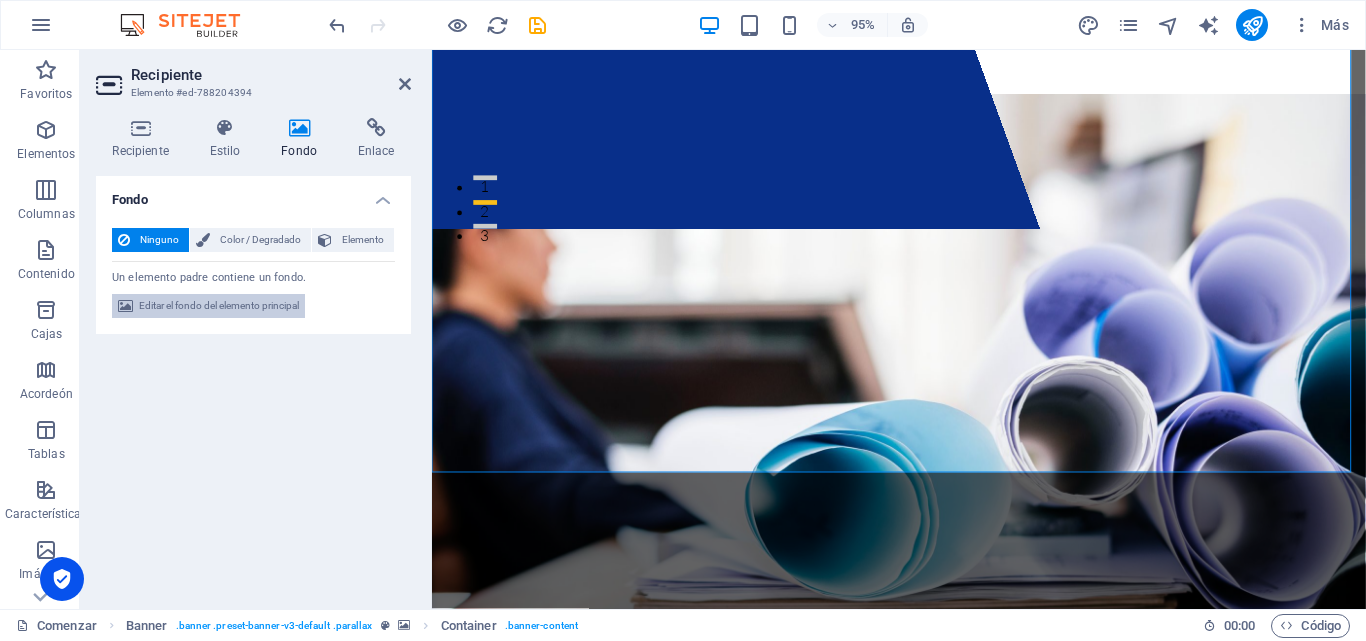 click on "Editar el fondo del elemento principal" at bounding box center [219, 305] 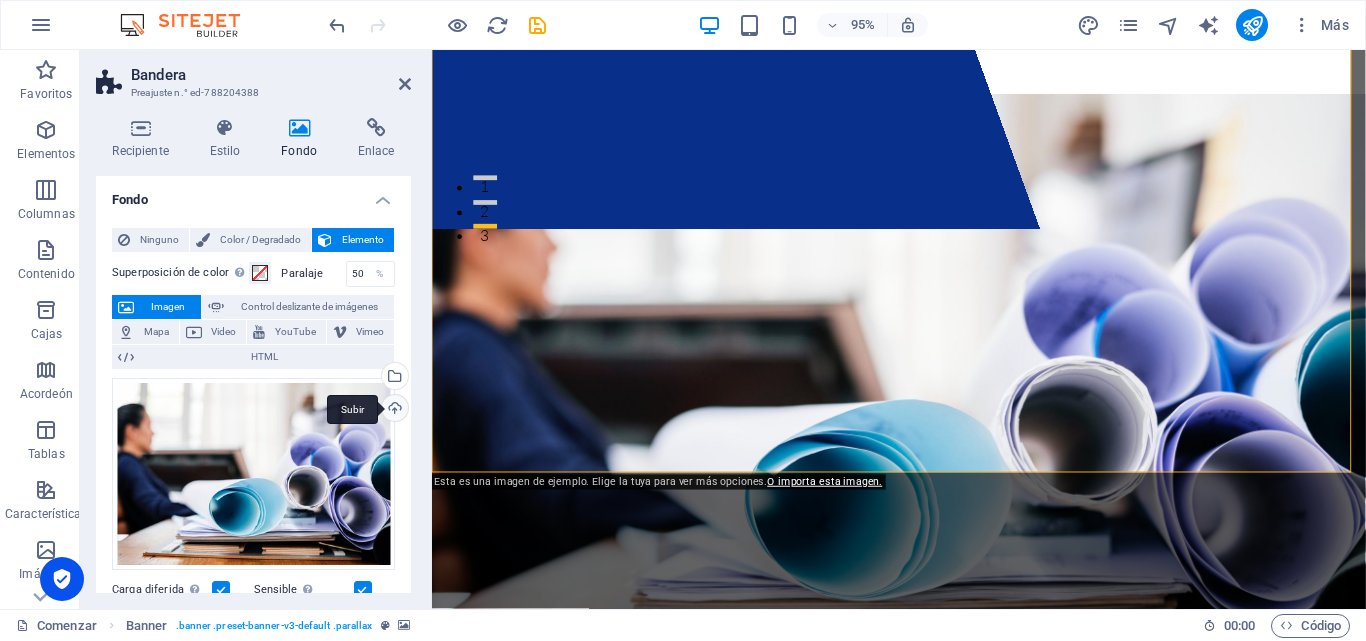 click on "Subir" at bounding box center (393, 410) 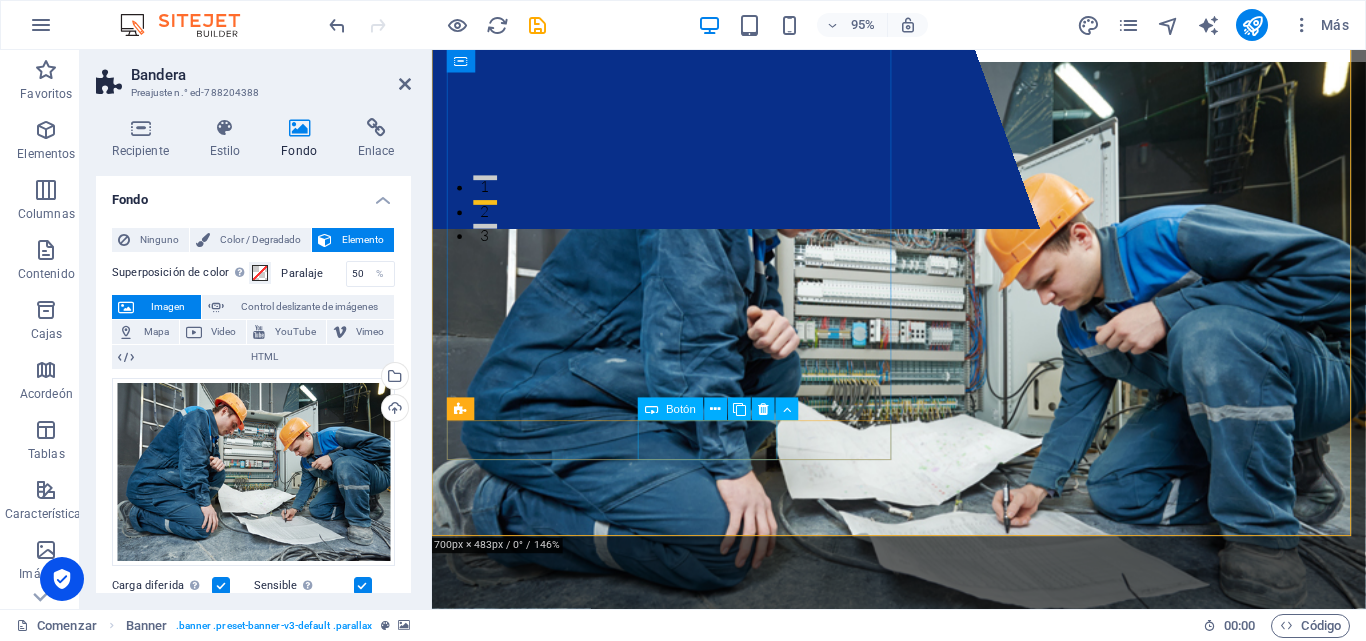scroll, scrollTop: 333, scrollLeft: 0, axis: vertical 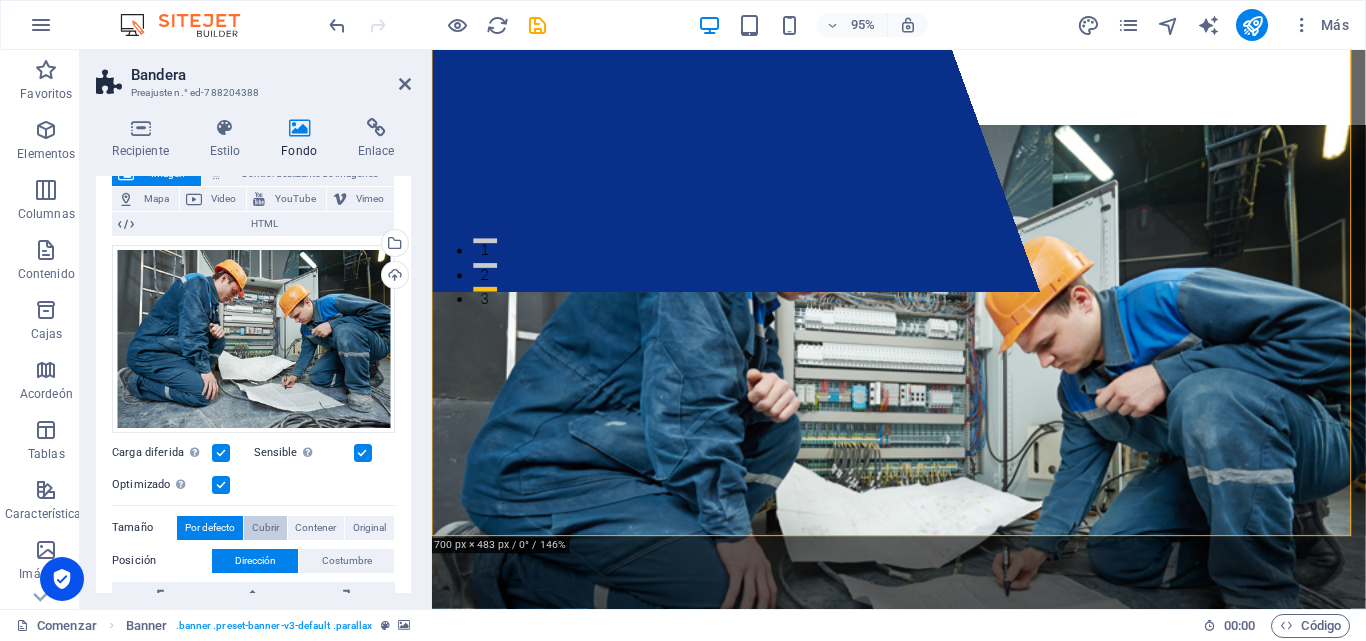 click on "Cubrir" at bounding box center [265, 527] 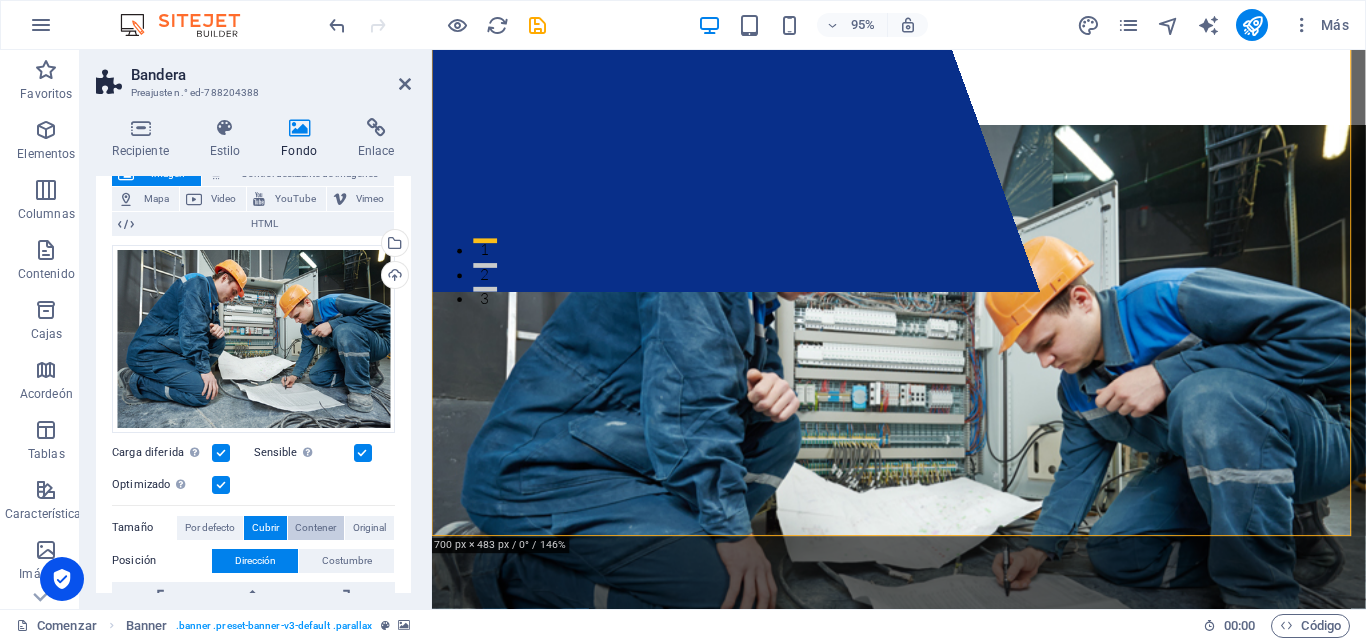 click on "Contener" at bounding box center [315, 528] 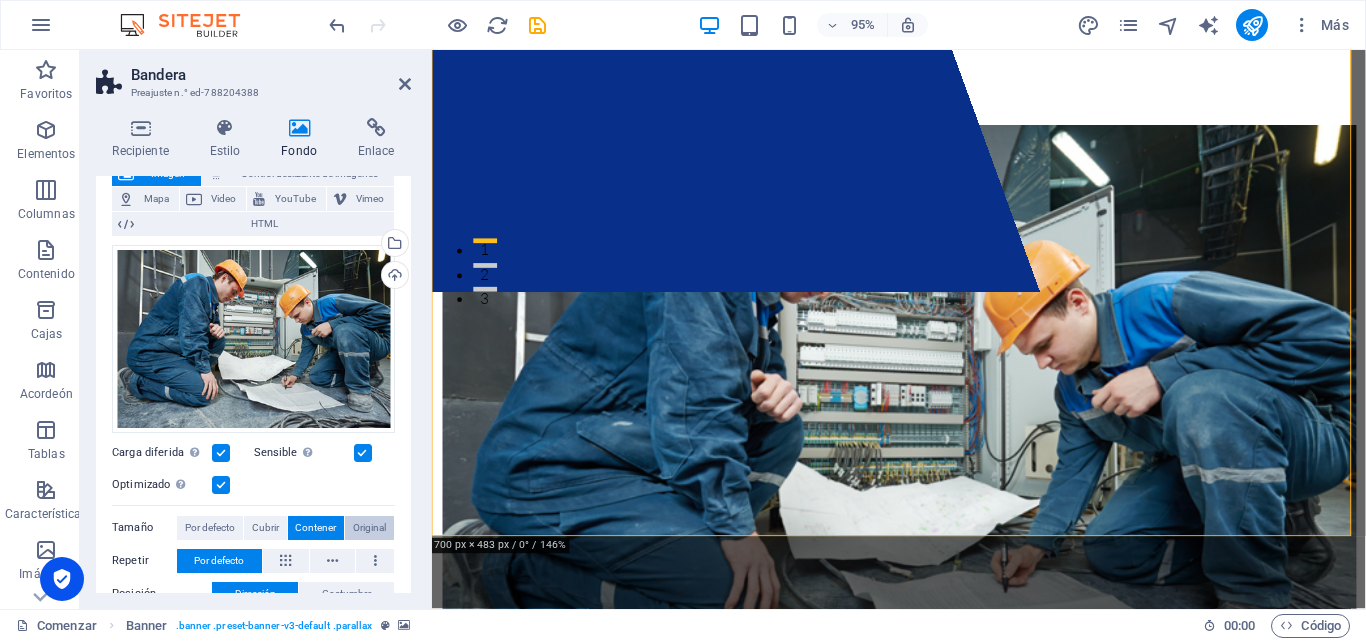 click on "Original" at bounding box center (369, 527) 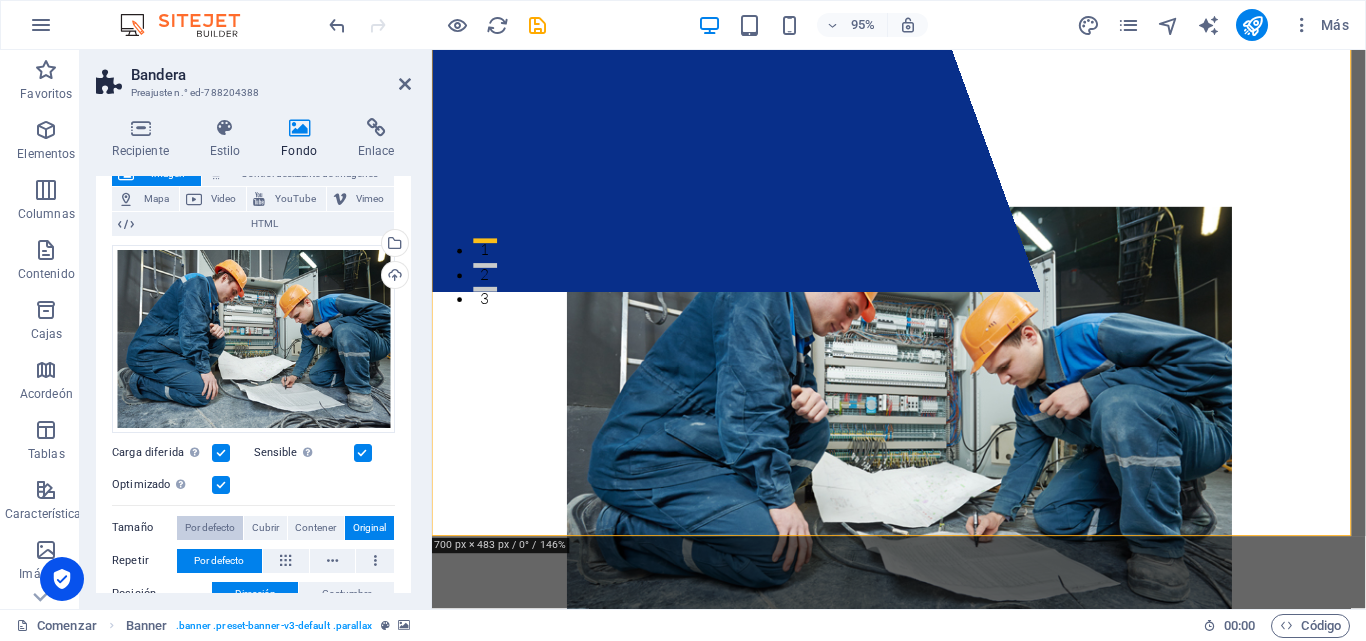 click on "Por defecto" at bounding box center (210, 527) 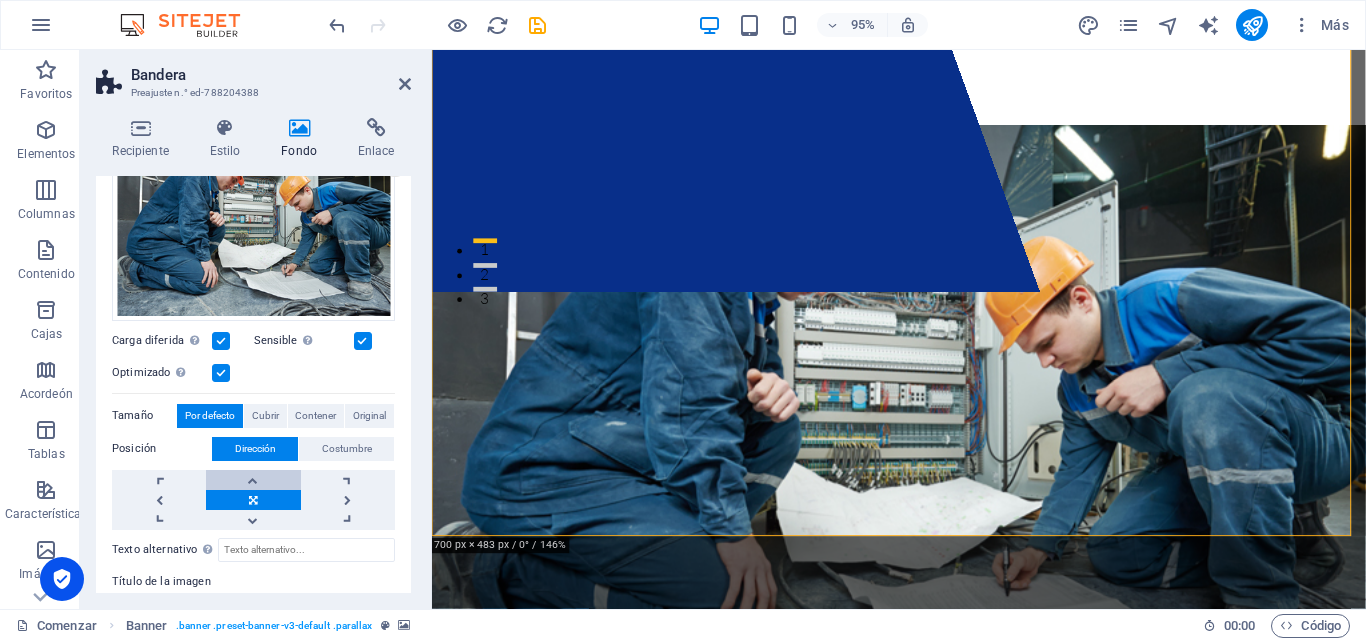 scroll, scrollTop: 267, scrollLeft: 0, axis: vertical 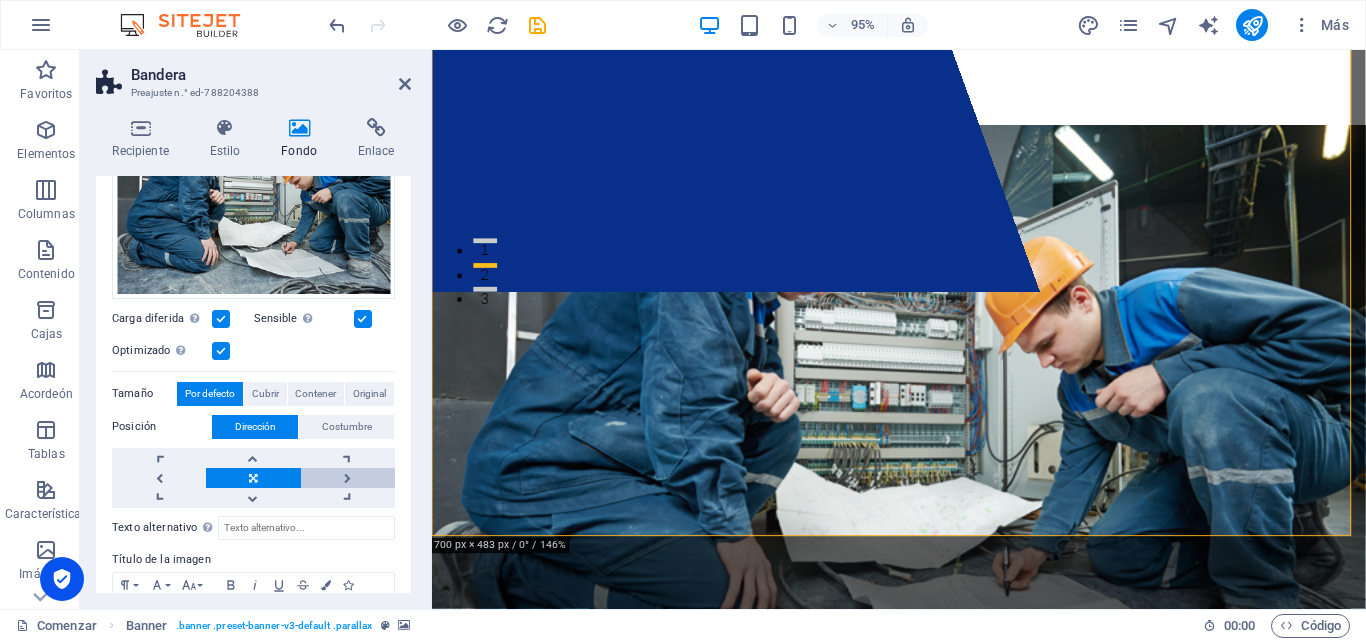 click at bounding box center [348, 478] 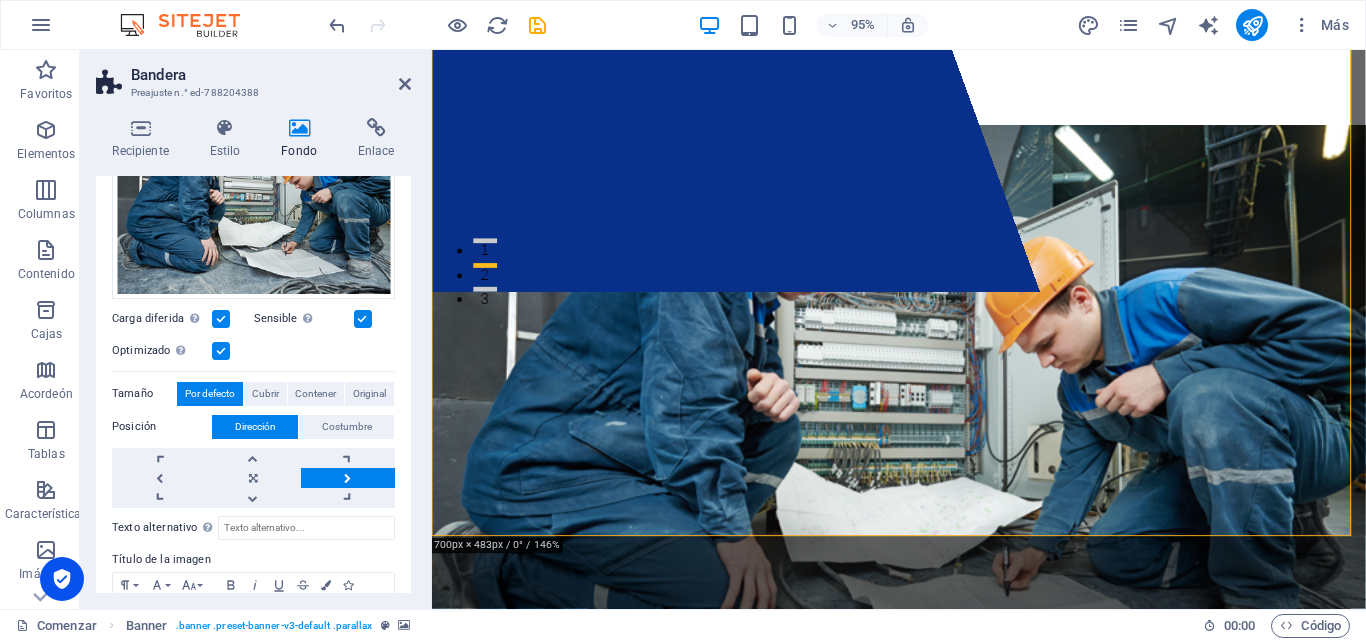 click at bounding box center [348, 478] 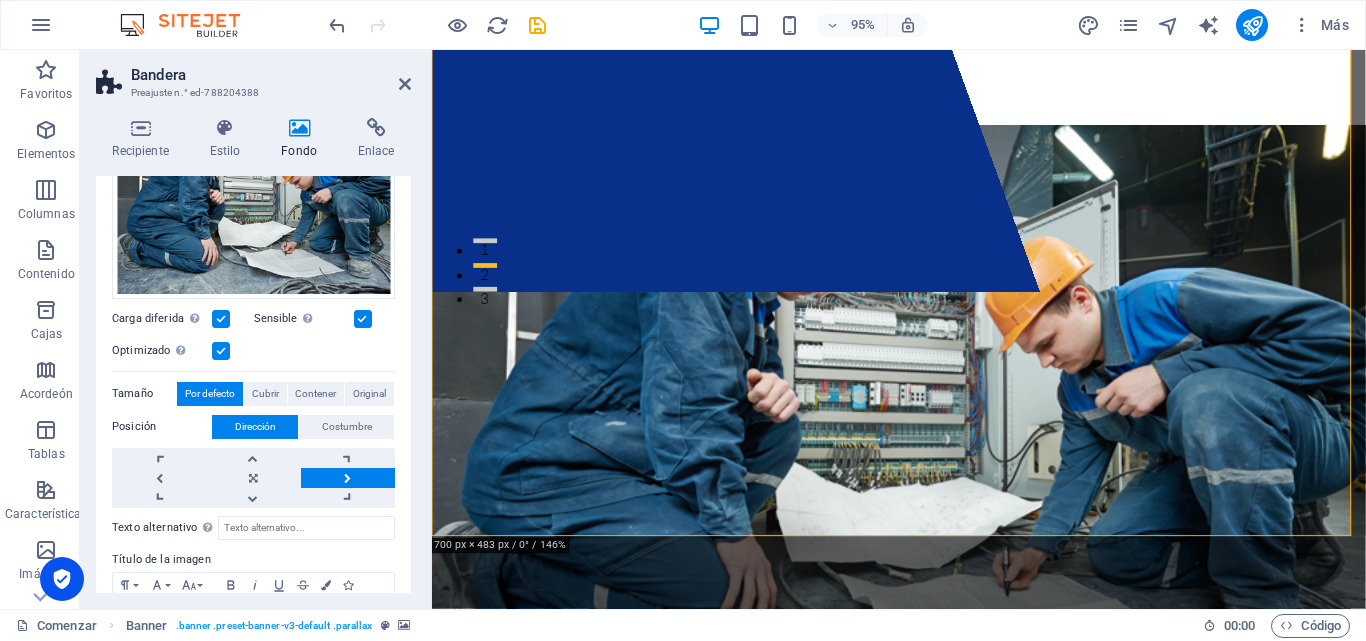 click at bounding box center (348, 478) 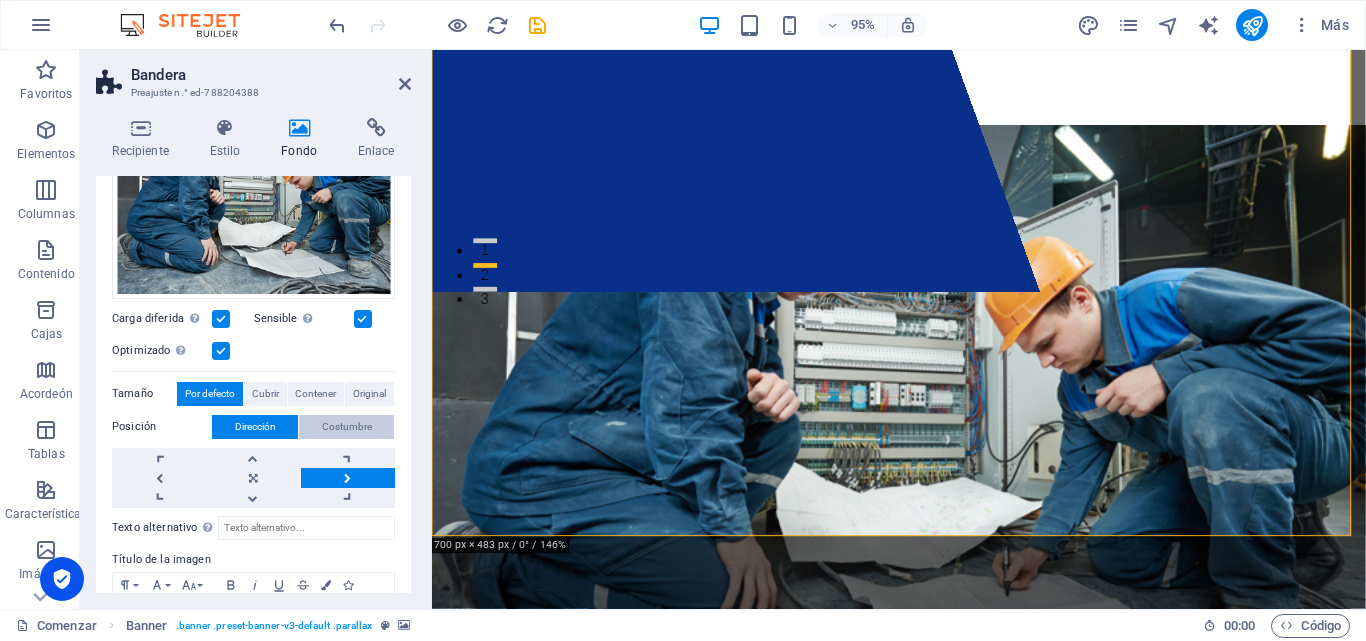 click on "Costumbre" at bounding box center (347, 426) 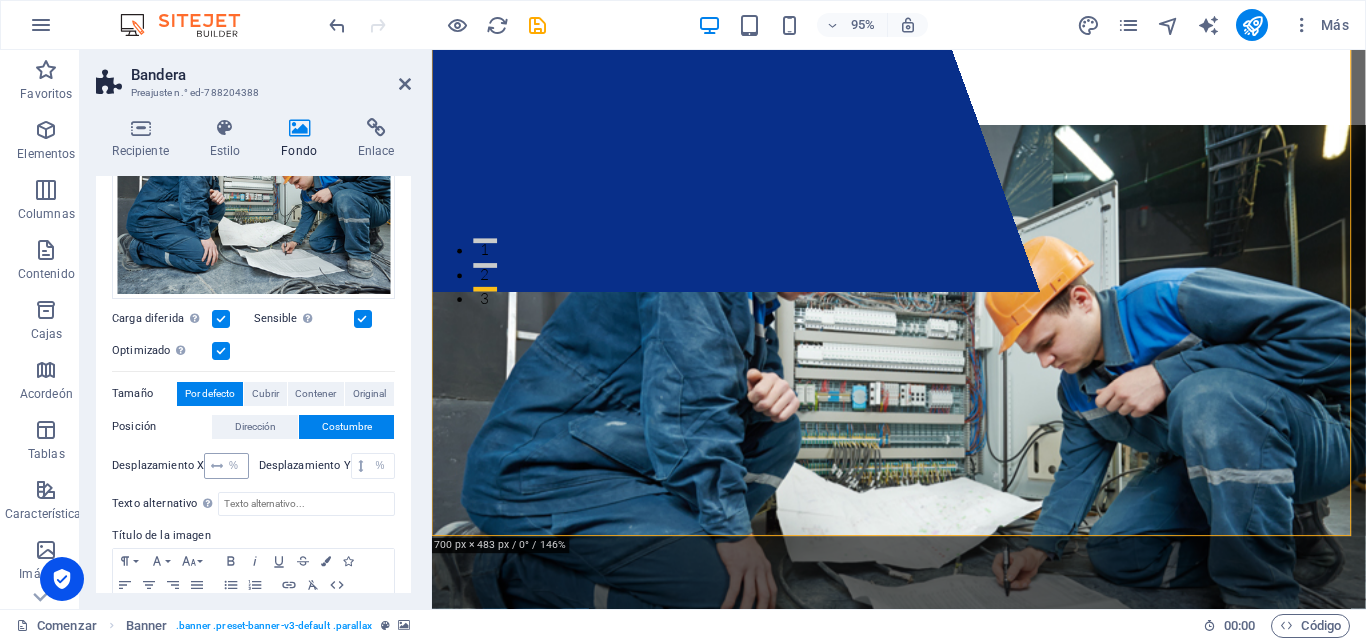 click at bounding box center (217, 466) 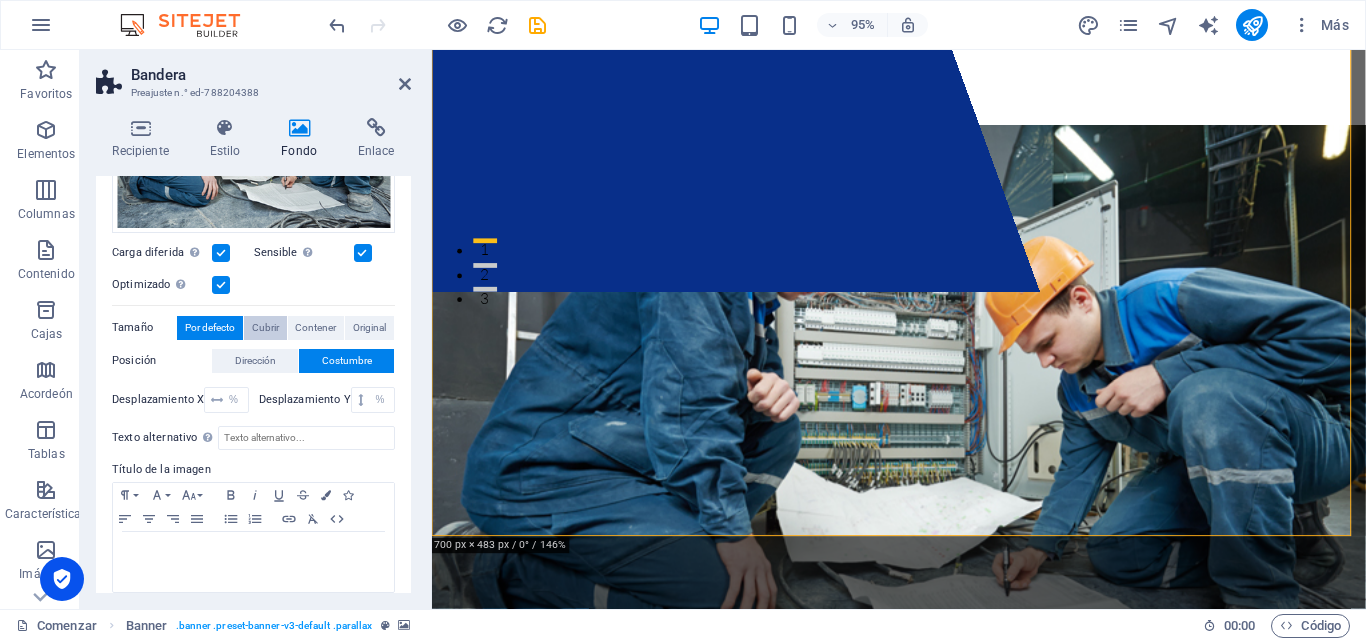 scroll, scrollTop: 200, scrollLeft: 0, axis: vertical 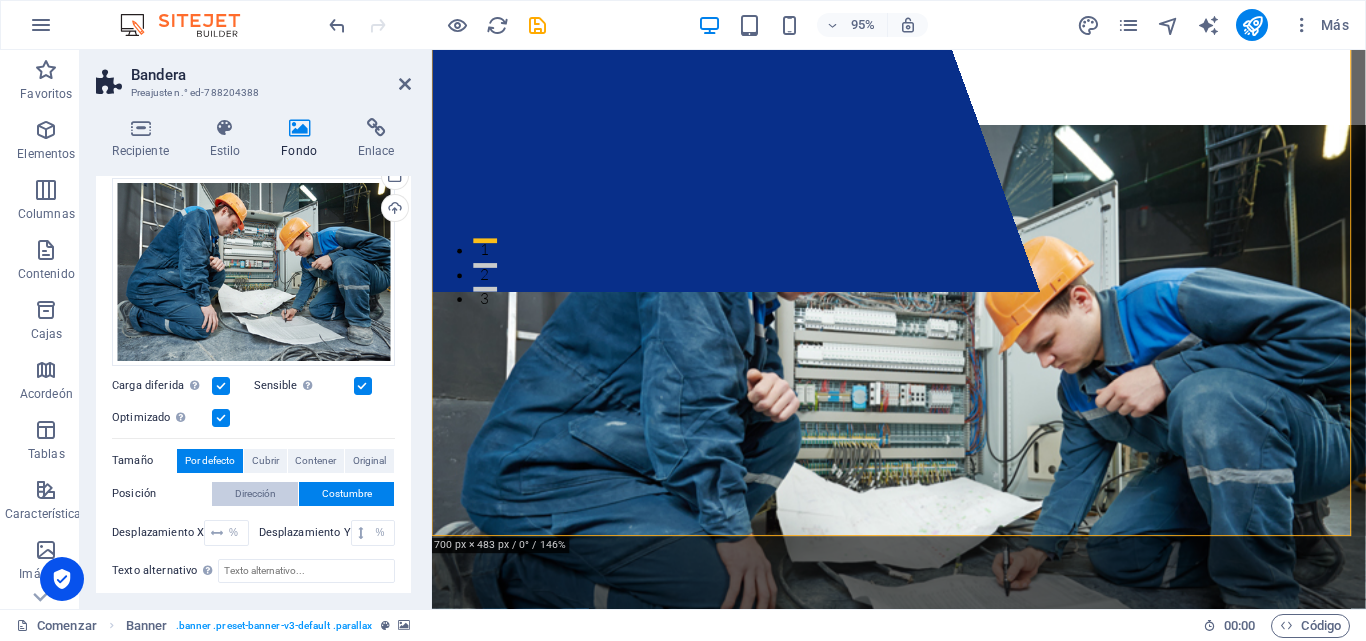 click on "Dirección" at bounding box center [255, 494] 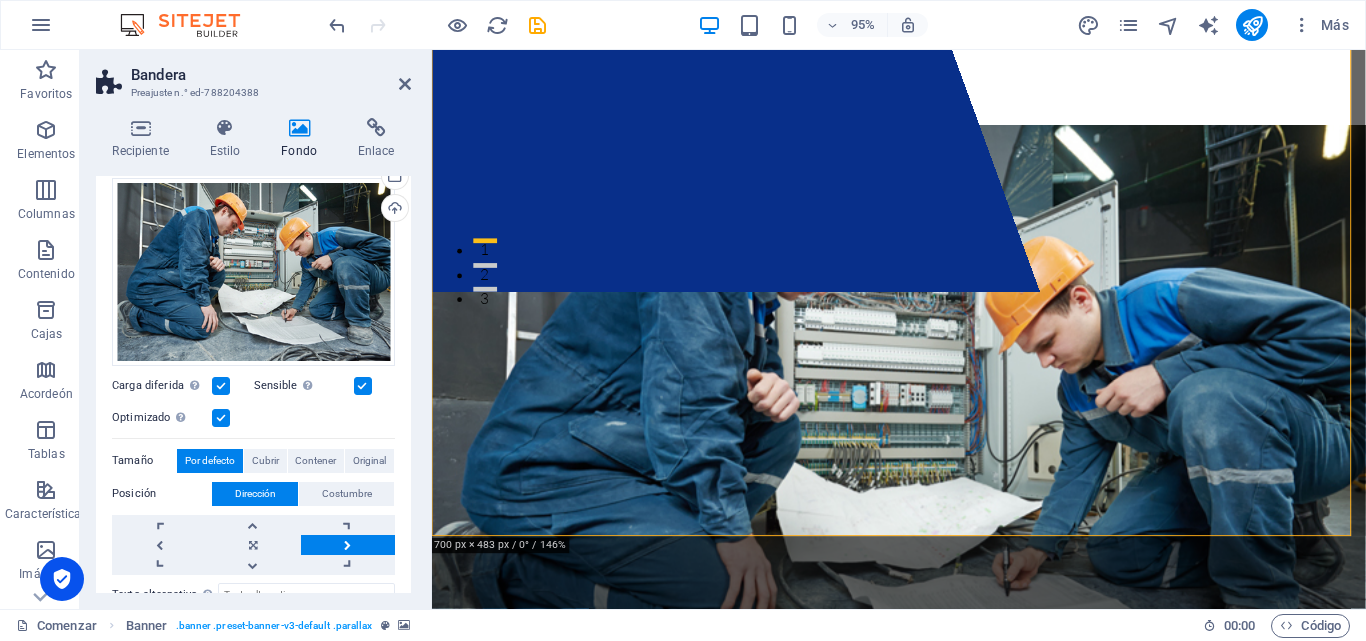 click at bounding box center [348, 545] 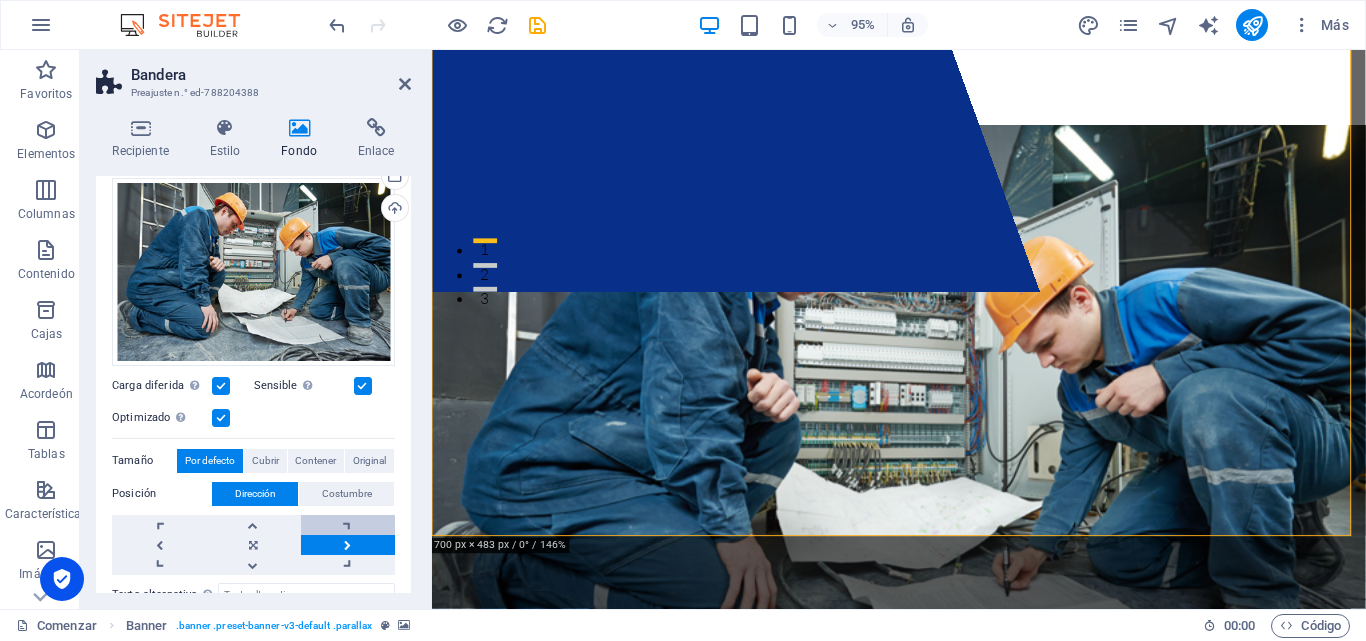 drag, startPoint x: 328, startPoint y: 538, endPoint x: 309, endPoint y: 524, distance: 23.600847 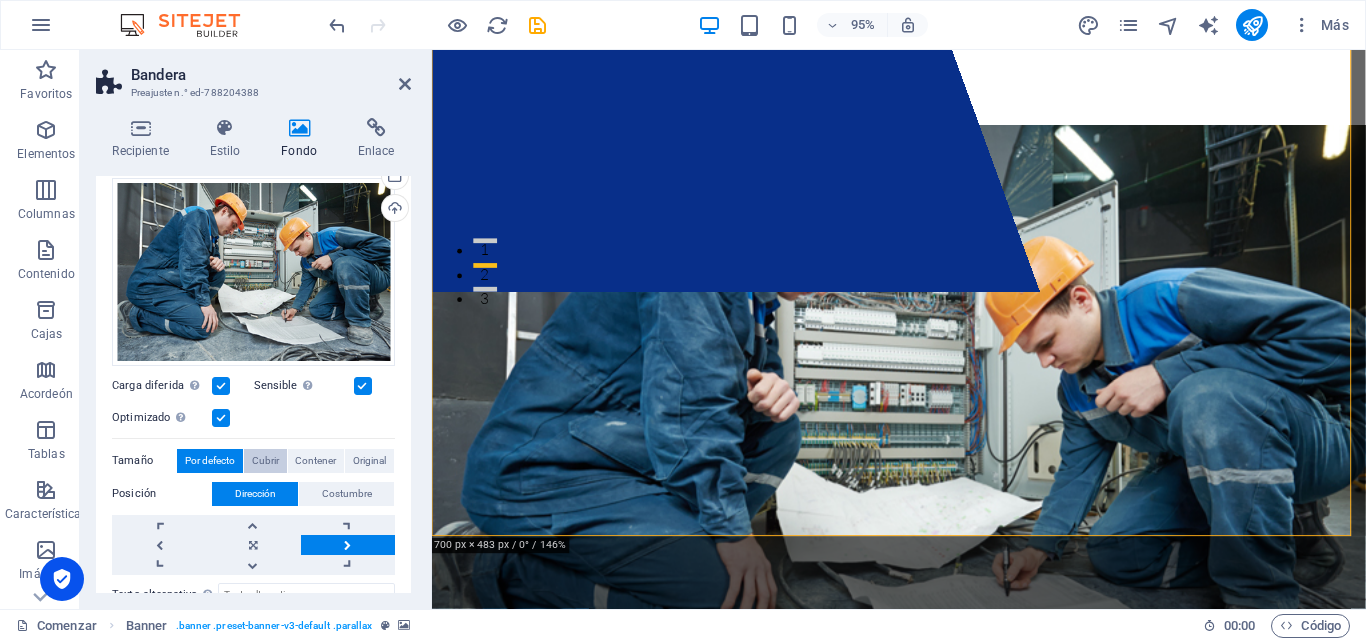 click on "Cubrir" at bounding box center [265, 460] 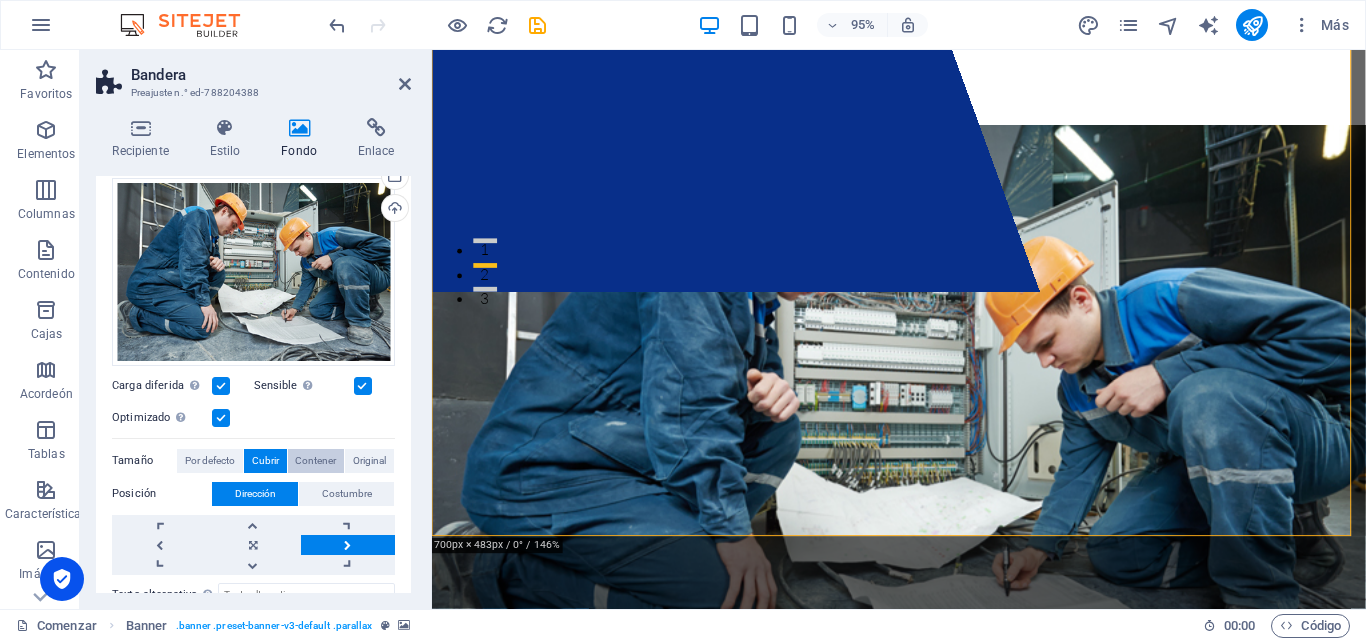 click on "Contener" at bounding box center (315, 460) 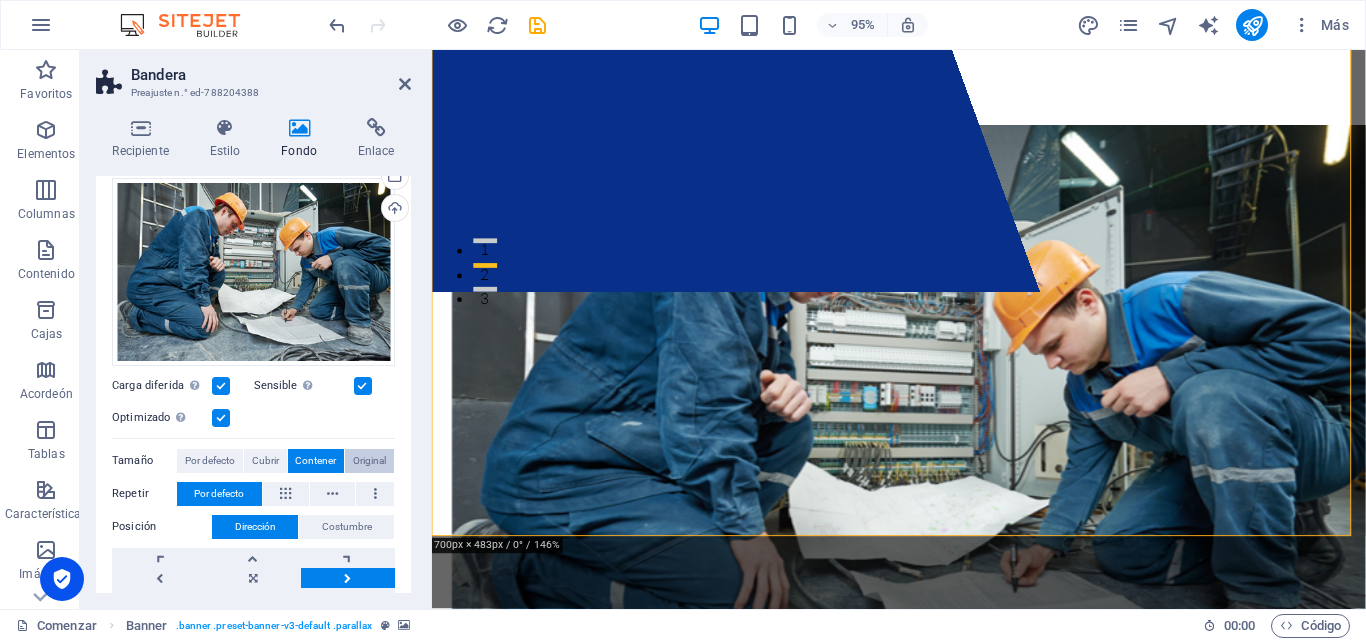 click on "Original" at bounding box center [369, 460] 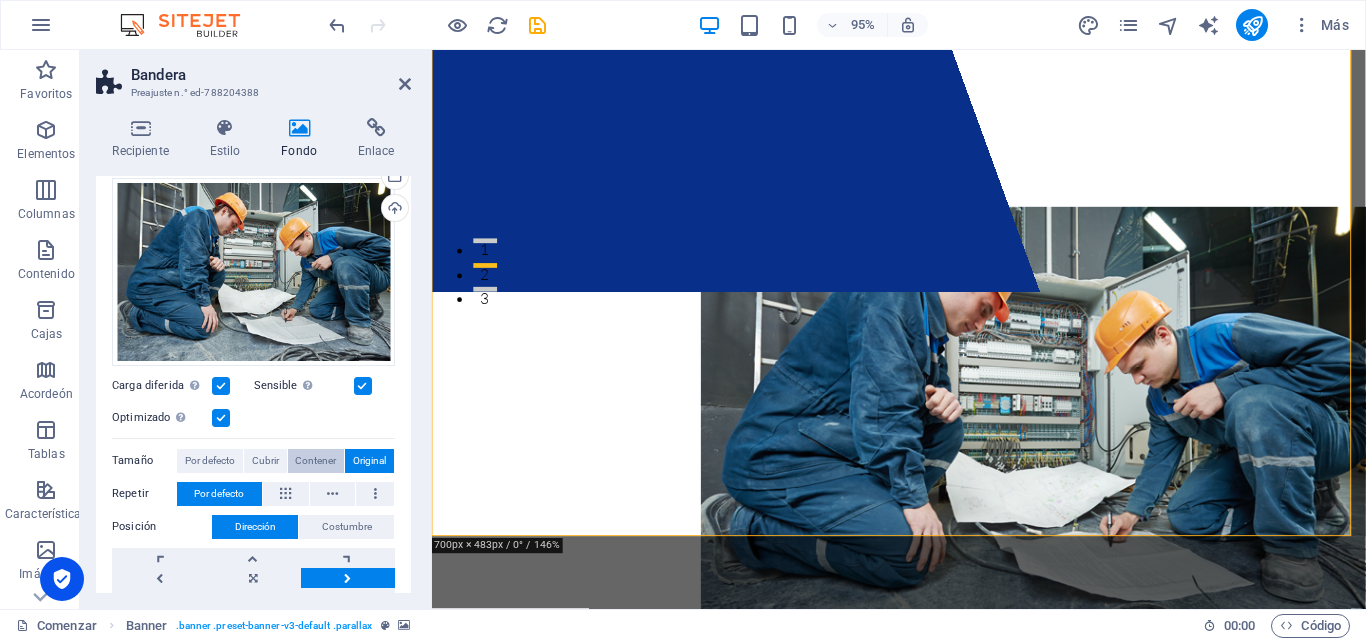 click on "Contener" at bounding box center [316, 461] 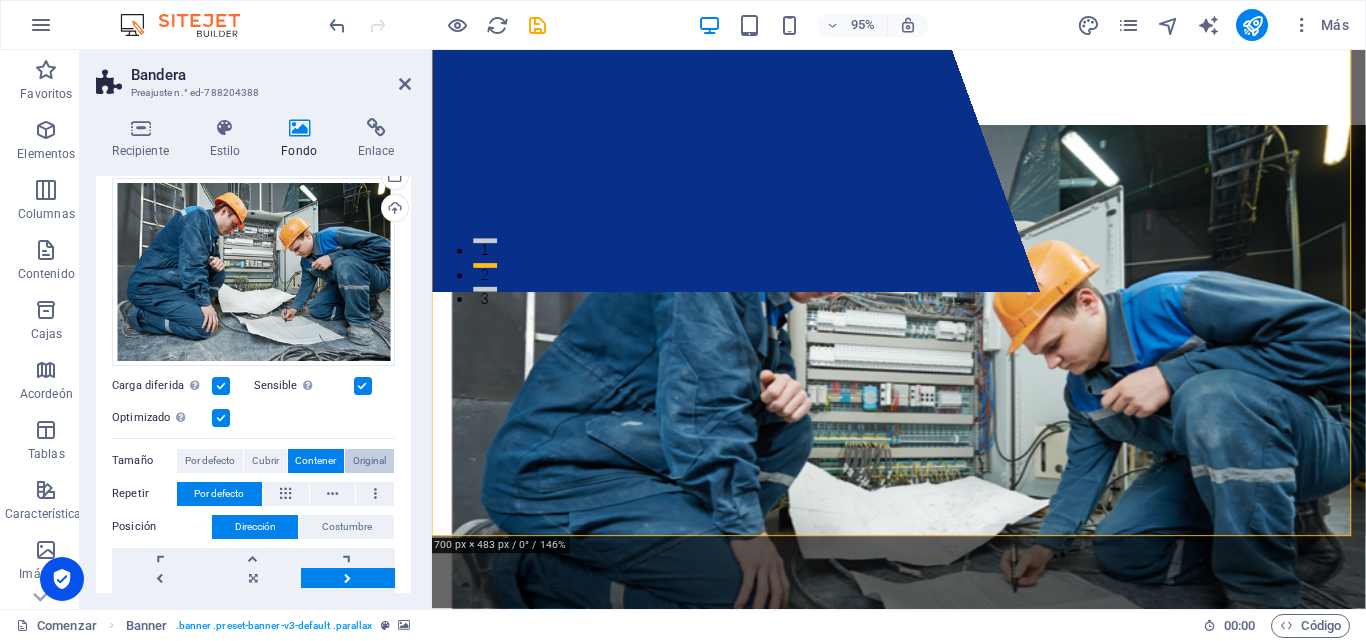 click on "Original" at bounding box center (369, 460) 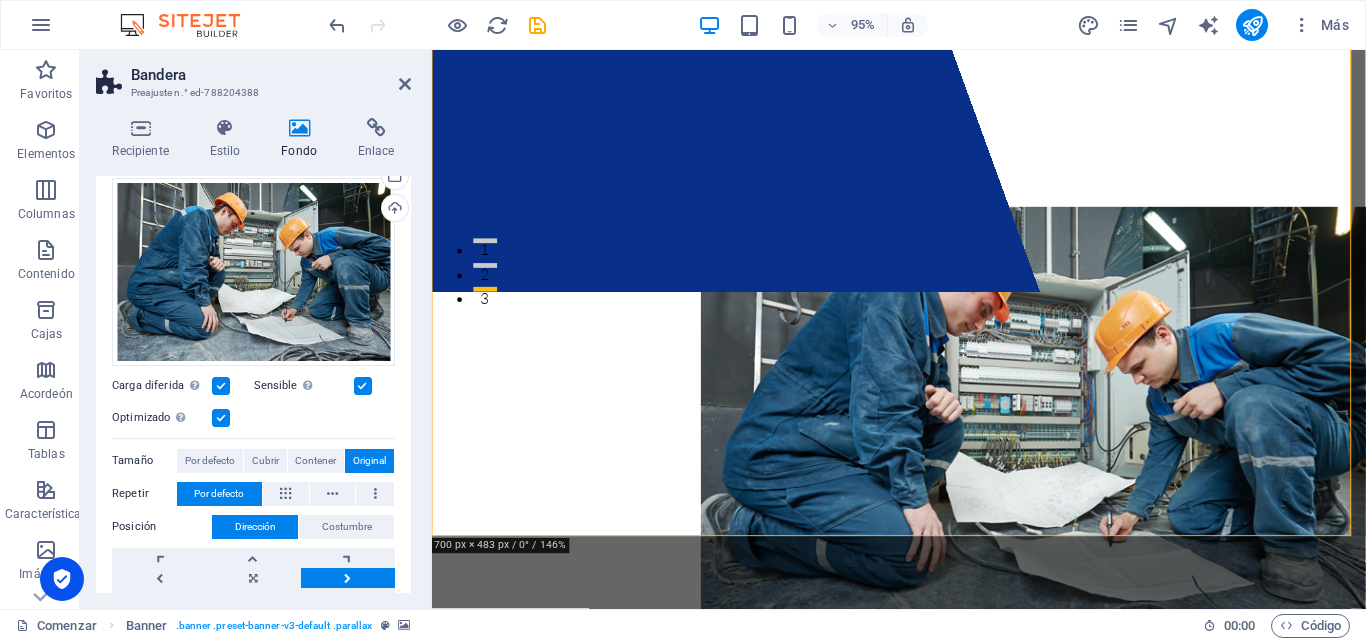 click at bounding box center (348, 578) 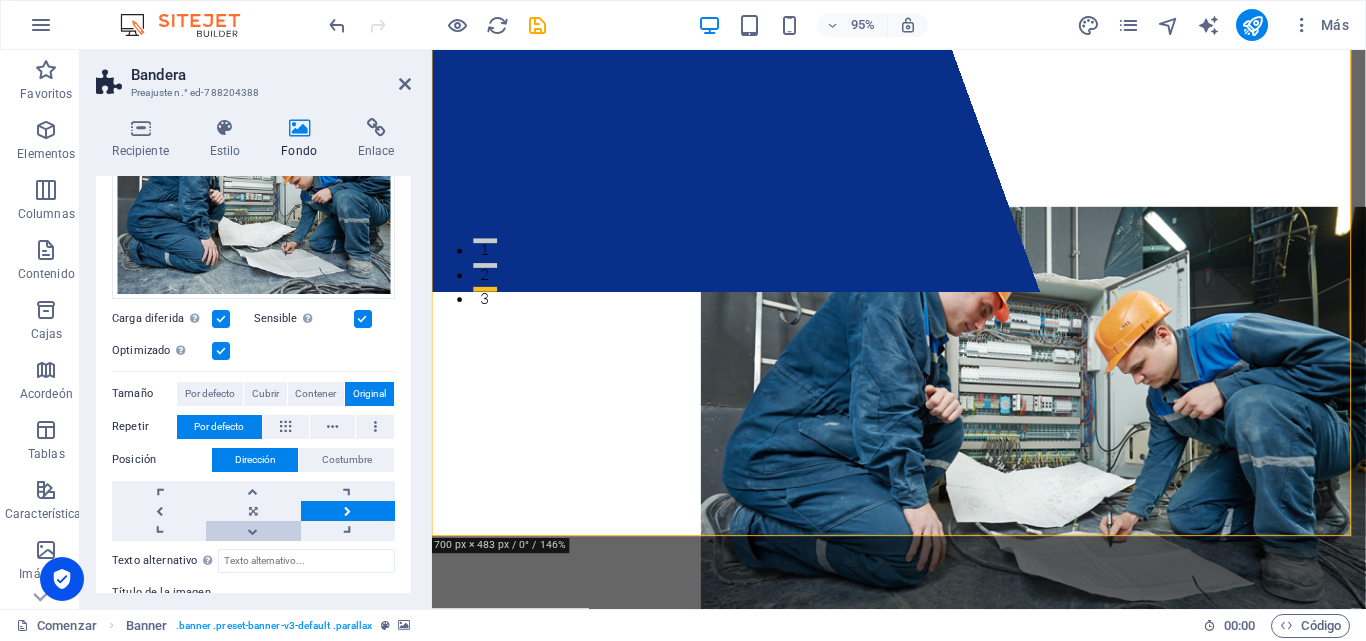 click at bounding box center [253, 531] 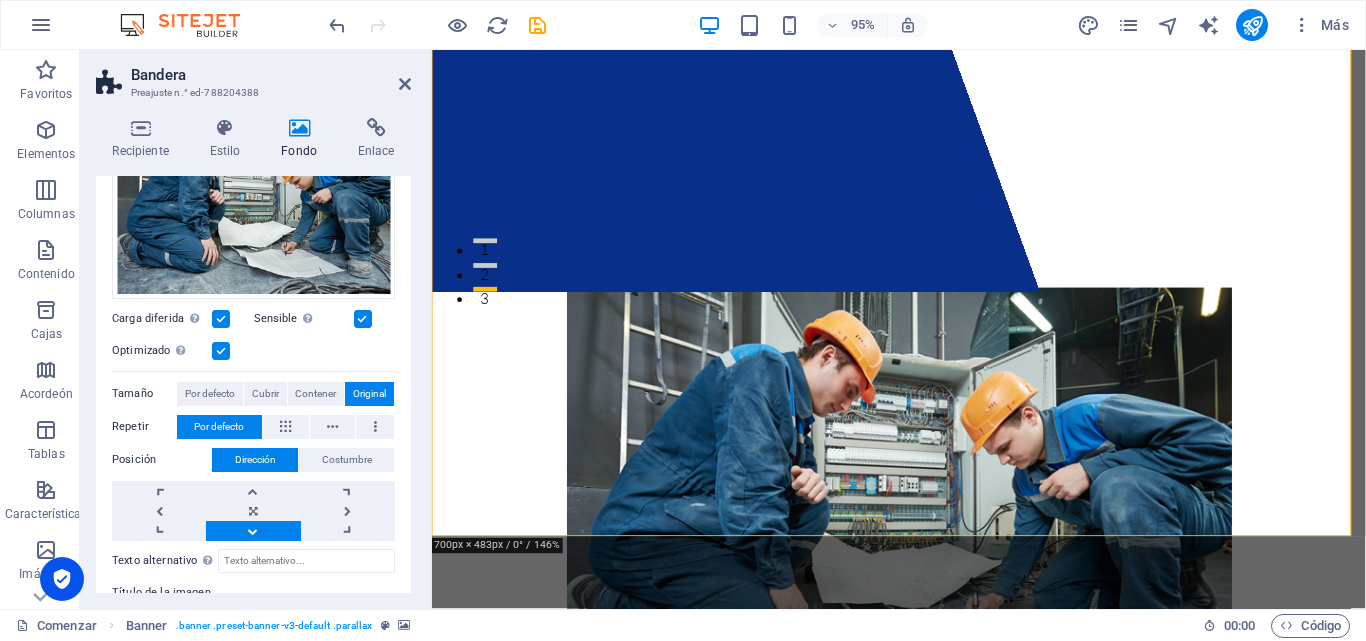 click at bounding box center (253, 531) 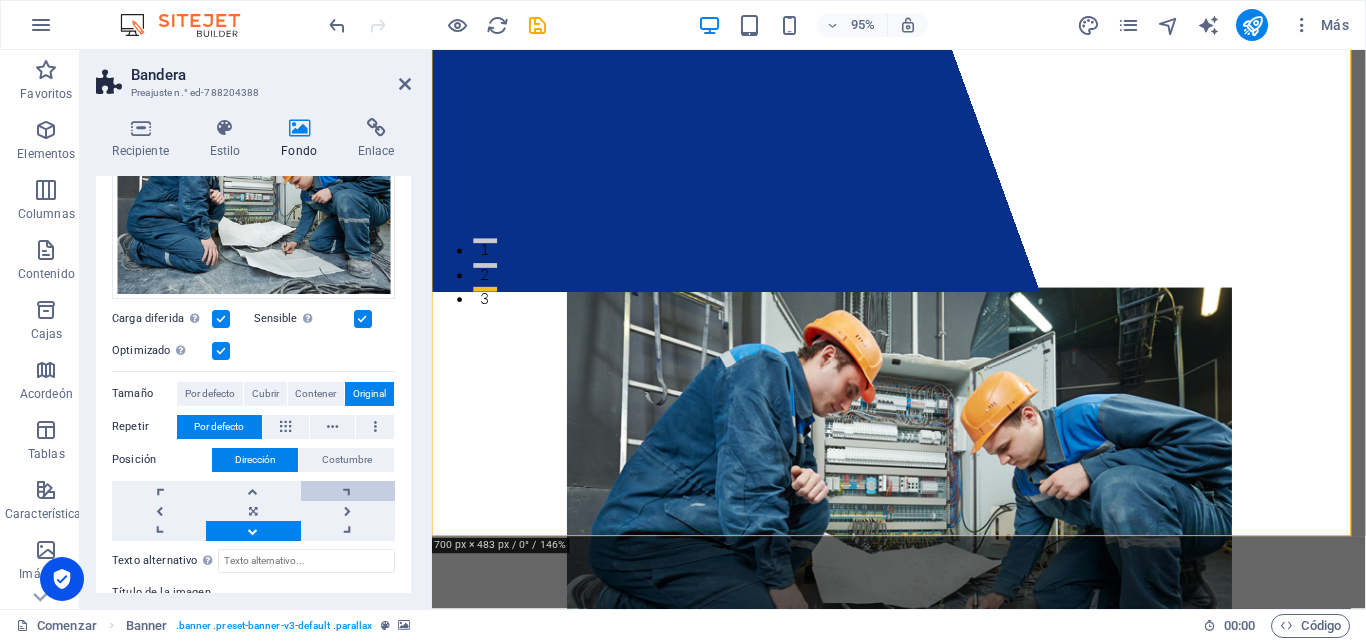 click at bounding box center [348, 491] 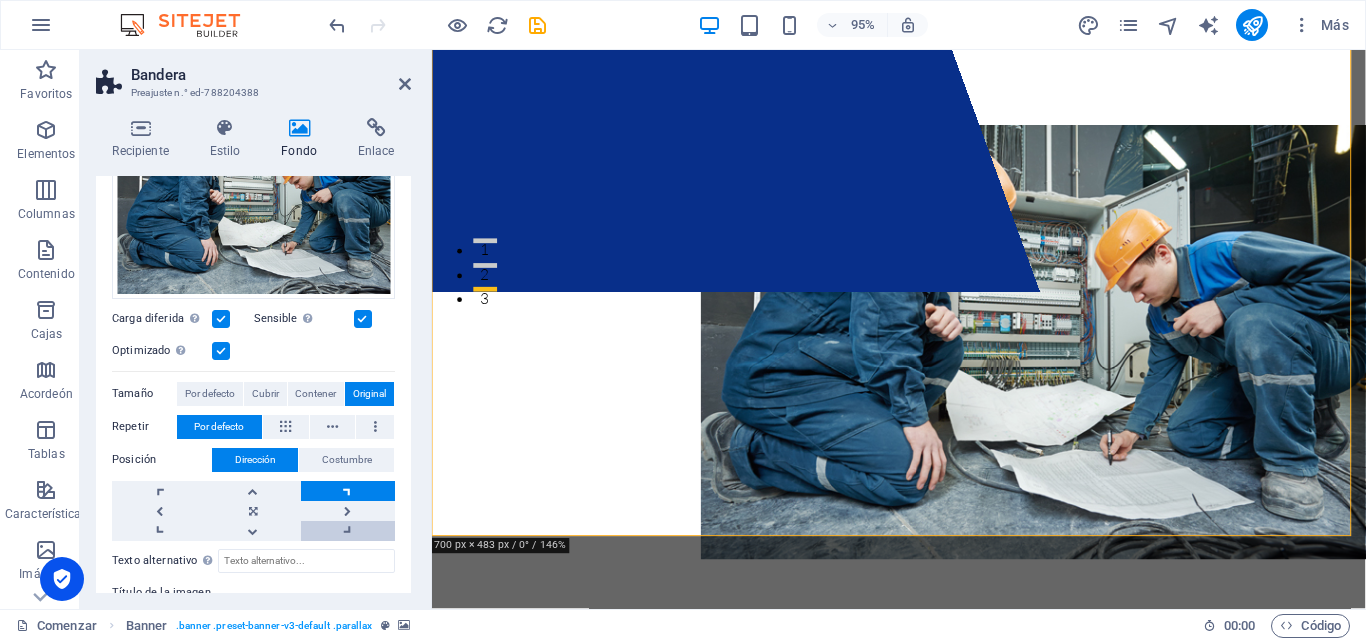 click at bounding box center [348, 531] 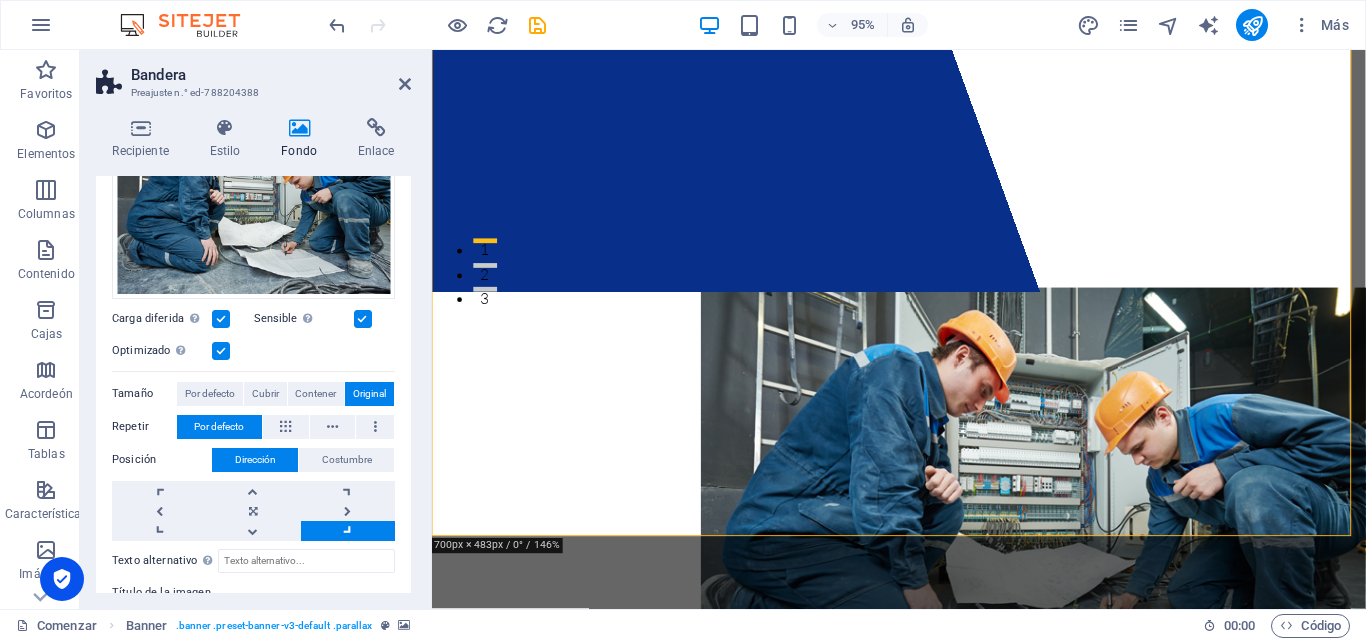 click at bounding box center [348, 531] 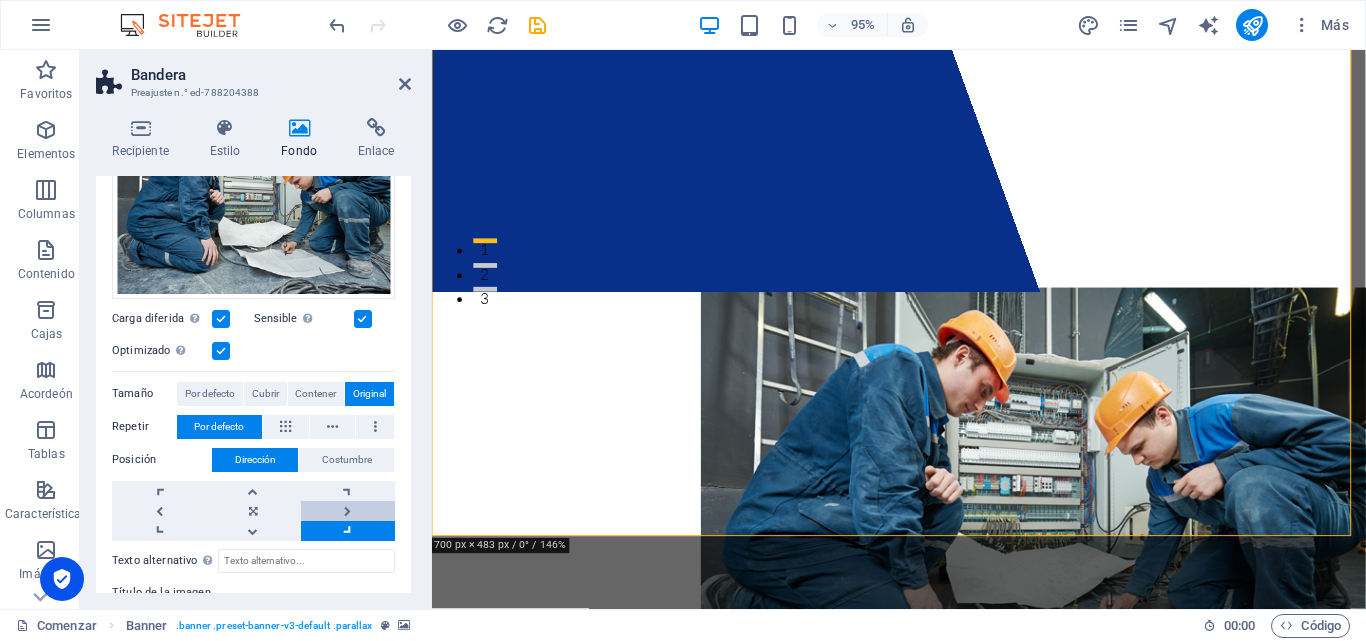 click at bounding box center [348, 511] 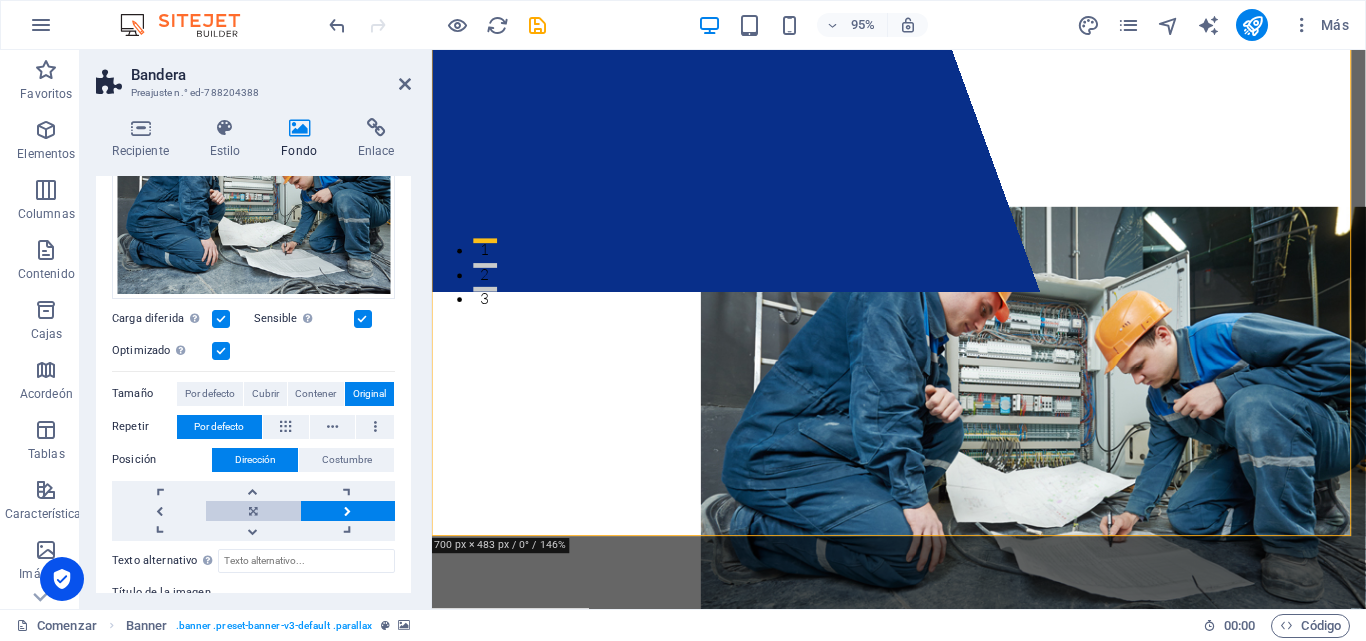 click at bounding box center [253, 511] 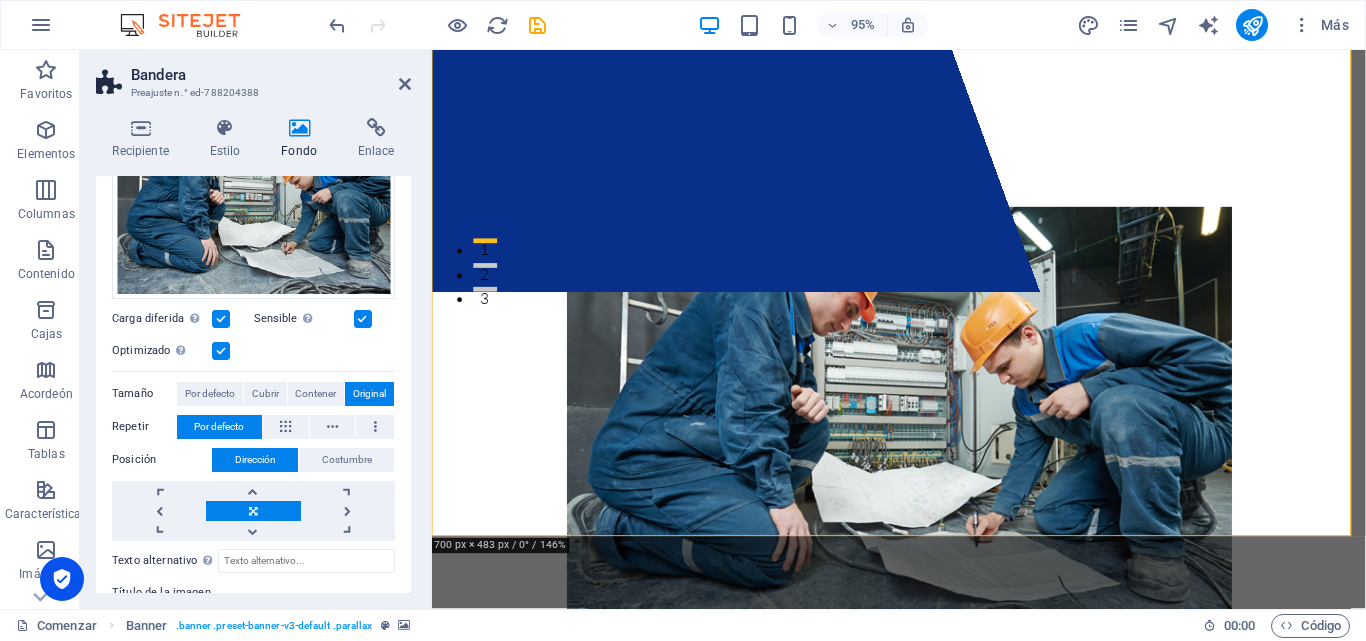 click at bounding box center [253, 511] 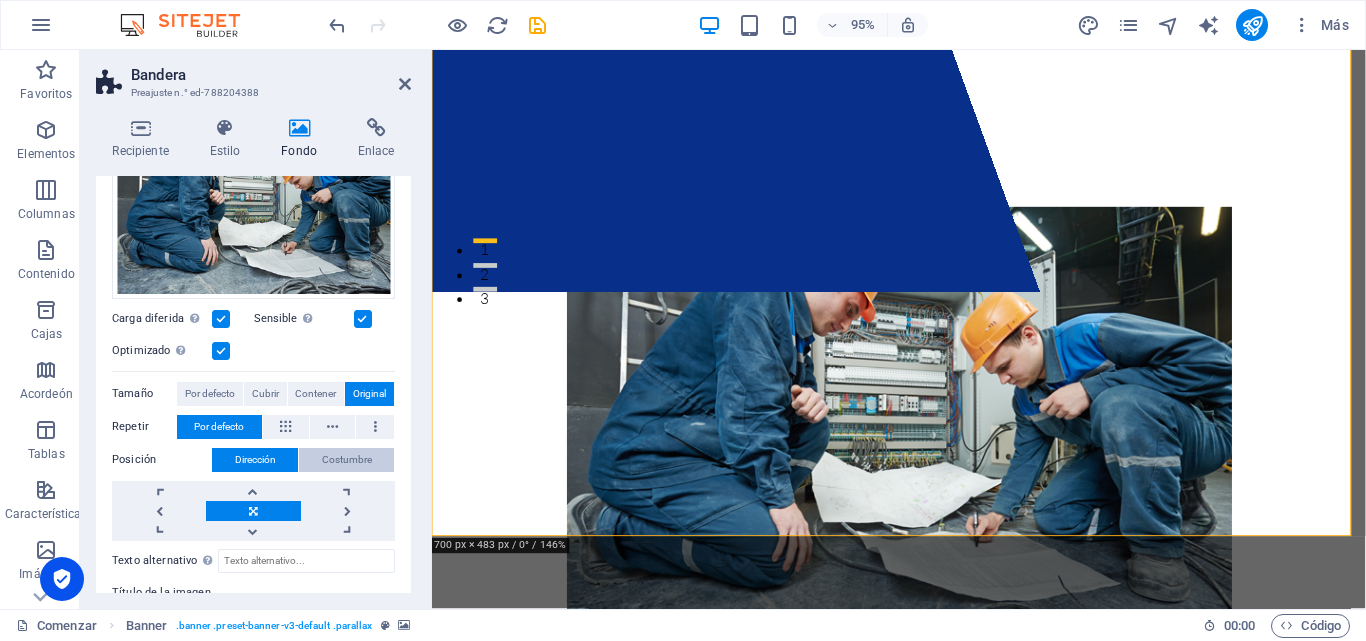 click on "Costumbre" at bounding box center [347, 460] 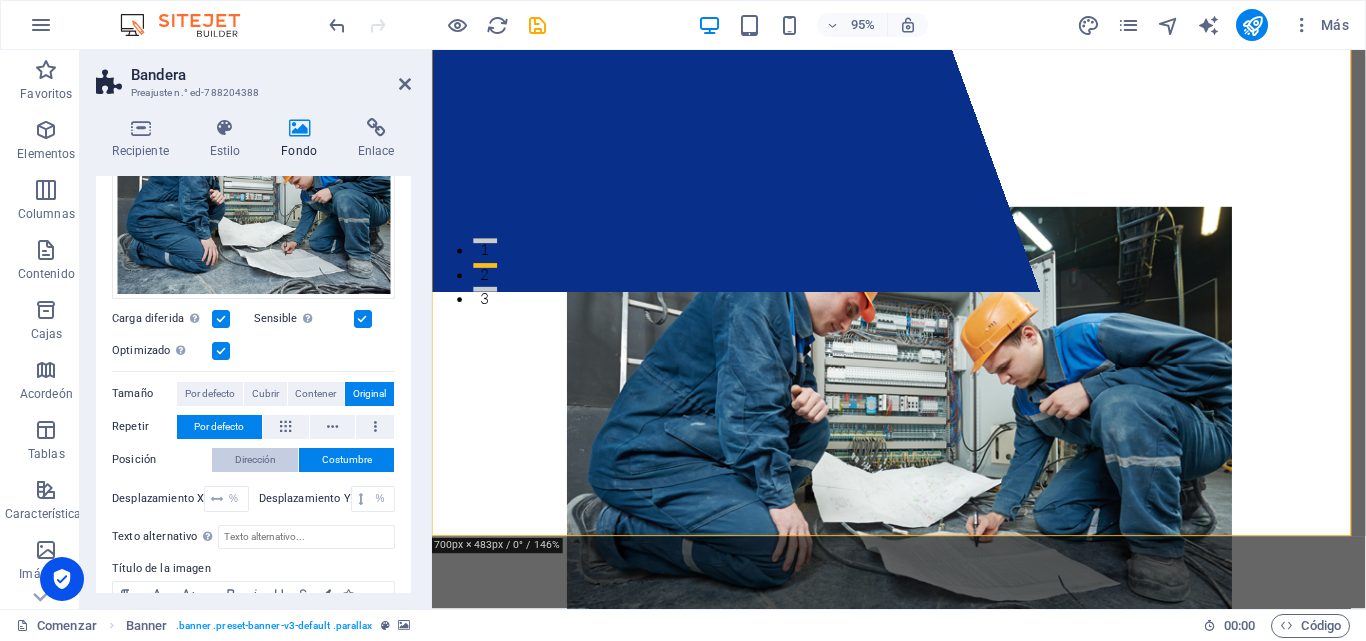 drag, startPoint x: 291, startPoint y: 464, endPoint x: 281, endPoint y: 456, distance: 12.806249 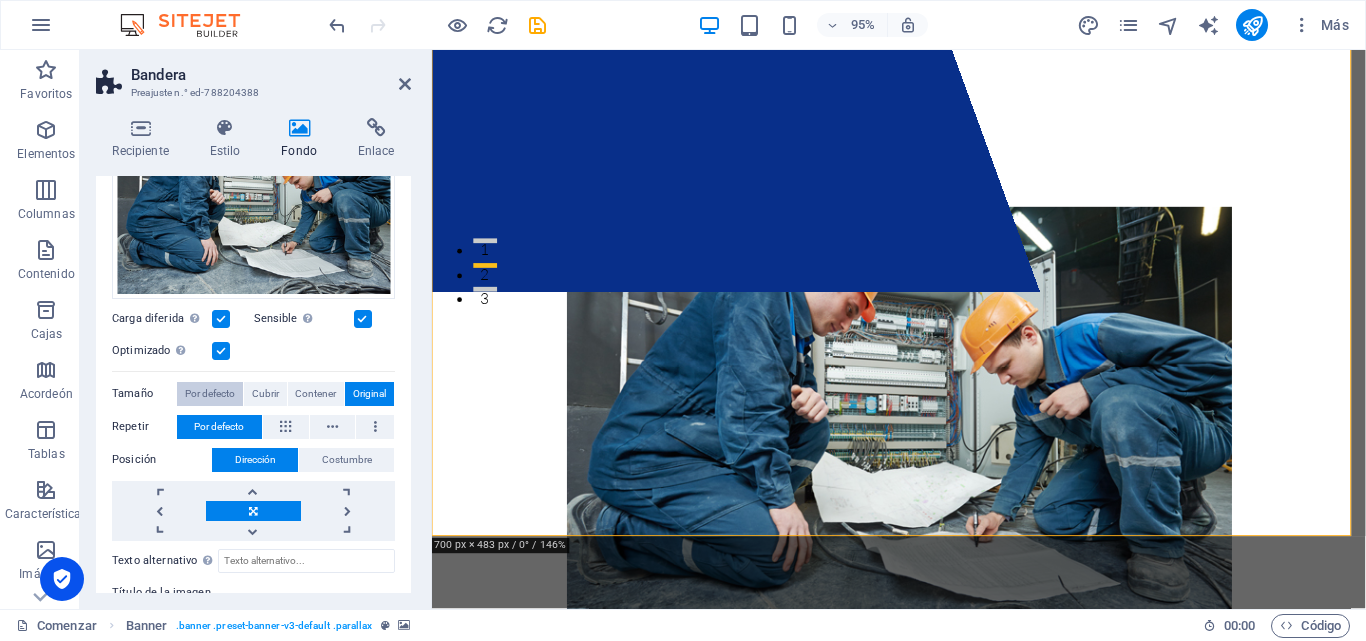 click on "Por defecto" at bounding box center (210, 393) 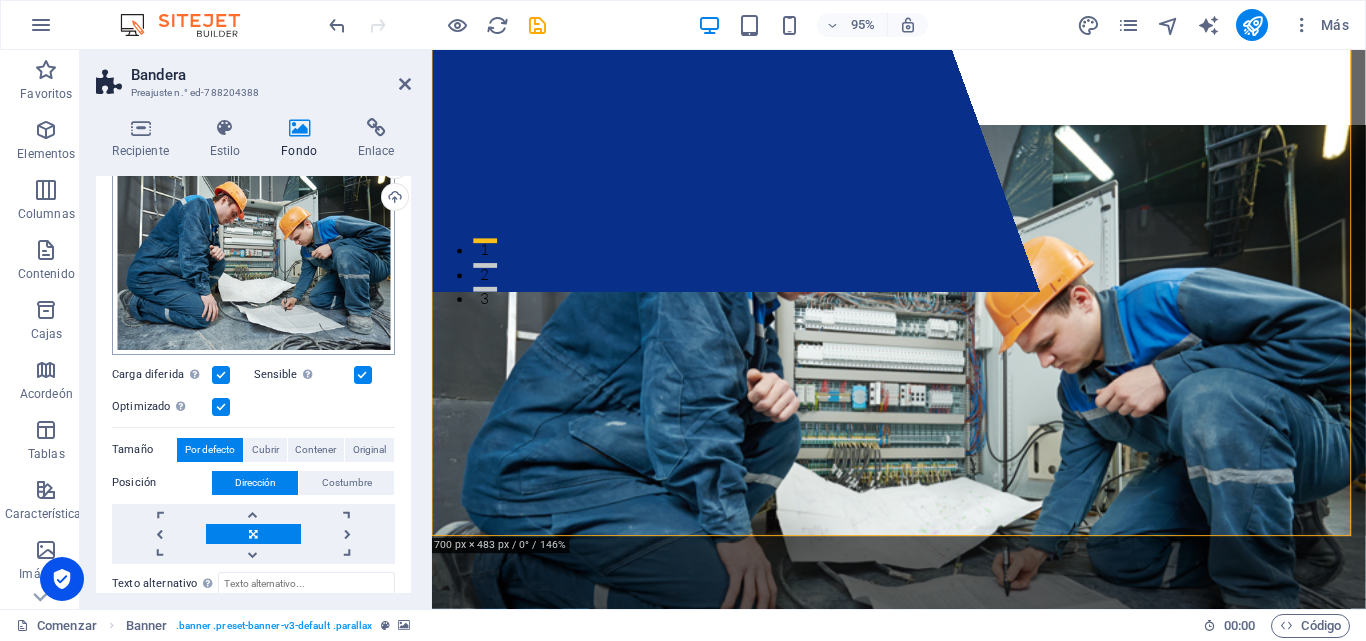 scroll, scrollTop: 0, scrollLeft: 0, axis: both 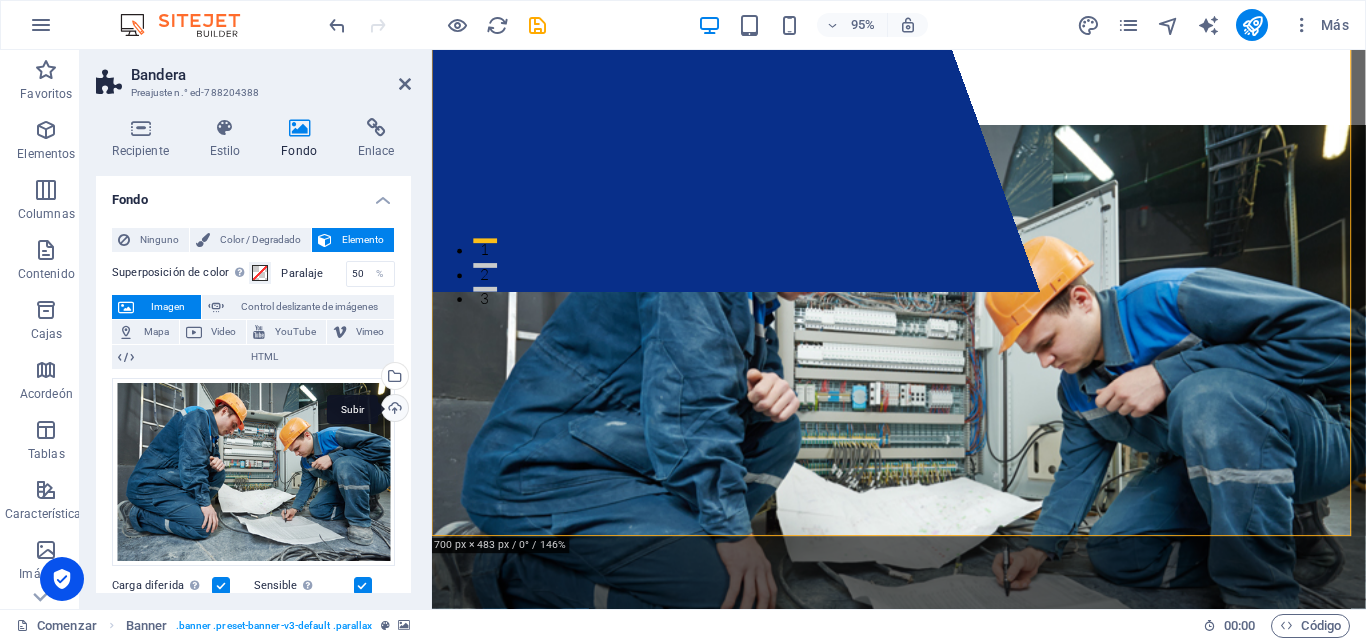 click on "Subir" at bounding box center (393, 410) 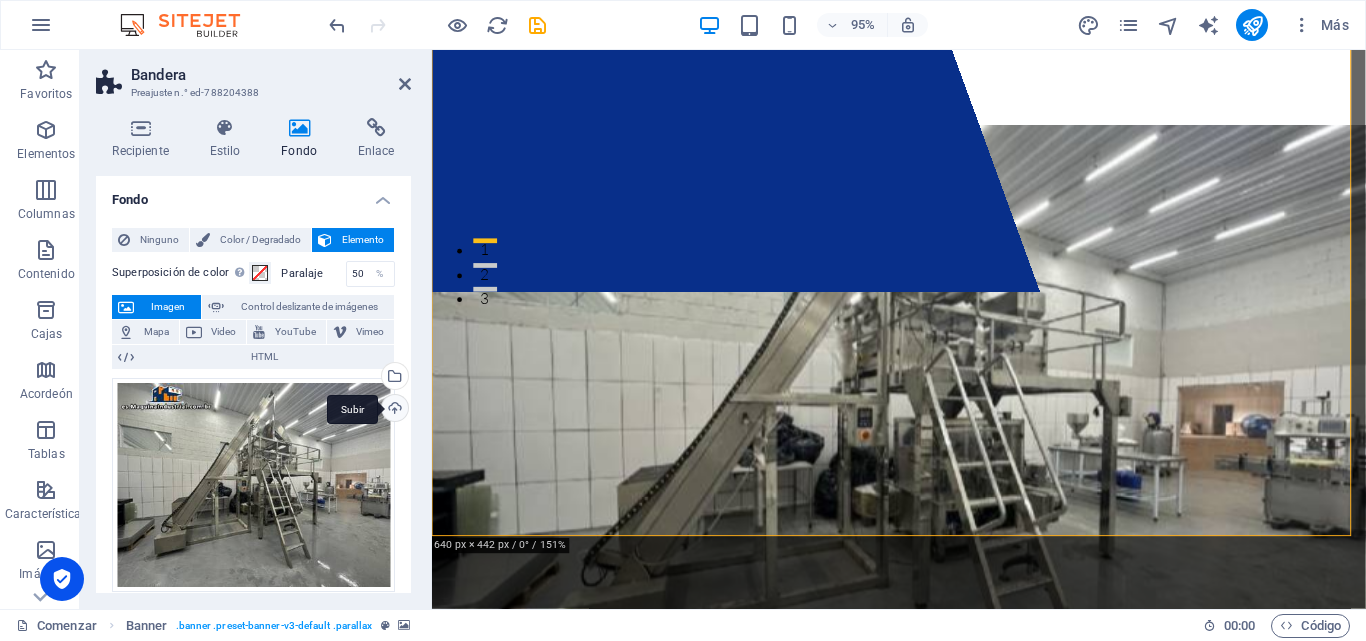click on "Subir" at bounding box center (393, 410) 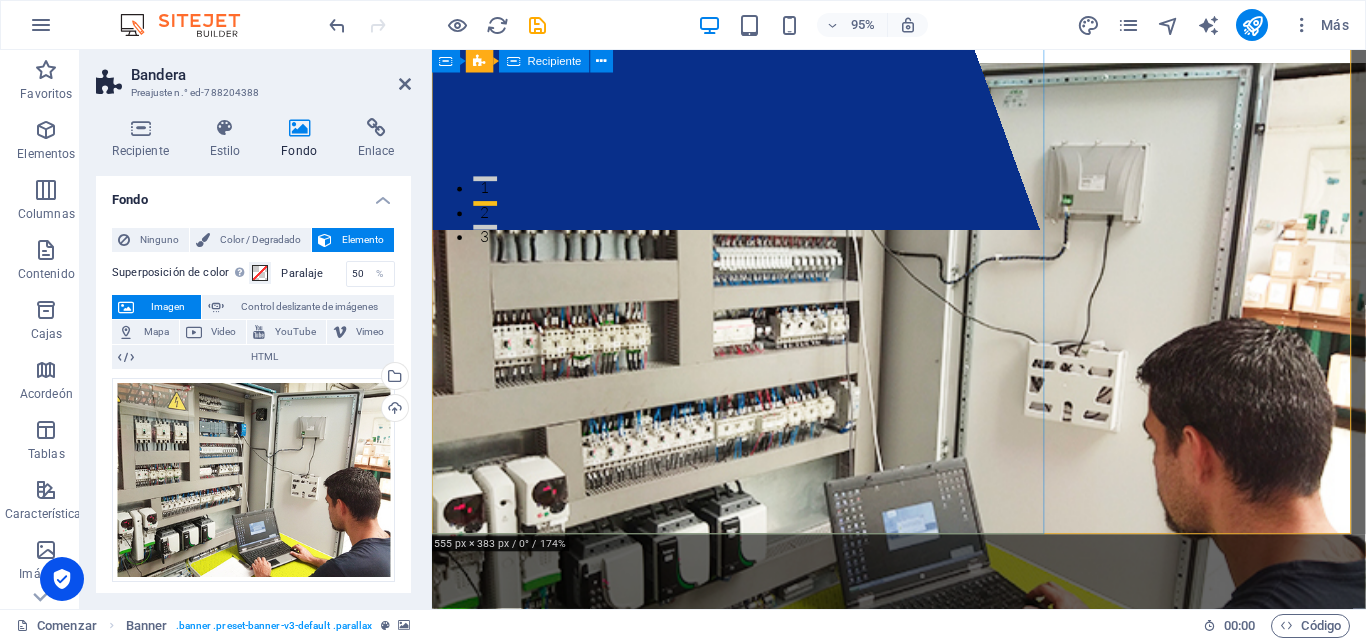 scroll, scrollTop: 333, scrollLeft: 0, axis: vertical 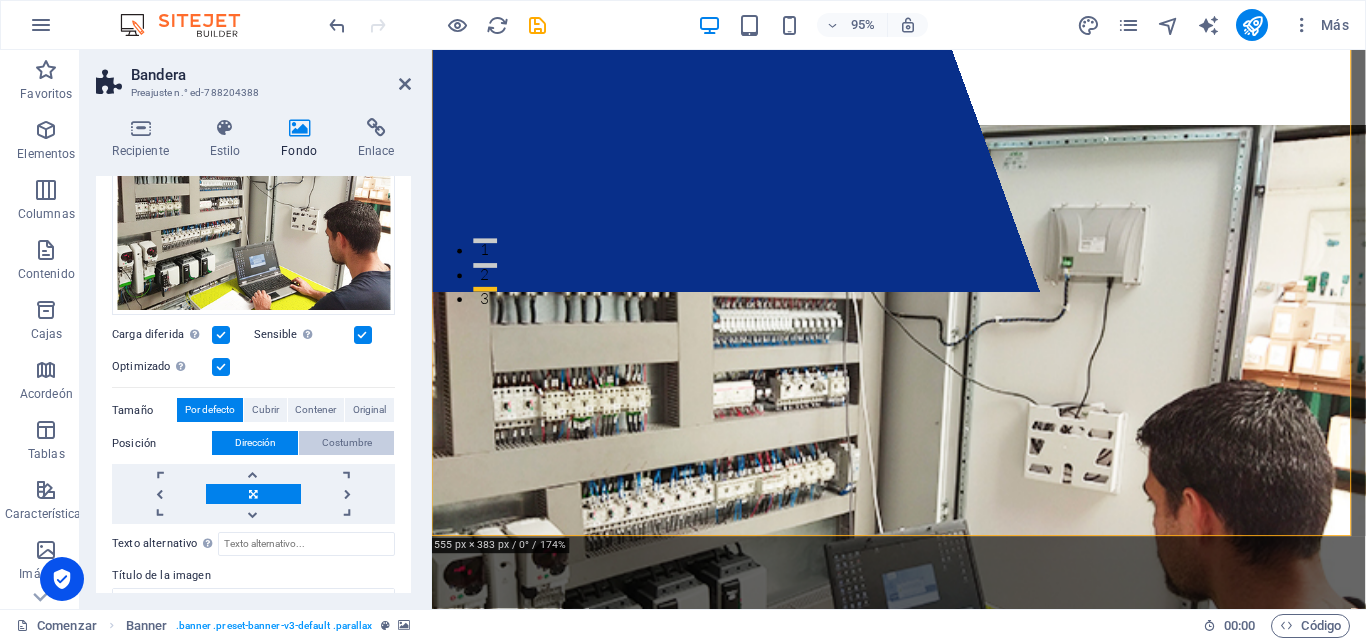 click on "Costumbre" at bounding box center [347, 442] 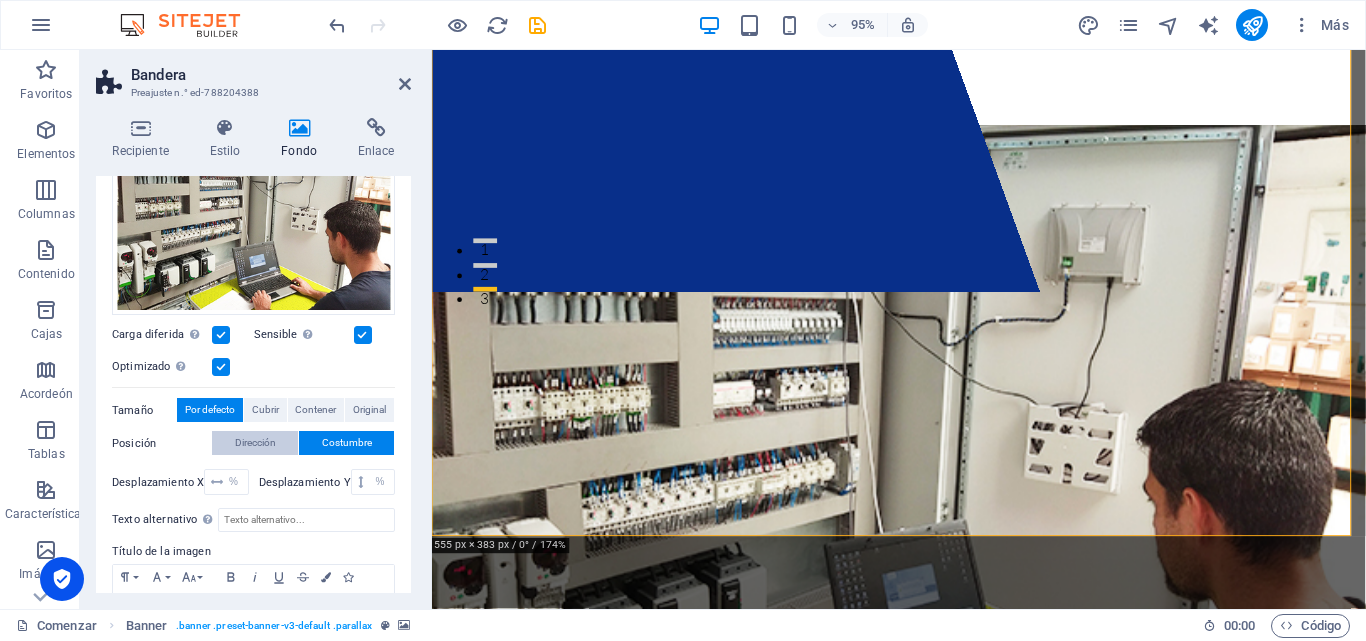 click on "Dirección" at bounding box center [255, 442] 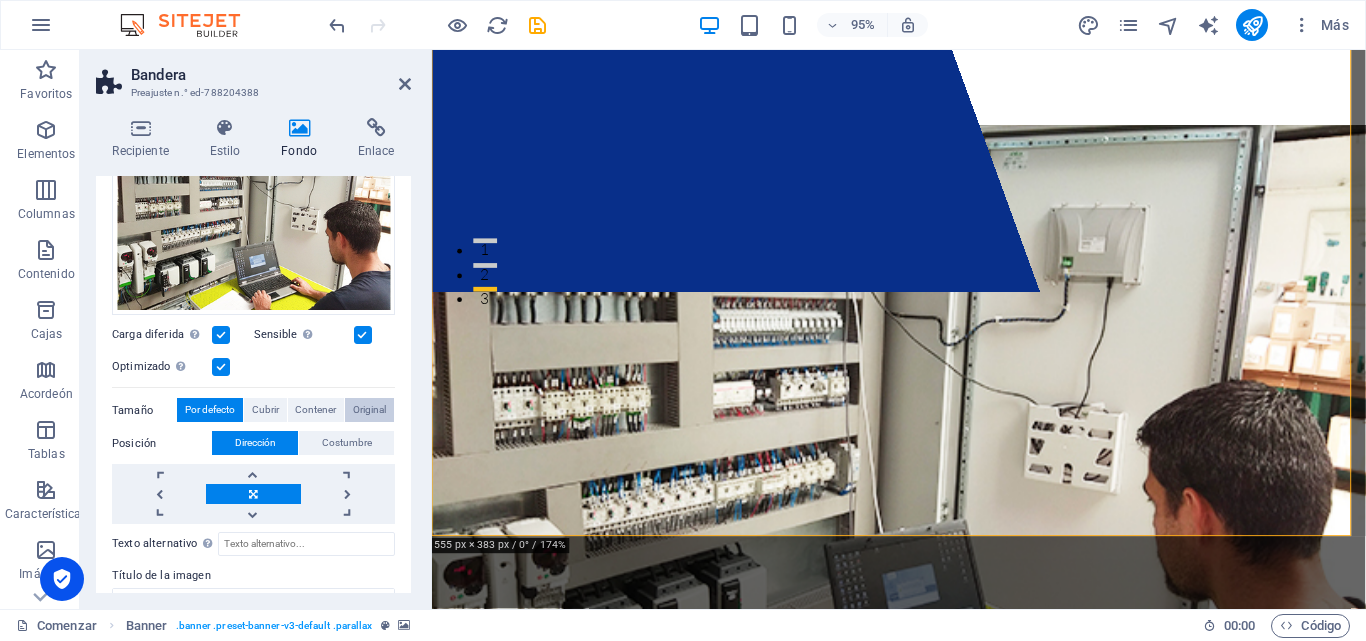 click on "Original" at bounding box center (369, 409) 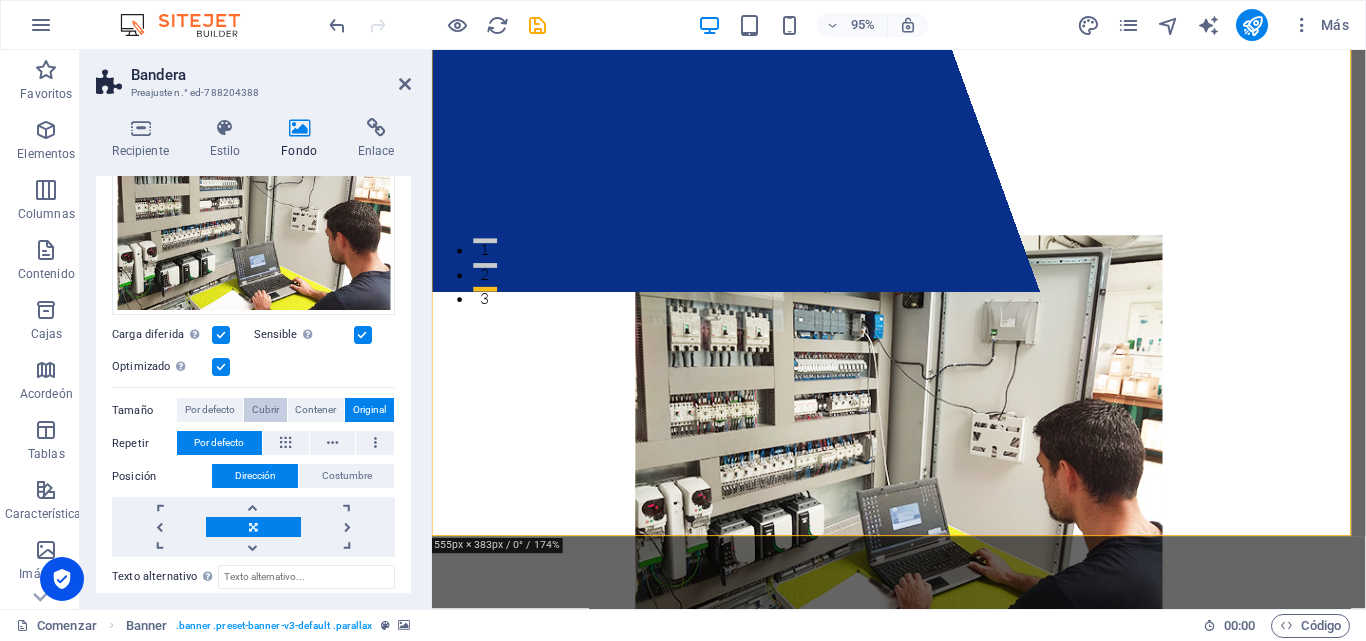 click on "Cubrir" at bounding box center [265, 410] 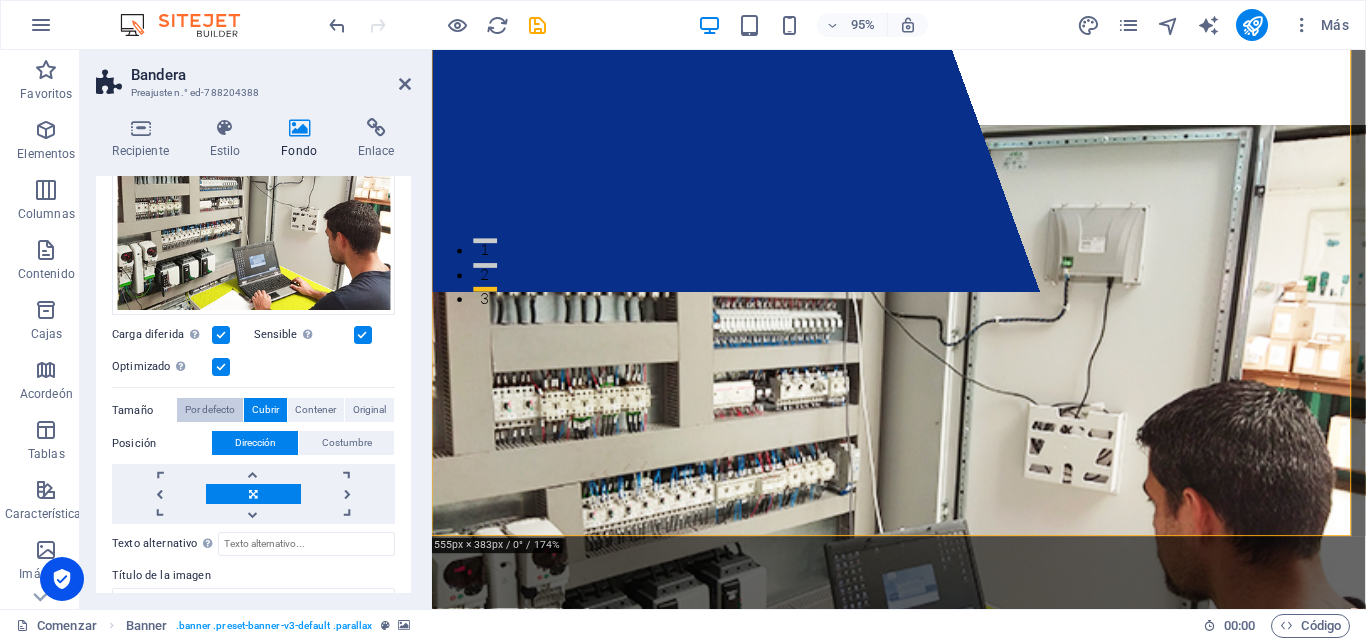 click on "Por defecto" at bounding box center [210, 409] 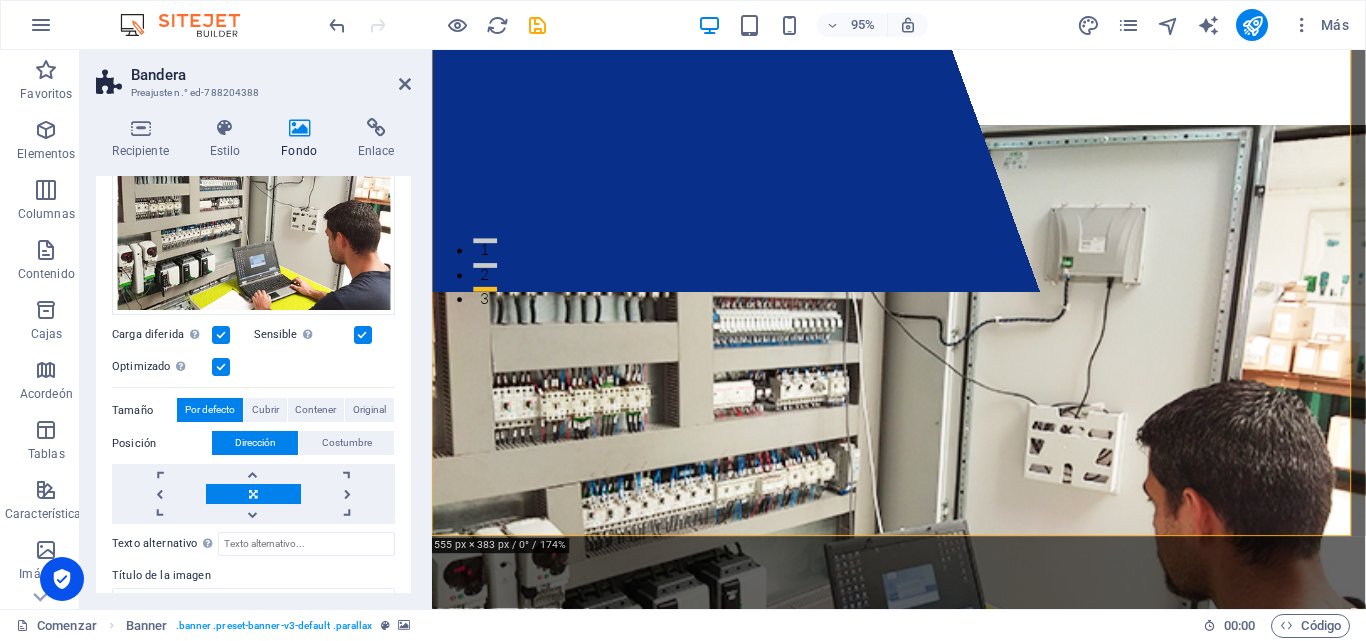 click on "Por defecto" at bounding box center (210, 409) 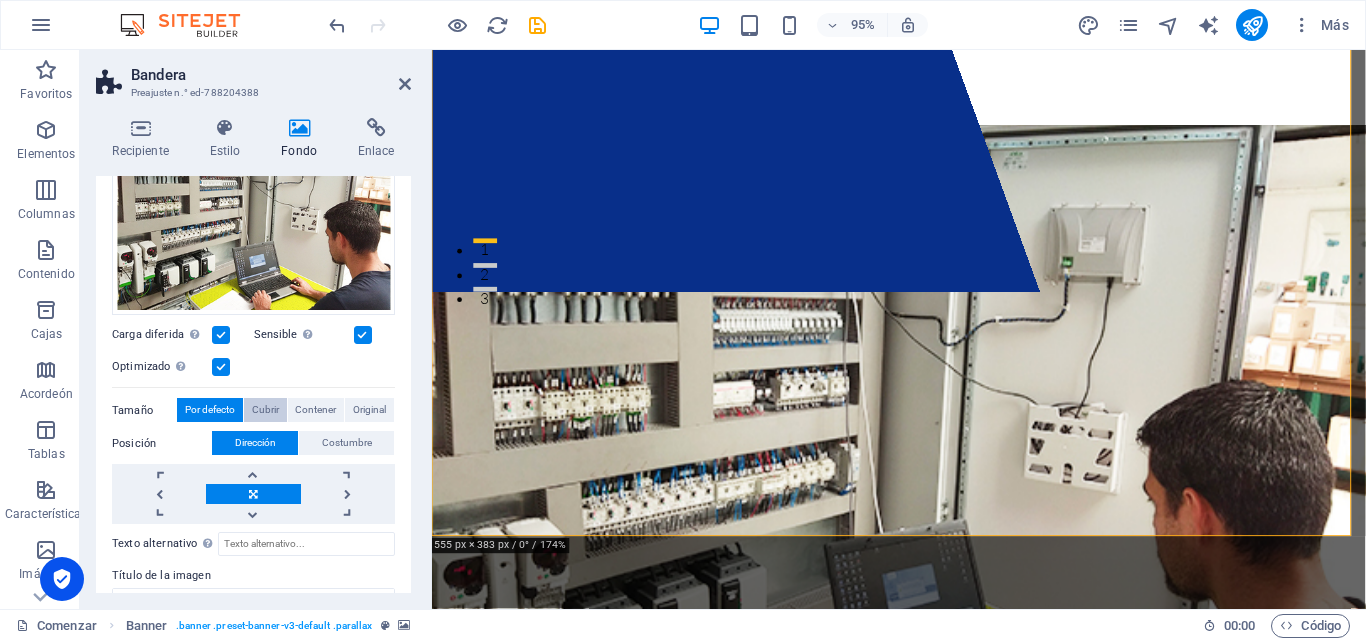 click on "Cubrir" at bounding box center (265, 410) 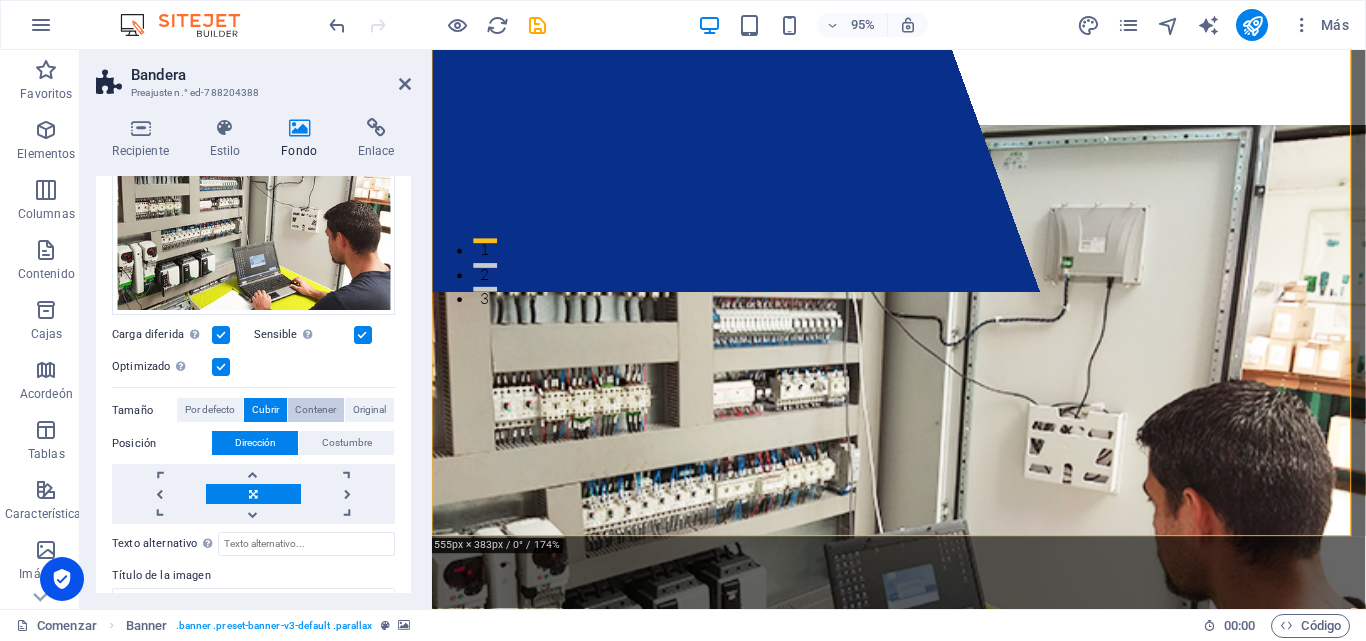 click on "Contener" at bounding box center (315, 410) 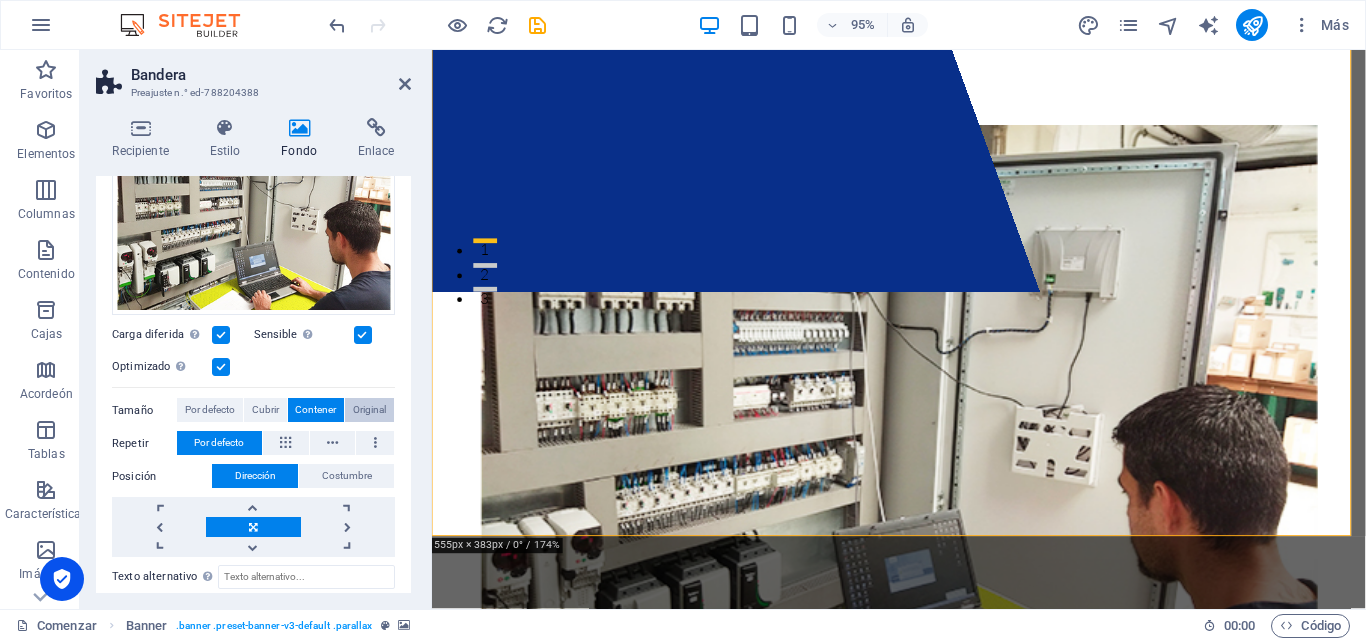 click on "Original" at bounding box center [369, 409] 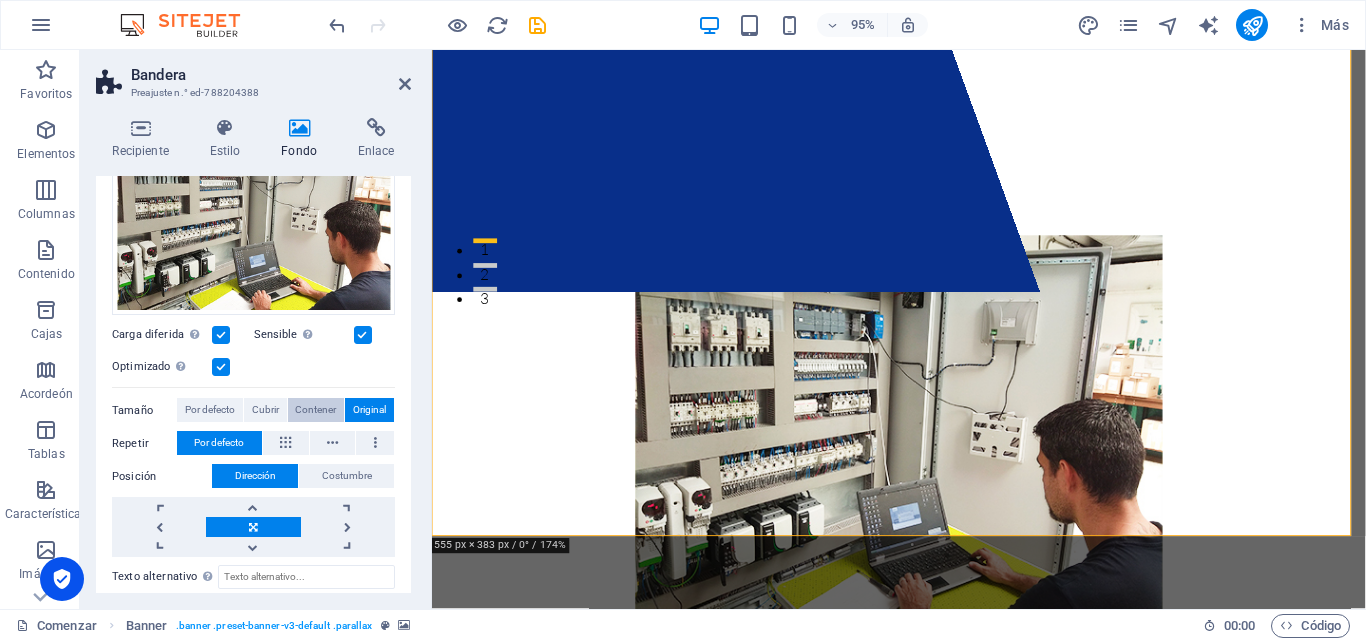 click on "Contener" at bounding box center [315, 409] 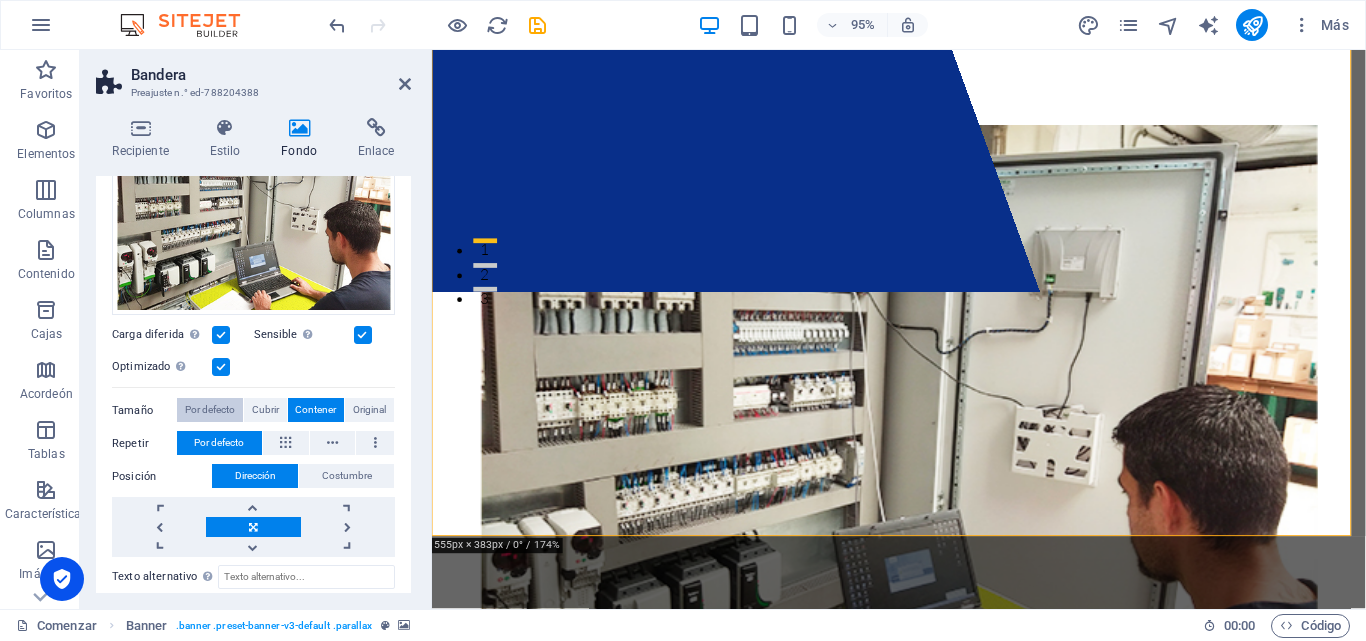 click on "Por defecto" at bounding box center [210, 409] 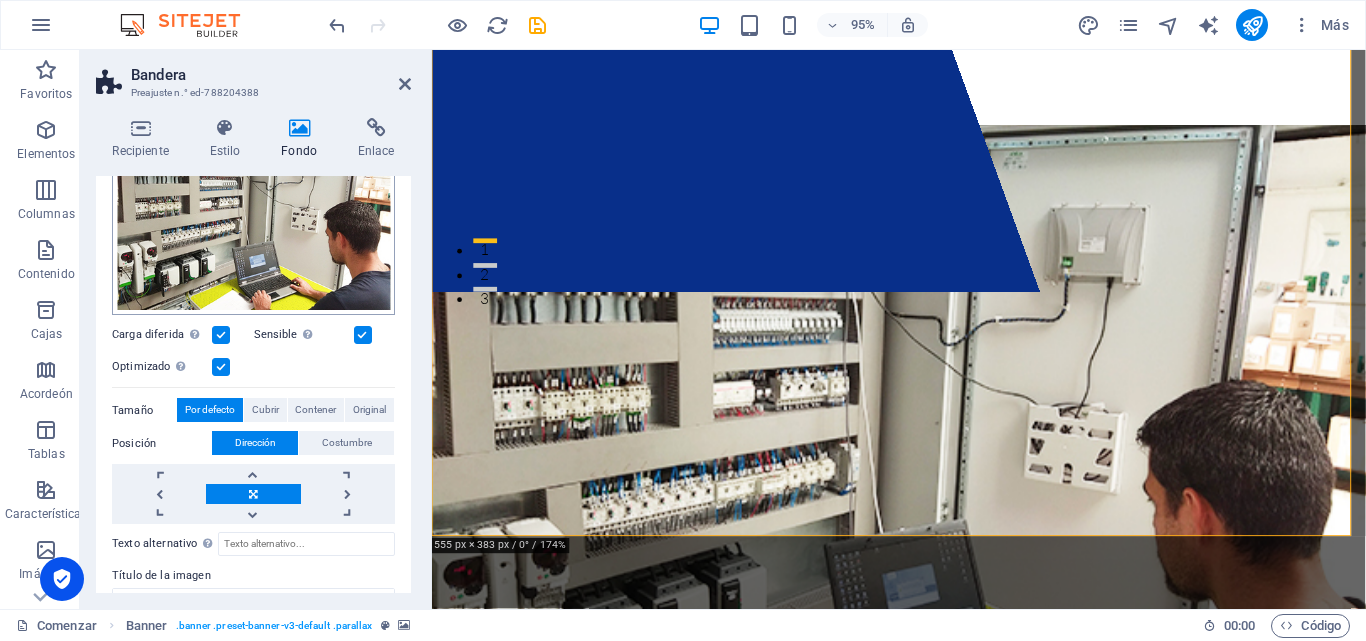 scroll, scrollTop: 67, scrollLeft: 0, axis: vertical 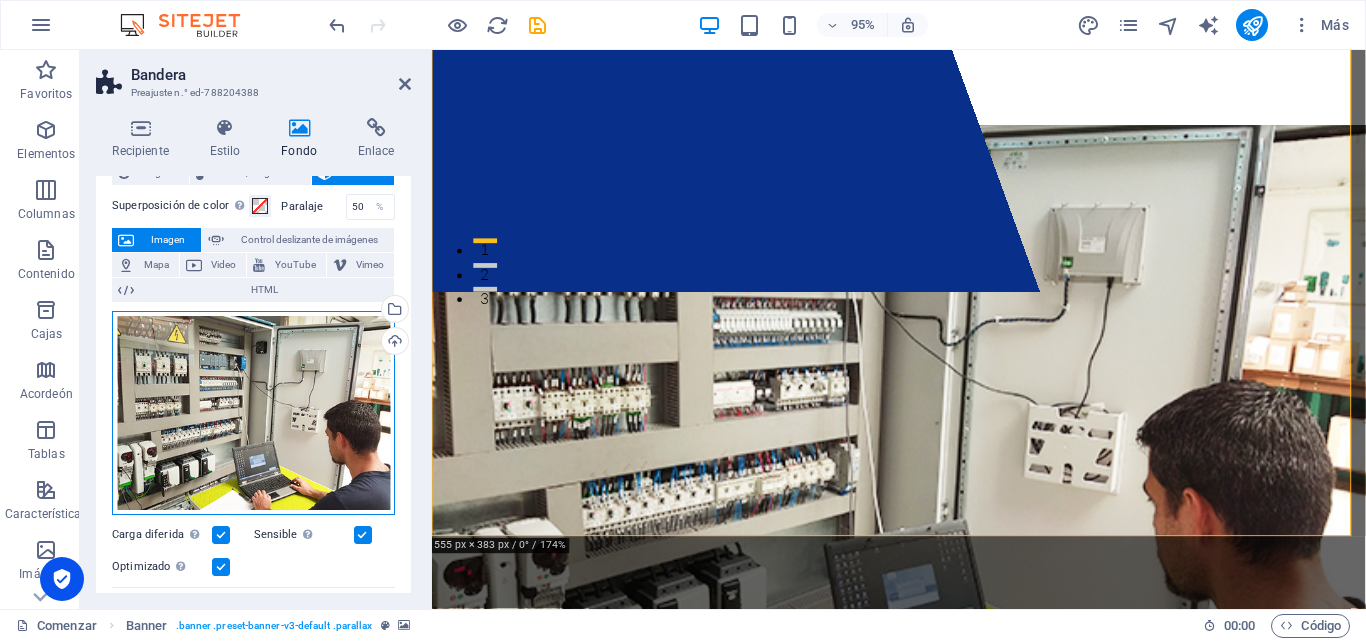 click on "Arrastre los archivos aquí, haga clic para elegir archivos o  seleccione archivos de Archivos o de nuestras fotos y videos de archivo gratuitos" at bounding box center (253, 413) 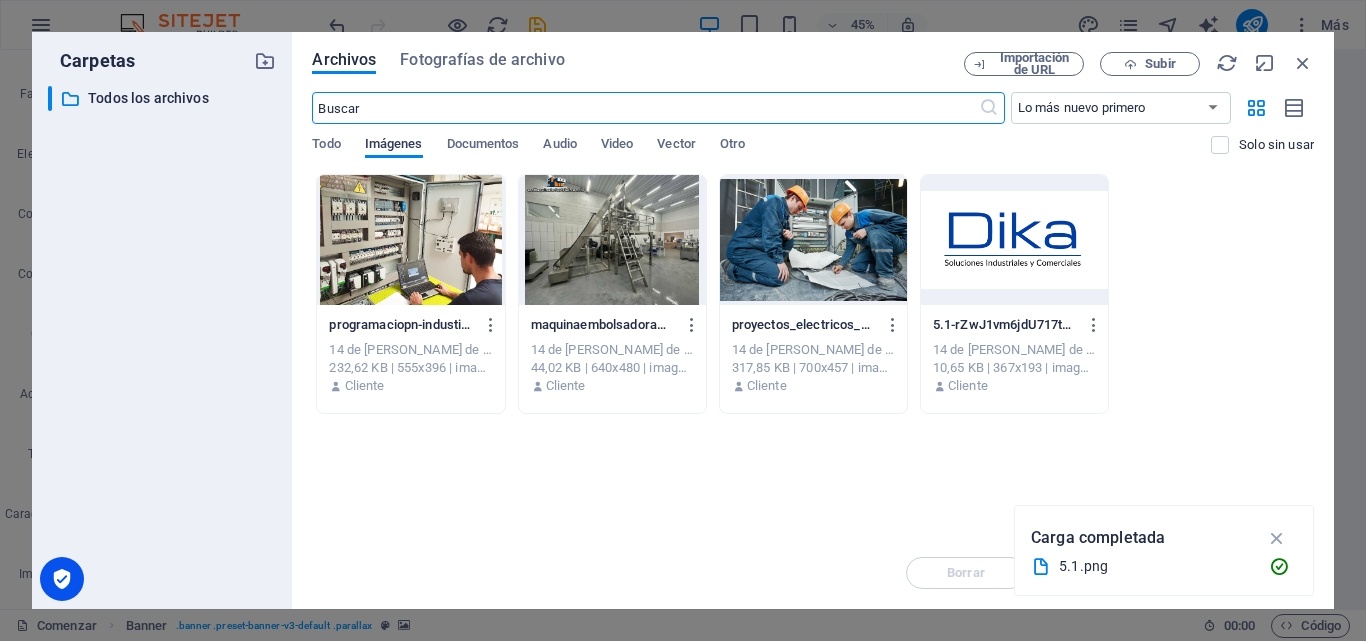 click on "Imágenes" at bounding box center (394, 143) 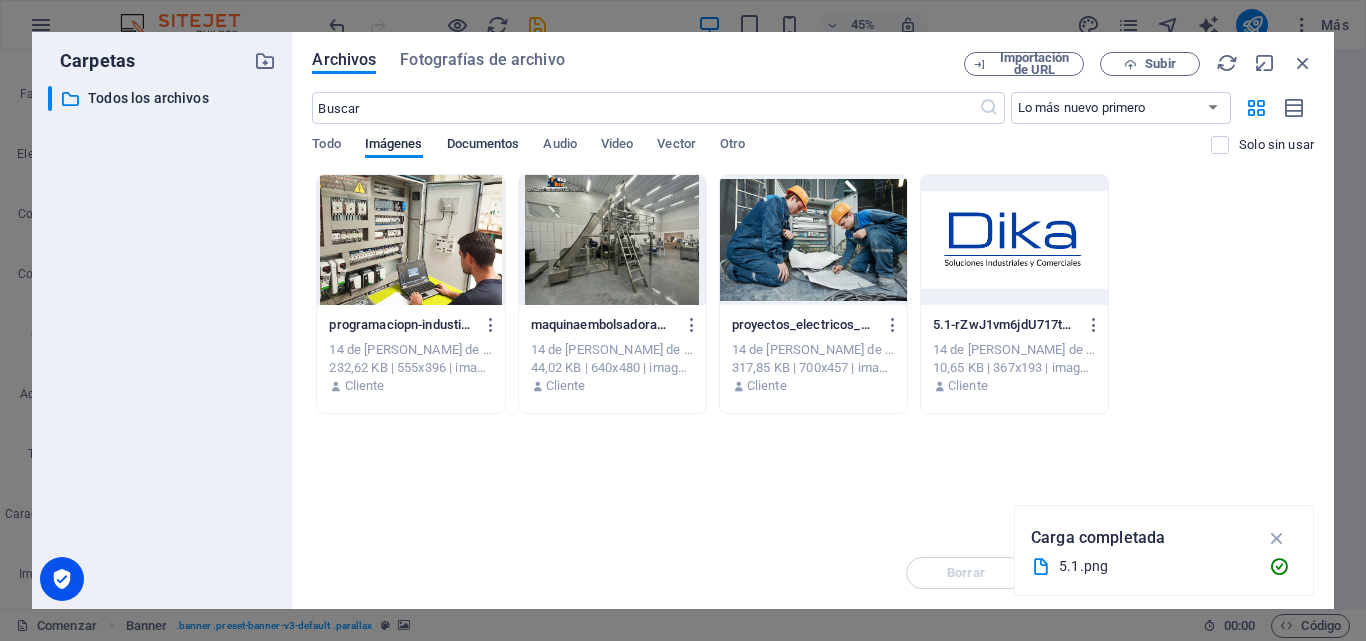 click on "Documentos" at bounding box center [483, 143] 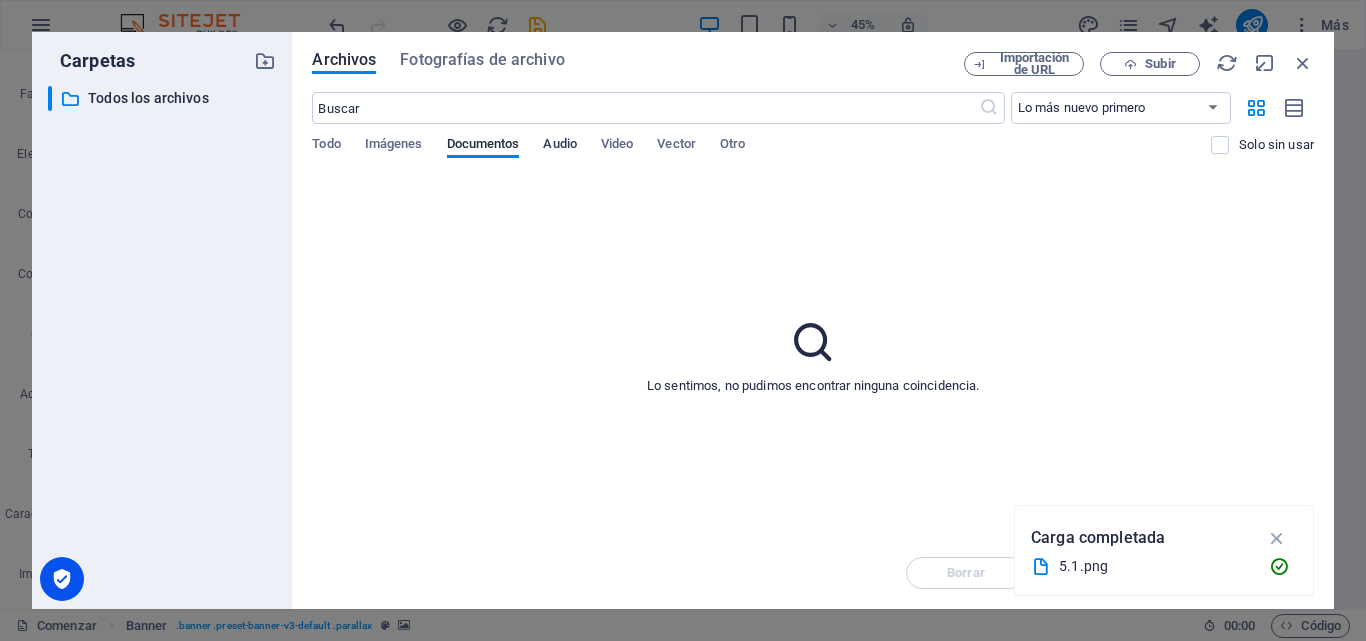 click on "Audio" at bounding box center (559, 143) 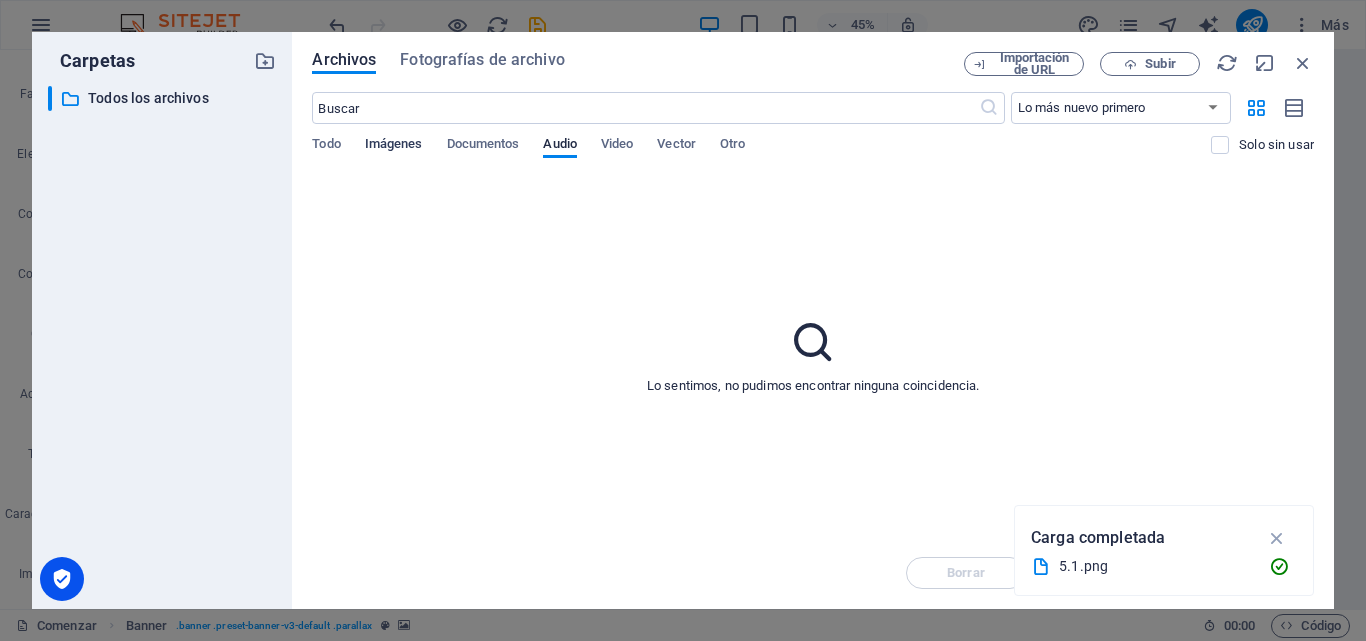 drag, startPoint x: 462, startPoint y: 149, endPoint x: 410, endPoint y: 143, distance: 52.34501 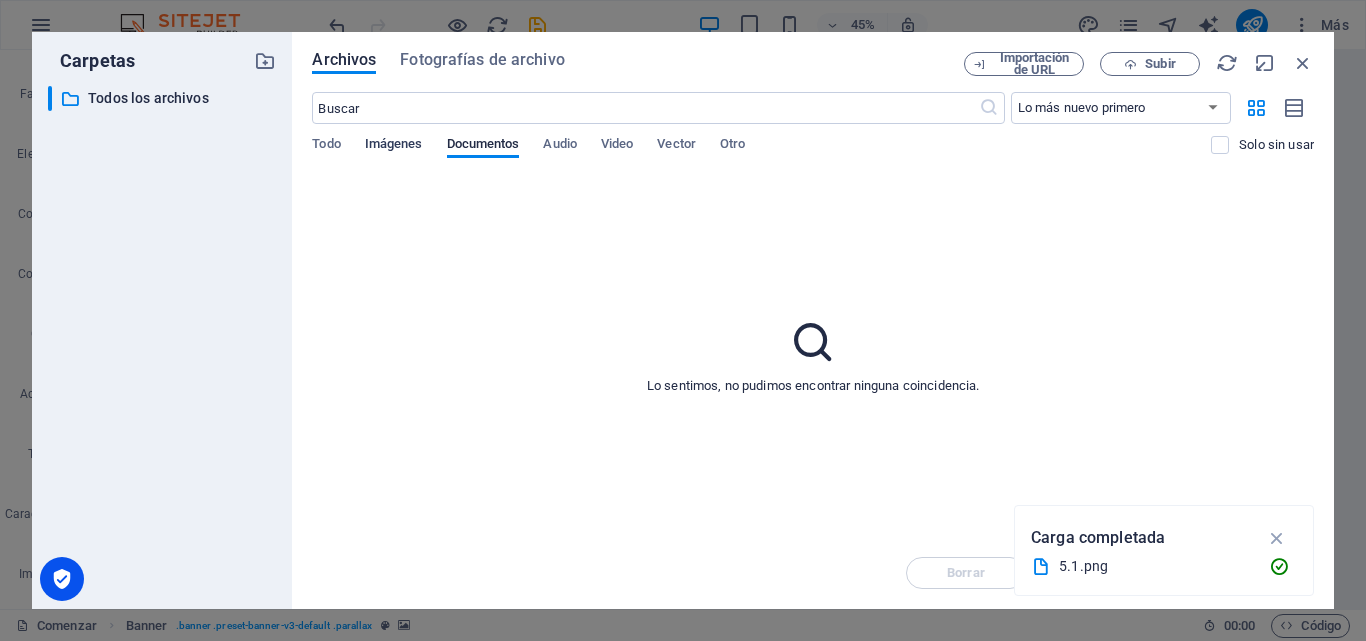 click on "Imágenes" at bounding box center (394, 143) 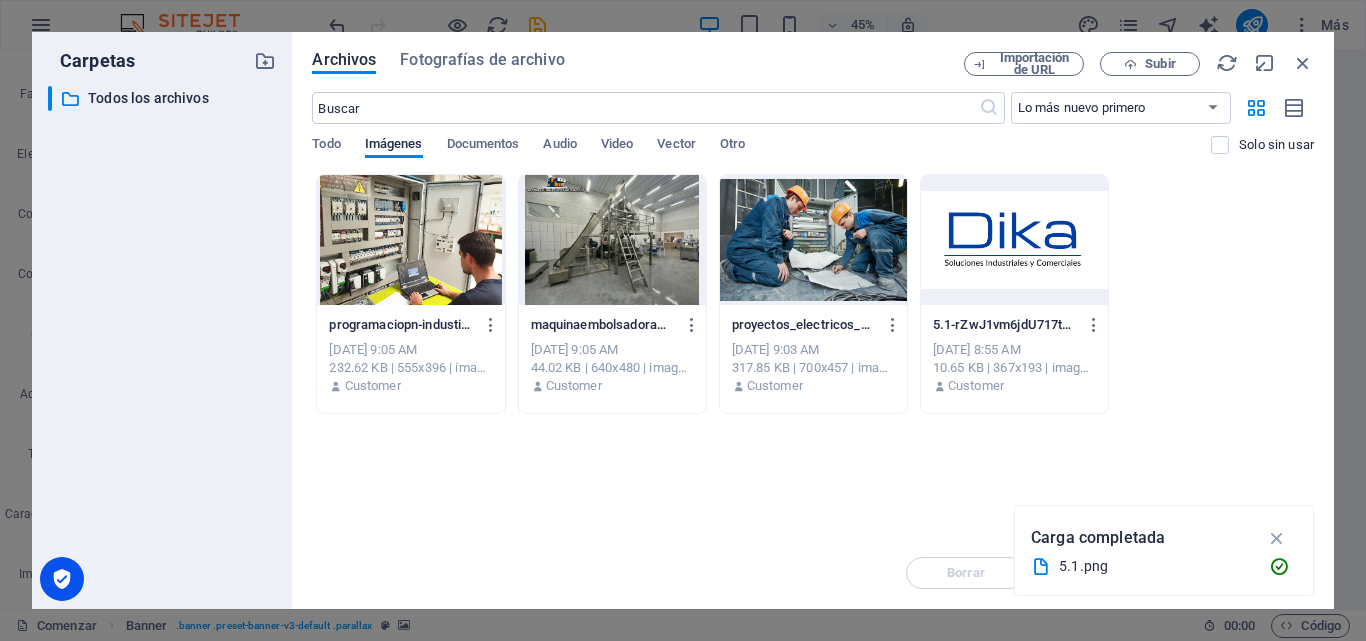 click on "​ Lo más nuevo primero El más antiguo primero Nombre (AZ) Nombre (ZA) Talla (0-9) Talla (9-0) Resolución (0-9) Resolución (9-0) Todo Imágenes Documentos Audio Video Vector Otro Solo sin usar" at bounding box center [813, 133] 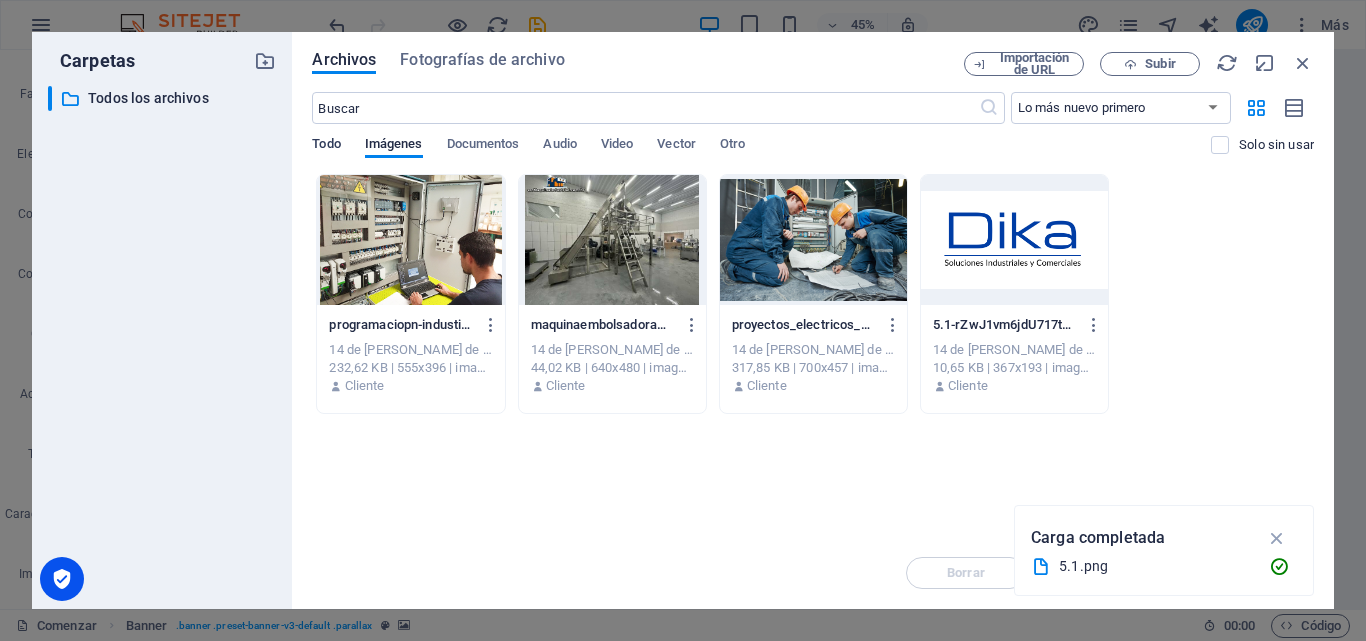 click on "Todo" at bounding box center (326, 143) 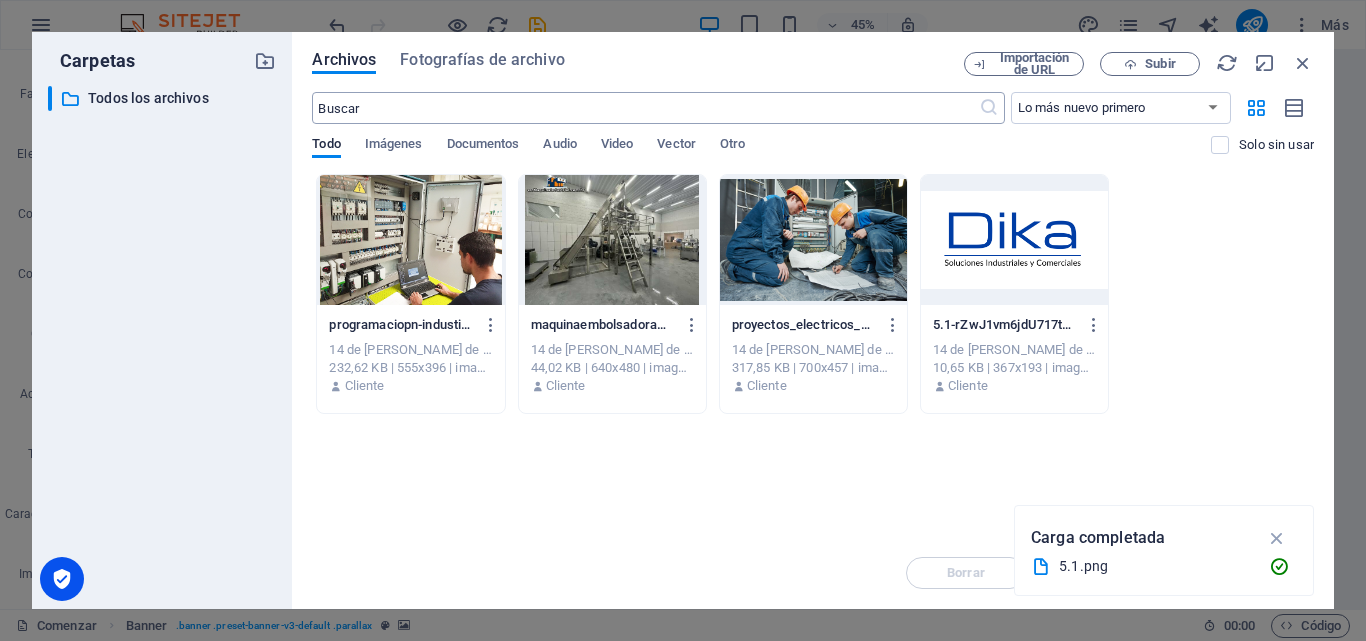 click at bounding box center (645, 108) 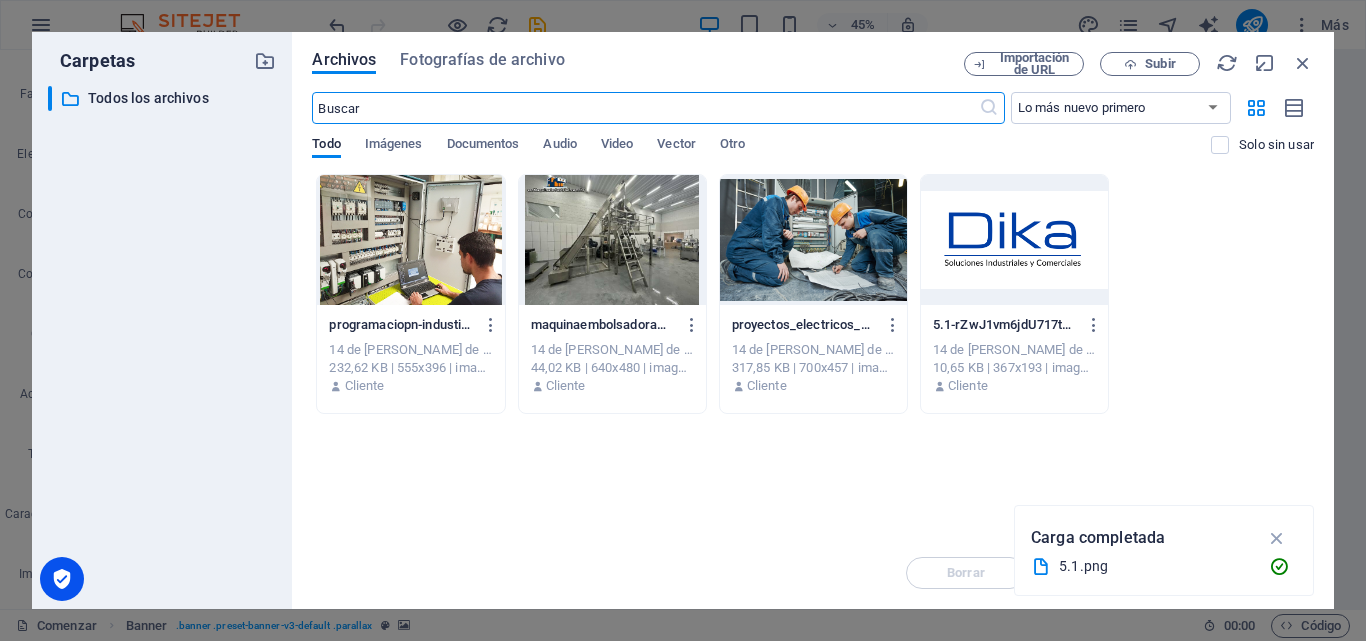 type on "p" 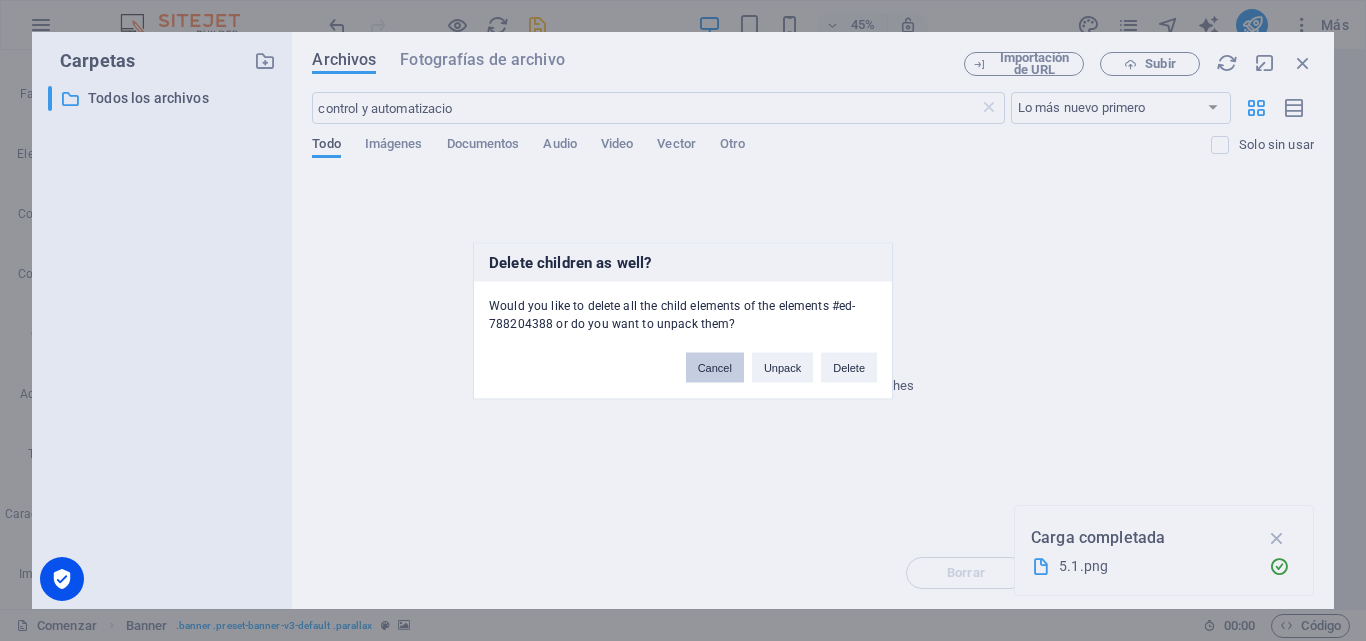 click on "Cancel" at bounding box center (715, 367) 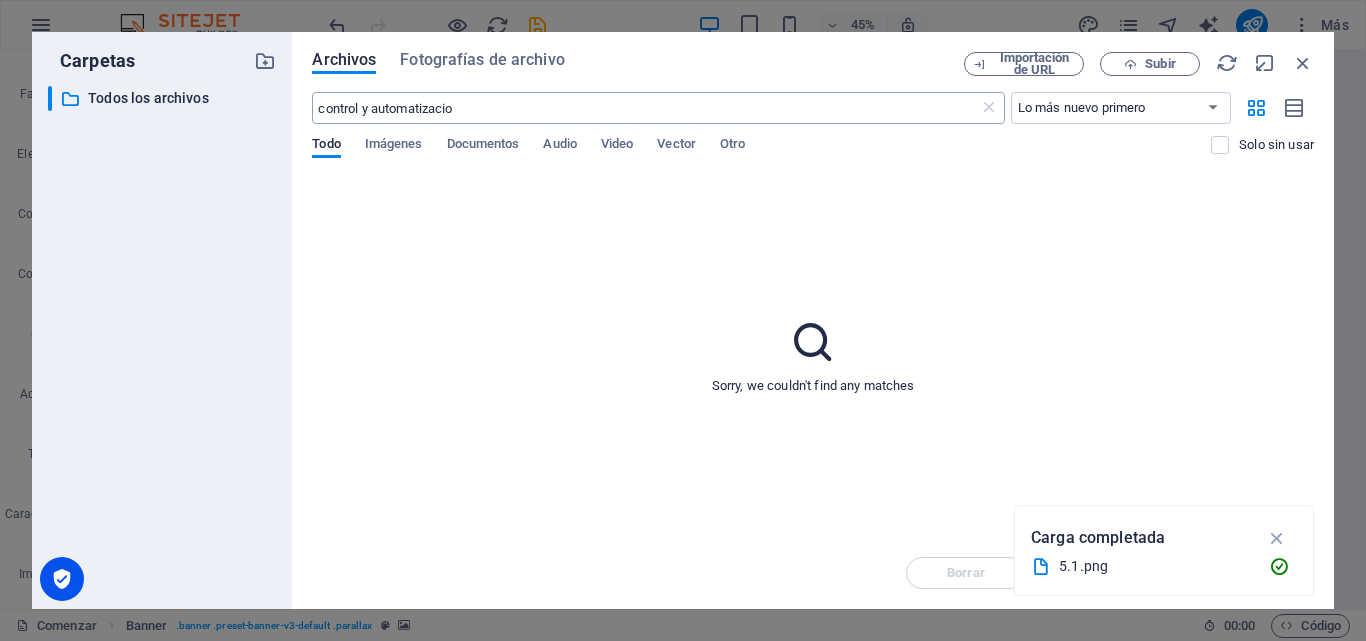 click on "control y automatizacio" at bounding box center (645, 108) 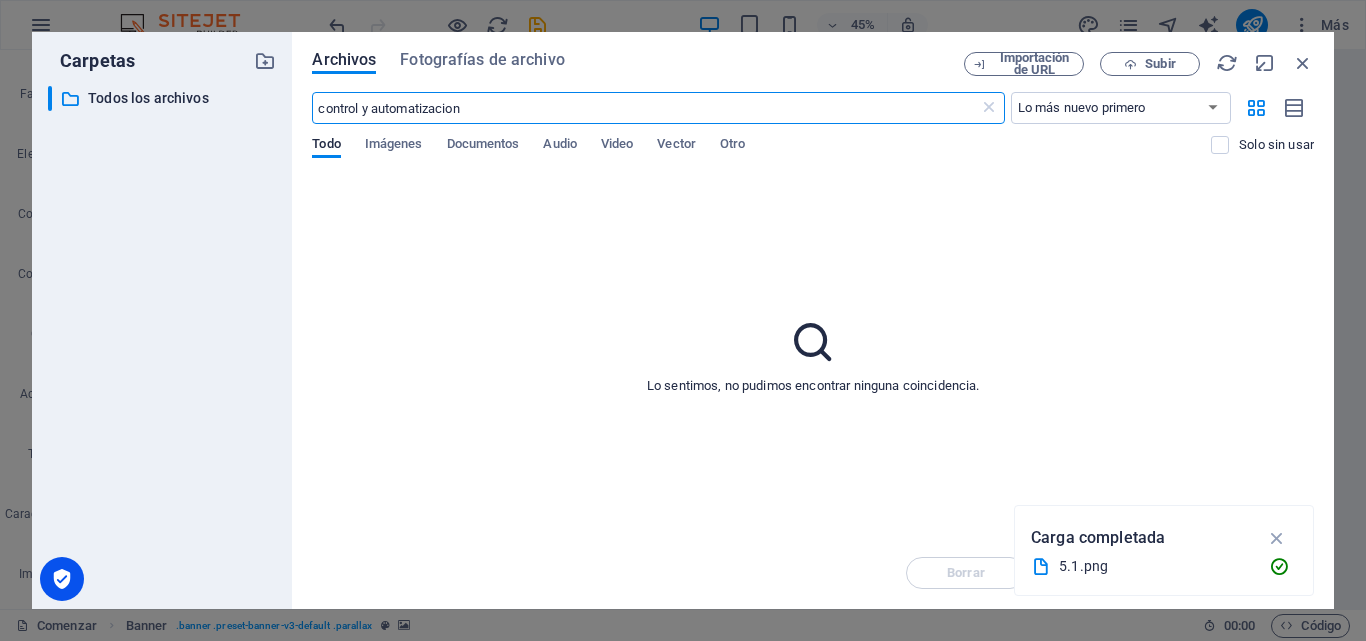 type on "control y automatizacion" 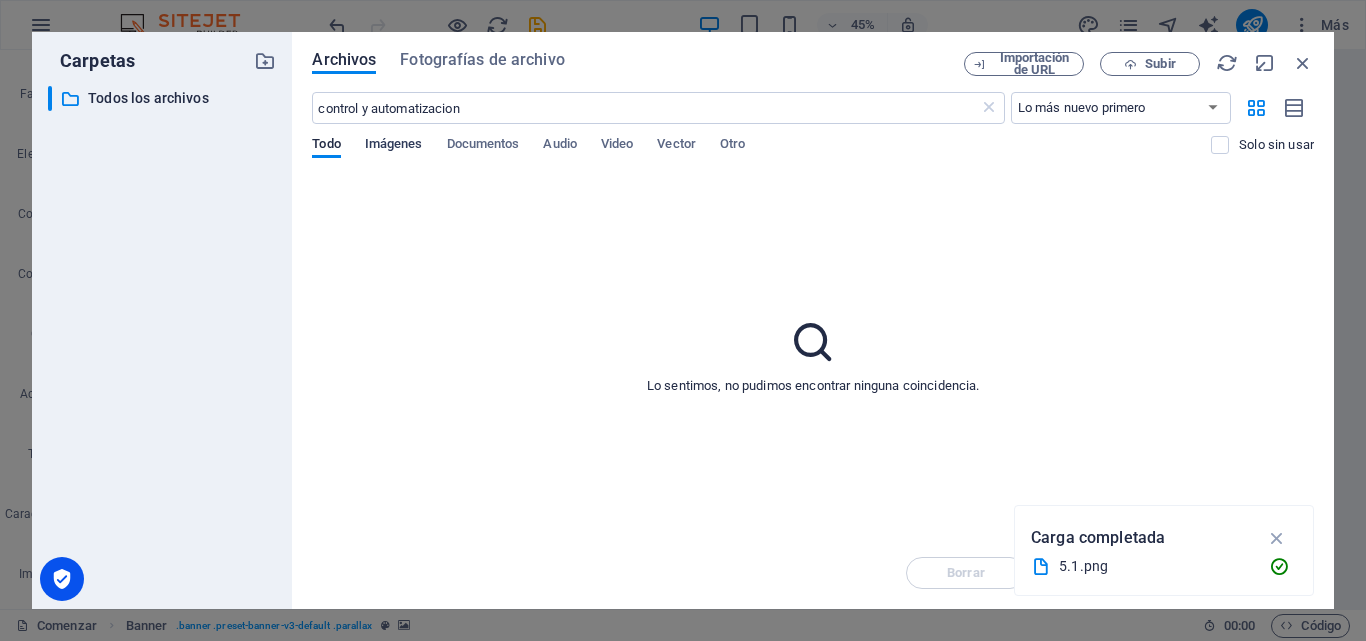 click on "Imágenes" at bounding box center [394, 143] 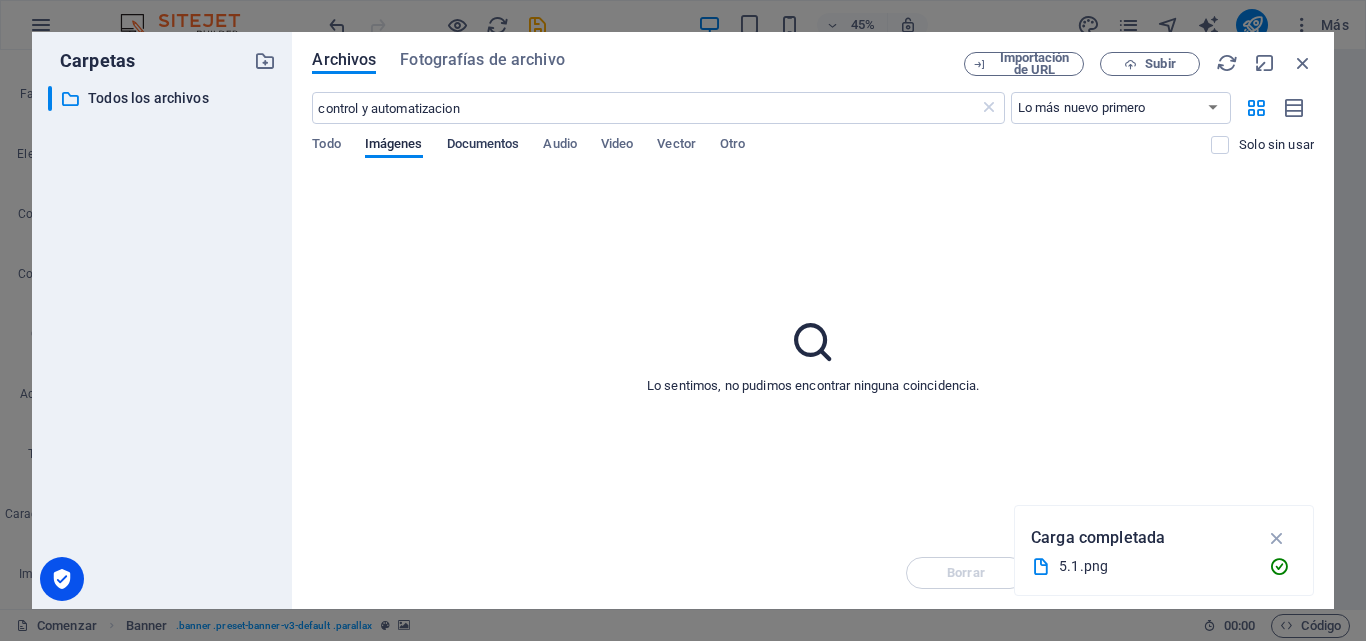 click on "Documentos" at bounding box center (483, 143) 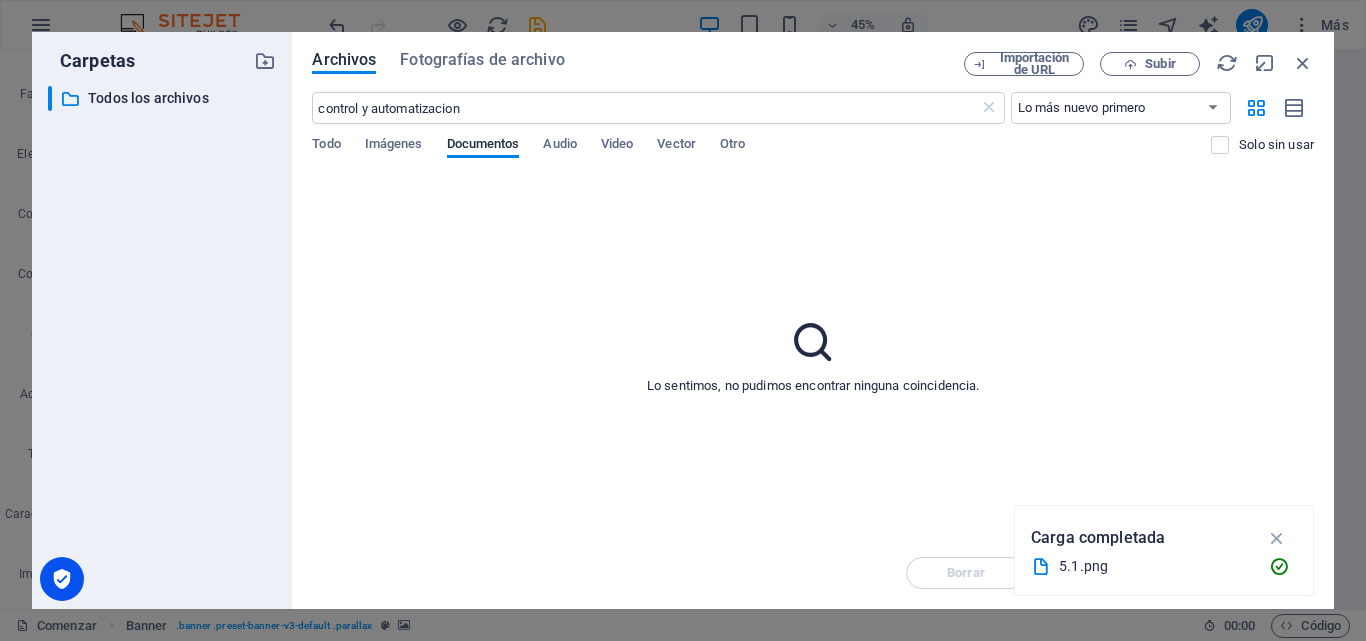 drag, startPoint x: 491, startPoint y: 107, endPoint x: 291, endPoint y: 111, distance: 200.04 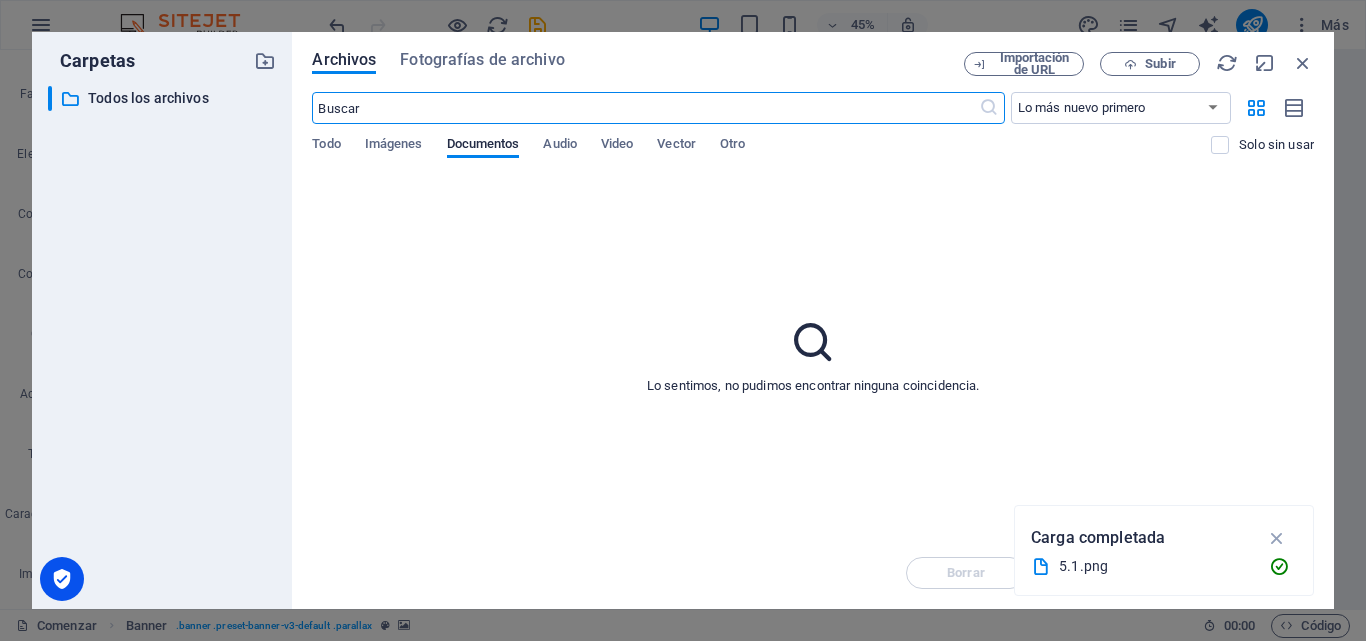 type 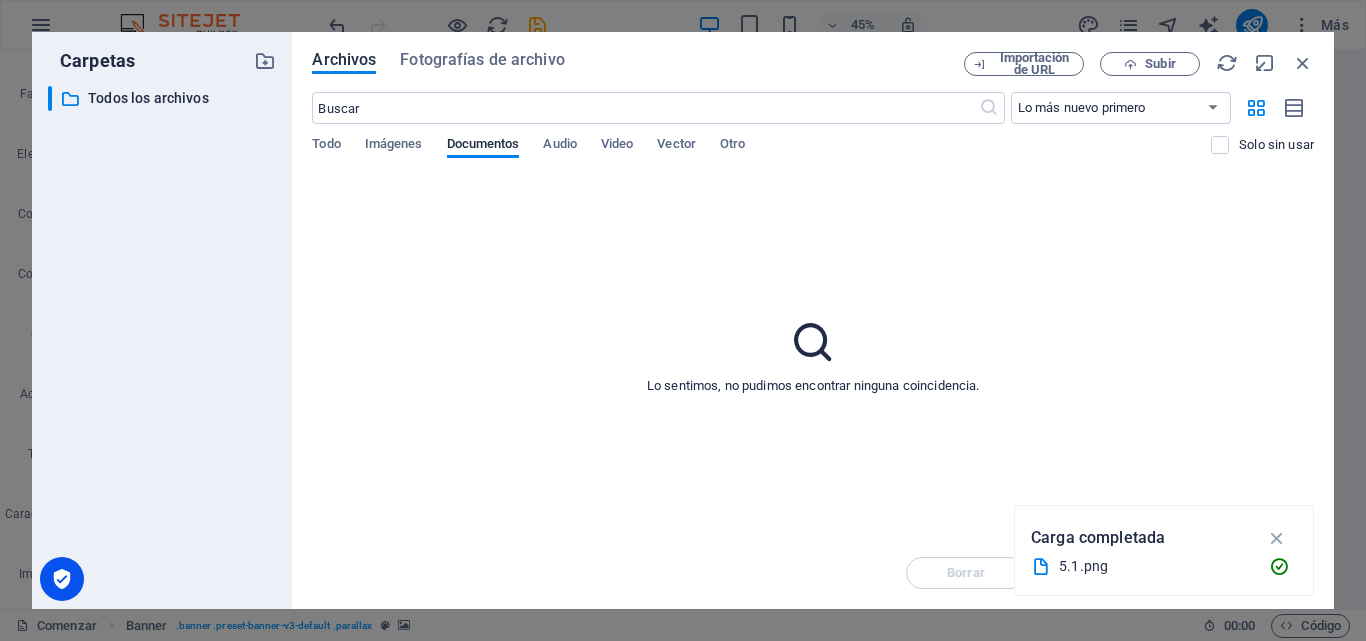 click on "Archivos Fotografías de archivo Importación de URL Subir ​ Lo más nuevo primero El más antiguo primero Nombre (AZ) Nombre (ZA) Talla (0-9) Talla (9-0) Resolución (0-9) Resolución (9-0) Todo Imágenes Documentos Audio Video Vector Otro Solo sin usar Lo sentimos, no pudimos encontrar ninguna coincidencia. Borrar Mover Insertar" at bounding box center (813, 320) 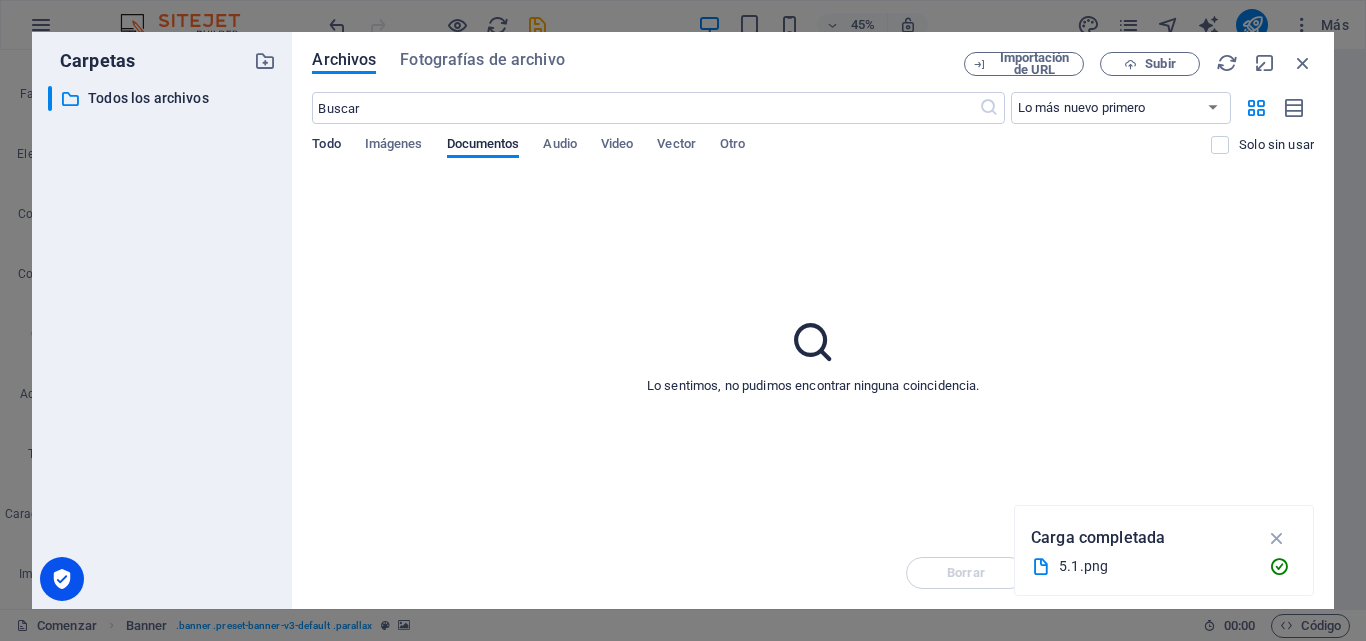 click on "Todo" at bounding box center [326, 143] 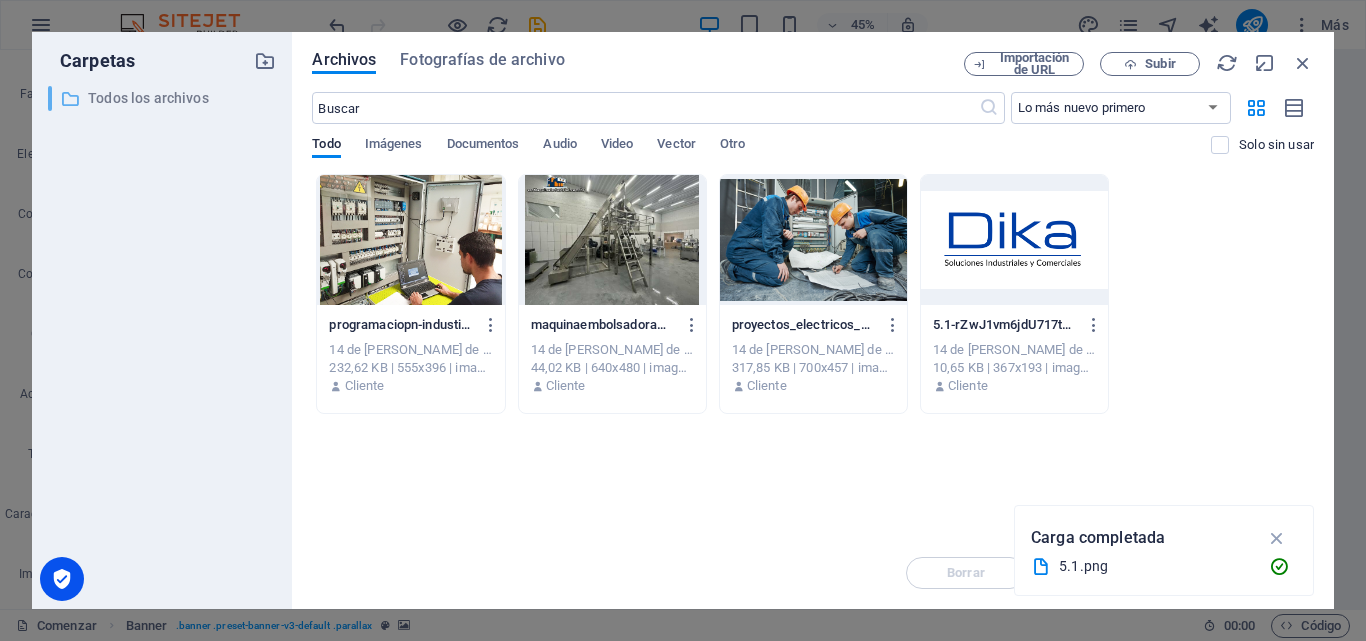 click on "Todos los archivos" at bounding box center [148, 98] 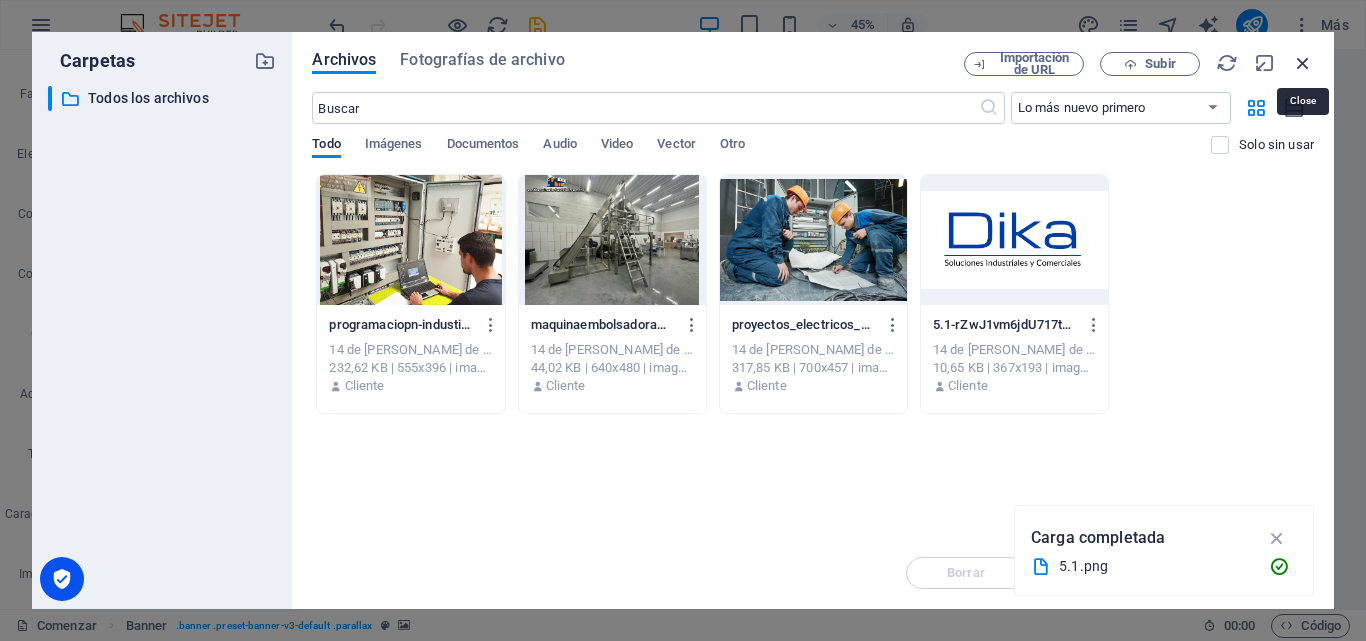 click at bounding box center (1303, 63) 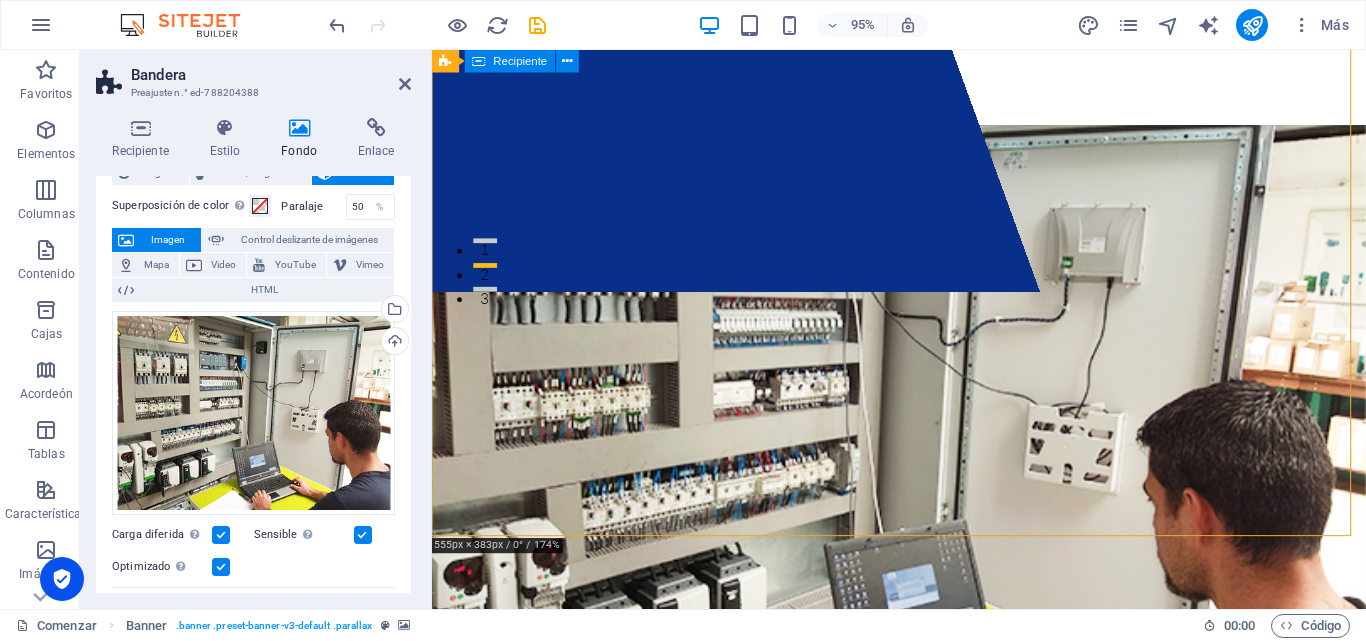 click on "Suelta el contenido aquí o  Añadir elementos  Pegar portapapeles Soluciones Industriales y Comerciales Dika Soluciones Industriales y Comerciales Dika es una empresa mexicana especializada en el desarrollo de proyectos, mantenimiento industrial, instalación y actualización de maquinaria.  Comprometidos a servir a nuestros clientes de manera eficaz a través de la innovación tecnológica, la mejora continua en los procesos de trabajo y la excelente calidad en el desarrollo de nuestros proyectos, contamos con un equipo de recursos humanos en constante capacitación. Todo esto nos permite generar un mayor beneficio económico, aumentar la productividad empresarial e impactar positivamente a nuestros clientes. Más información Ver servicios" at bounding box center [923, 931] 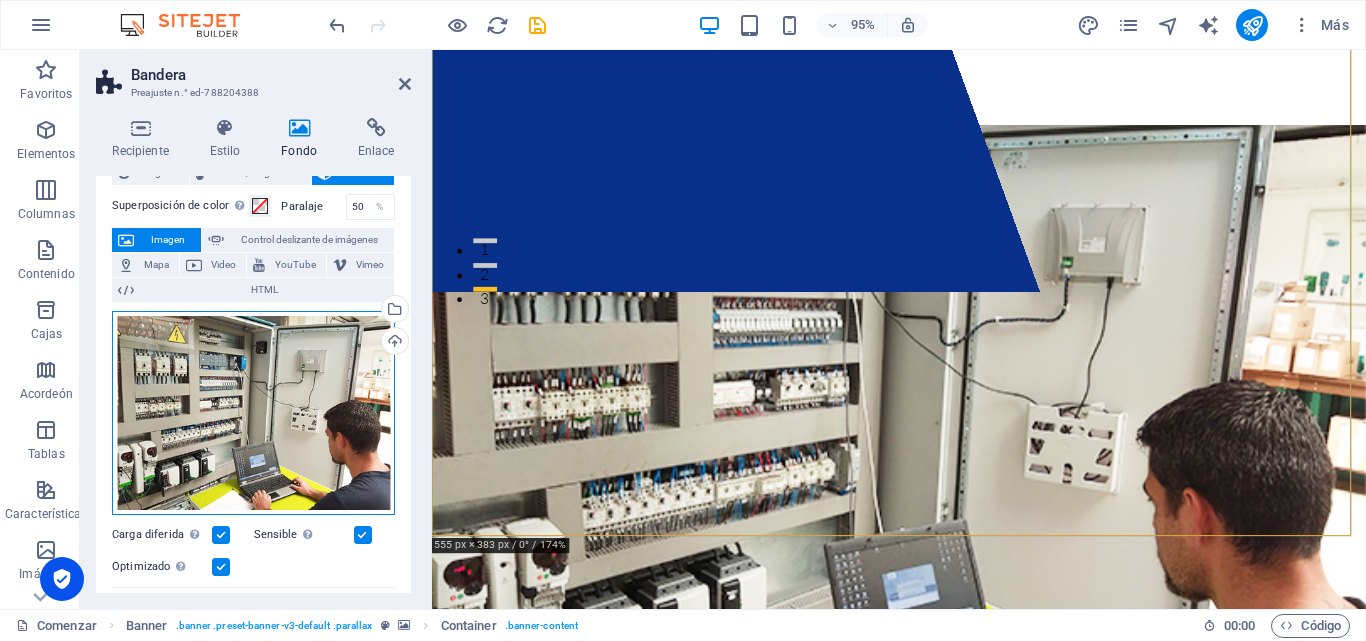 drag, startPoint x: 291, startPoint y: 390, endPoint x: 239, endPoint y: 367, distance: 56.859474 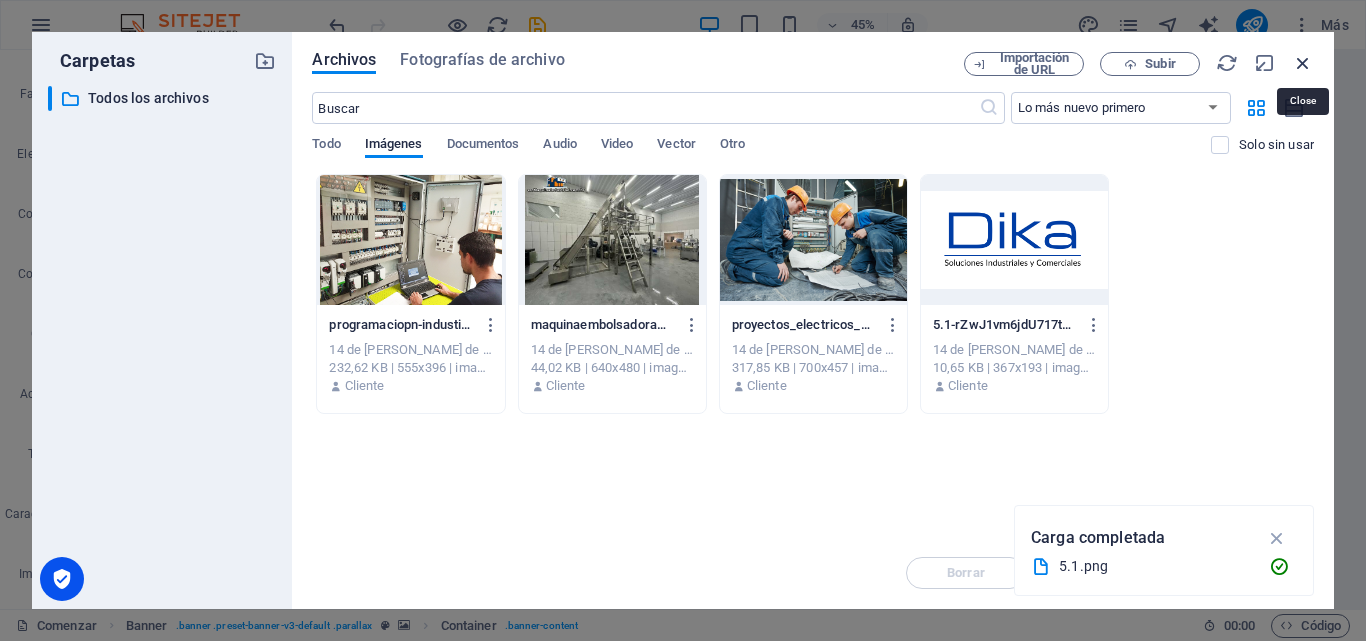 drag, startPoint x: 1309, startPoint y: 58, endPoint x: 781, endPoint y: 41, distance: 528.2736 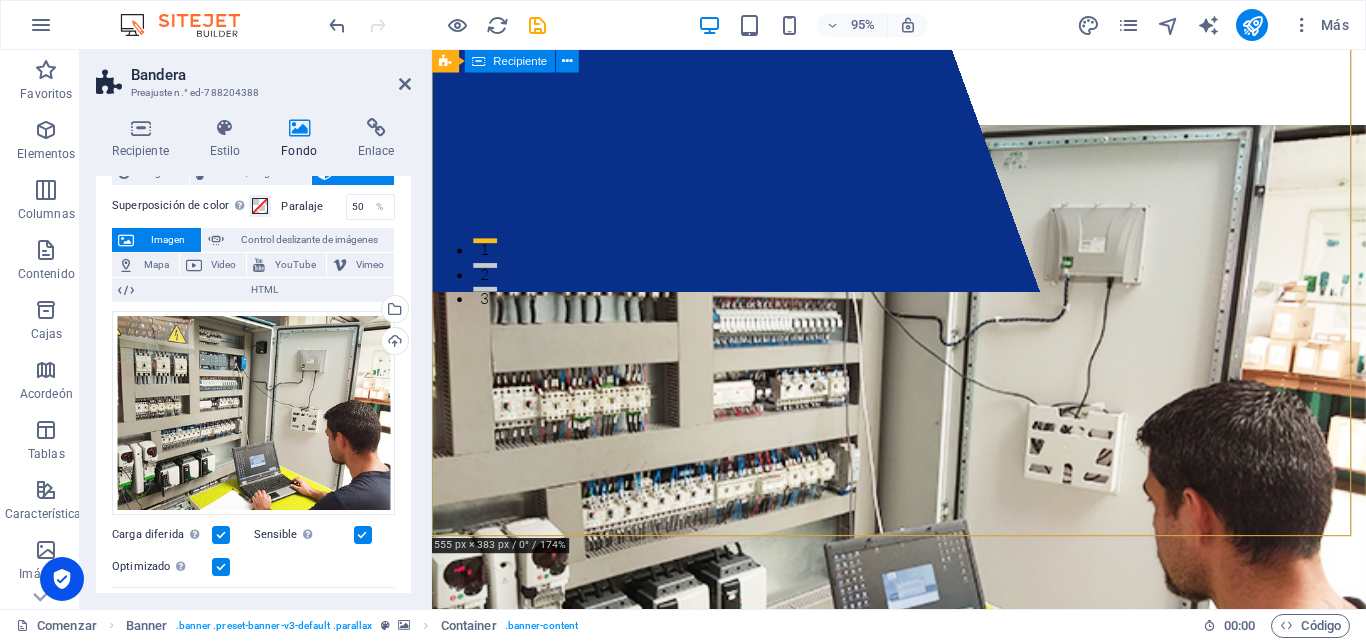 click on "Suelta el contenido aquí o  Añadir elementos  Pegar portapapeles Soluciones Industriales y Comerciales Dika Soluciones Industriales y Comerciales Dika es una empresa mexicana especializada en el desarrollo de proyectos, mantenimiento industrial, instalación y actualización de maquinaria.  Comprometidos a servir a nuestros clientes de manera eficaz a través de la innovación tecnológica, la mejora continua en los procesos de trabajo y la excelente calidad en el desarrollo de nuestros proyectos, contamos con un equipo de recursos humanos en constante capacitación. Todo esto nos permite generar un mayor beneficio económico, aumentar la productividad empresarial e impactar positivamente a nuestros clientes. Más información Ver servicios" at bounding box center (923, 931) 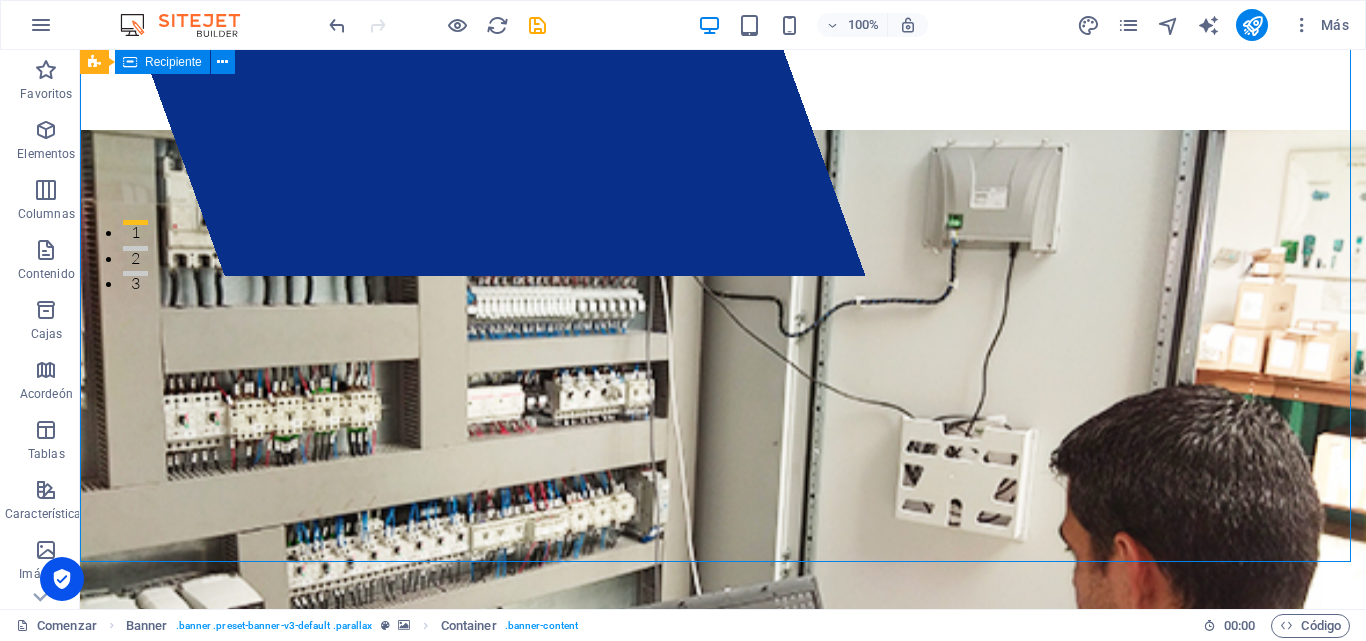 click on "Suelta el contenido aquí o  Añadir elementos  Pegar portapapeles Soluciones Industriales y Comerciales Dika Soluciones Industriales y Comerciales Dika es una empresa mexicana especializada en el desarrollo de proyectos, mantenimiento industrial, instalación y actualización de maquinaria.  Comprometidos a servir a nuestros clientes de manera eficaz a través de la innovación tecnológica, la mejora continua en los procesos de trabajo y la excelente calidad en el desarrollo de nuestros proyectos, contamos con un equipo de recursos humanos en constante capacitación. Todo esto nos permite generar un mayor beneficio económico, aumentar la productividad empresarial e impactar positivamente a nuestros clientes. Más información Ver servicios" at bounding box center (723, 931) 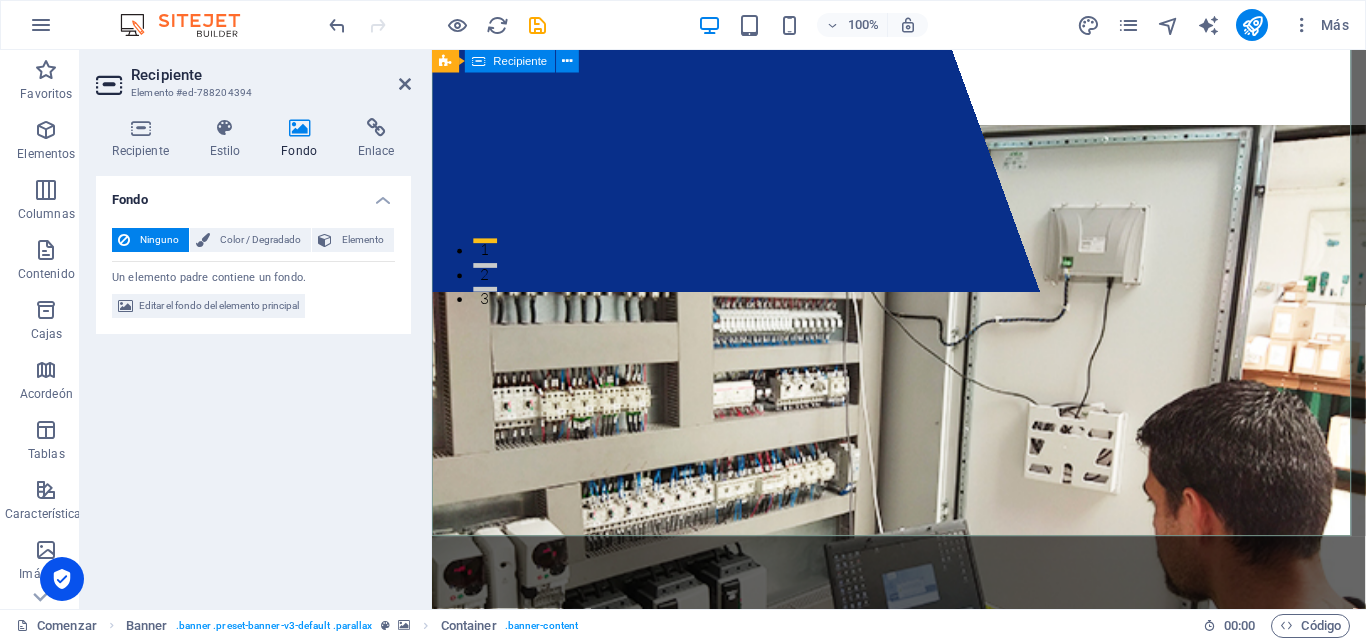 click on "Suelta el contenido aquí o  Añadir elementos  Pegar portapapeles Soluciones Industriales y Comerciales Dika Soluciones Industriales y Comerciales Dika es una empresa mexicana especializada en el desarrollo de proyectos, mantenimiento industrial, instalación y actualización de maquinaria.  Comprometidos a servir a nuestros clientes de manera eficaz a través de la innovación tecnológica, la mejora continua en los procesos de trabajo y la excelente calidad en el desarrollo de nuestros proyectos, contamos con un equipo de recursos humanos en constante capacitación. Todo esto nos permite generar un mayor beneficio económico, aumentar la productividad empresarial e impactar positivamente a nuestros clientes. Más información Ver servicios" at bounding box center [923, 931] 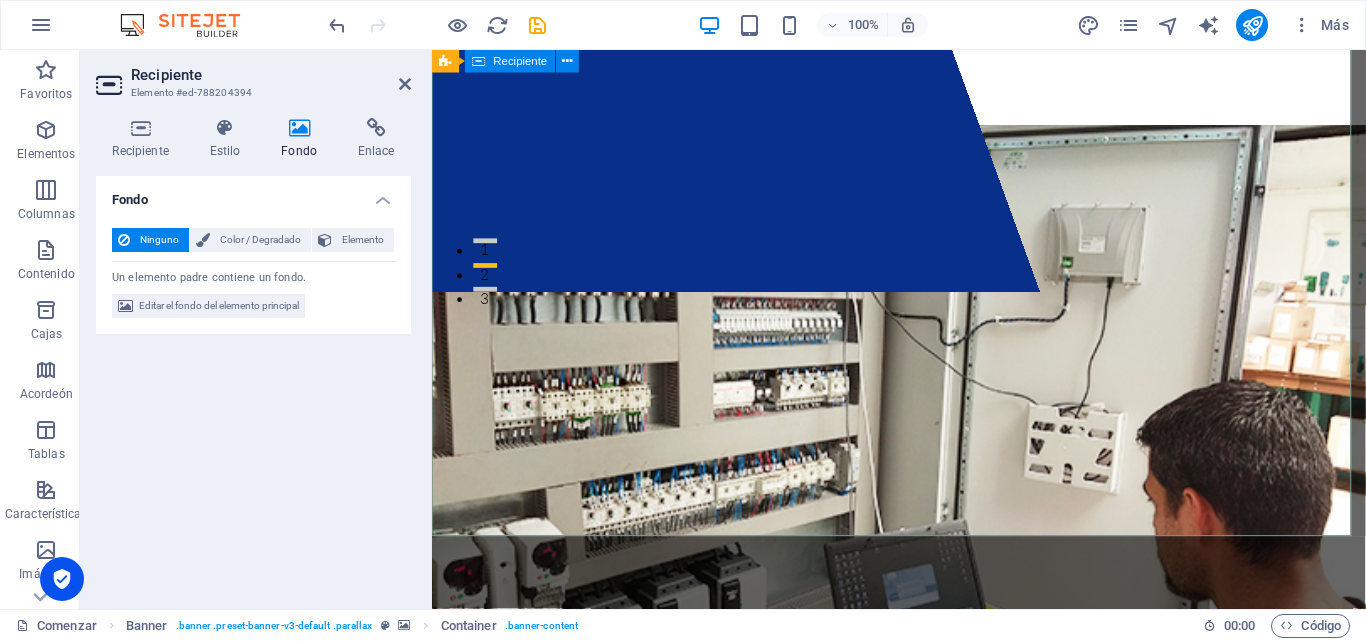 click on "Suelta el contenido aquí o  Añadir elementos  Pegar portapapeles Soluciones Industriales y Comerciales Dika Soluciones Industriales y Comerciales Dika es una empresa mexicana especializada en el desarrollo de proyectos, mantenimiento industrial, instalación y actualización de maquinaria.  Comprometidos a servir a nuestros clientes de manera eficaz a través de la innovación tecnológica, la mejora continua en los procesos de trabajo y la excelente calidad en el desarrollo de nuestros proyectos, contamos con un equipo de recursos humanos en constante capacitación. Todo esto nos permite generar un mayor beneficio económico, aumentar la productividad empresarial e impactar positivamente a nuestros clientes. Más información Ver servicios" at bounding box center (923, 931) 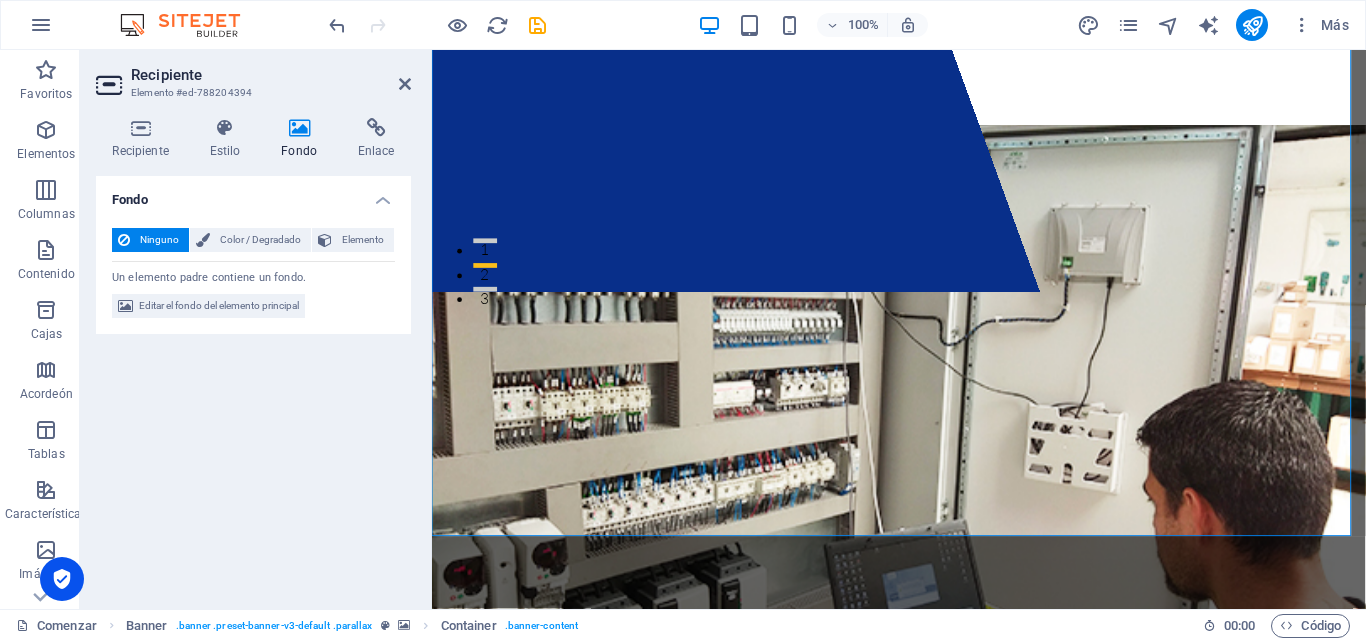 click at bounding box center [299, 128] 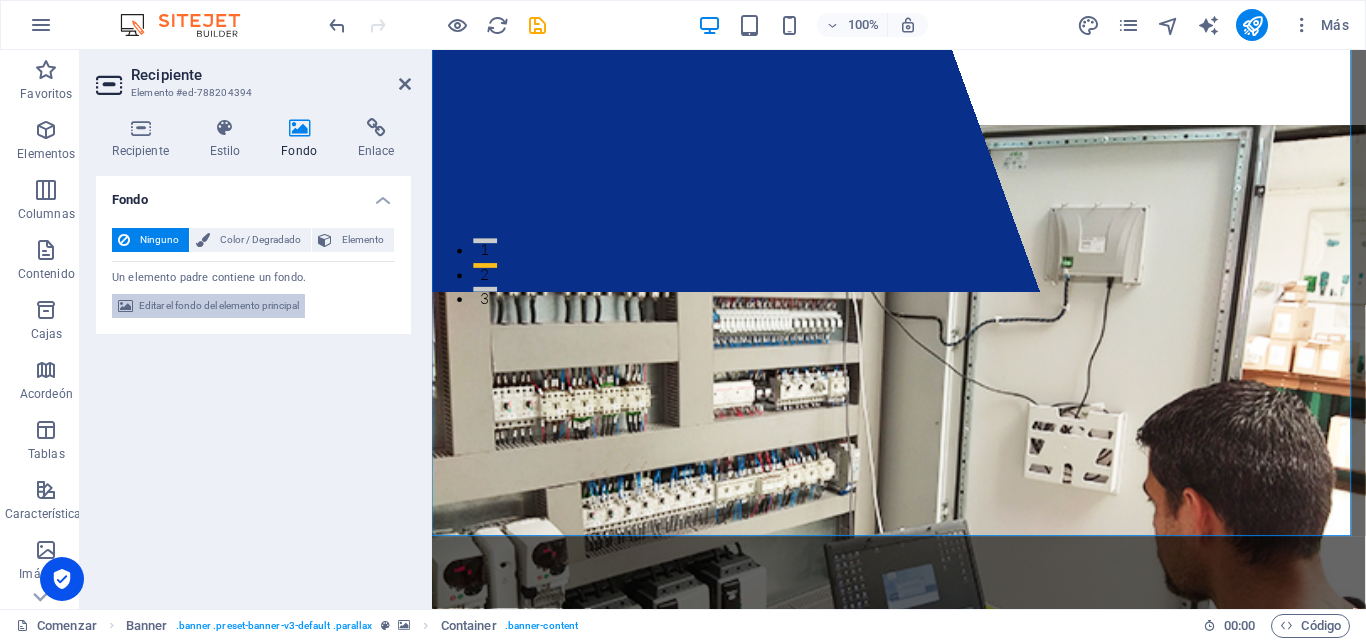 click on "Editar el fondo del elemento principal" at bounding box center [219, 305] 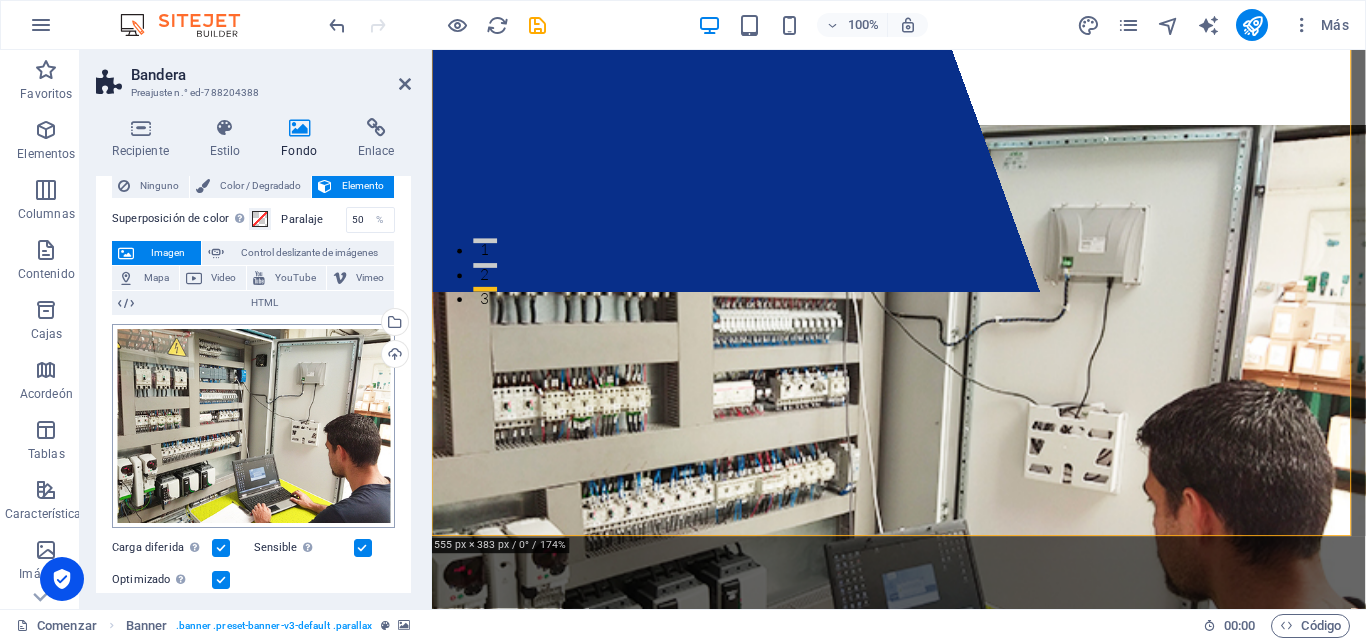 scroll, scrollTop: 0, scrollLeft: 0, axis: both 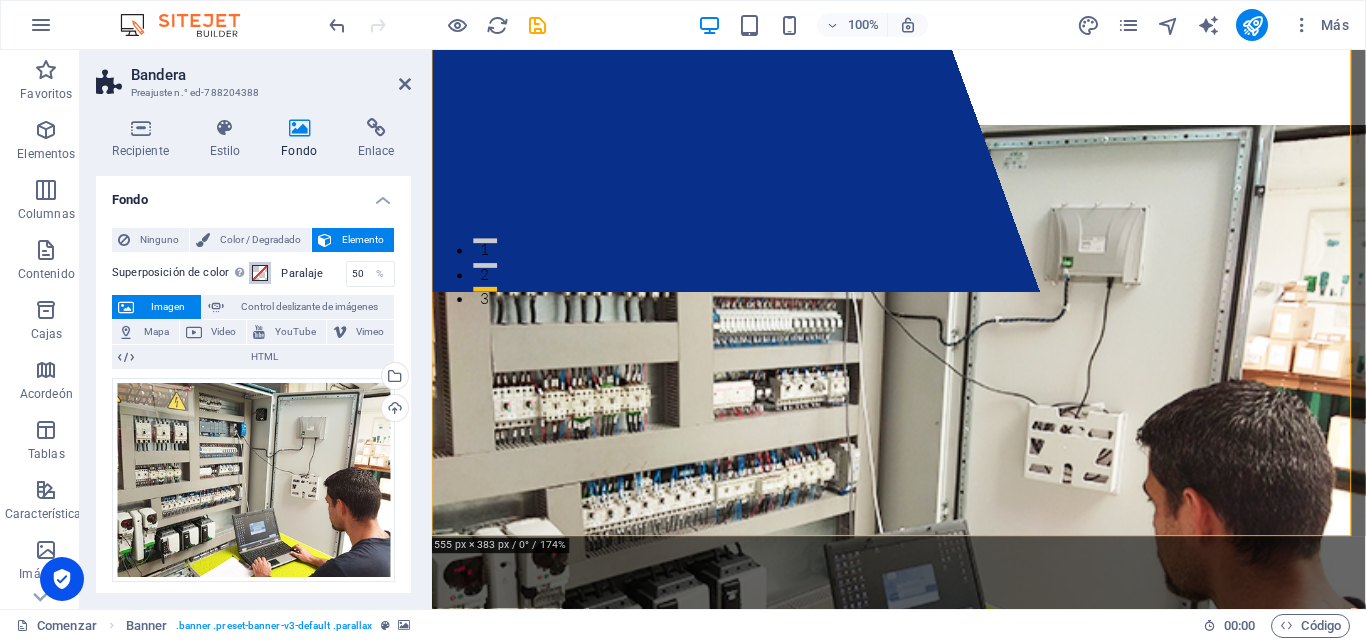click on "Superposición de color Coloca una superposición sobre el fondo para colorearlo." at bounding box center (260, 273) 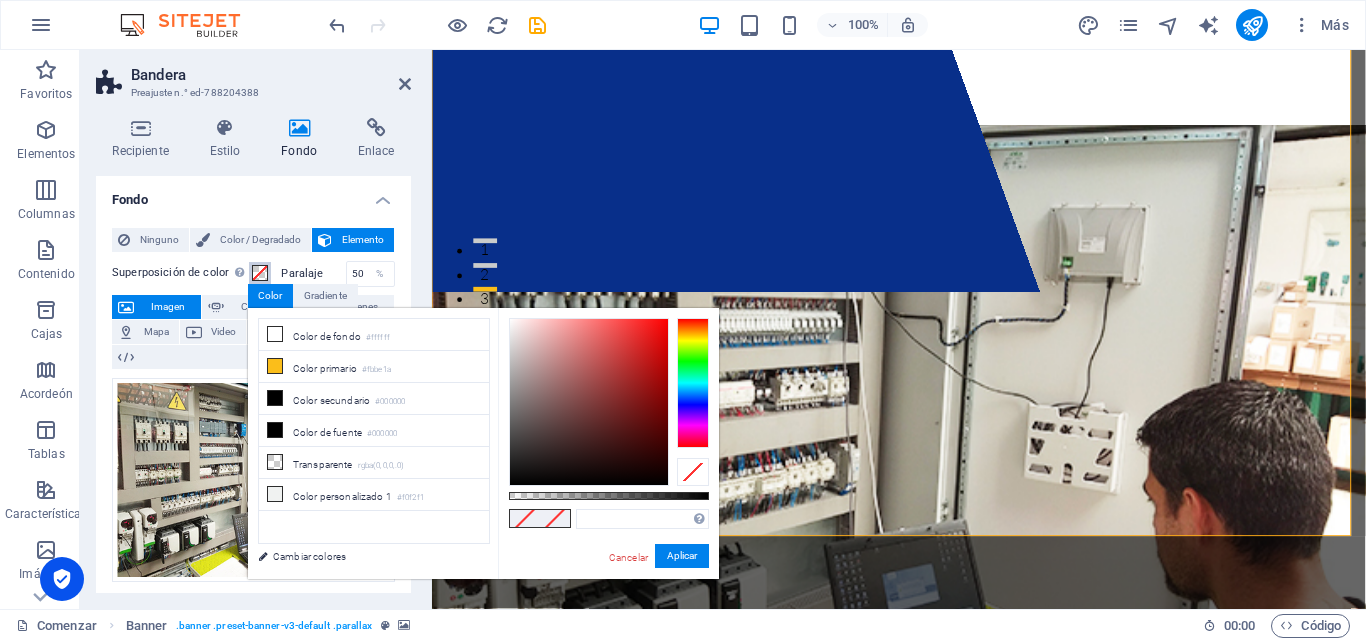 click at bounding box center (260, 273) 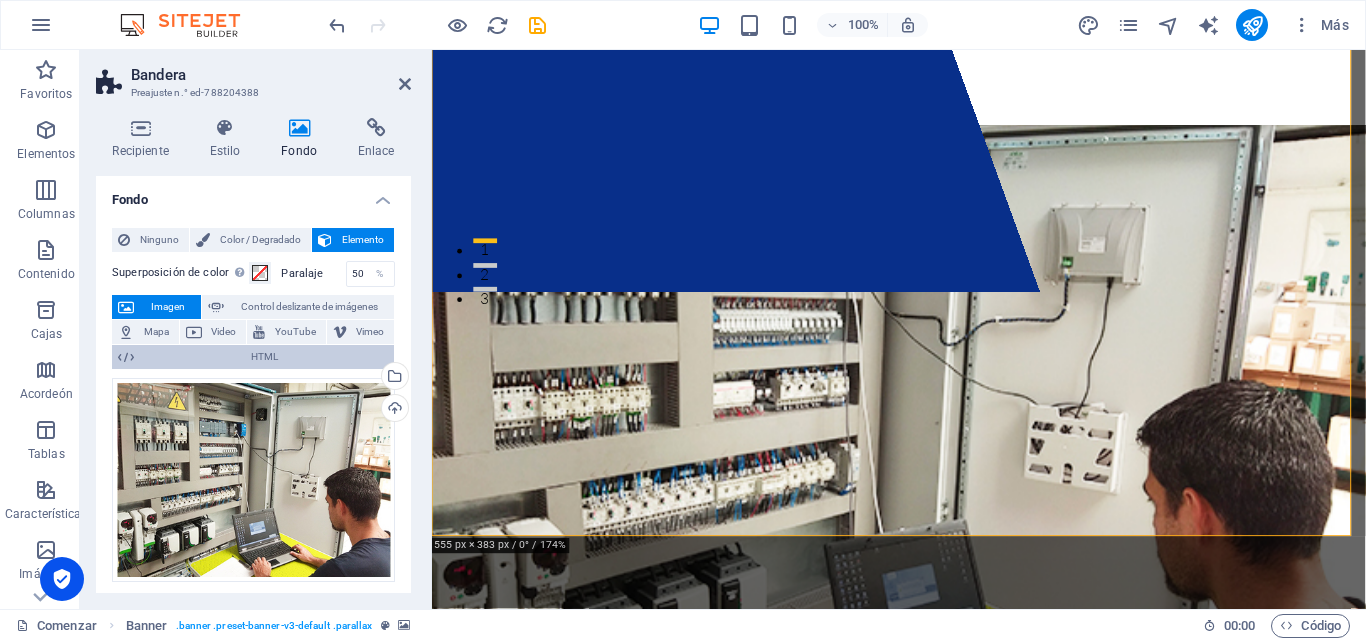 click on "HTML" at bounding box center (264, 357) 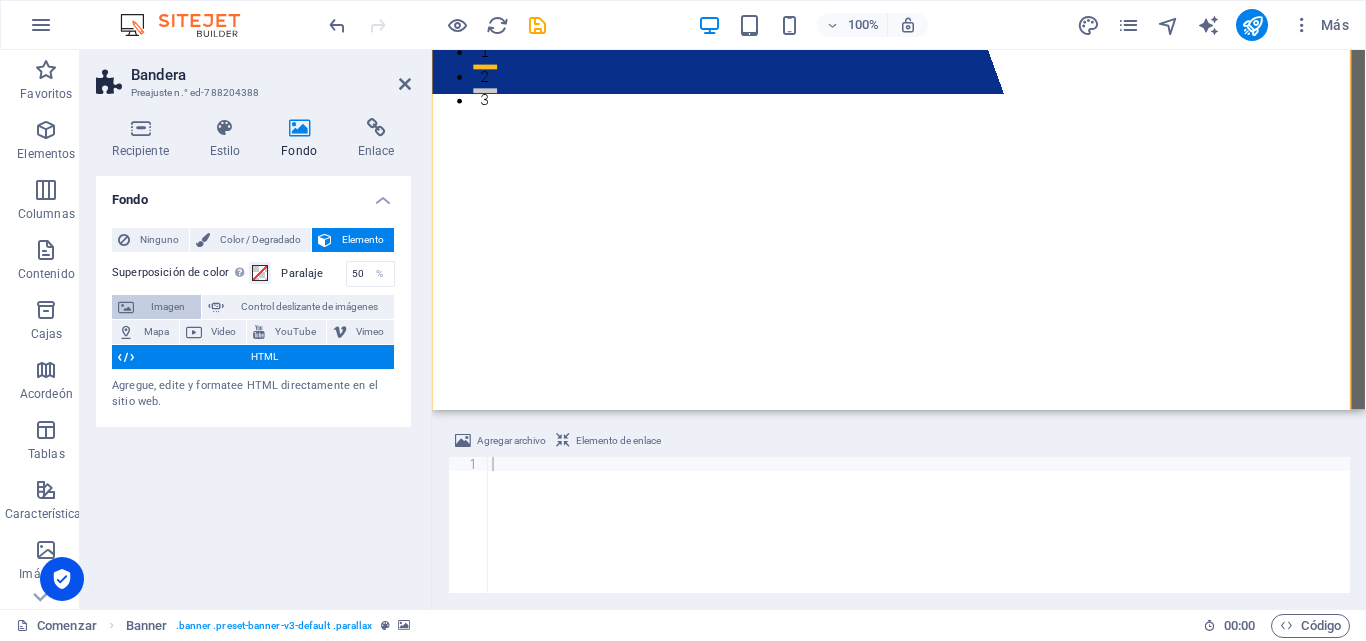 click on "Imagen" at bounding box center [167, 307] 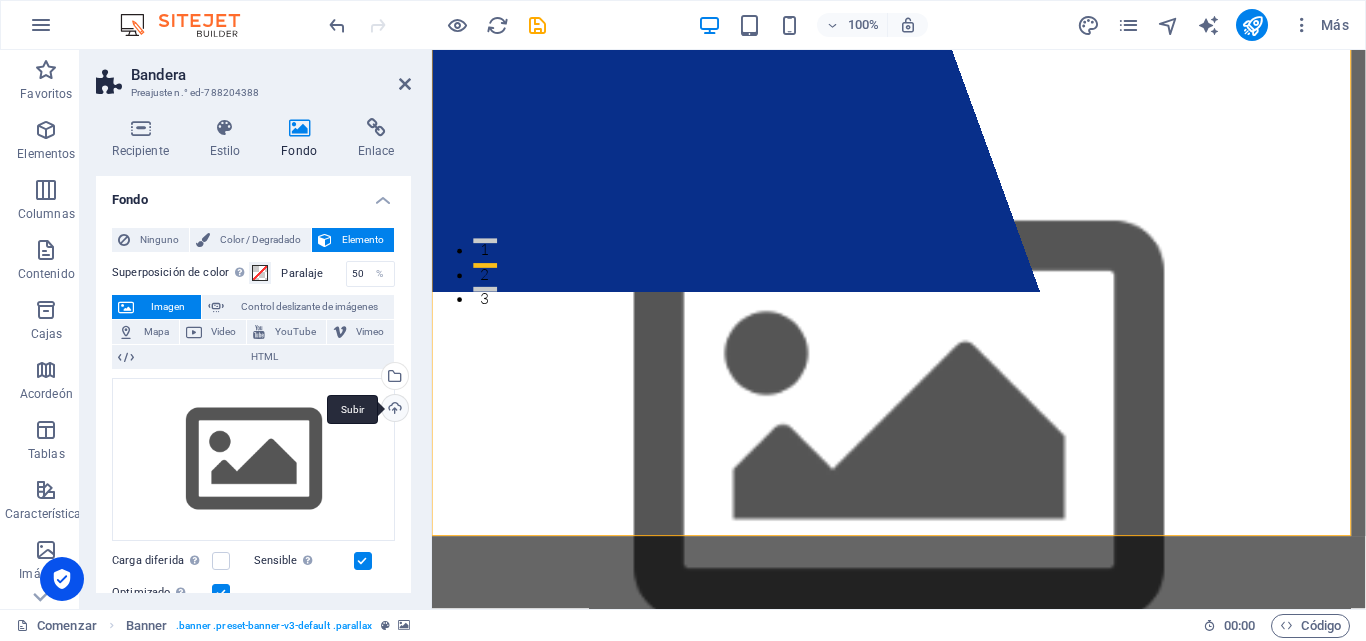 click on "Subir" at bounding box center [393, 410] 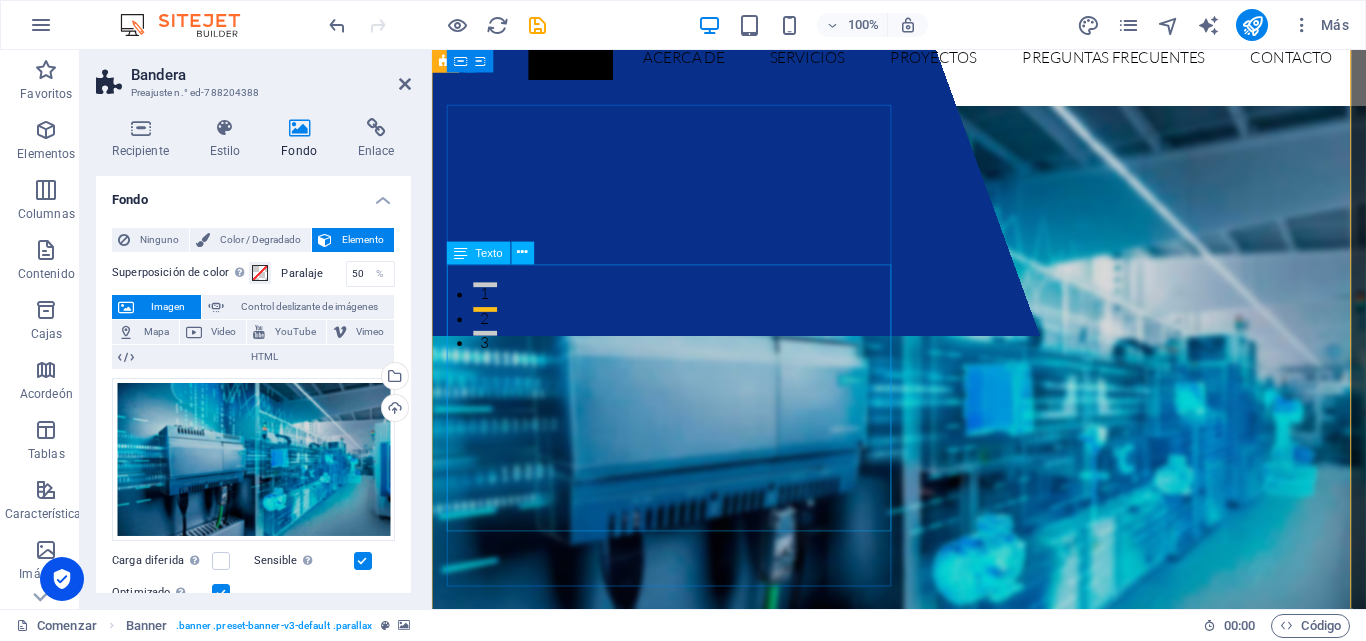 scroll, scrollTop: 200, scrollLeft: 0, axis: vertical 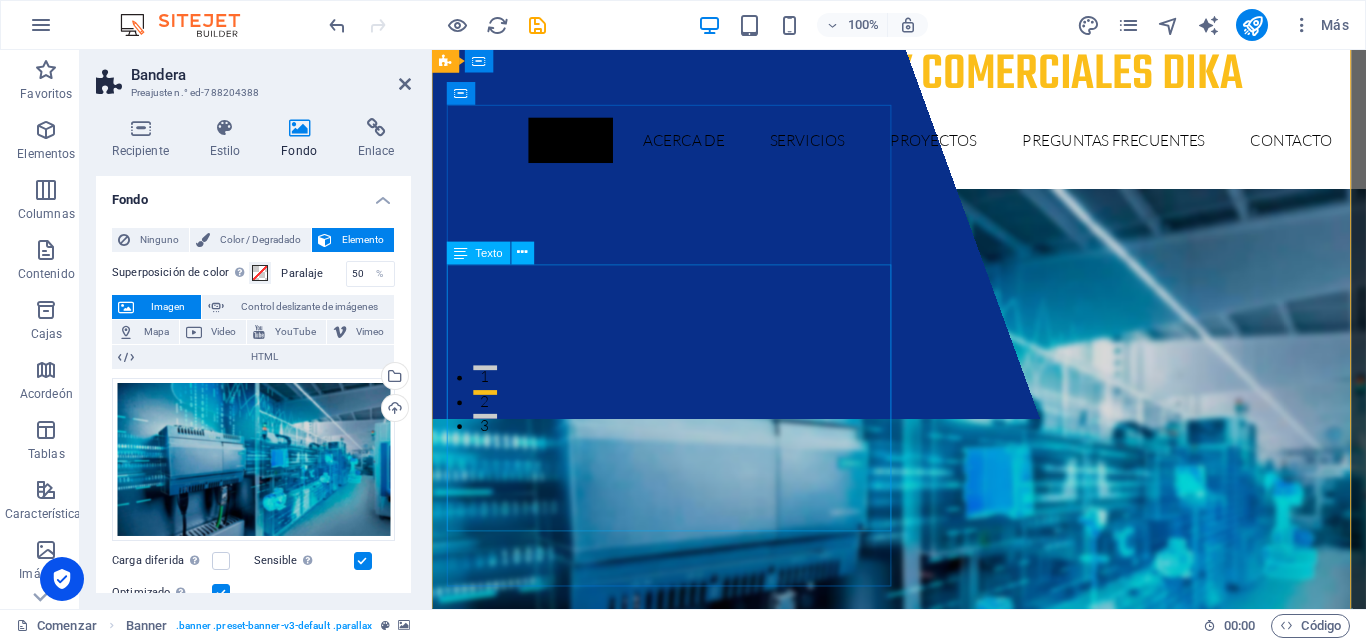 click on "Soluciones Industriales y Comerciales Dika es una empresa mexicana especializada en el desarrollo de proyectos, mantenimiento industrial, instalación y actualización de maquinaria.  Comprometidos a servir a nuestros clientes de manera eficaz a través de la innovación tecnológica, la mejora continua en los procesos de trabajo y la excelente calidad en el desarrollo de nuestros proyectos, contamos con un equipo de recursos humanos en constante capacitación. Todo esto nos permite generar un mayor beneficio económico, aumentar la productividad empresarial e impactar positivamente a nuestros clientes." at bounding box center (924, 1038) 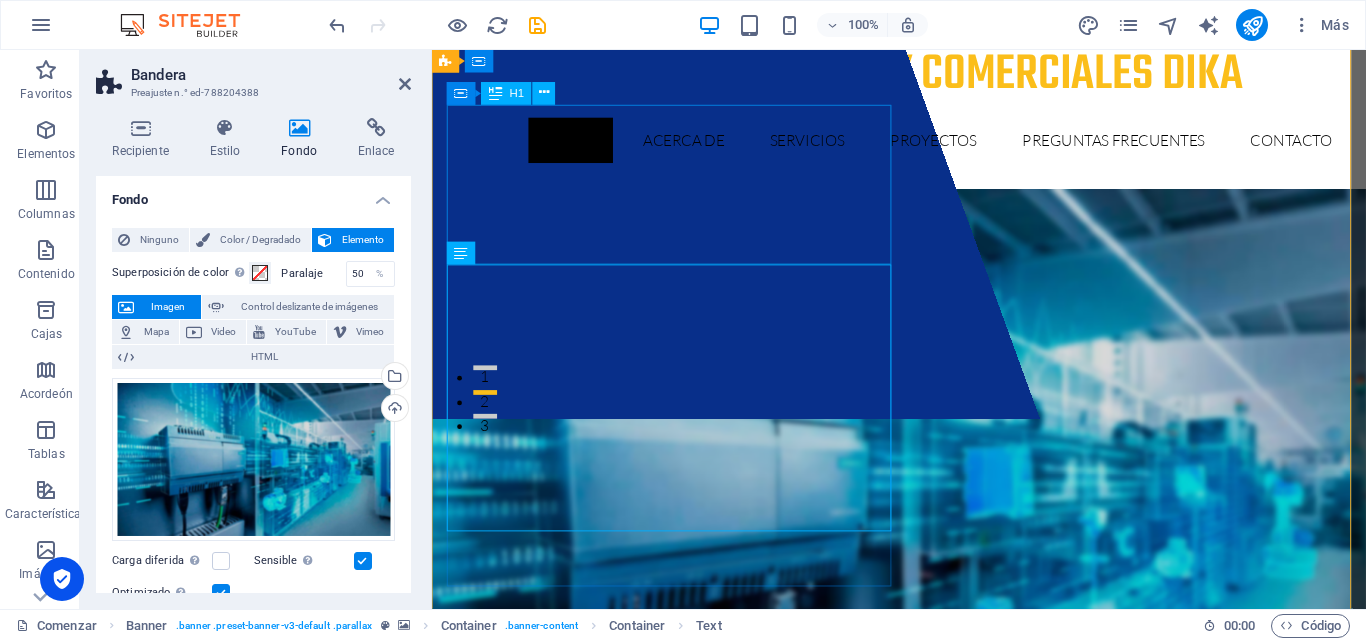 click on "Soluciones Industriales y Comerciales Dika" at bounding box center [878, 920] 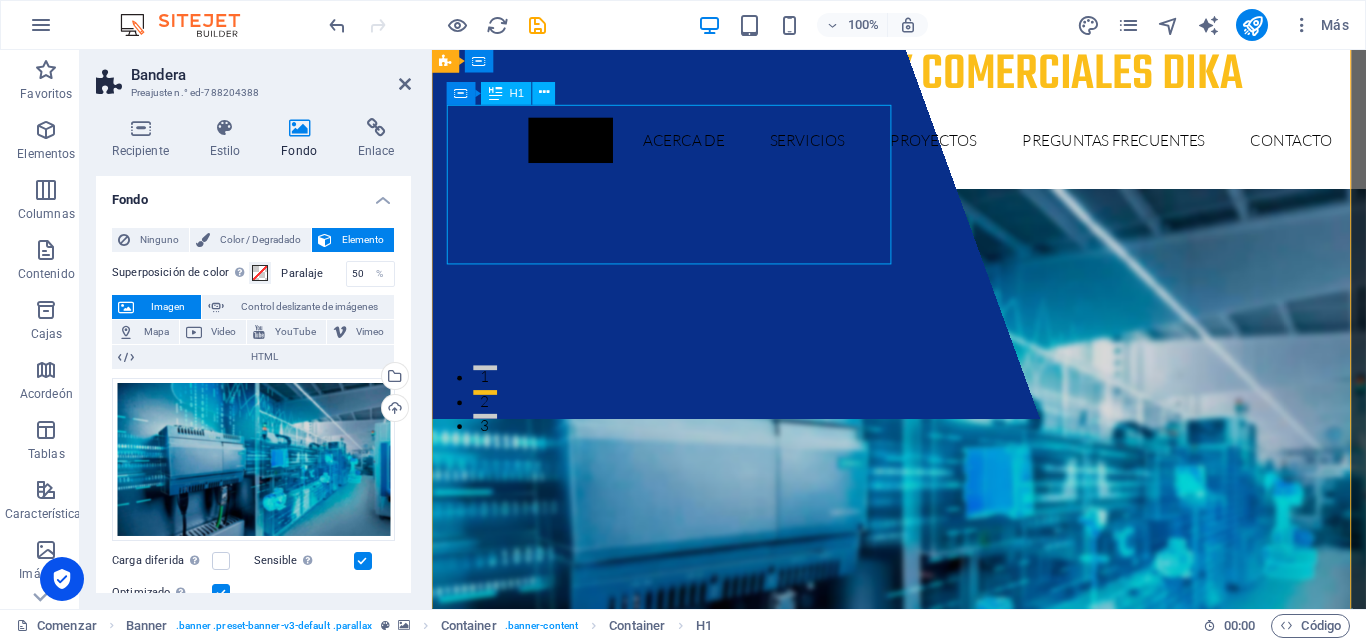click on "Soluciones Industriales y Comerciales Dika" at bounding box center [878, 920] 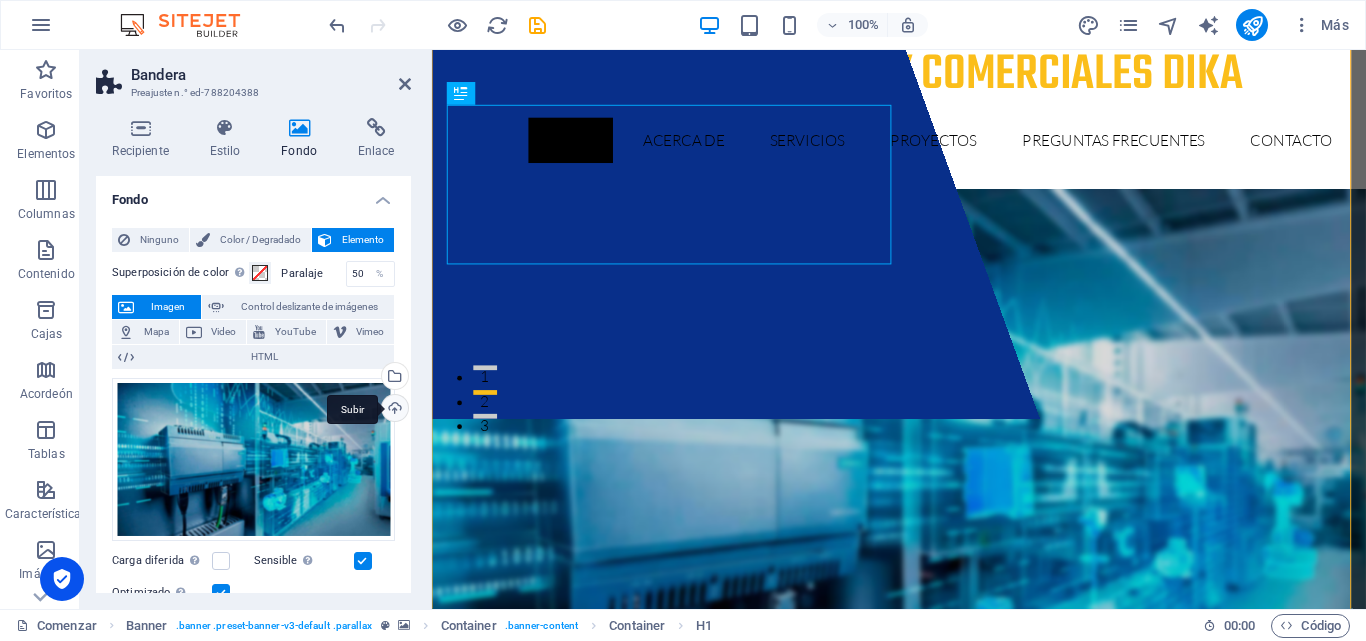 click on "Subir" at bounding box center (393, 410) 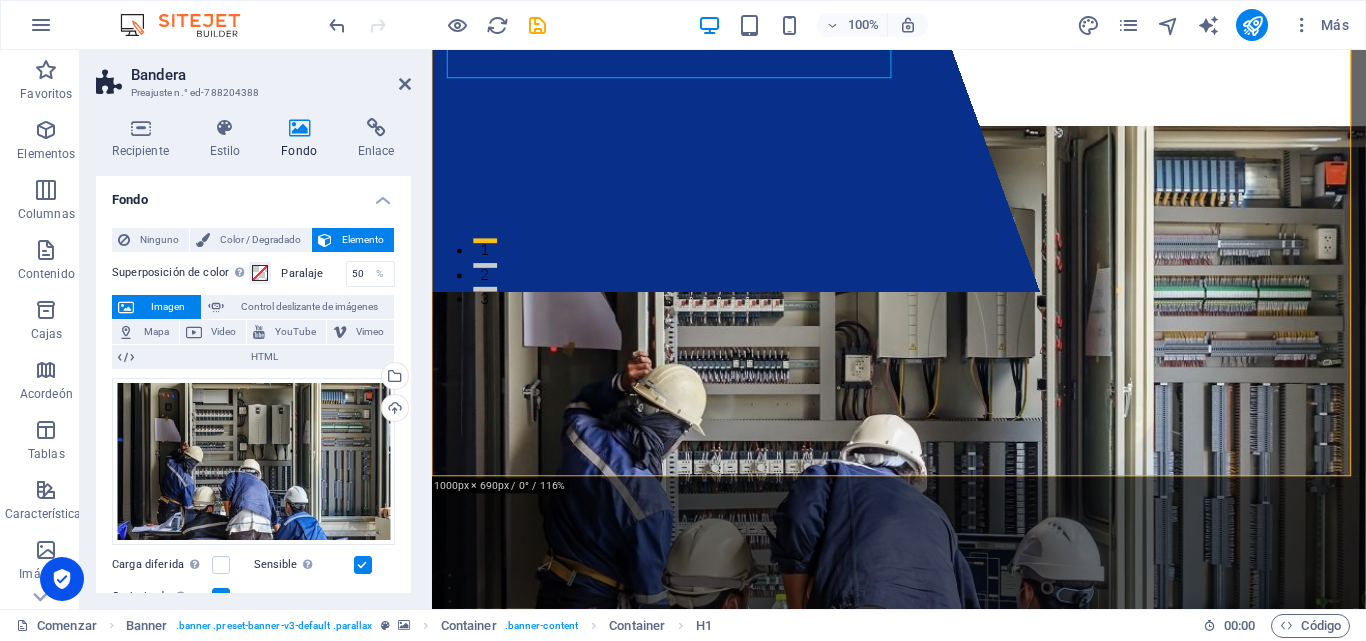 scroll, scrollTop: 400, scrollLeft: 0, axis: vertical 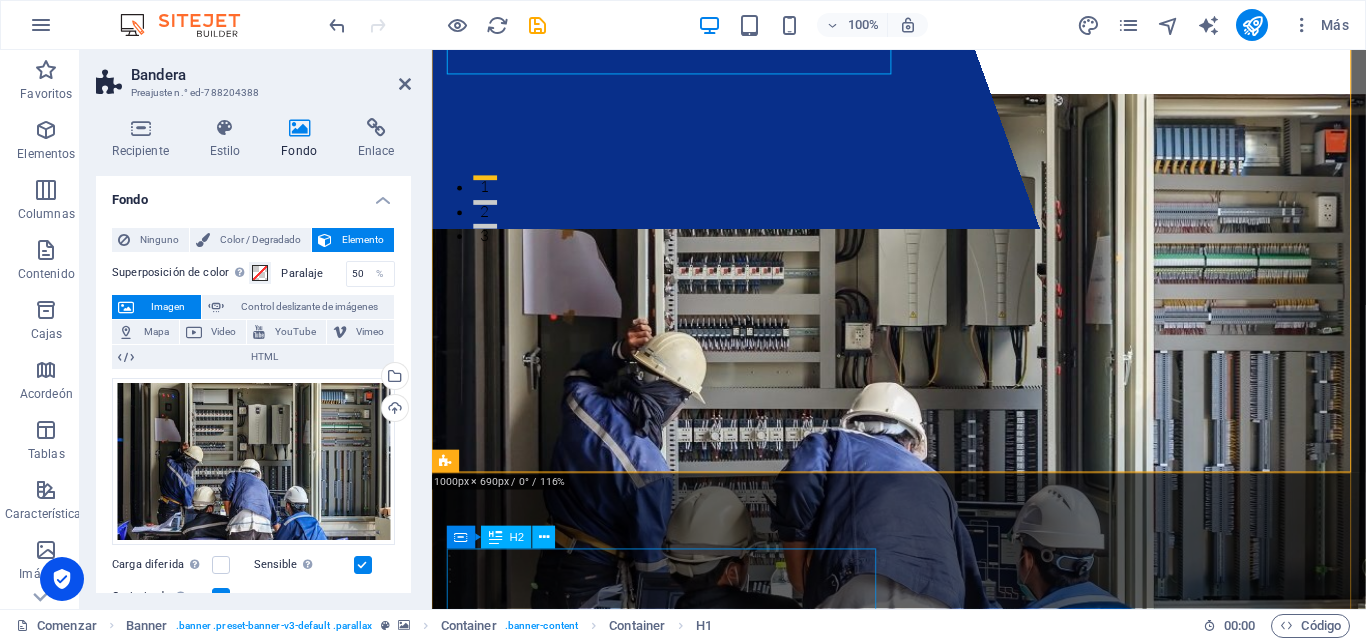 click at bounding box center (923, 1411) 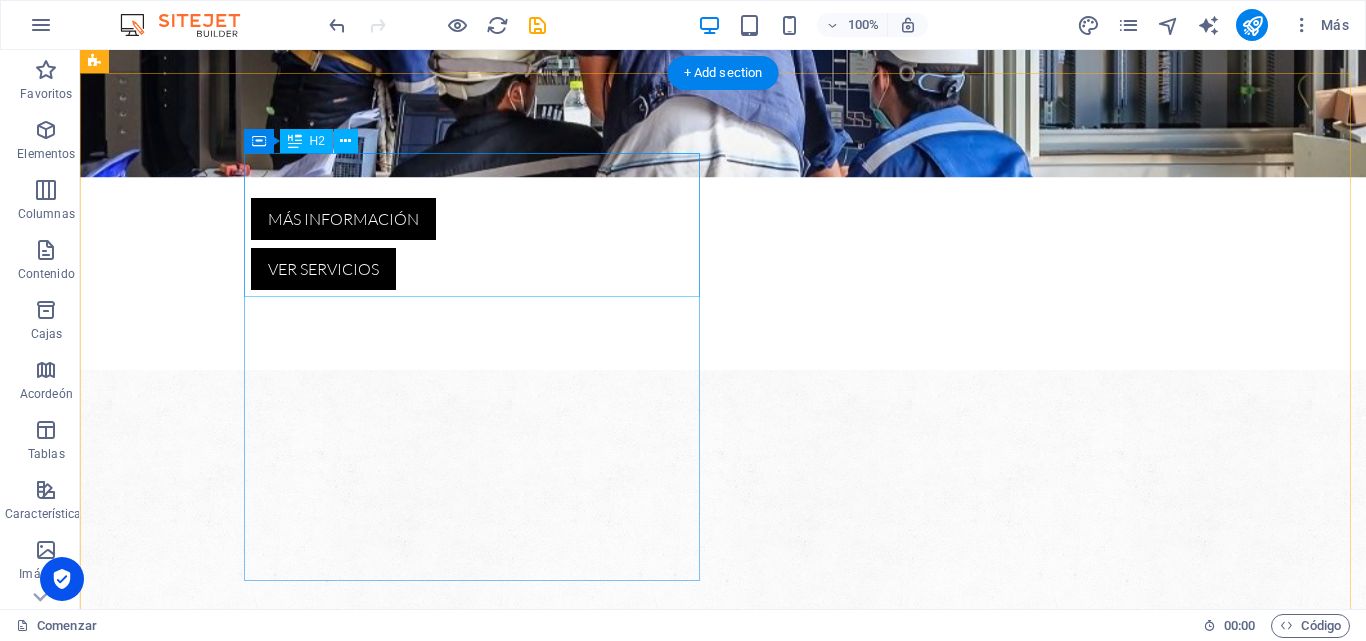 scroll, scrollTop: 800, scrollLeft: 0, axis: vertical 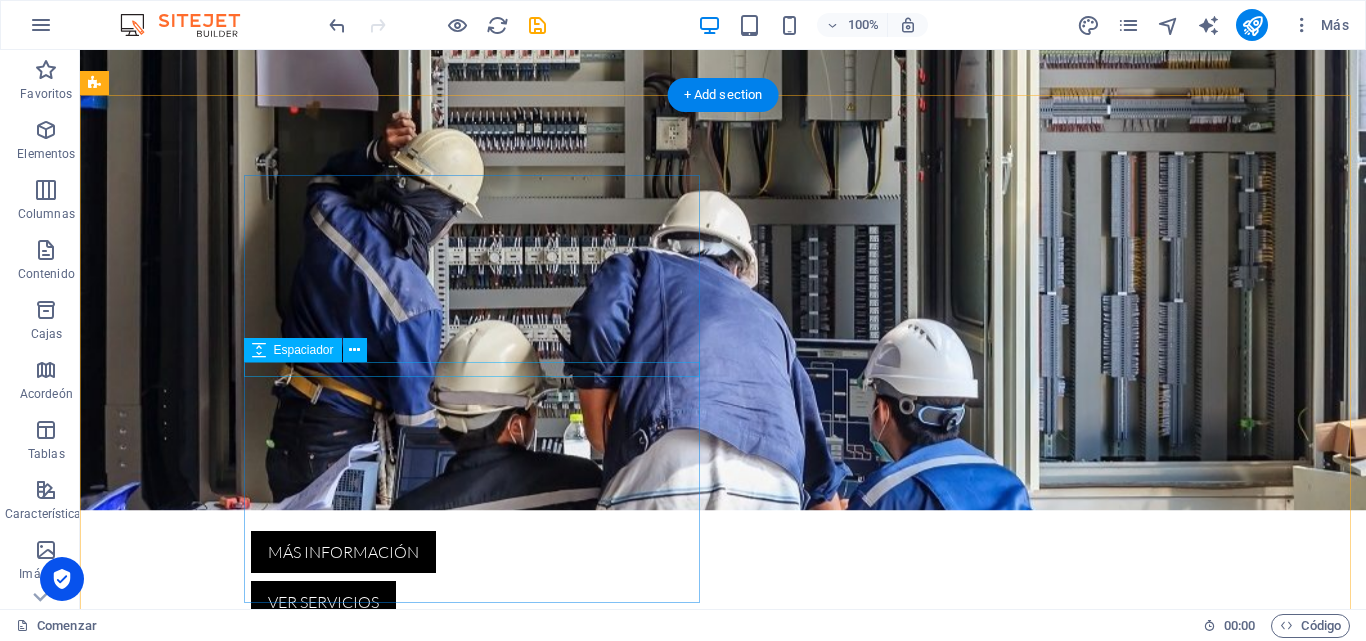 drag, startPoint x: 417, startPoint y: 375, endPoint x: 407, endPoint y: 392, distance: 19.723083 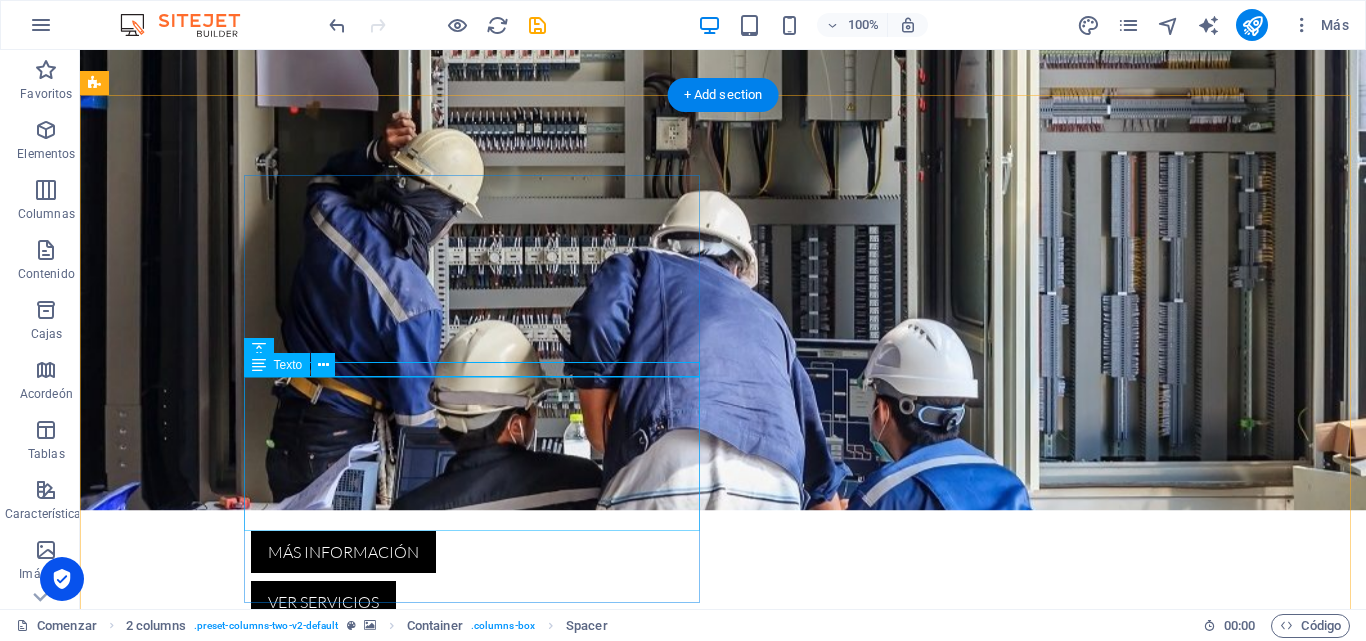 click on "Lorem ipsum dolor sit amet, consectetur adipisicing elit. ¡Quas aut quidem numquam! Molestias nisi odio itaque eaque vitae dolorem ipsum a, exercitationem la officiis, esse ut fuga doloribus voluptas magnam quasi quo atque dolorum. Lorem ipsum dolor sit amet, consectetur adipisicing elit. ¡Quas aut quidem numquam! Molestias nisi odio itaque eaque vitae dolorem ipsum." at bounding box center (324, 1650) 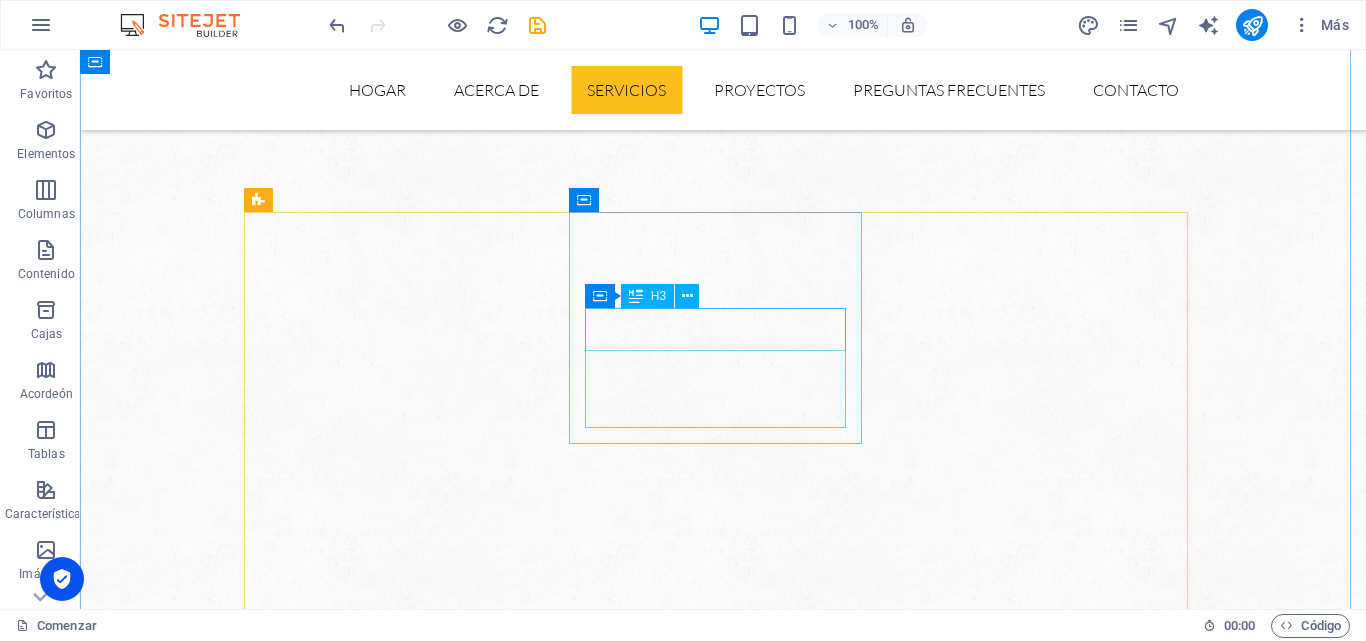 scroll, scrollTop: 1467, scrollLeft: 0, axis: vertical 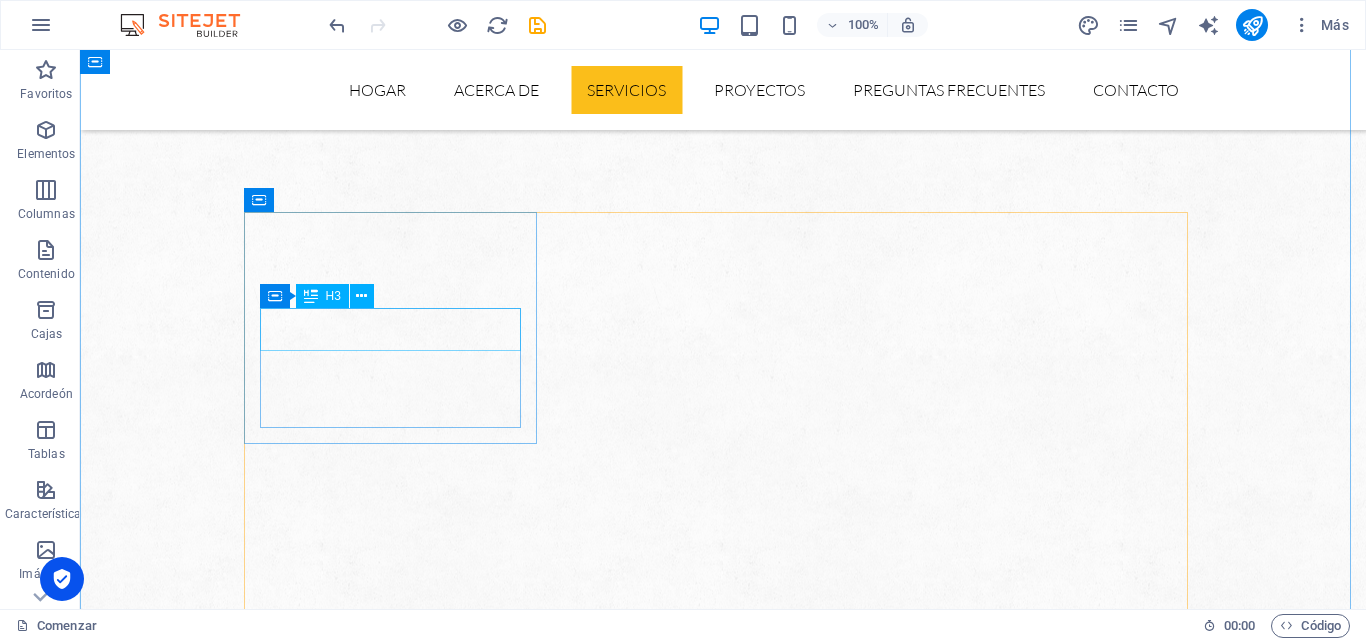 click on "Construcción" at bounding box center (397, 2181) 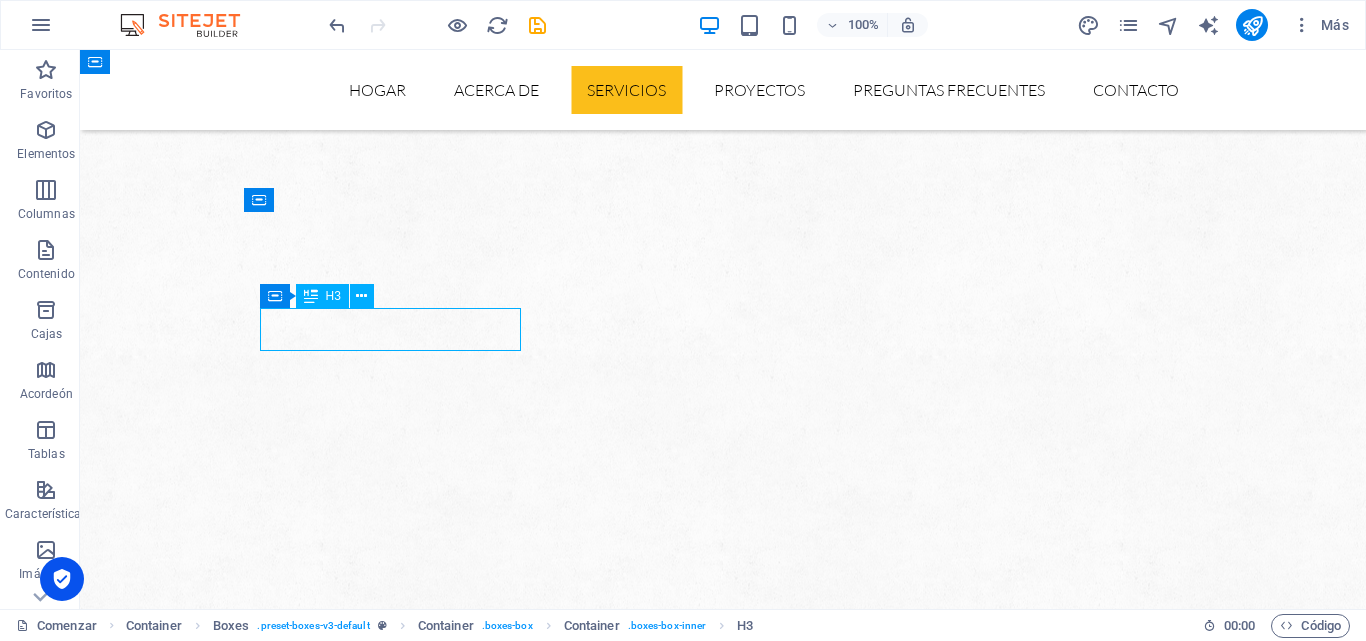 click on "Construcción" at bounding box center [397, 2181] 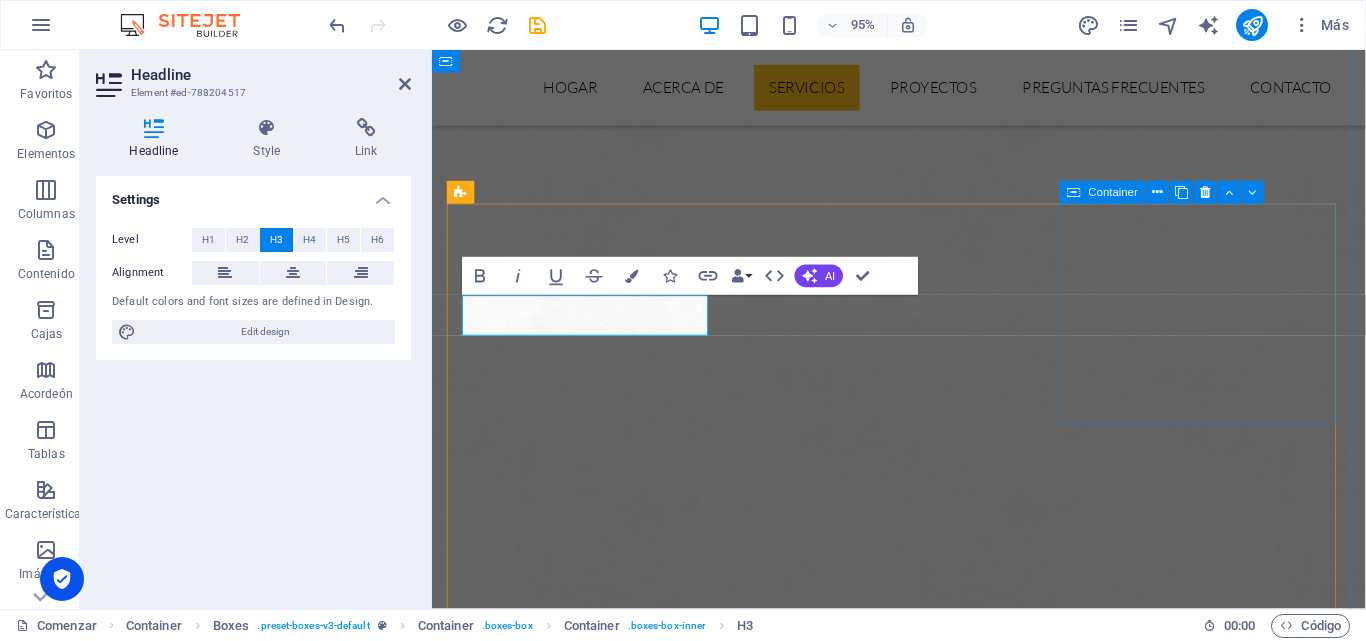 type 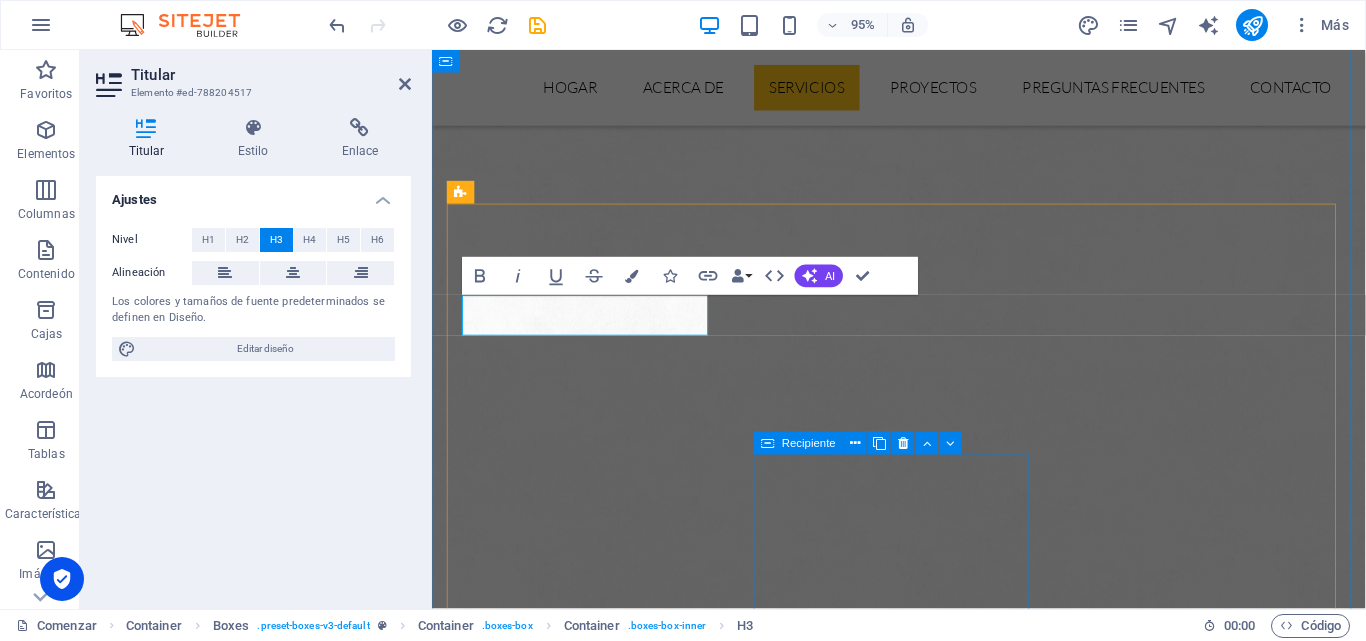 click on "Industria del automóvil Lorem ipsum dolor sit amet, consectetur adipisicing elit. ¡Veritatis, dolorem!" at bounding box center (598, 3185) 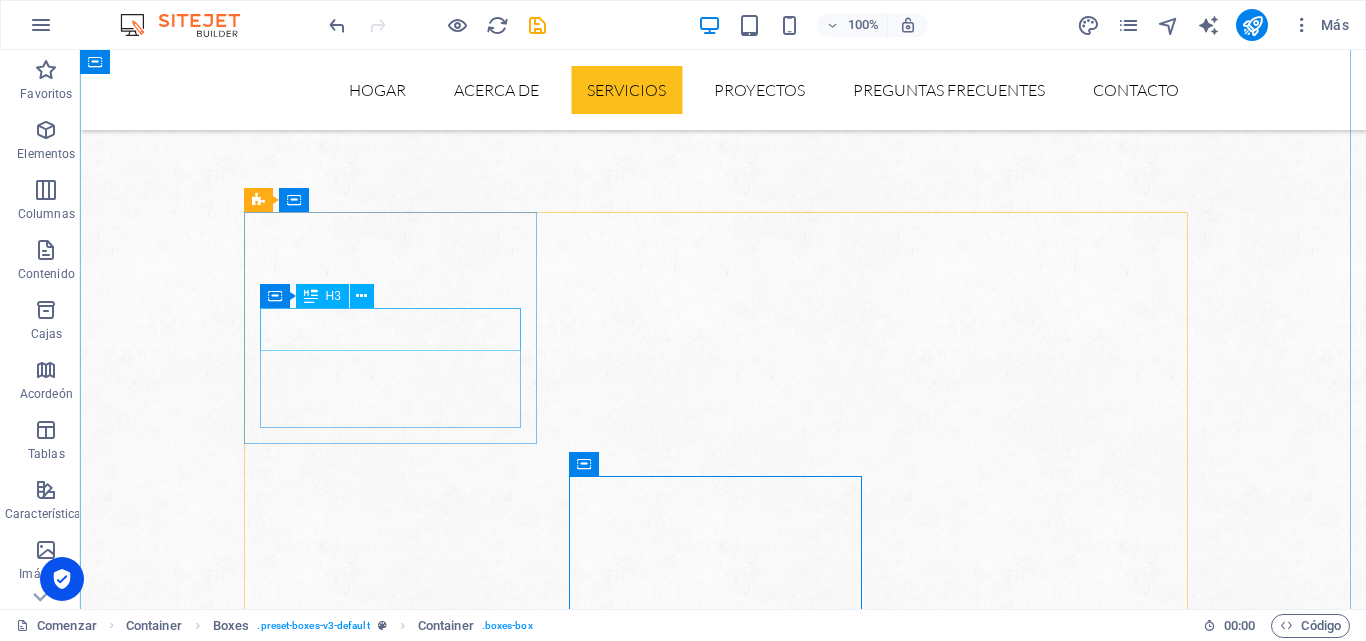 click on "relaciones públicas" at bounding box center (397, 2181) 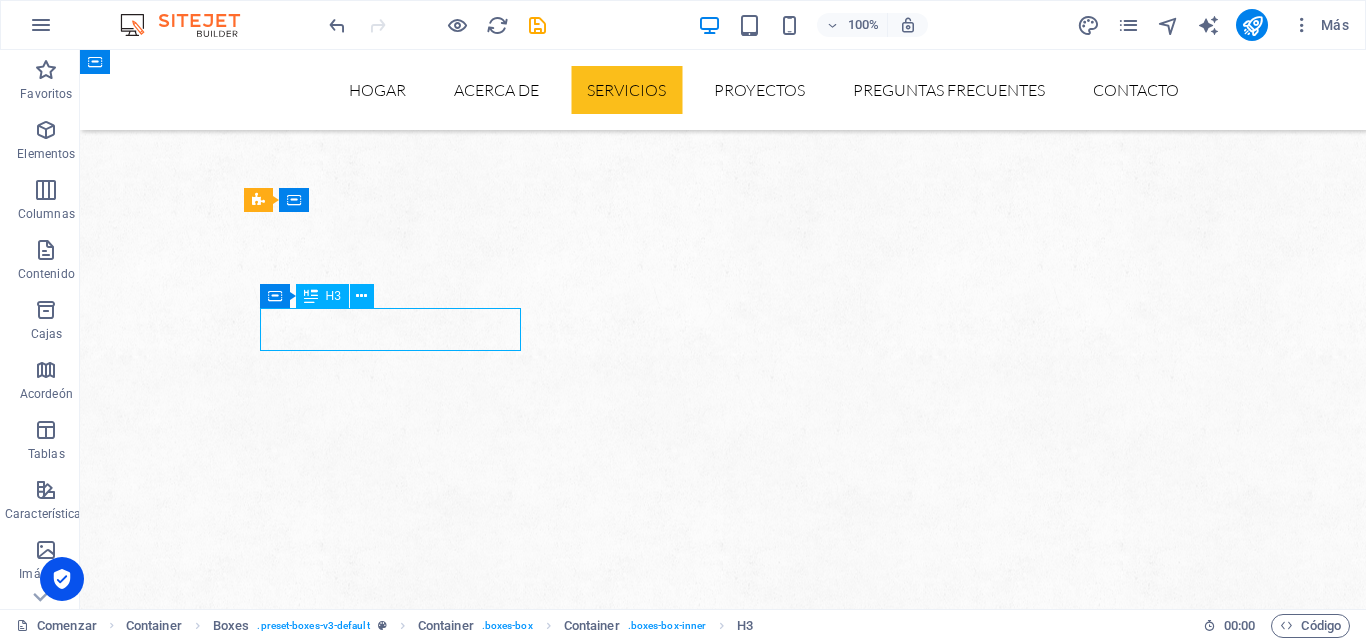 click on "relaciones públicas" at bounding box center (397, 2181) 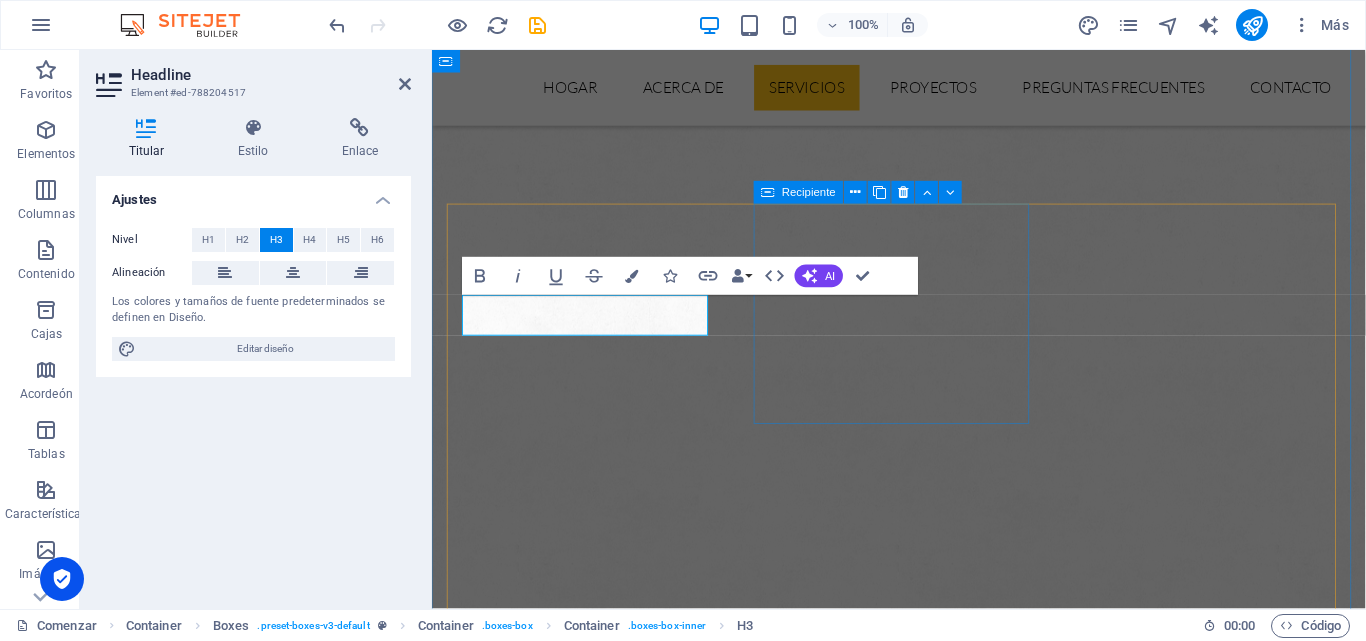 type 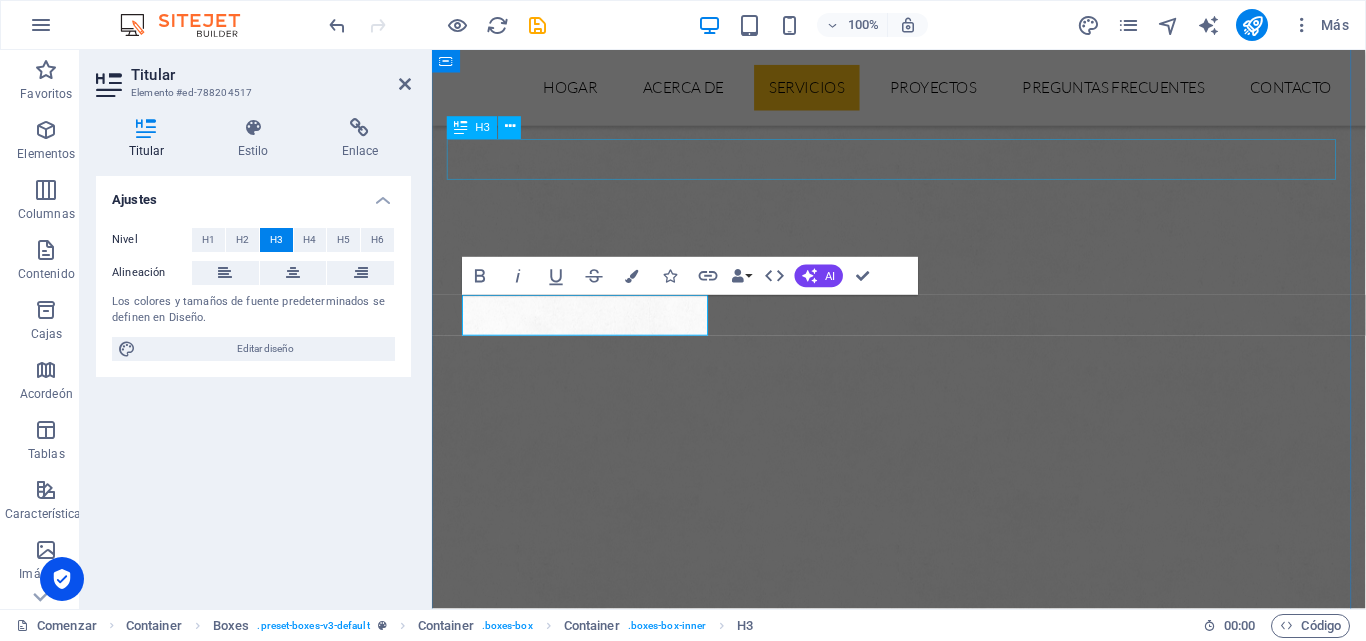 click on "Solución para industrias" at bounding box center (924, 2030) 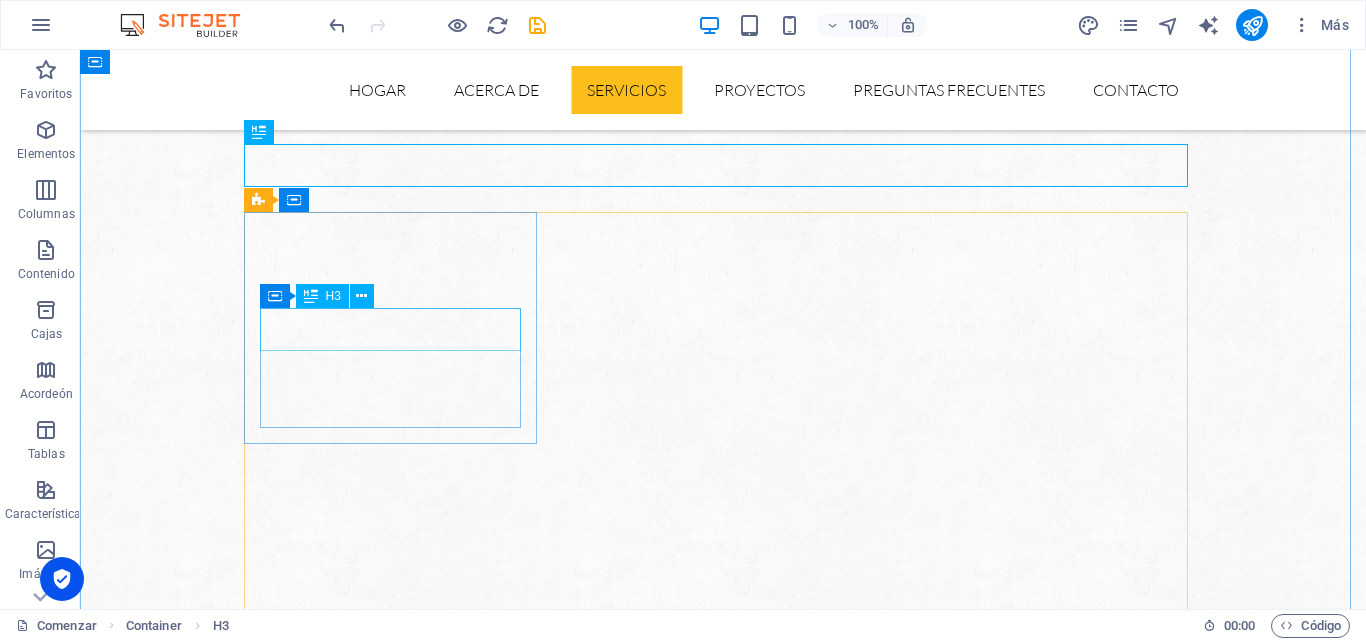 click on "pág." at bounding box center [397, 2181] 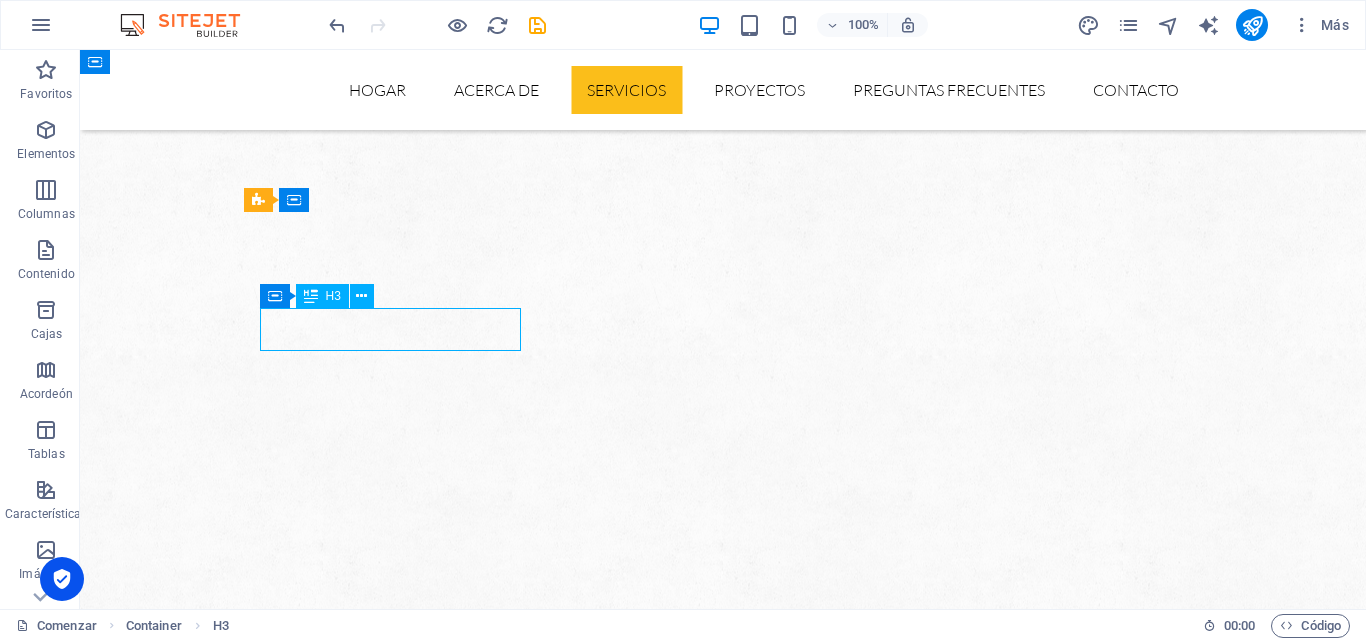 click on "pág." at bounding box center (397, 2181) 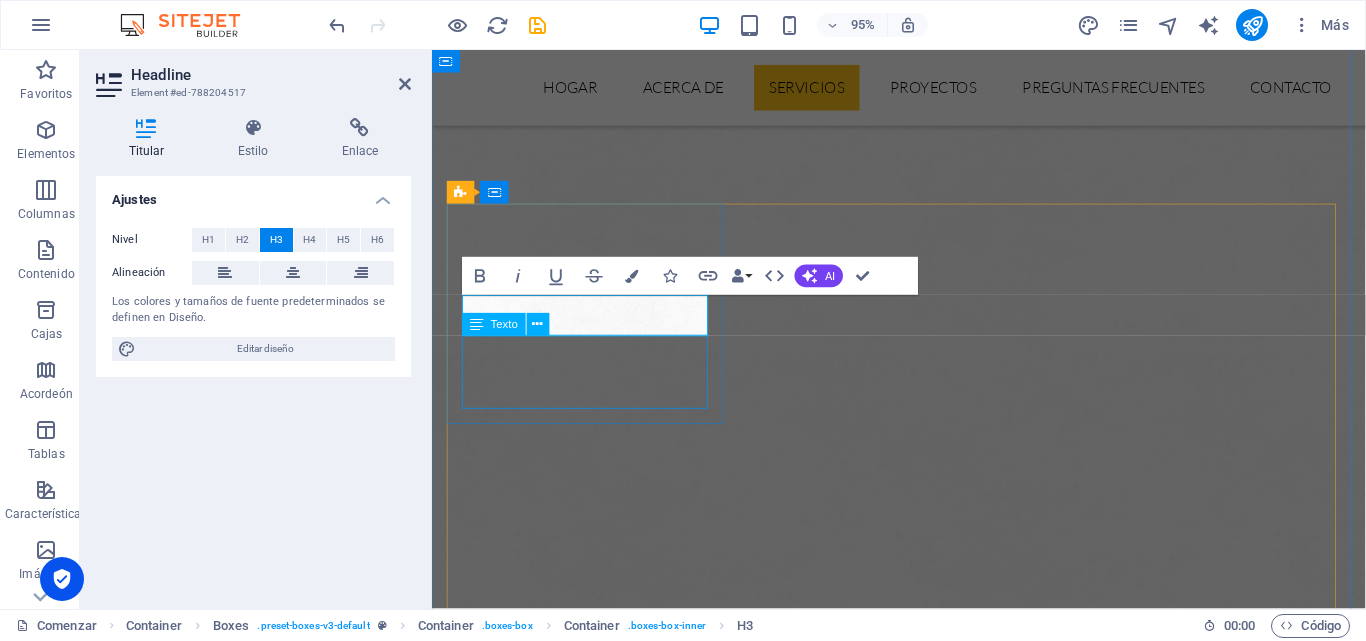 type 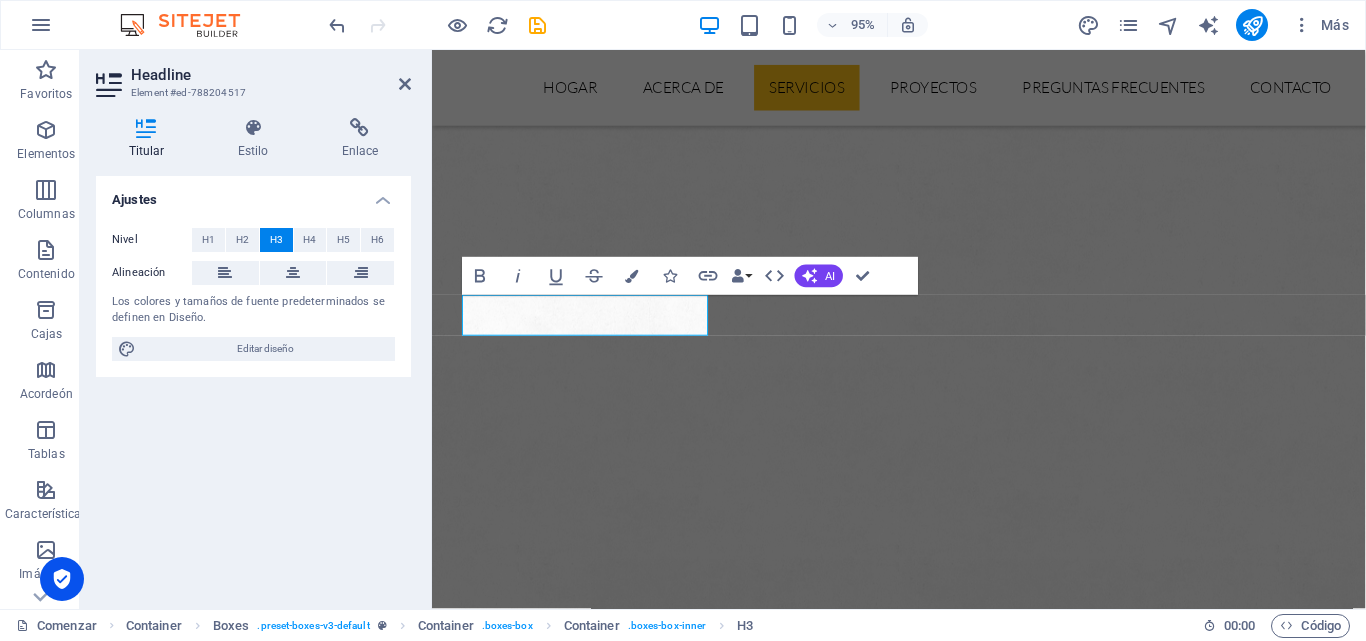click on "Ajustes Nivel H1 H2 H3 H4 H5 H6 Alineación Los colores y tamaños de fuente predeterminados se definen en Diseño. Editar diseño" at bounding box center [253, 384] 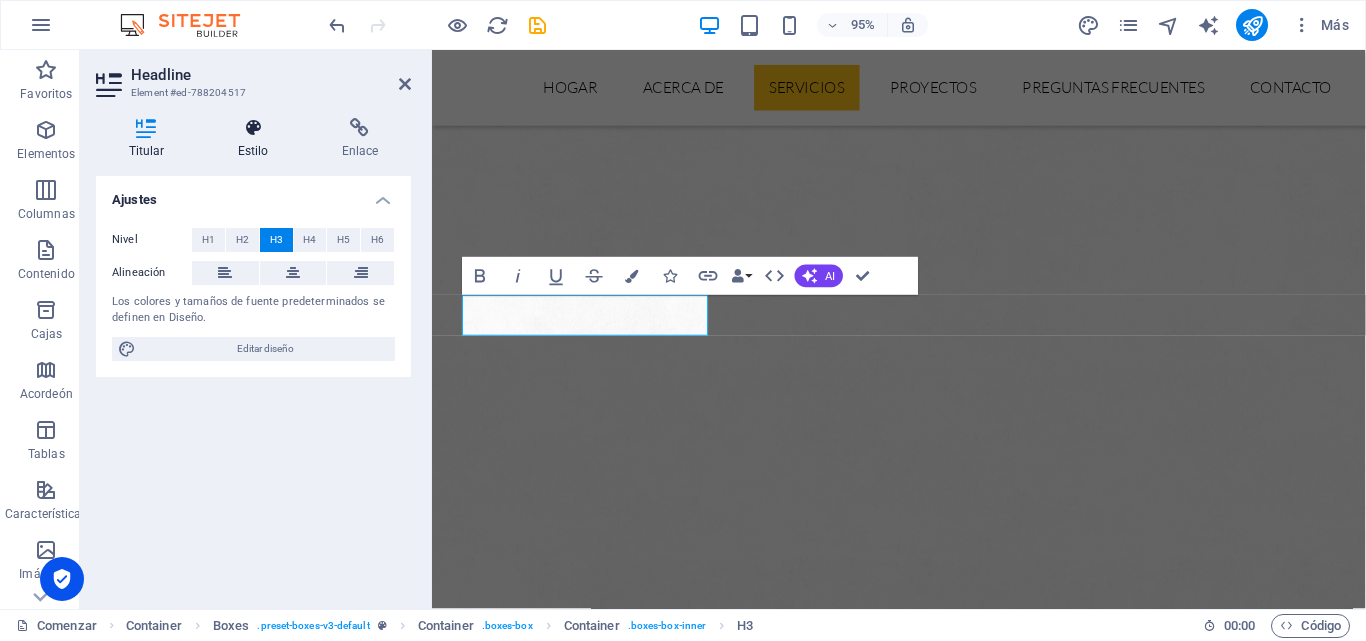 click on "Estilo" at bounding box center [253, 151] 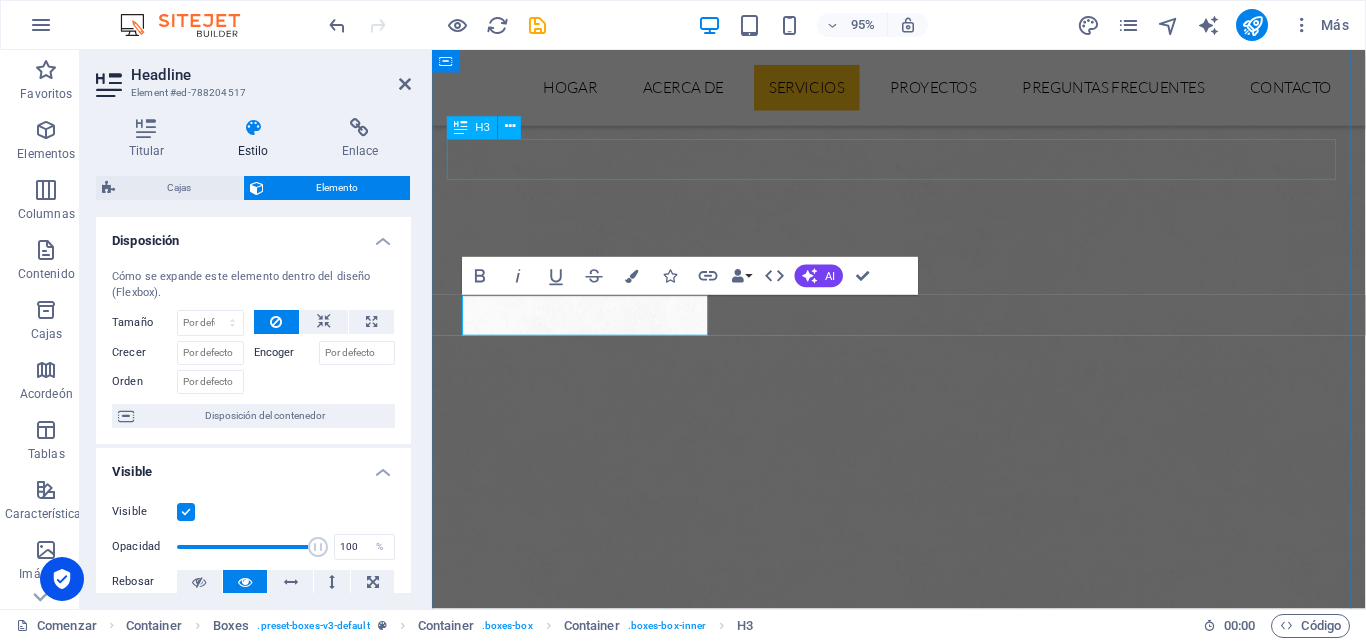 click on "Solución para industrias" at bounding box center (924, 2030) 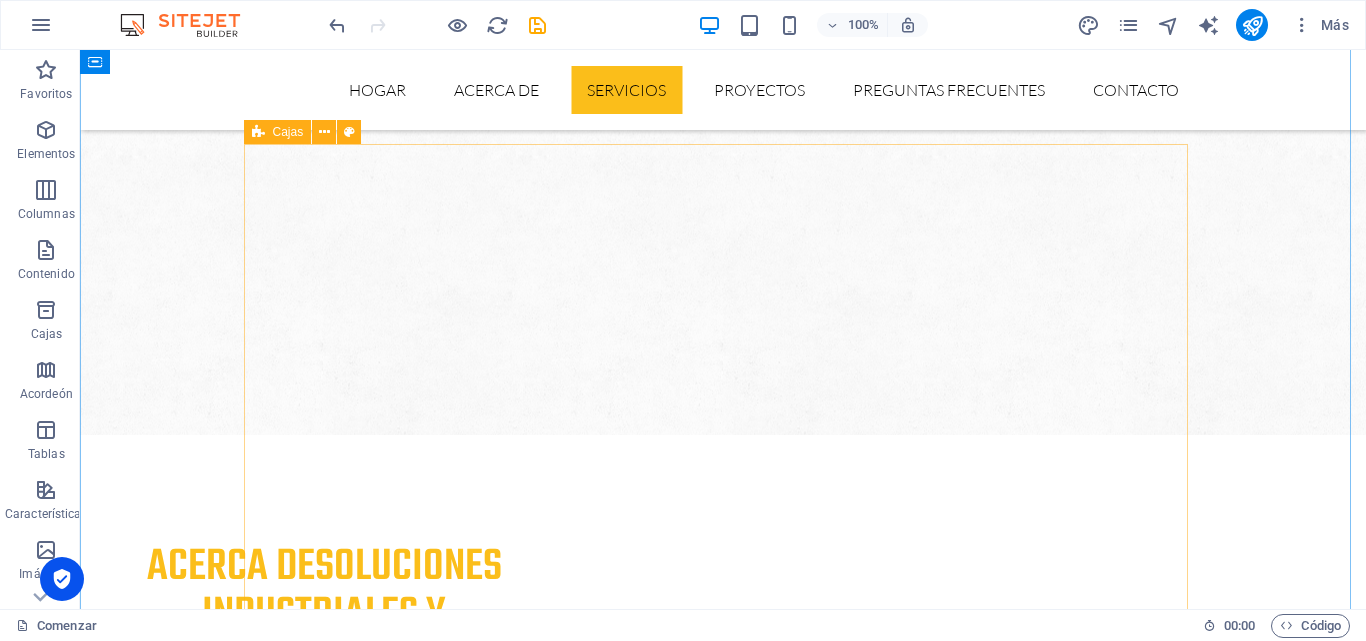 scroll, scrollTop: 1533, scrollLeft: 0, axis: vertical 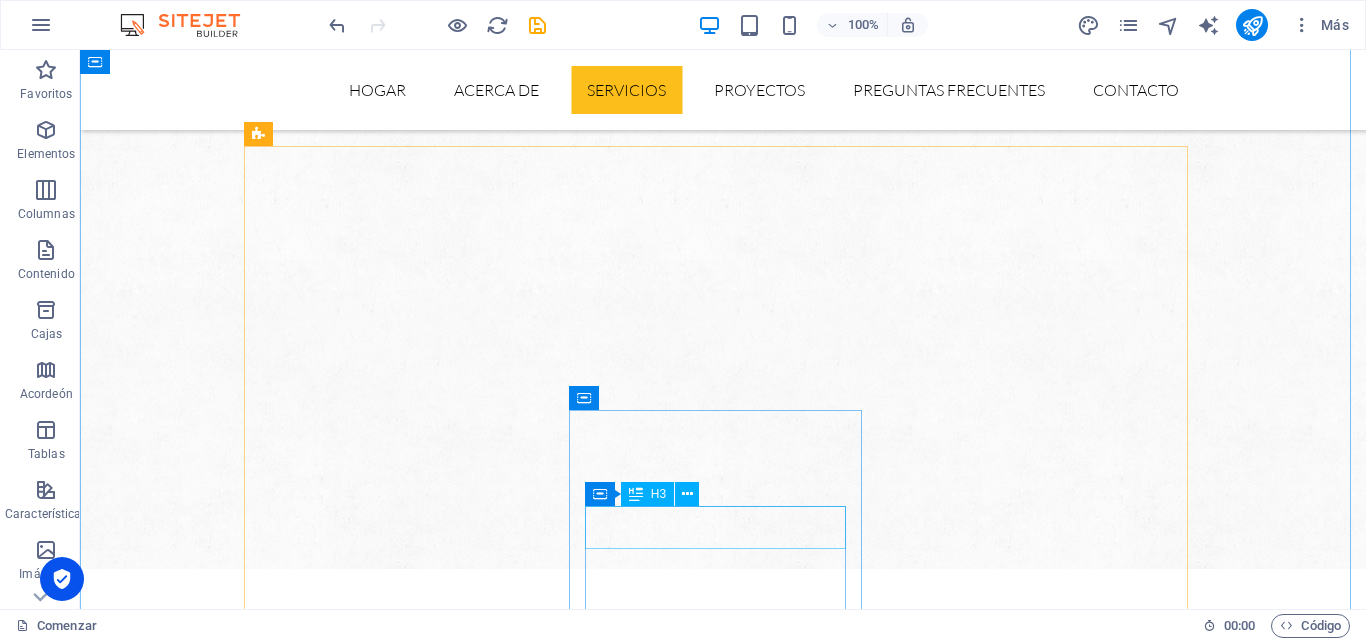 click on "Industria del automóvil" at bounding box center [397, 3106] 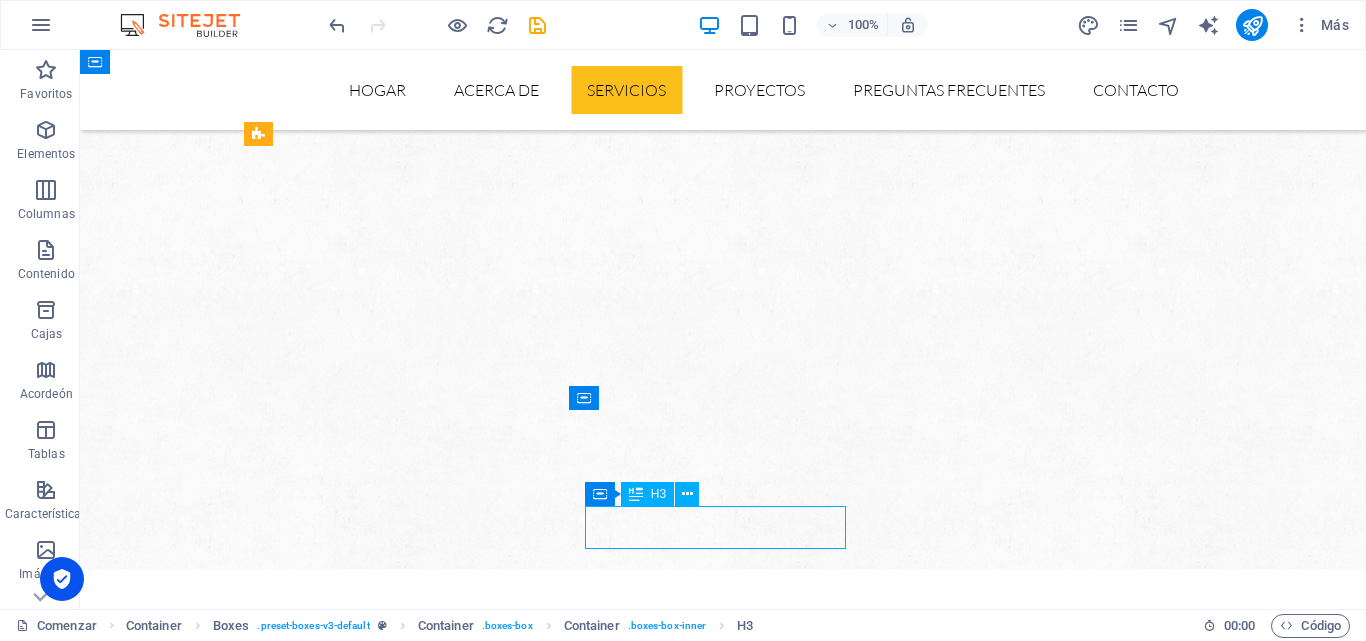 click on "Industria del automóvil" at bounding box center [397, 3106] 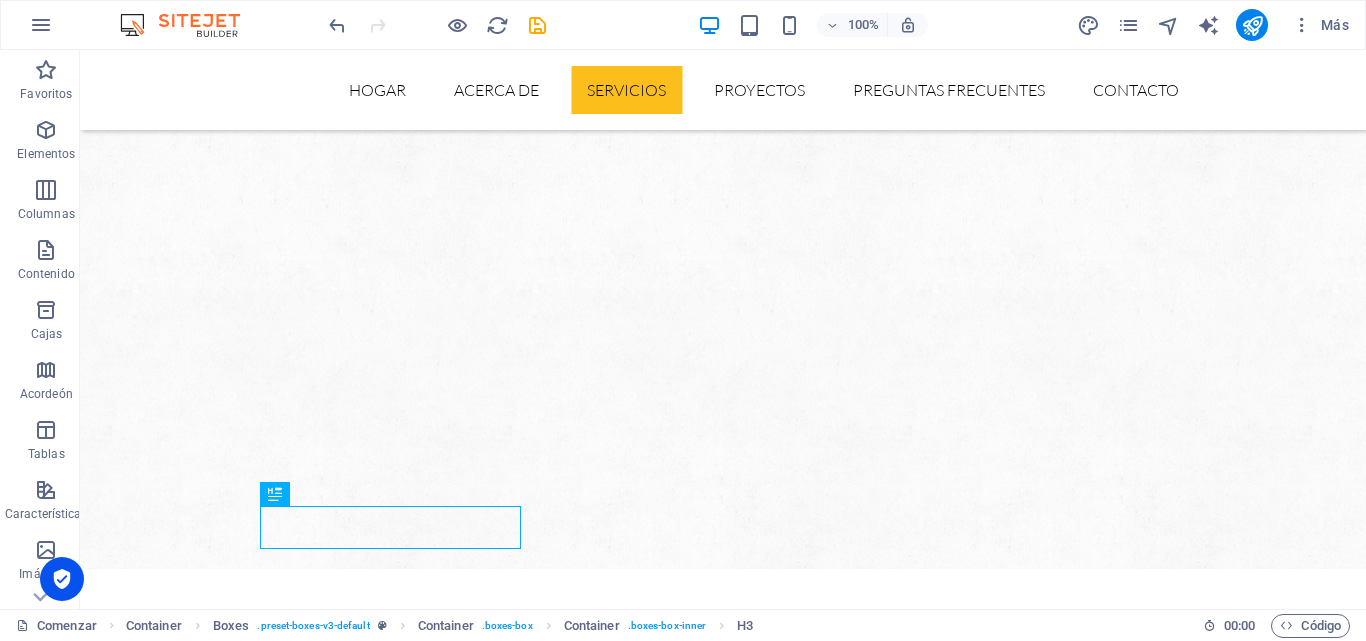 click on "Industria del automóvil" at bounding box center [397, 3106] 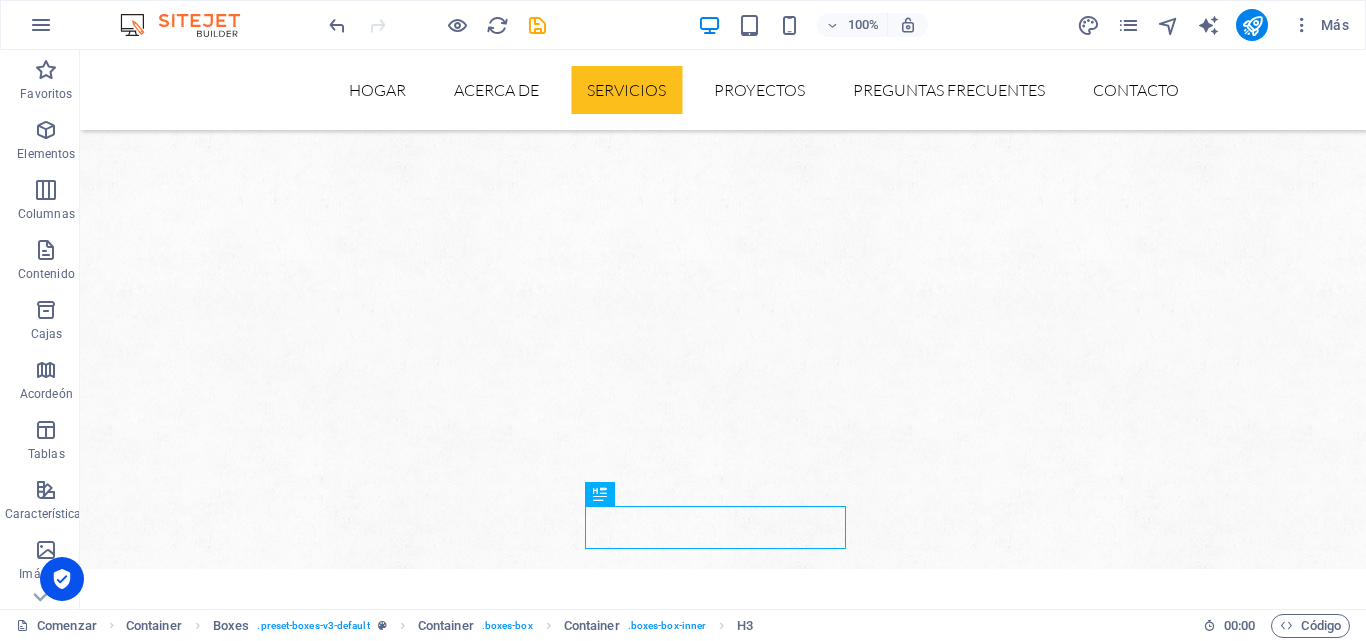click on "Industria del automóvil" at bounding box center (397, 3106) 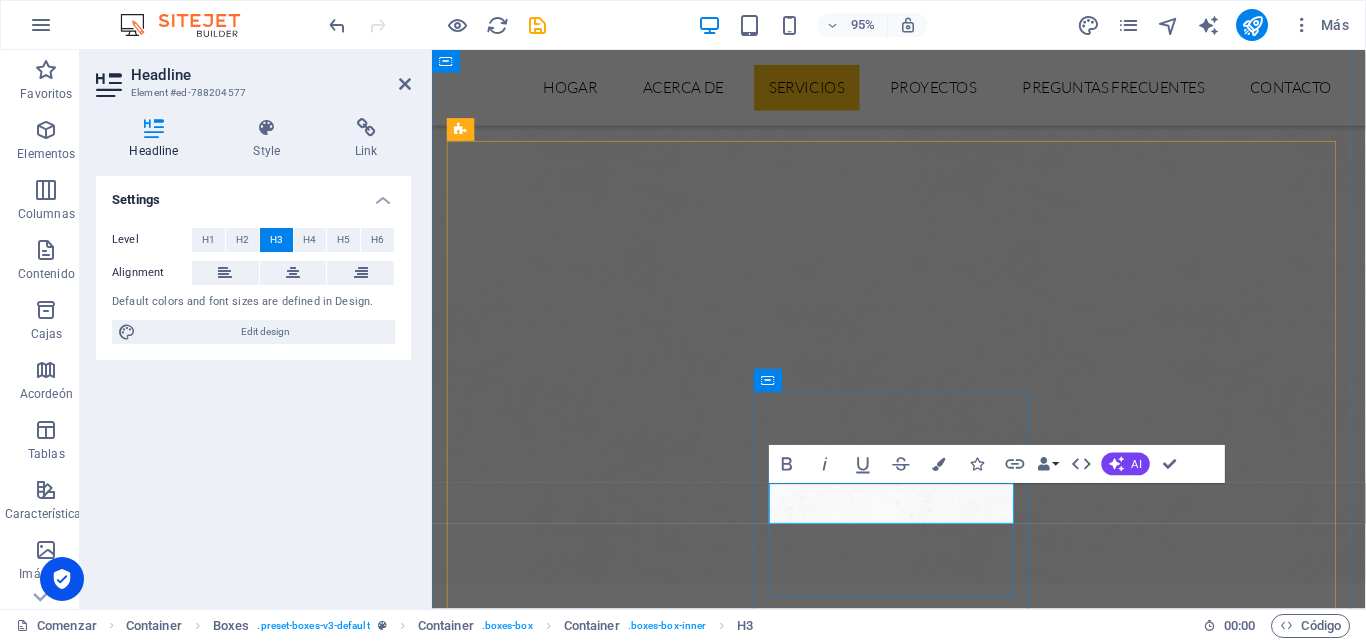 type 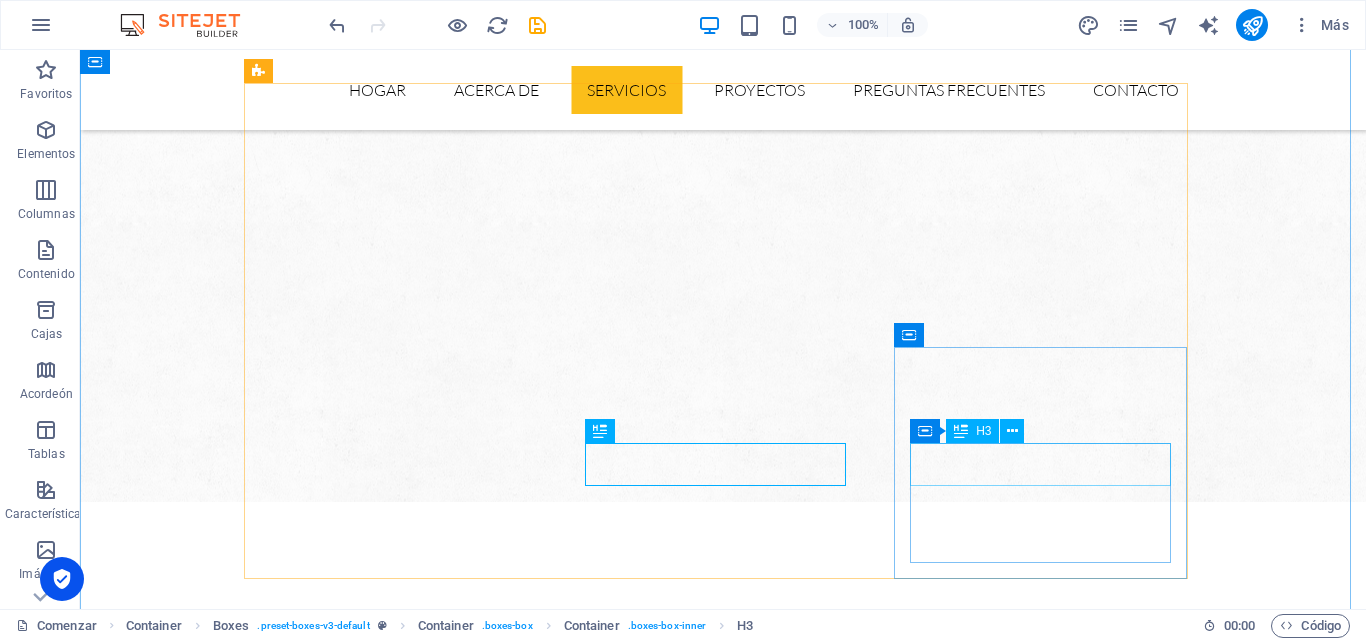 scroll, scrollTop: 1533, scrollLeft: 0, axis: vertical 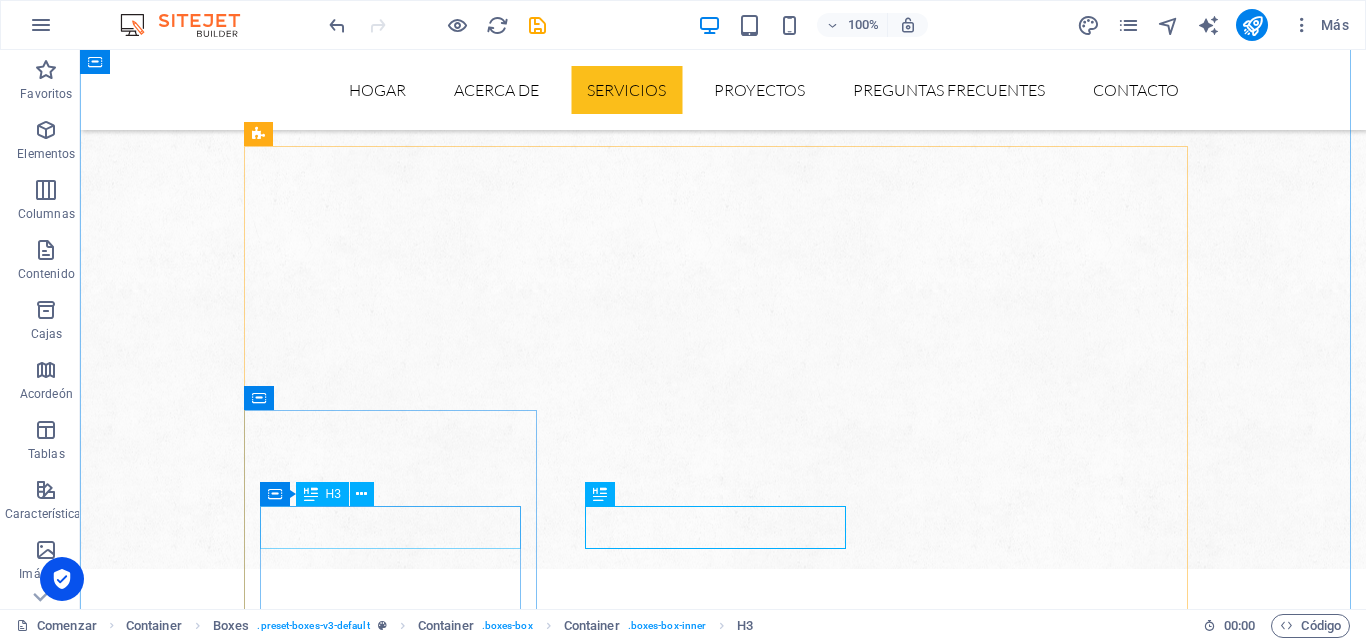 click on "Industria petrolera" at bounding box center (397, 2858) 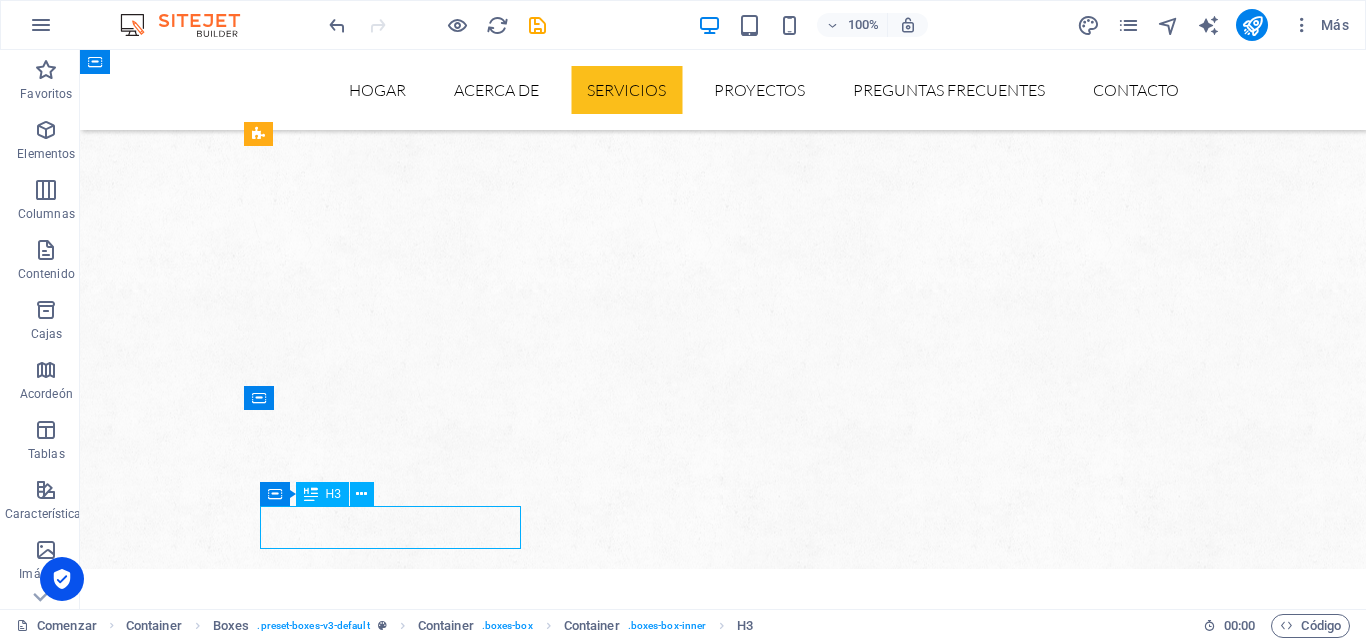 click on "Industria petrolera" at bounding box center (397, 2858) 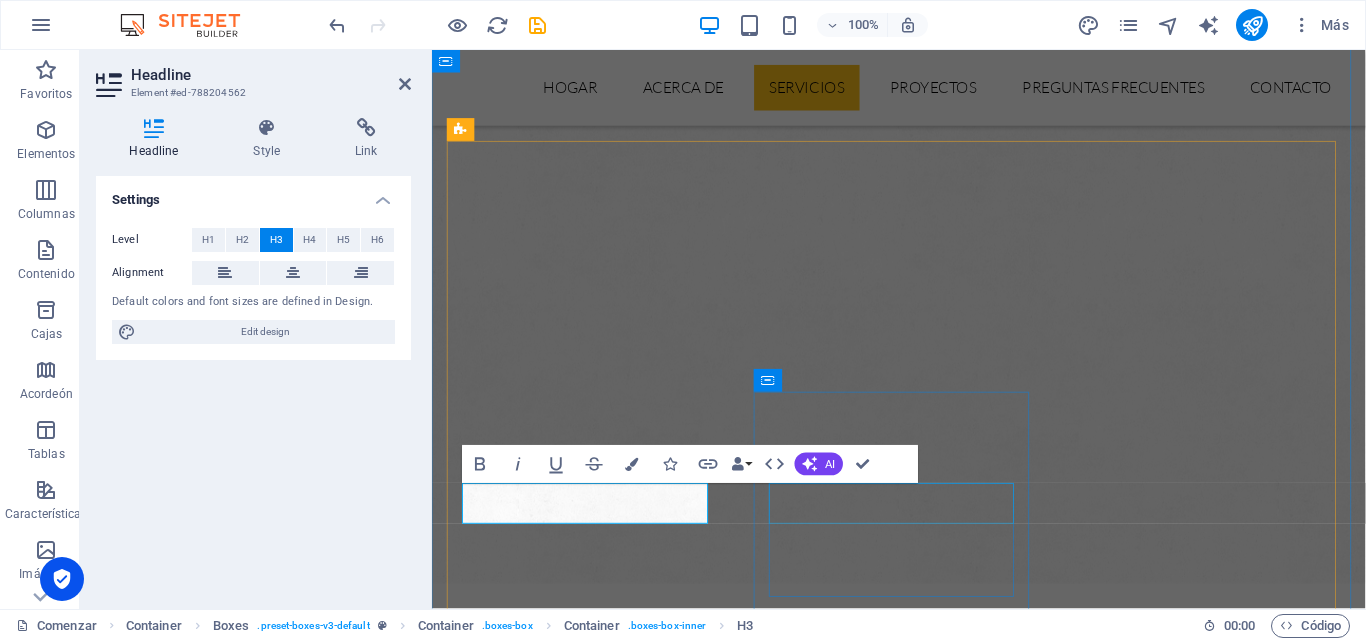 type 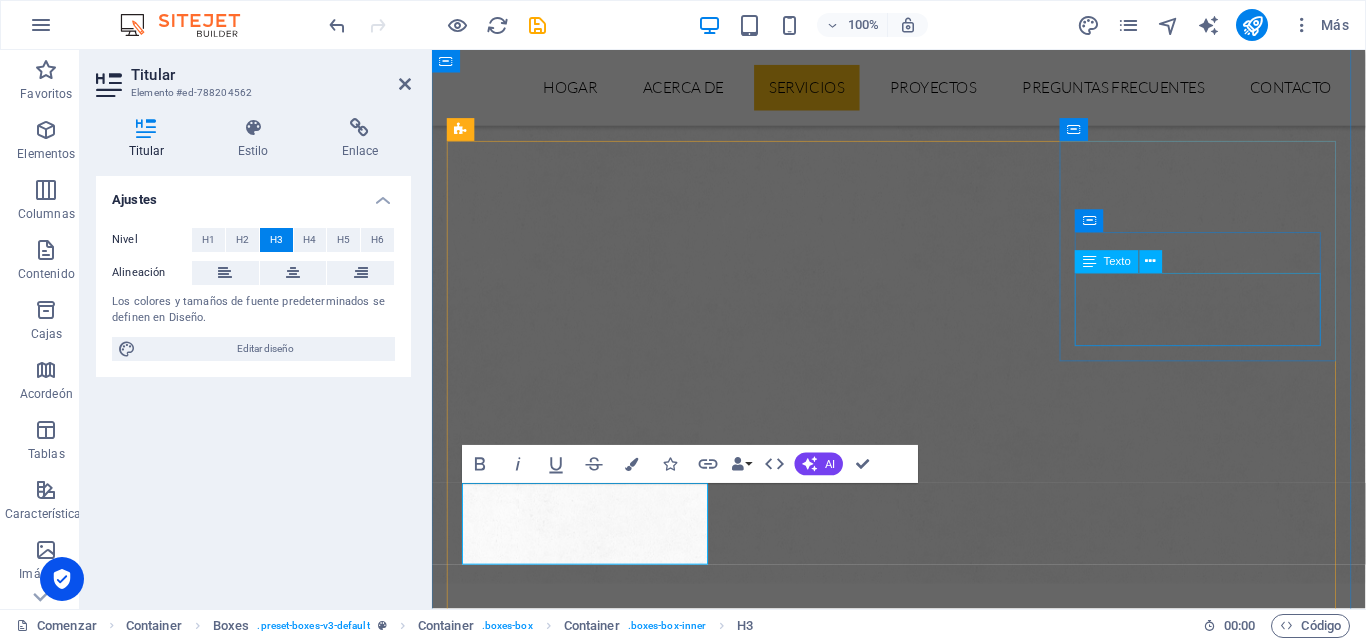click on "Lorem ipsum dolor sit amet, consectetur adipisicing elit. ¡Veritatis, dolorem!" at bounding box center (598, 2685) 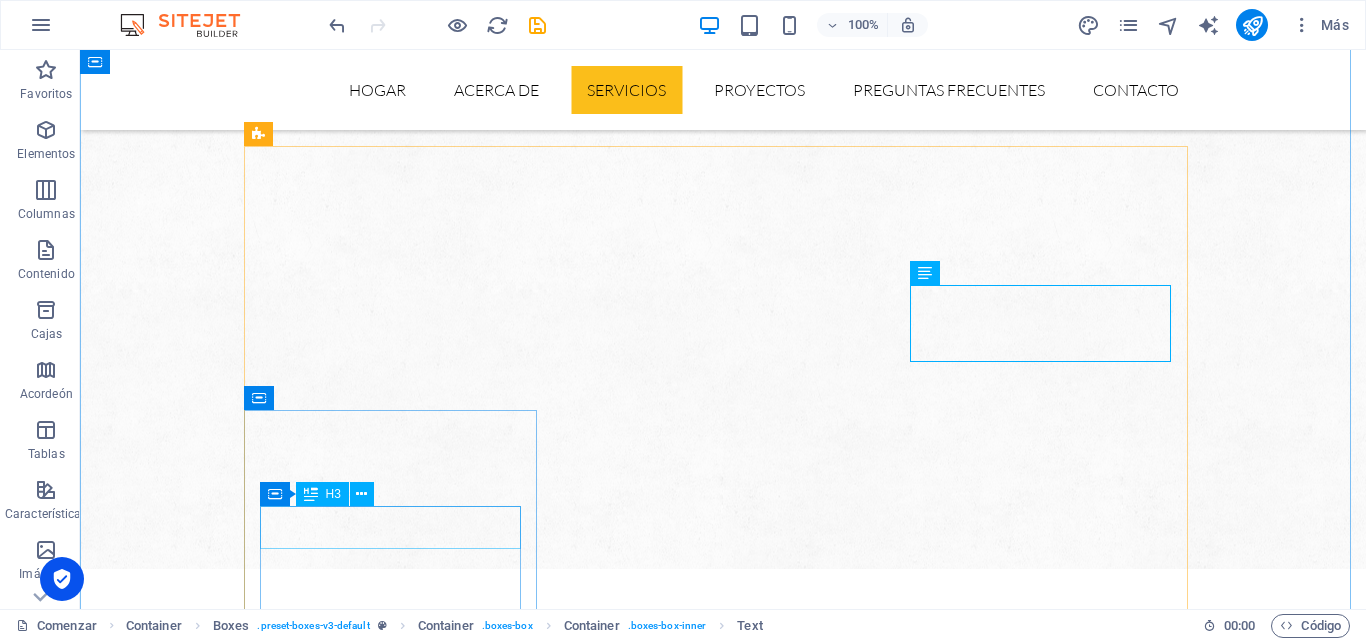 click on "hombre" at bounding box center [397, 2858] 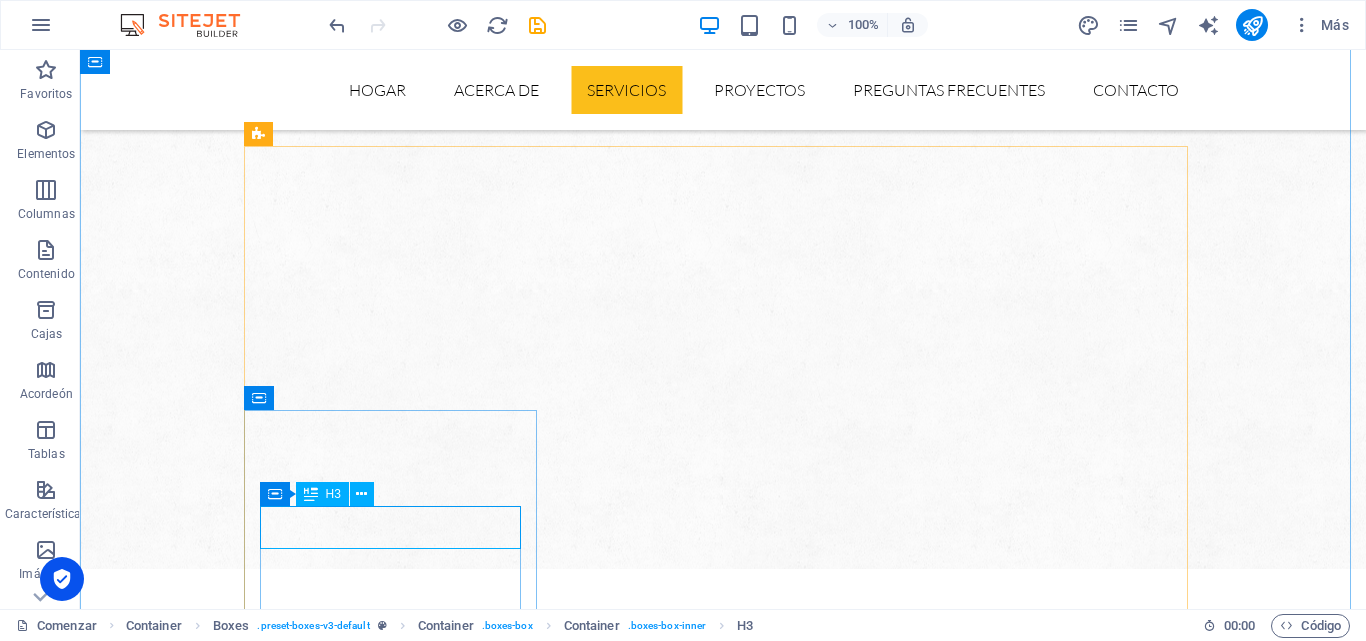 click on "hombre" at bounding box center (397, 2858) 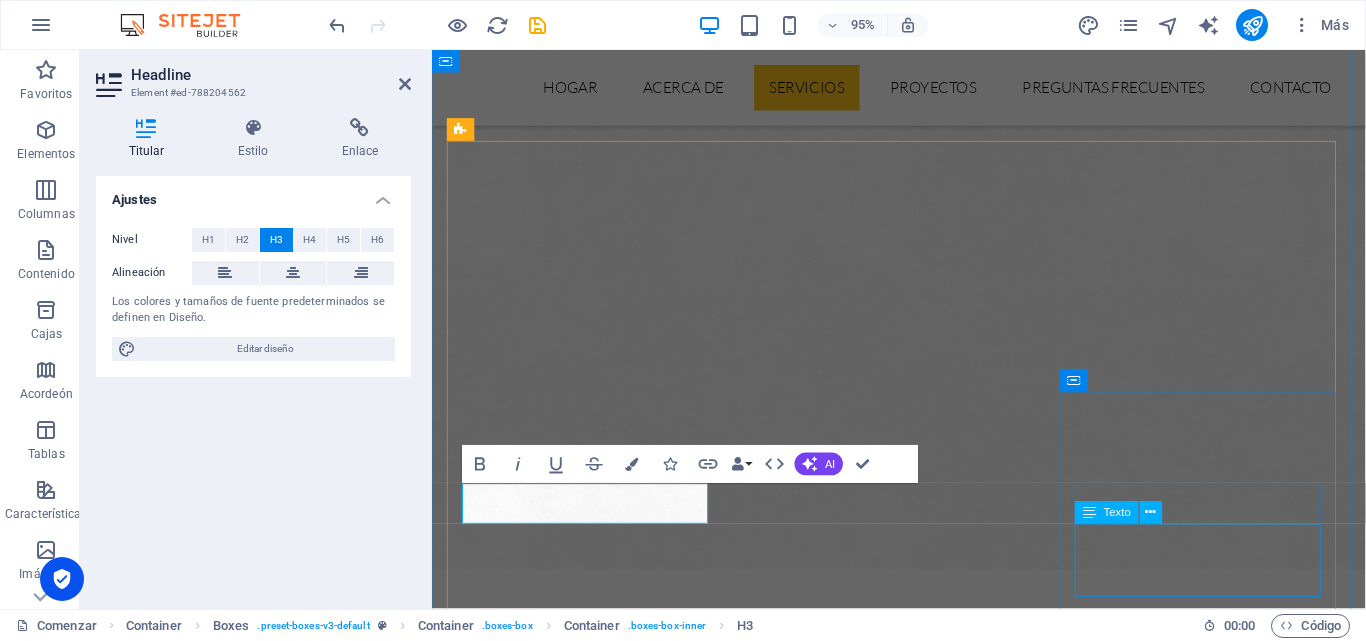 type 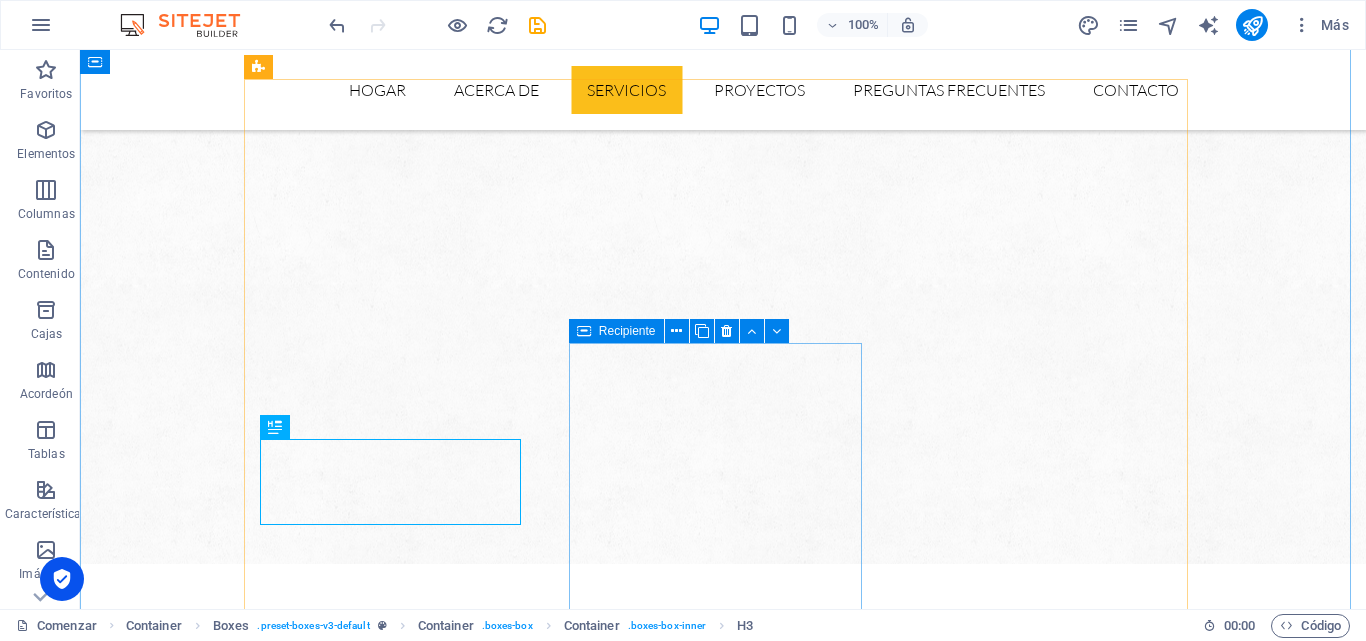 scroll, scrollTop: 1600, scrollLeft: 0, axis: vertical 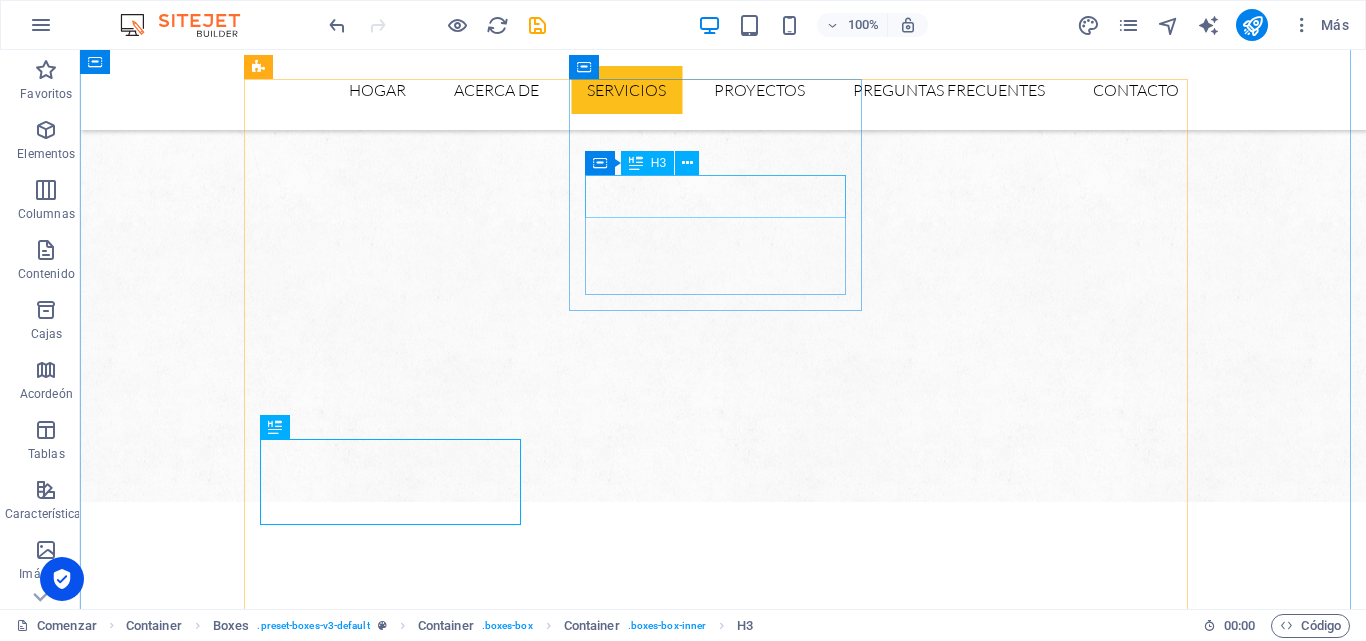 click on "Fabricación" at bounding box center [397, 2296] 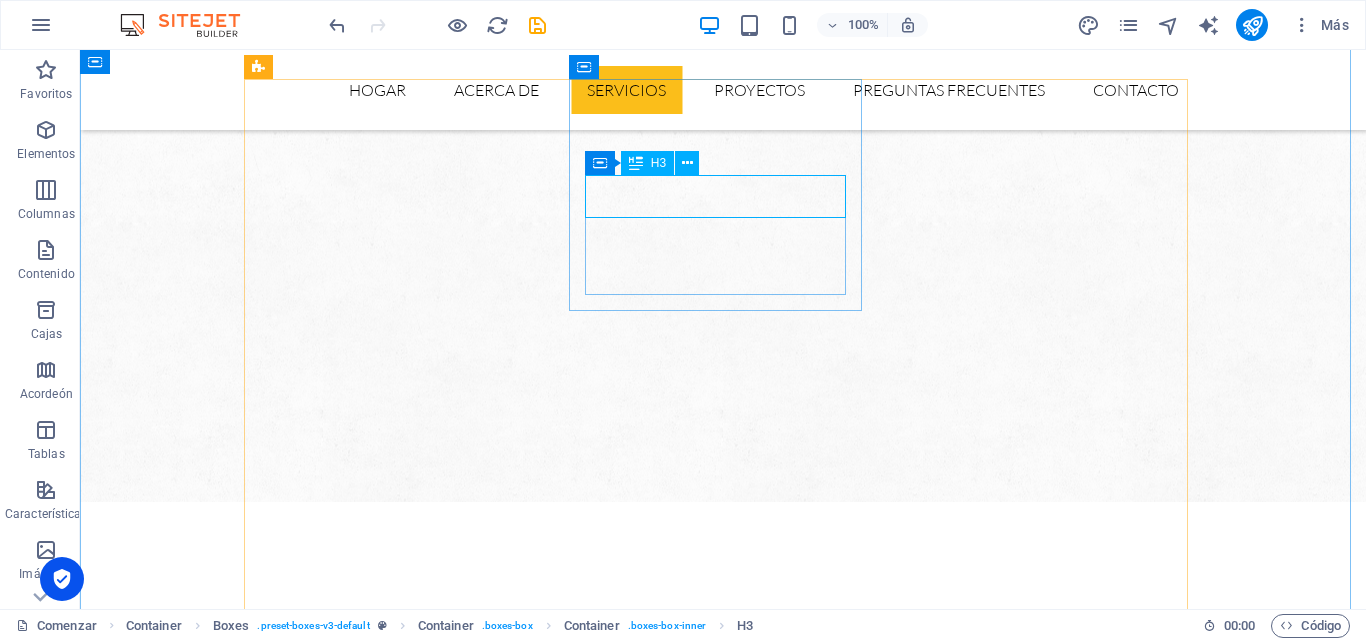 click on "Fabricación" at bounding box center (397, 2296) 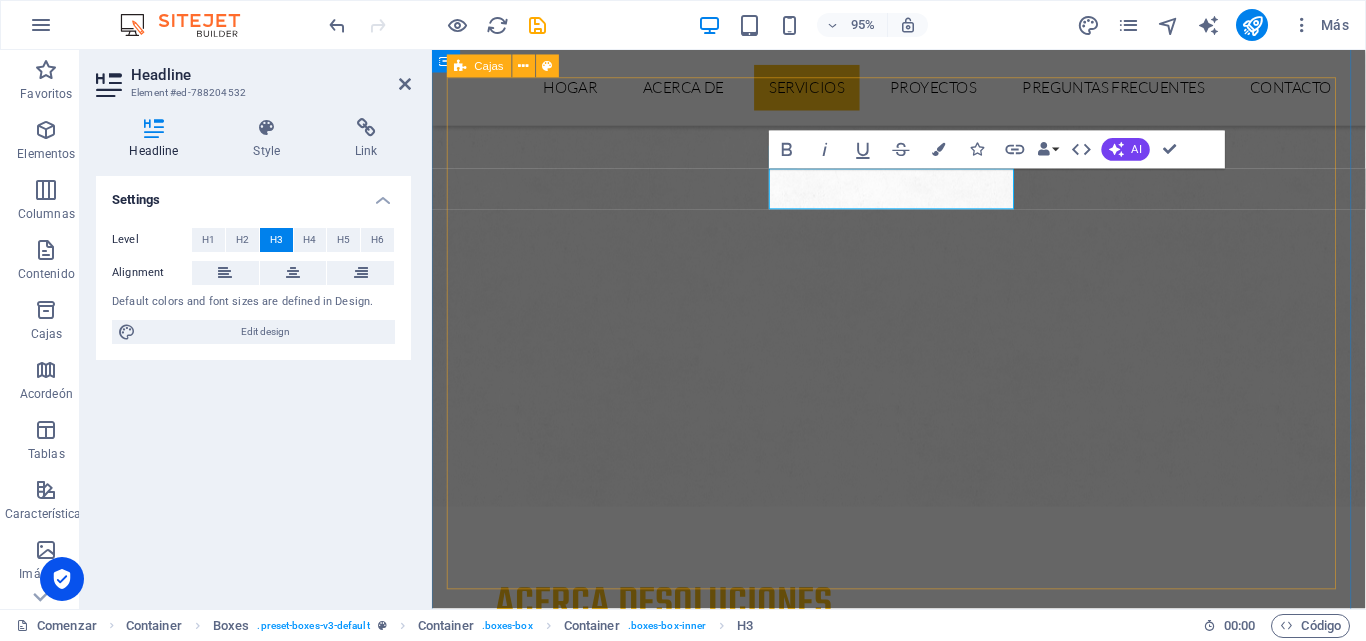 type 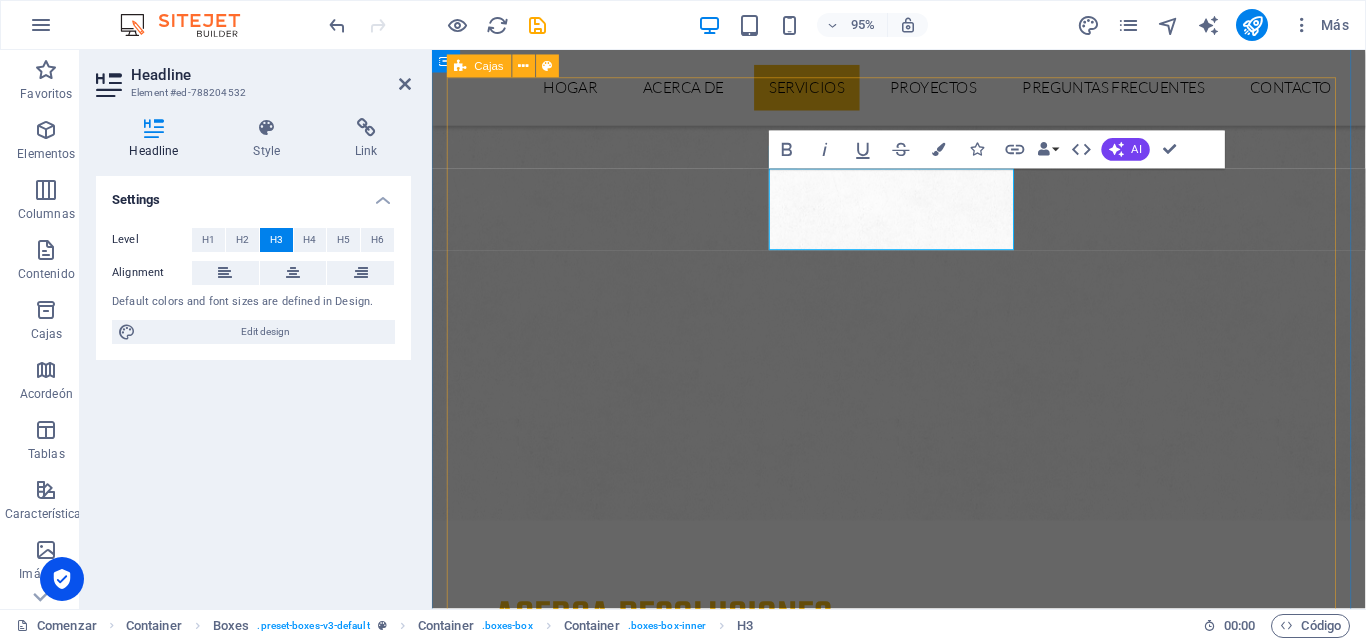 click on "proyectos Lorem ipsum dolor sit amet, consectetur adipisicing elit. ¡Veritatis, dolorem! instalación de maquinaria Lorem ipsum dolor sit amet, consectetur adipisicing elit. ¡Veritatis, dolorem! Ingeniería Lorem ipsum dolor sit amet, consectetur adipisicing elit. ¡Veritatis, dolorem! mantenimiento industrial Lorem ipsum dolor sit amet, consectetur adipisicing elit. ¡Veritatis, dolorem! servicios industriales Lorem ipsum dolor sit amet, consectetur adipisicing elit. ¡Veritatis, dolorem! Construcción de casas Lorem ipsum dolor sit amet, consectetur adipisicing elit. ¡Veritatis, dolorem!" at bounding box center (924, 2724) 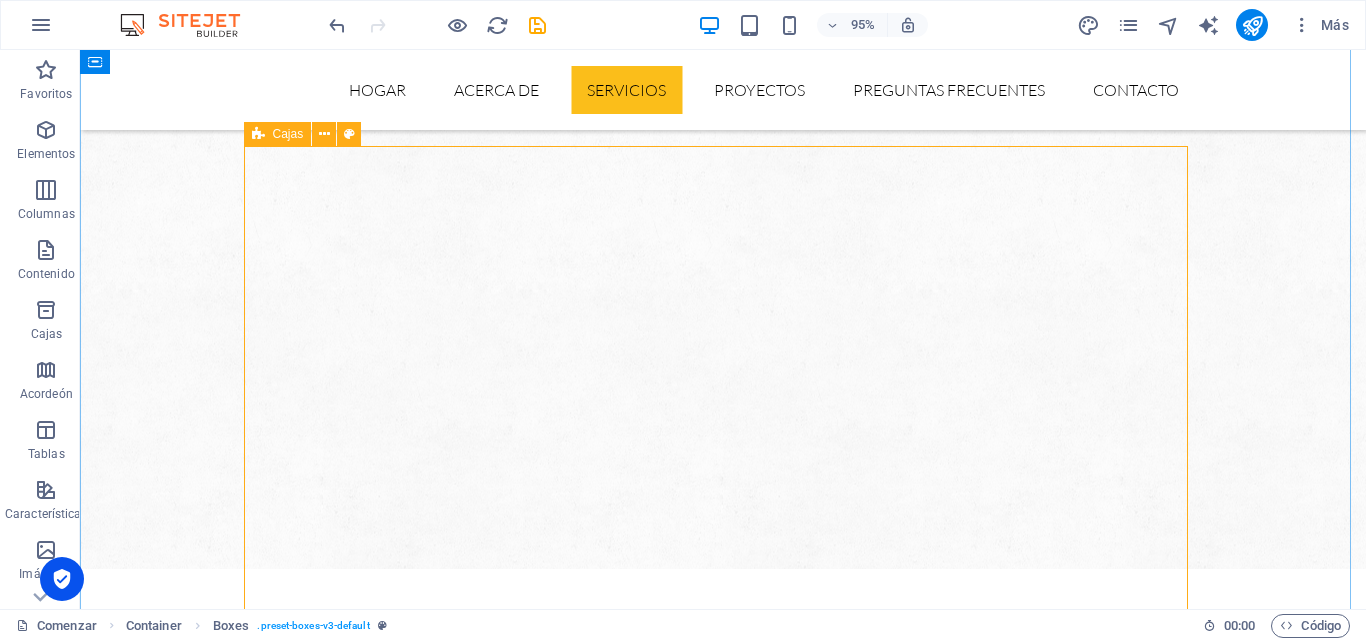 scroll, scrollTop: 1667, scrollLeft: 0, axis: vertical 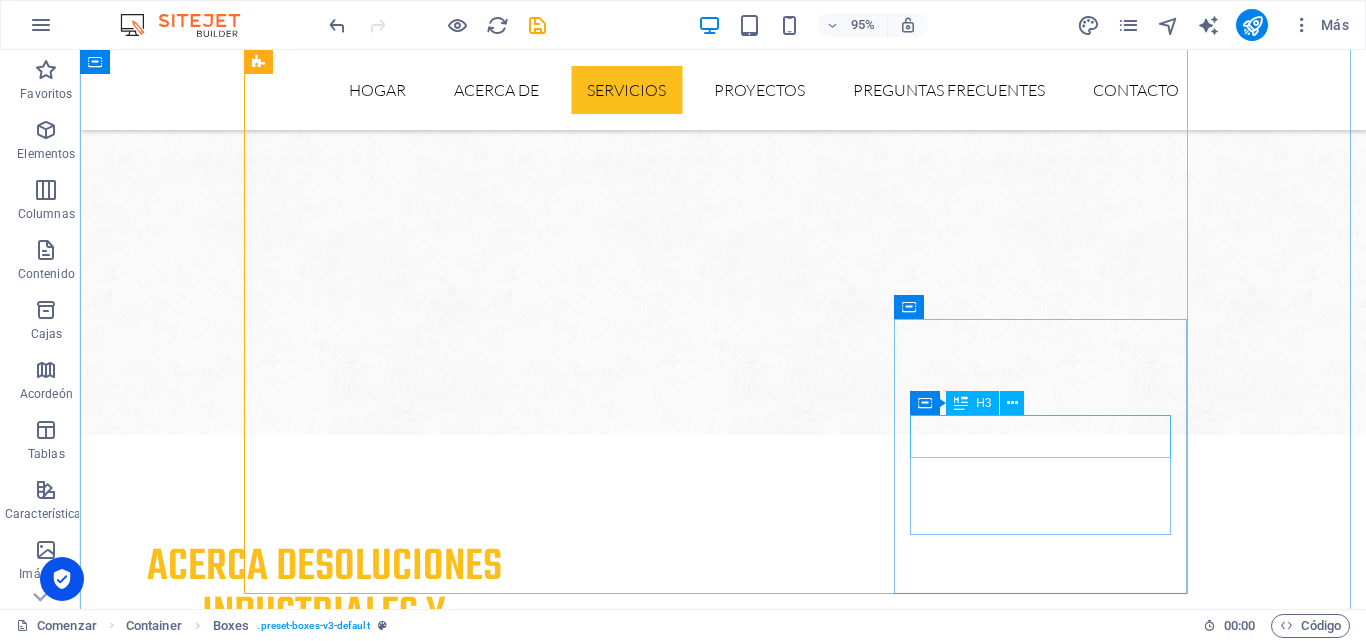 click on "Construcción de casas" at bounding box center [397, 3286] 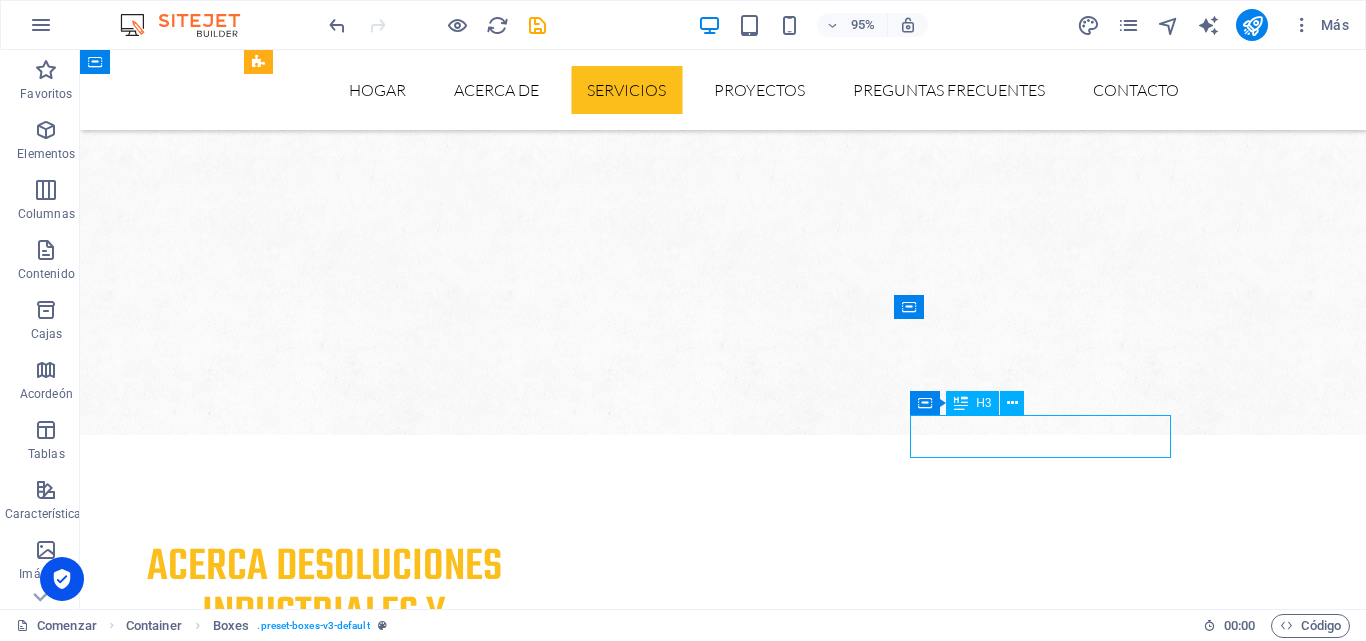 click on "Construcción de casas" at bounding box center [397, 3286] 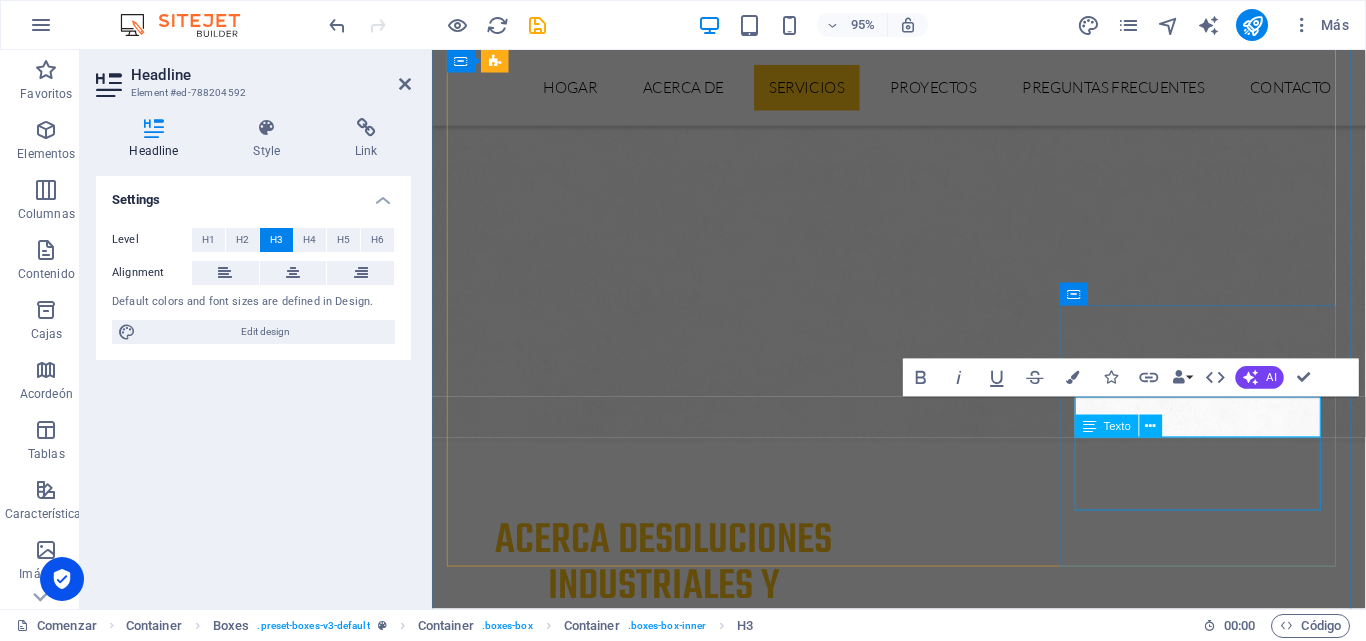 type 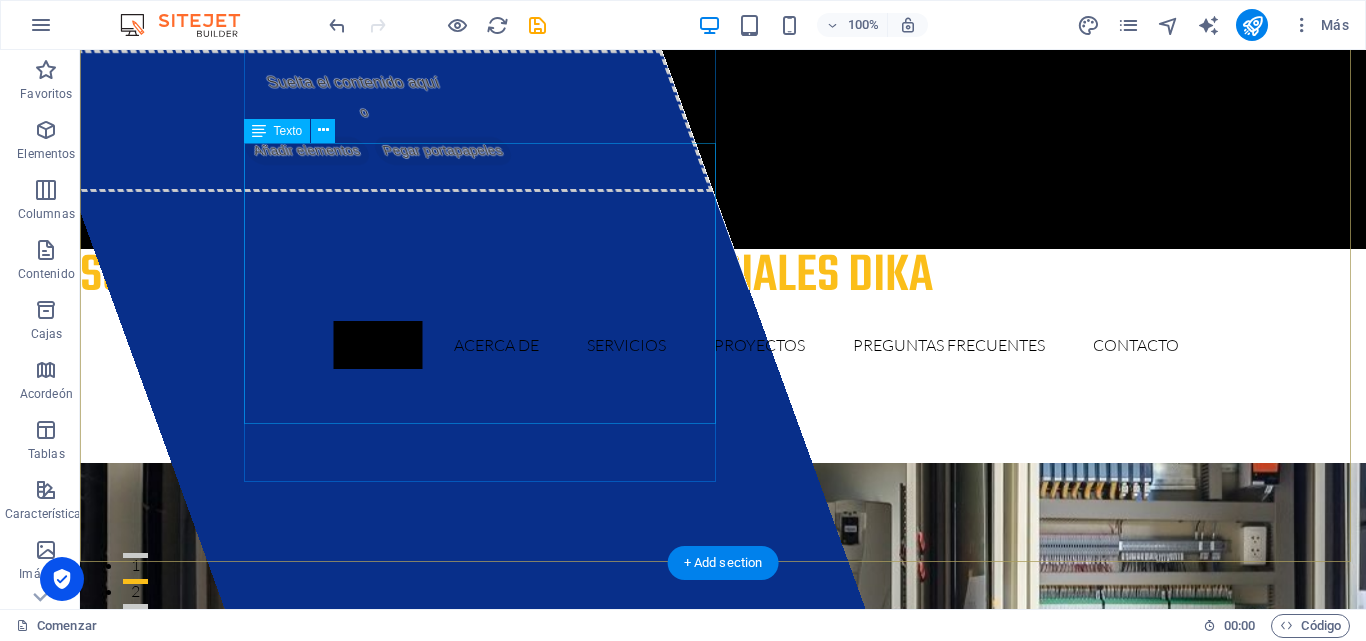 scroll, scrollTop: 333, scrollLeft: 0, axis: vertical 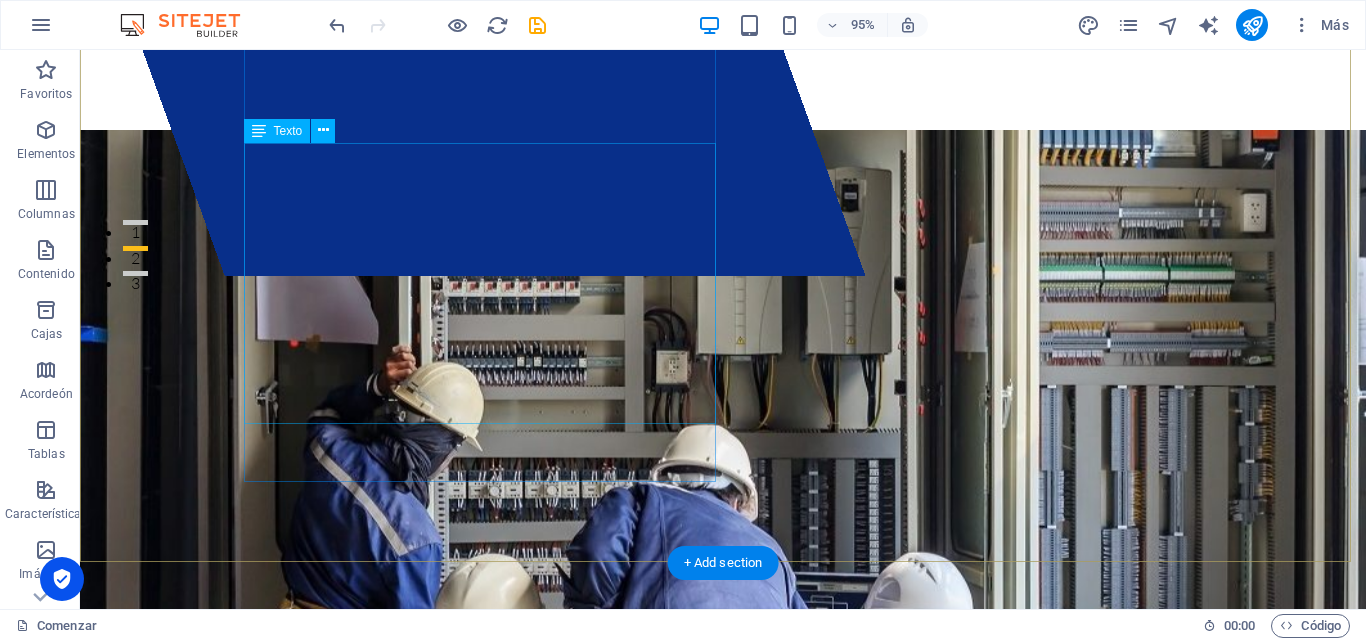 click on "Soluciones Industriales y Comerciales Dika es una empresa mexicana especializada en el desarrollo de proyectos, mantenimiento industrial, instalación y actualización de maquinaria.  Comprometidos a servir a nuestros clientes de manera eficaz a través de la innovación tecnológica, la mejora continua en los procesos de trabajo y la excelente calidad en el desarrollo de nuestros proyectos, contamos con un equipo de recursos humanos en constante capacitación. Todo esto nos permite generar un mayor beneficio económico, aumentar la productividad empresarial e impactar positivamente a nuestros clientes." at bounding box center [723, 891] 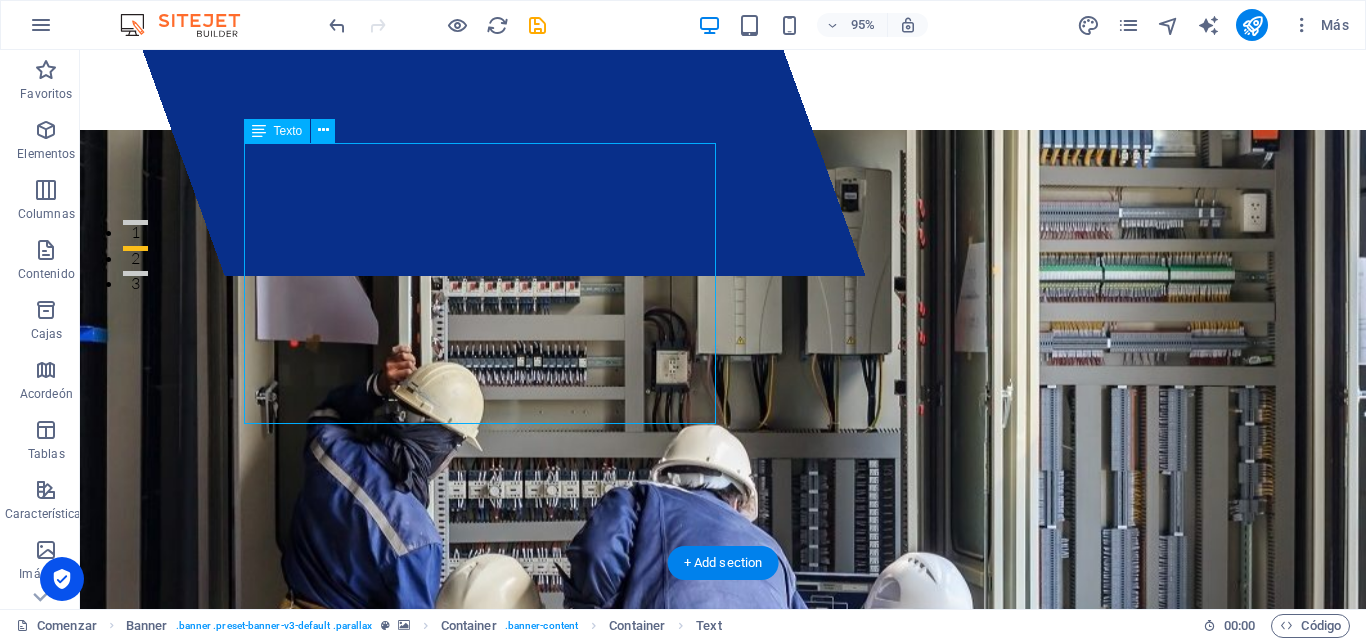 click on "Soluciones Industriales y Comerciales Dika es una empresa mexicana especializada en el desarrollo de proyectos, mantenimiento industrial, instalación y actualización de maquinaria.  Comprometidos a servir a nuestros clientes de manera eficaz a través de la innovación tecnológica, la mejora continua en los procesos de trabajo y la excelente calidad en el desarrollo de nuestros proyectos, contamos con un equipo de recursos humanos en constante capacitación. Todo esto nos permite generar un mayor beneficio económico, aumentar la productividad empresarial e impactar positivamente a nuestros clientes." at bounding box center [723, 891] 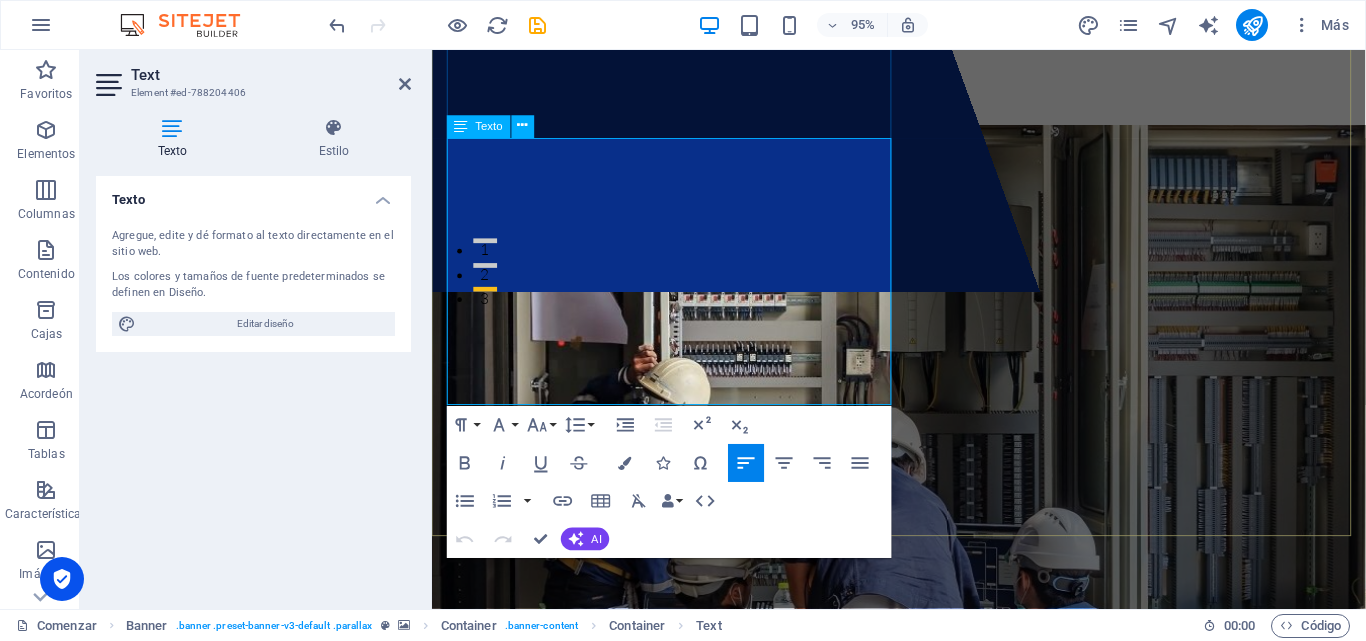 drag, startPoint x: 449, startPoint y: 246, endPoint x: 727, endPoint y: 407, distance: 321.25534 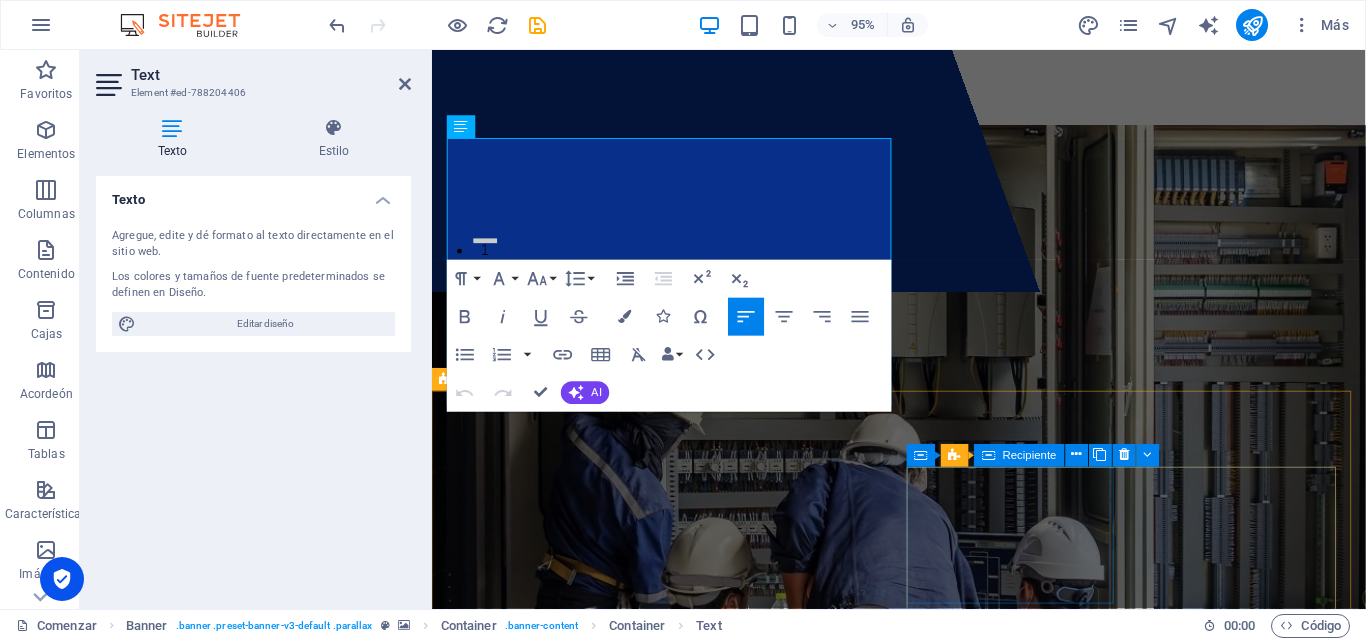 type 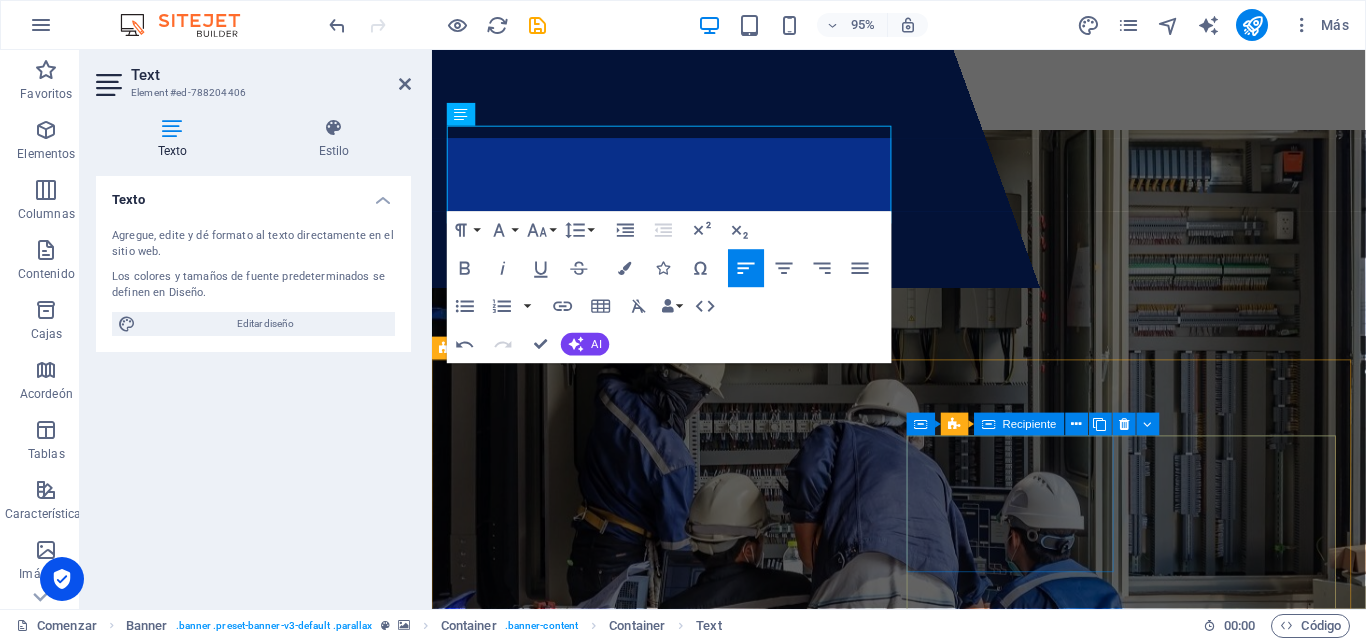 scroll, scrollTop: 351, scrollLeft: 0, axis: vertical 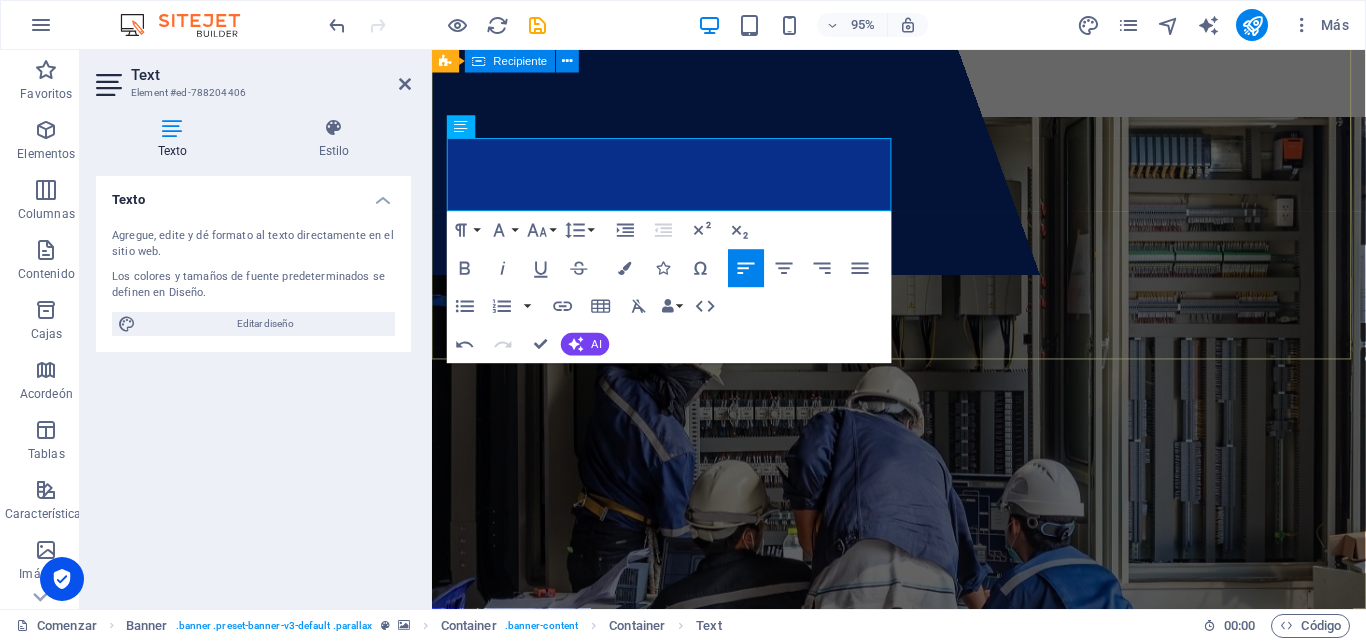click on "Suelta el contenido aquí o  Añadir elementos  Pegar portapapeles Soluciones Industriales y Comerciales Dika Soluciones Industriales y Comerciales Dika es una empresa mexicana especializada en el desarrollo de proyectos, mantenimiento industrial, instalación y actualización de maquinaria.  Más información Ver servicios" at bounding box center (923, 765) 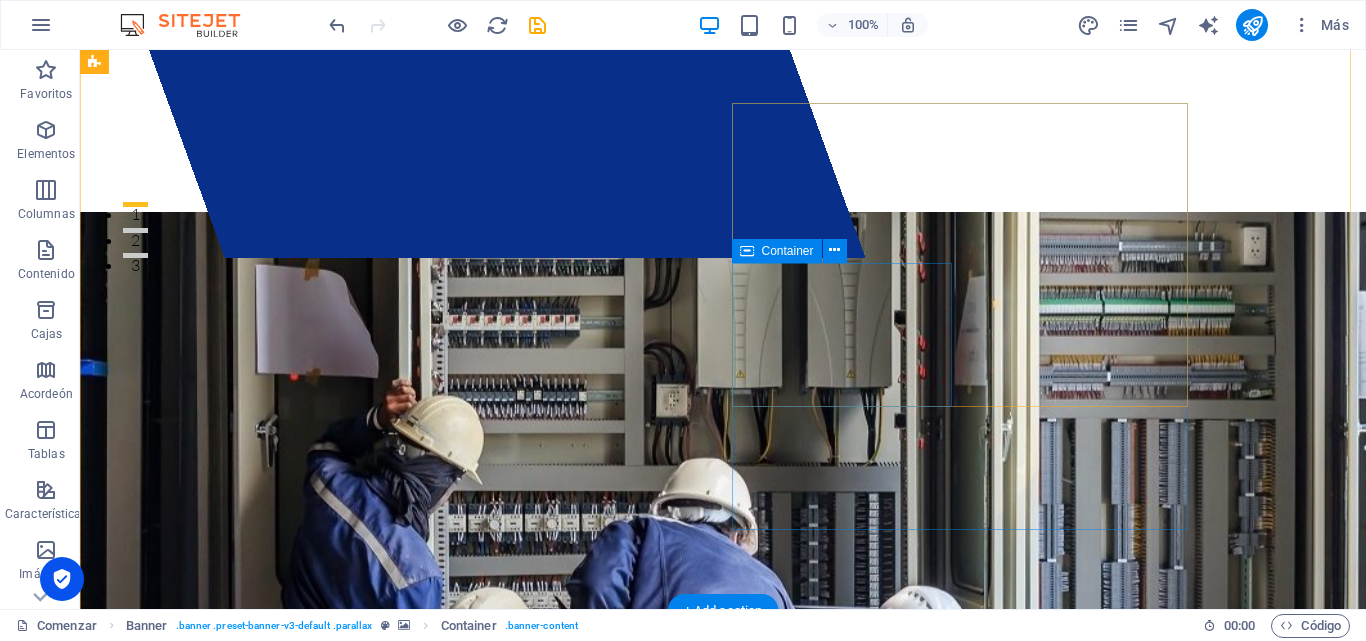 scroll, scrollTop: 685, scrollLeft: 0, axis: vertical 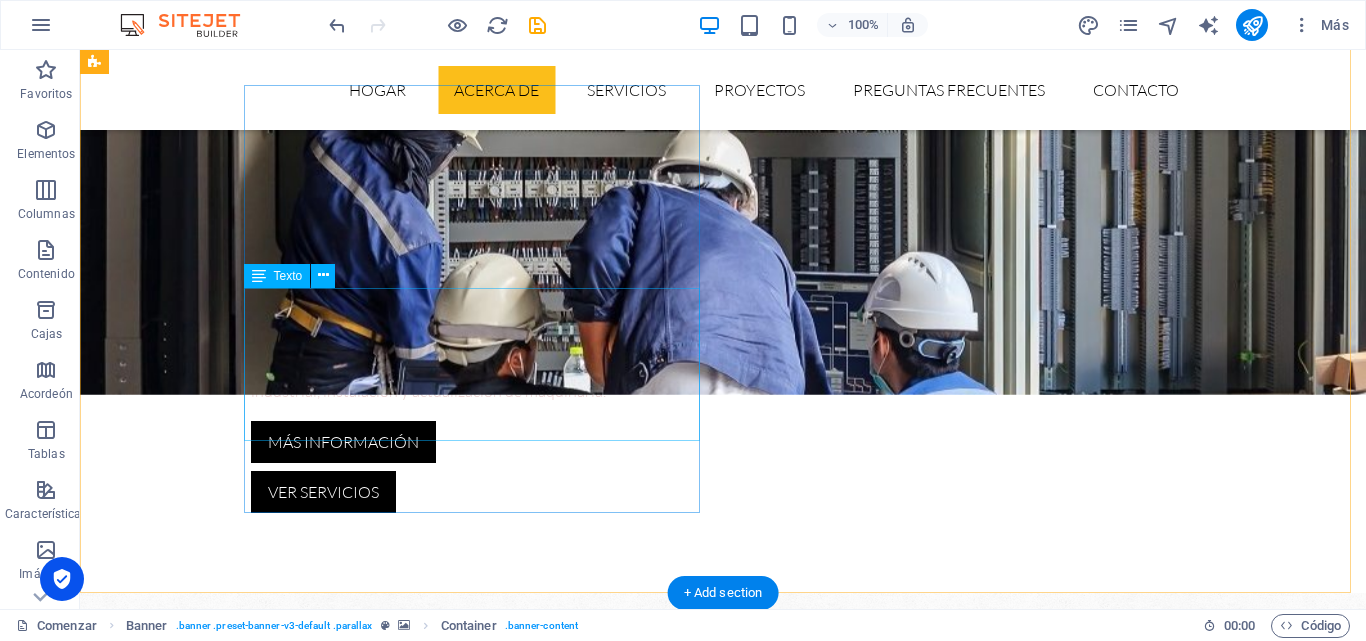 click on "Lorem ipsum dolor sit amet, consectetur adipisicing elit. ¡Quas aut quidem numquam! Molestias nisi odio itaque eaque vitae dolorem ipsum a, exercitationem la officiis, esse ut fuga doloribus voluptas magnam quasi quo atque dolorum. Lorem ipsum dolor sit amet, consectetur adipisicing elit. ¡Quas aut quidem numquam! Molestias nisi odio itaque eaque vitae dolorem ipsum." at bounding box center (324, 1540) 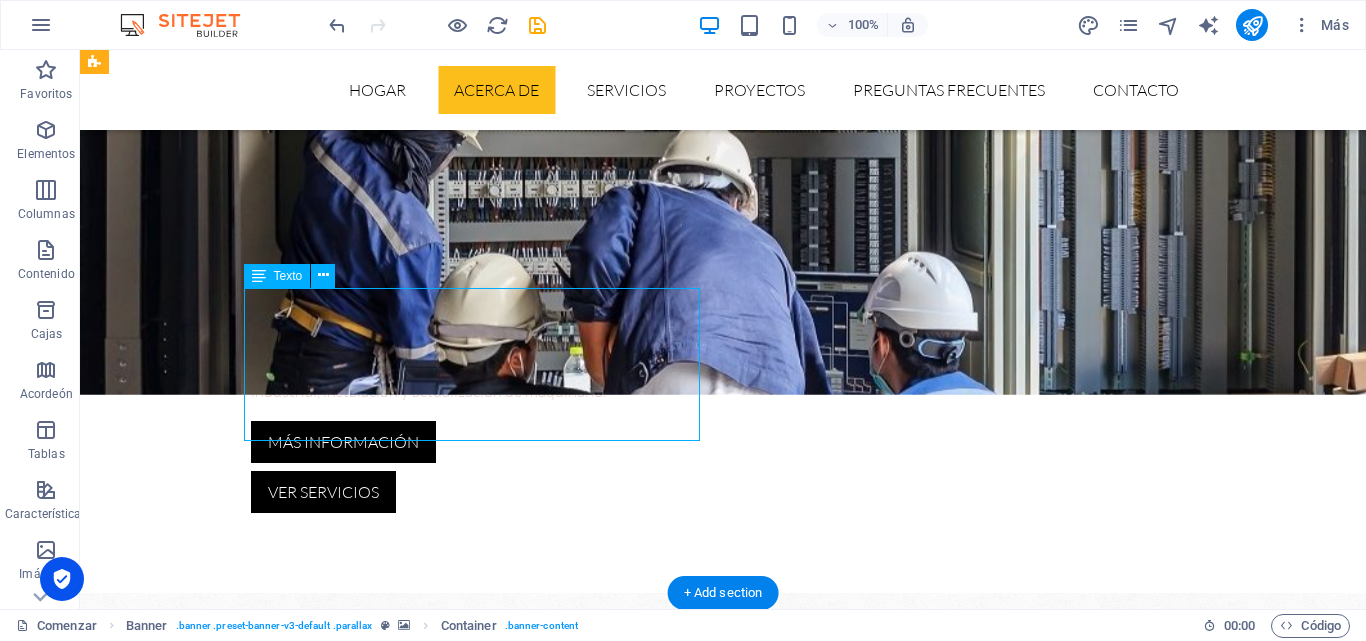 click on "Lorem ipsum dolor sit amet, consectetur adipisicing elit. ¡Quas aut quidem numquam! Molestias nisi odio itaque eaque vitae dolorem ipsum a, exercitationem la officiis, esse ut fuga doloribus voluptas magnam quasi quo atque dolorum. Lorem ipsum dolor sit amet, consectetur adipisicing elit. ¡Quas aut quidem numquam! Molestias nisi odio itaque eaque vitae dolorem ipsum." at bounding box center (324, 1540) 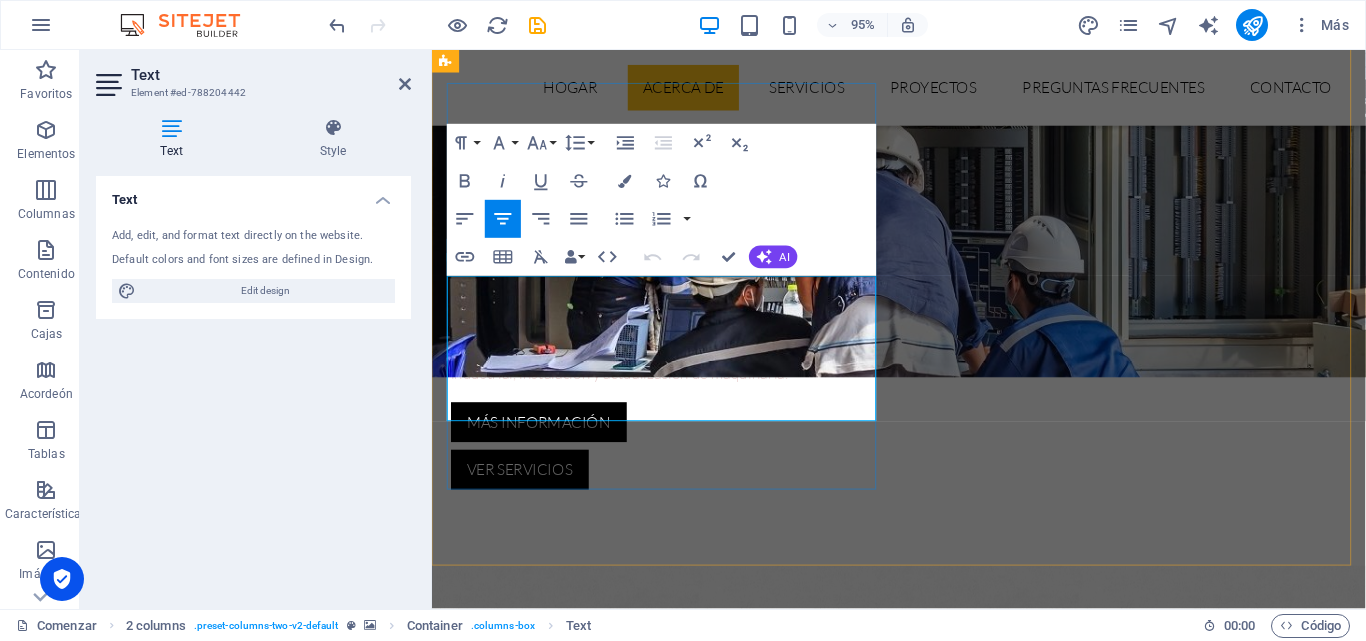 drag, startPoint x: 858, startPoint y: 424, endPoint x: 443, endPoint y: 285, distance: 437.6597 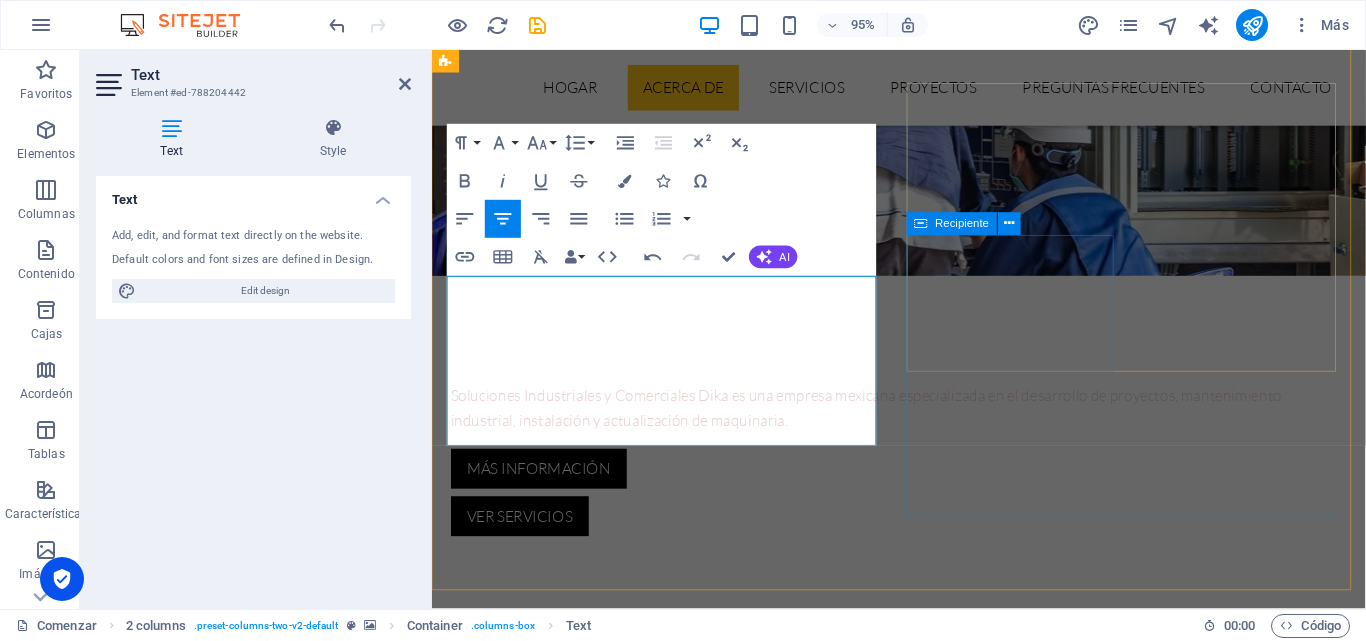 click on "78 Proyectos 52 Clientes 14 Ingenieros 26 Fogonadura" at bounding box center (676, 2104) 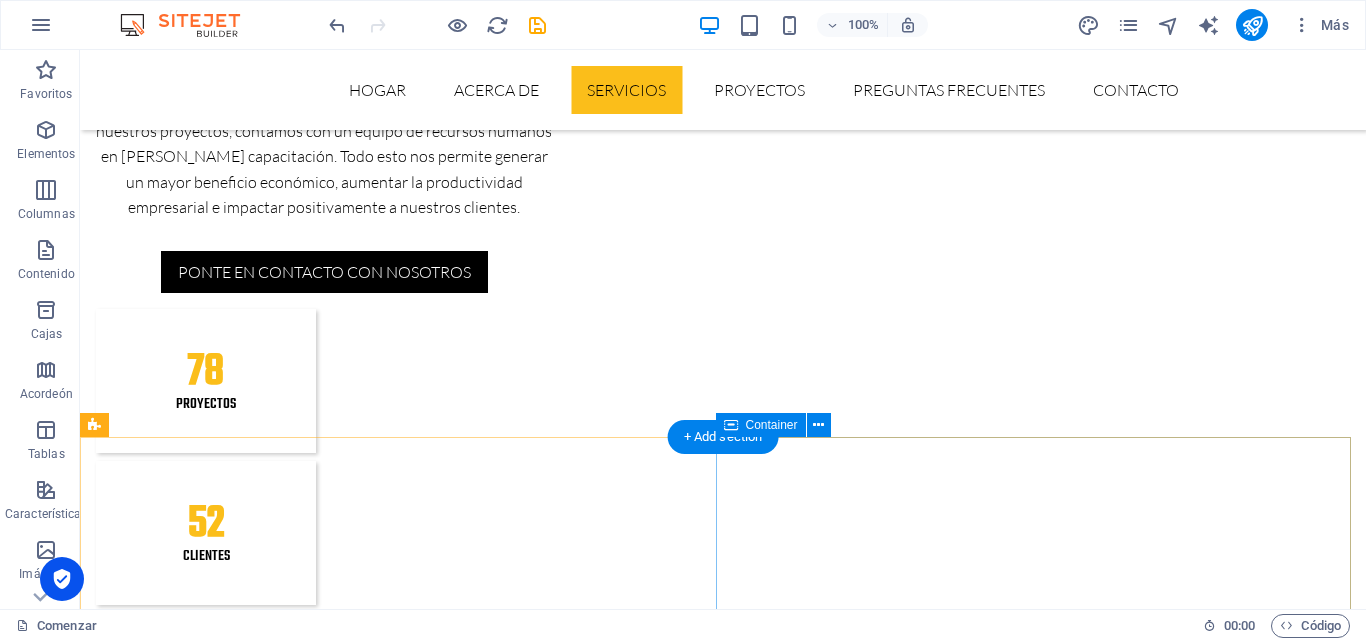 scroll, scrollTop: 2218, scrollLeft: 0, axis: vertical 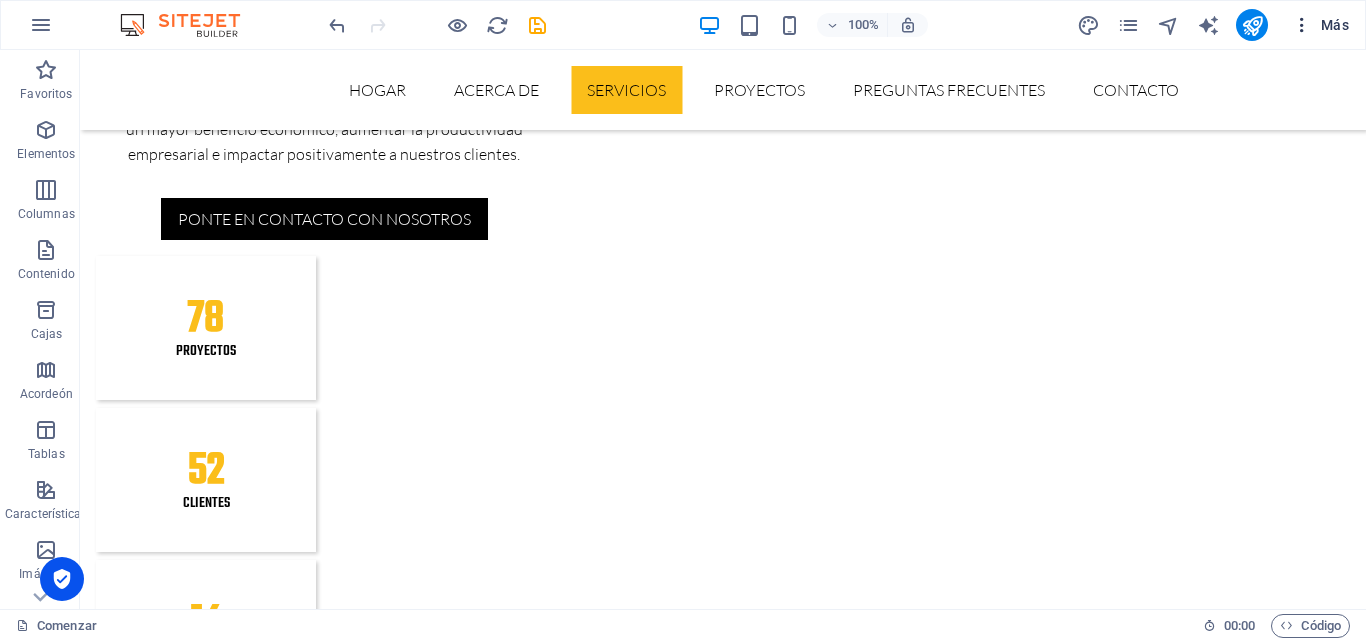 click on "Más" at bounding box center [1320, 25] 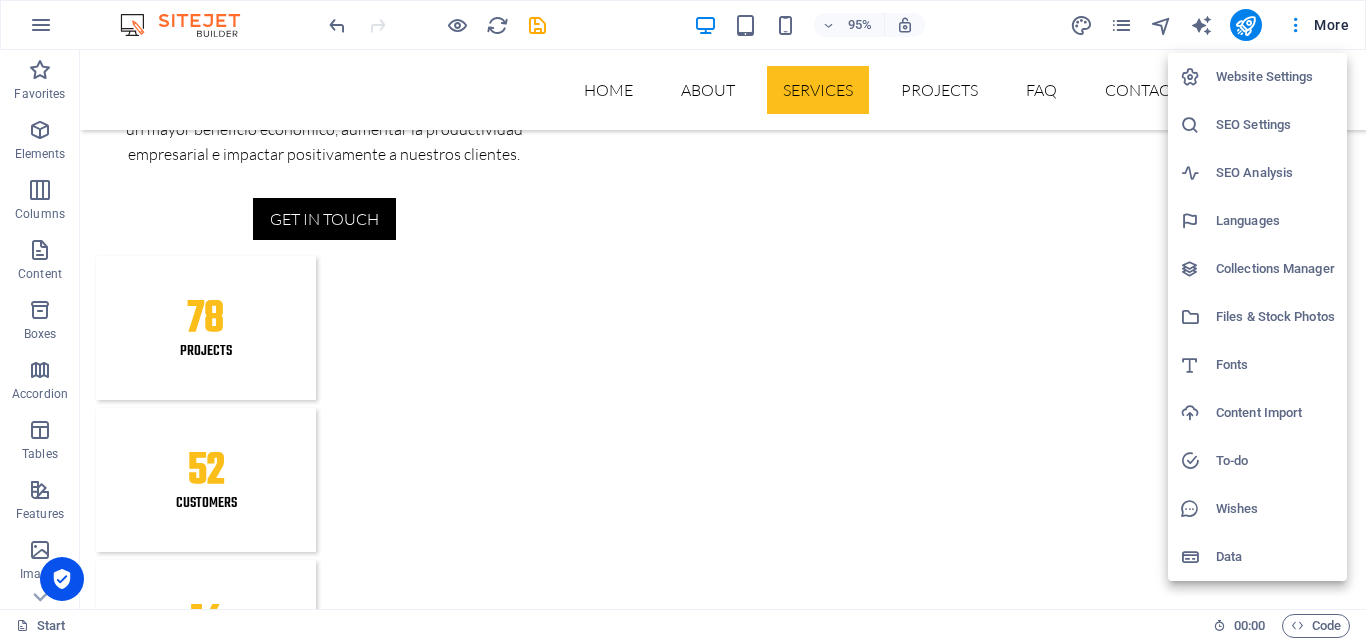 click at bounding box center (683, 320) 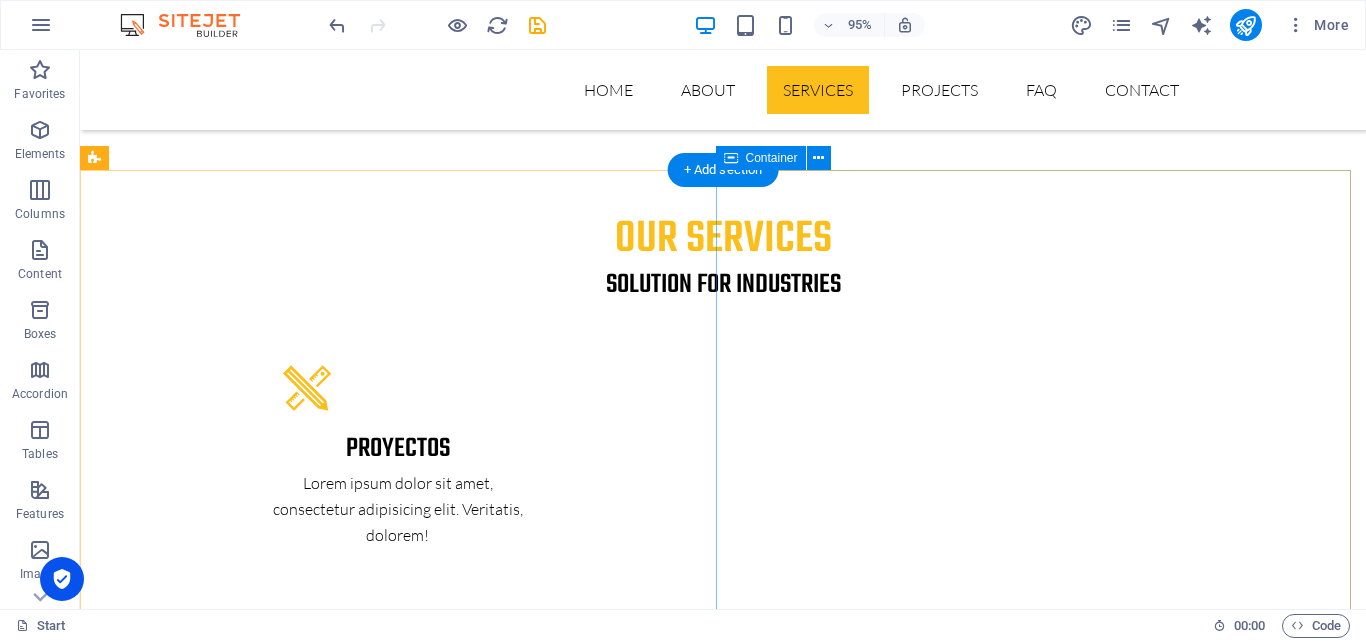 scroll, scrollTop: 2485, scrollLeft: 0, axis: vertical 